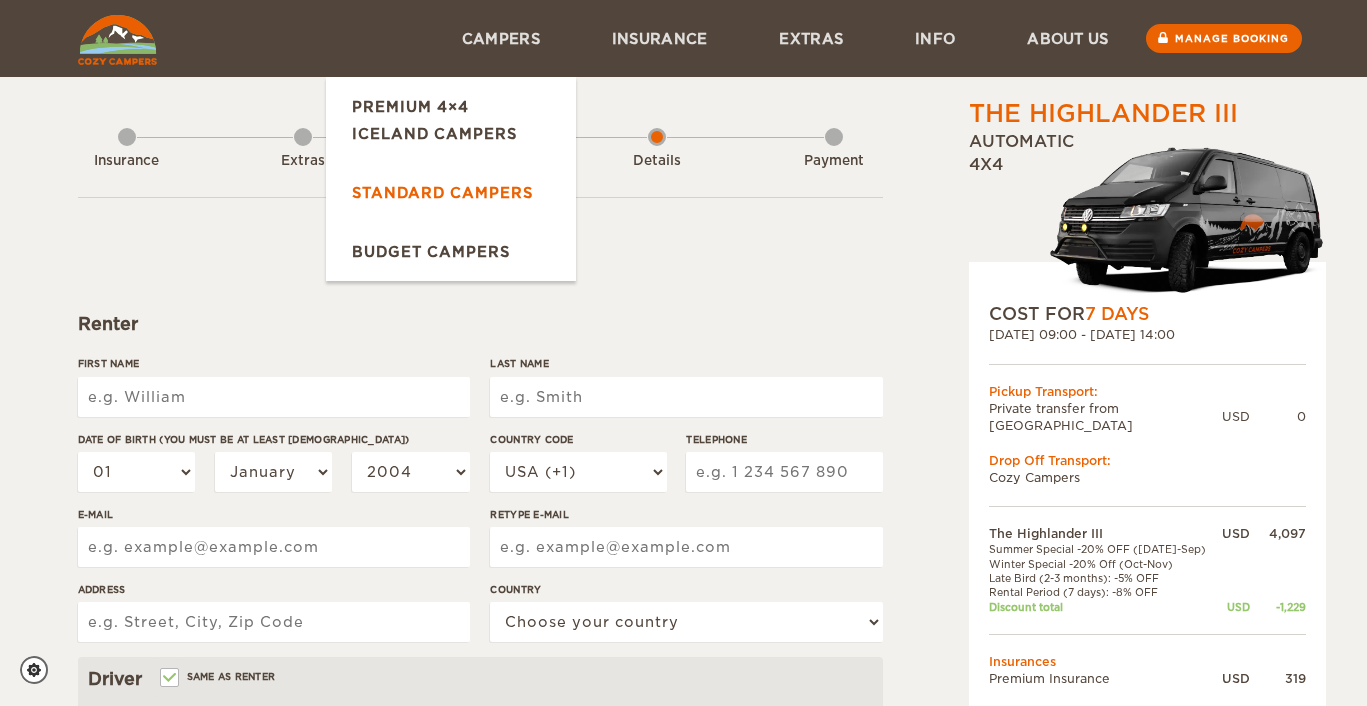 scroll, scrollTop: 0, scrollLeft: 0, axis: both 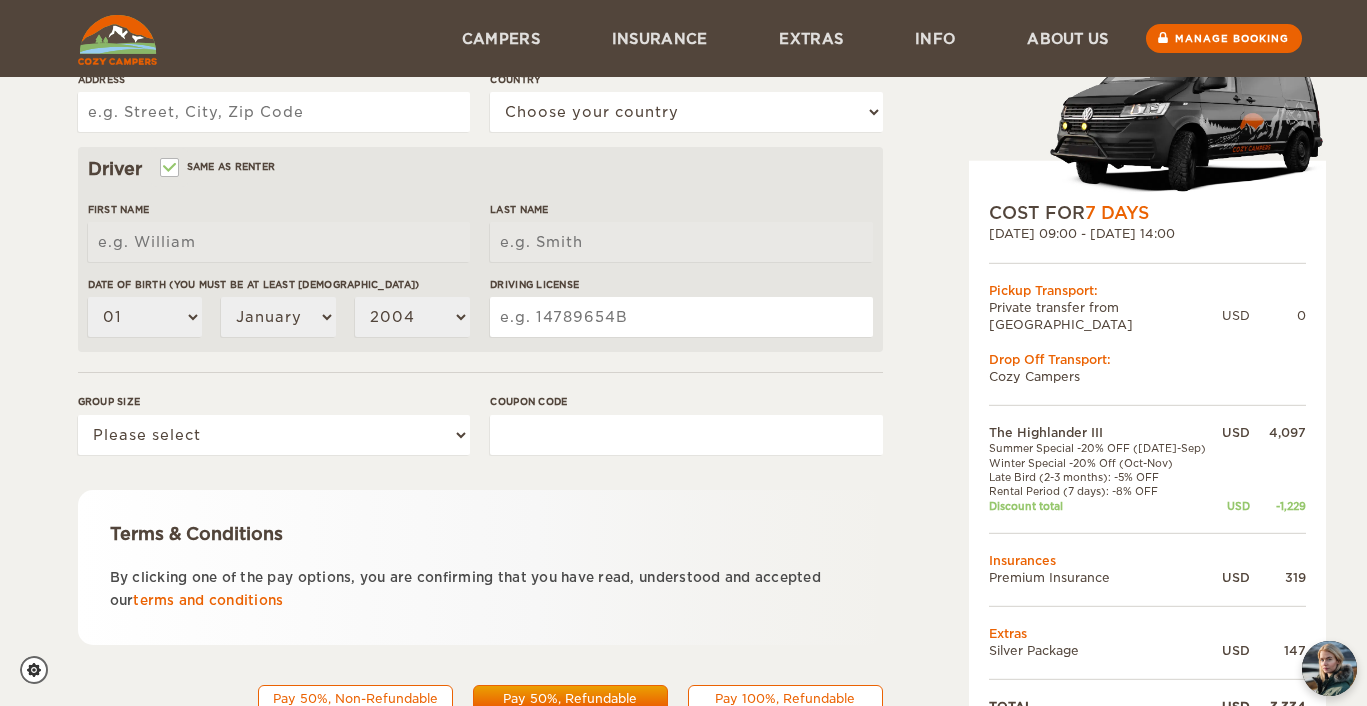 click on "Coupon code" at bounding box center [686, 435] 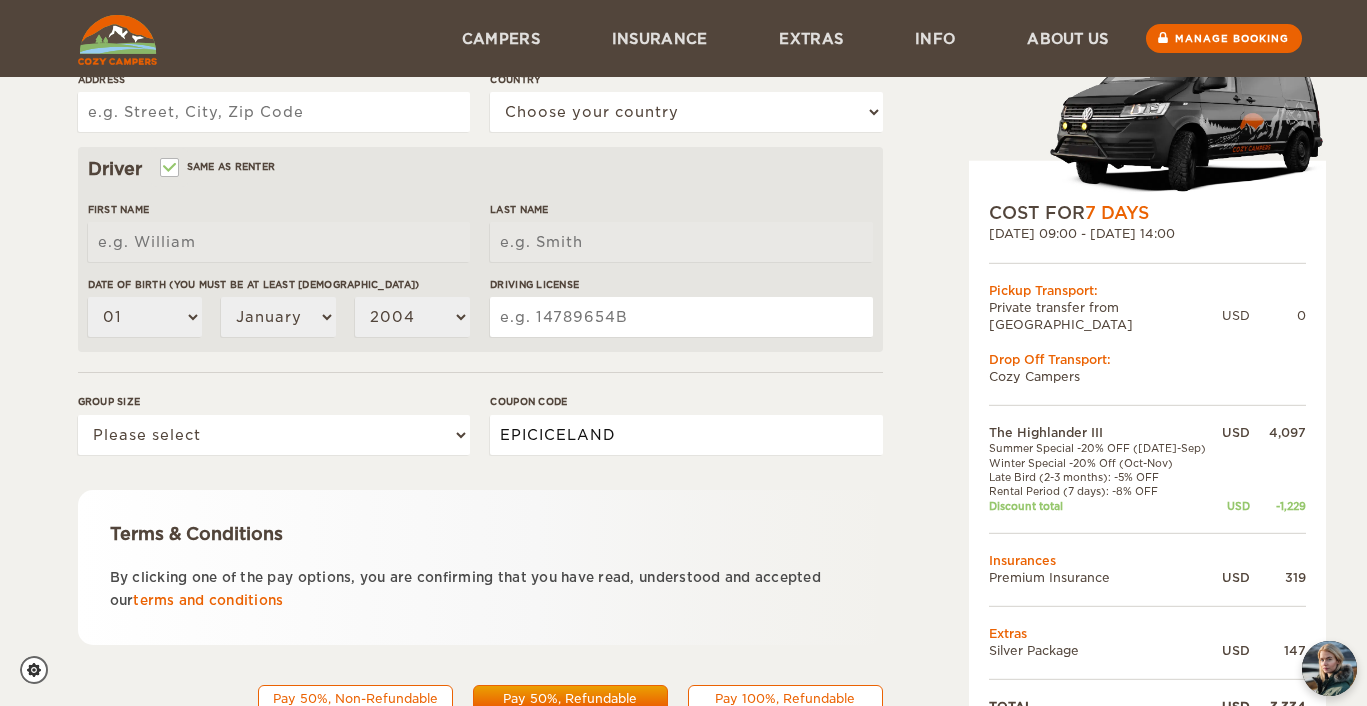 type on "EPICICELAND" 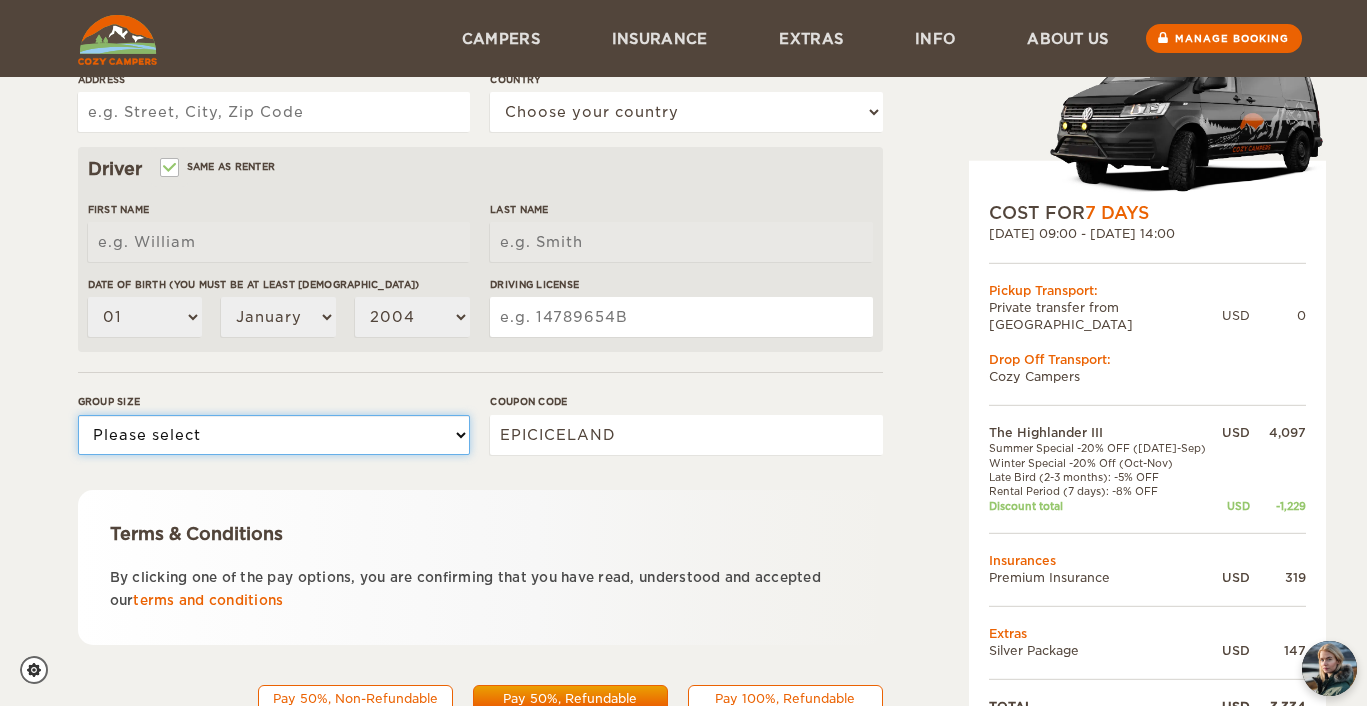 click on "Please select
1 2 3" at bounding box center (274, 435) 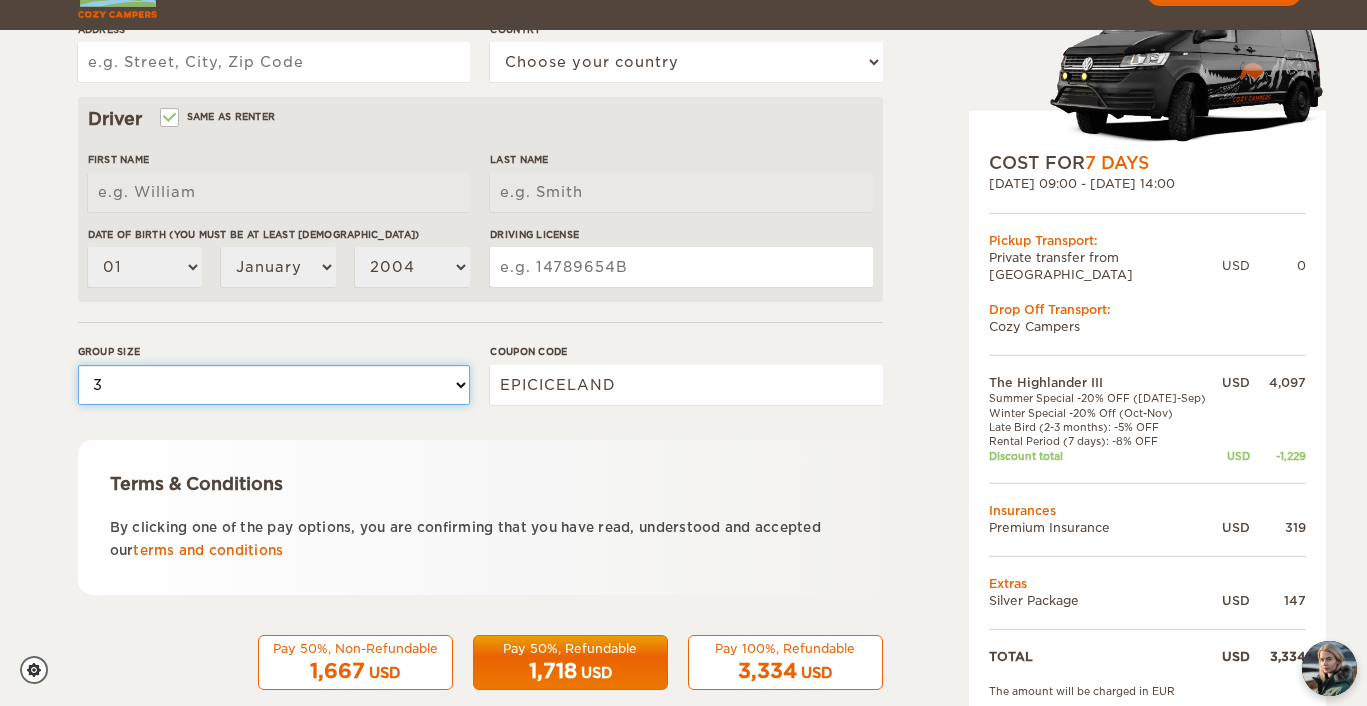 scroll, scrollTop: 595, scrollLeft: 0, axis: vertical 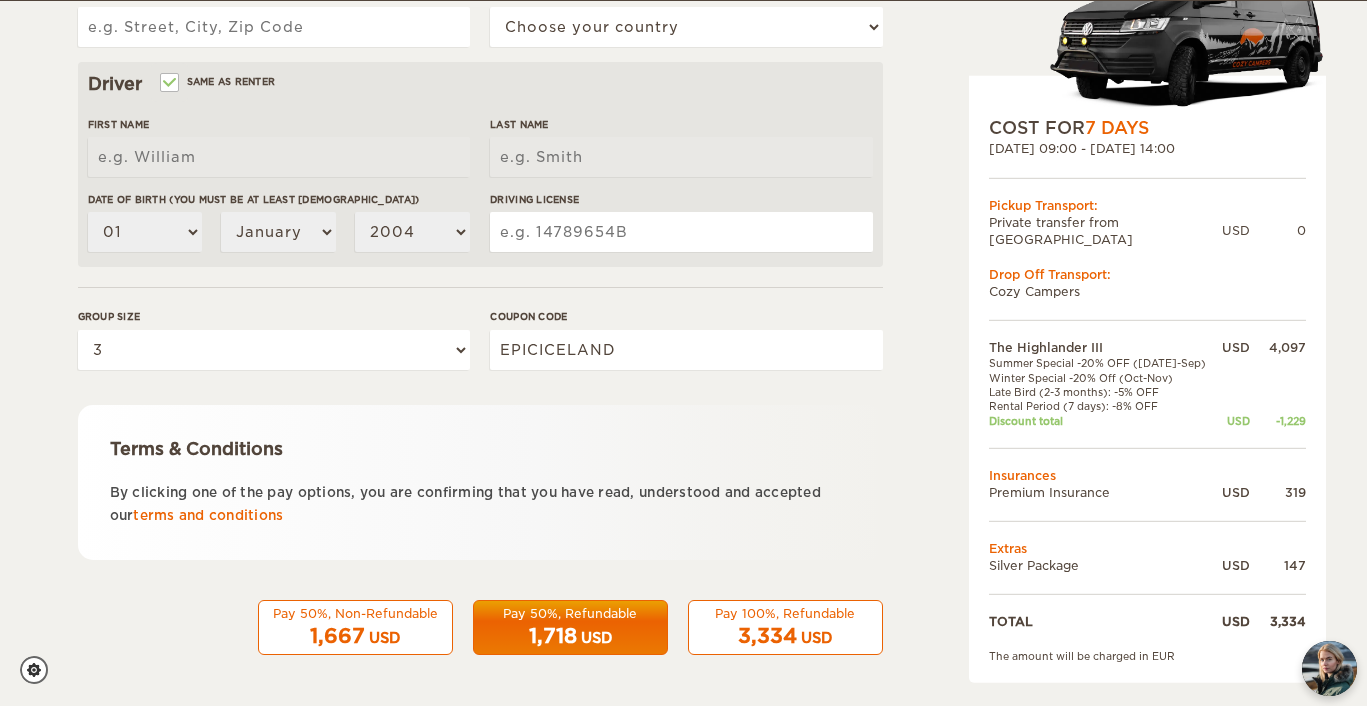 click on "Coupon code
EPICICELAND" at bounding box center [686, 346] 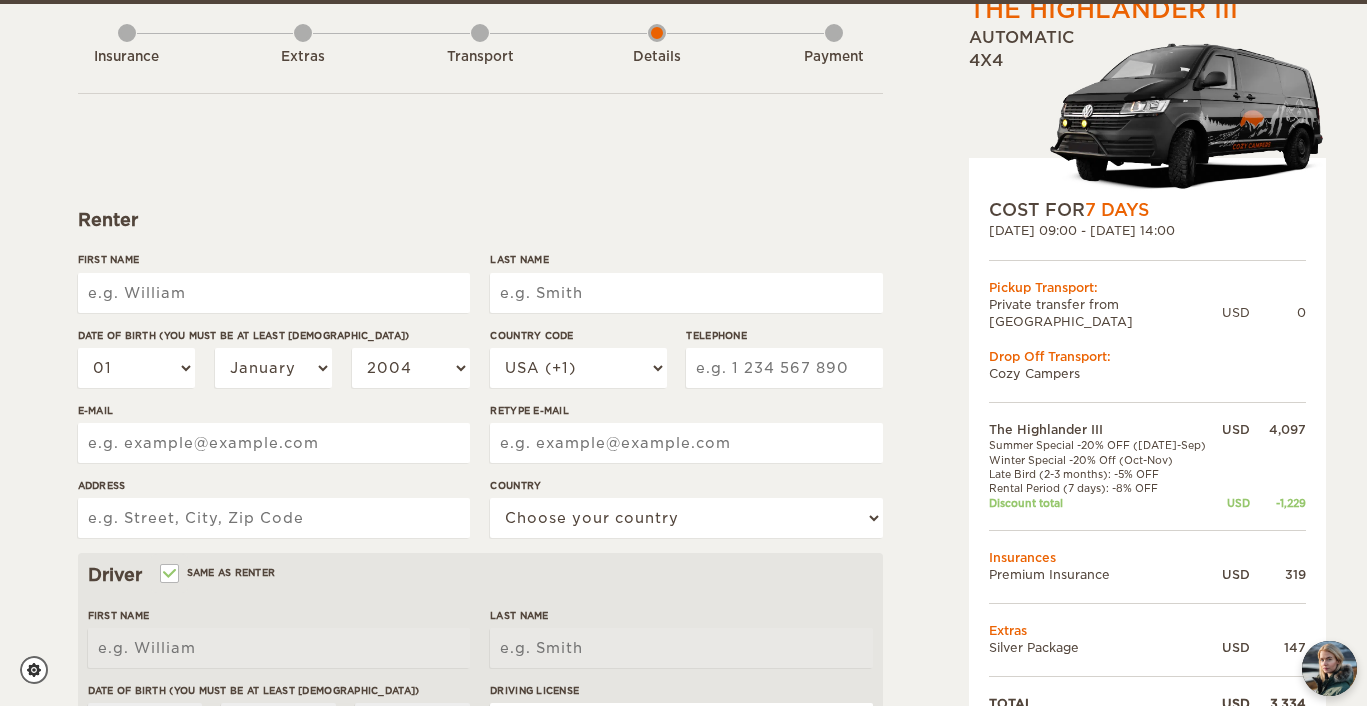 scroll, scrollTop: 108, scrollLeft: 0, axis: vertical 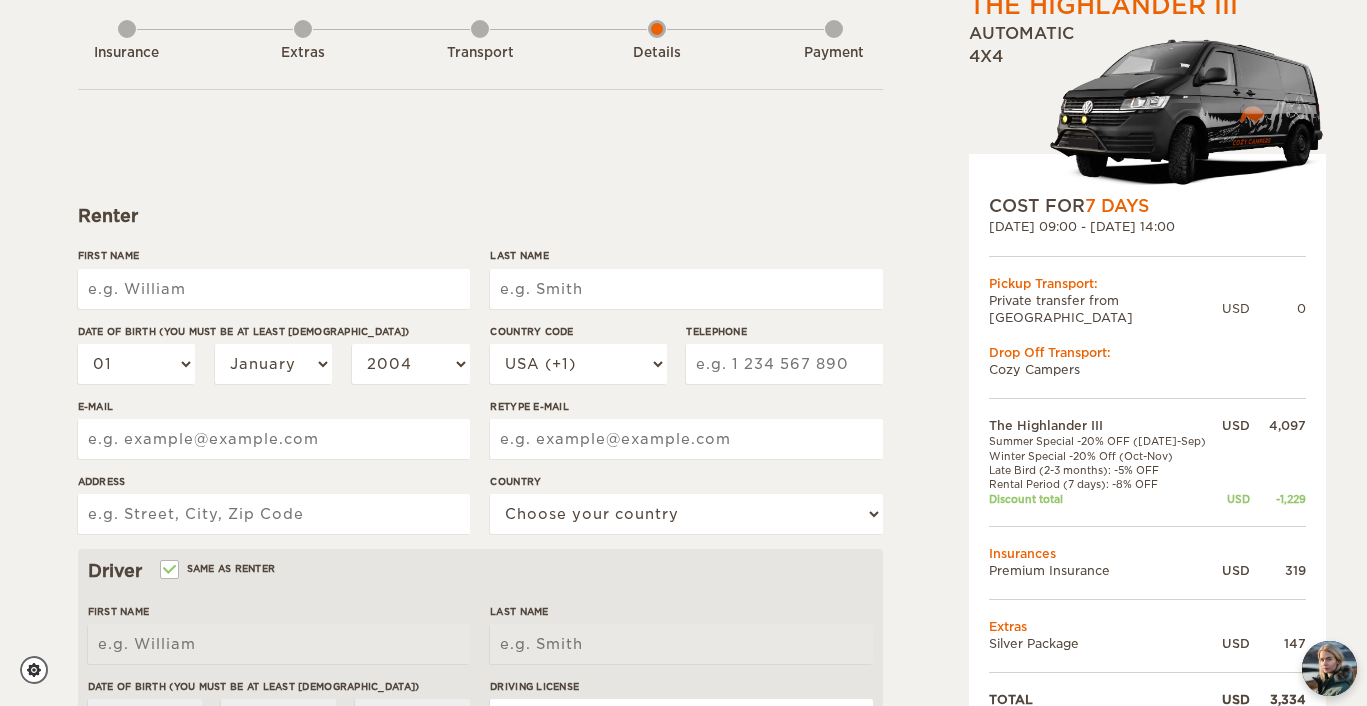 click on "First Name" at bounding box center [274, 289] 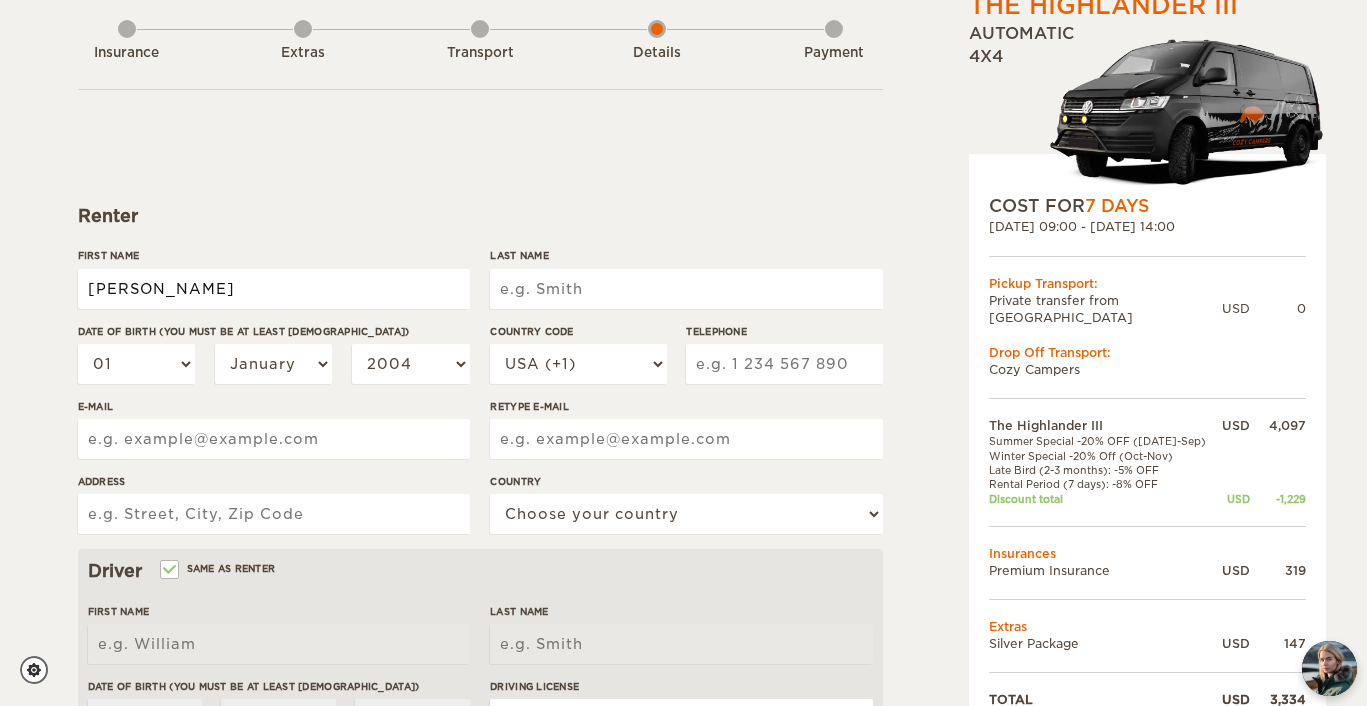 type on "[PERSON_NAME]" 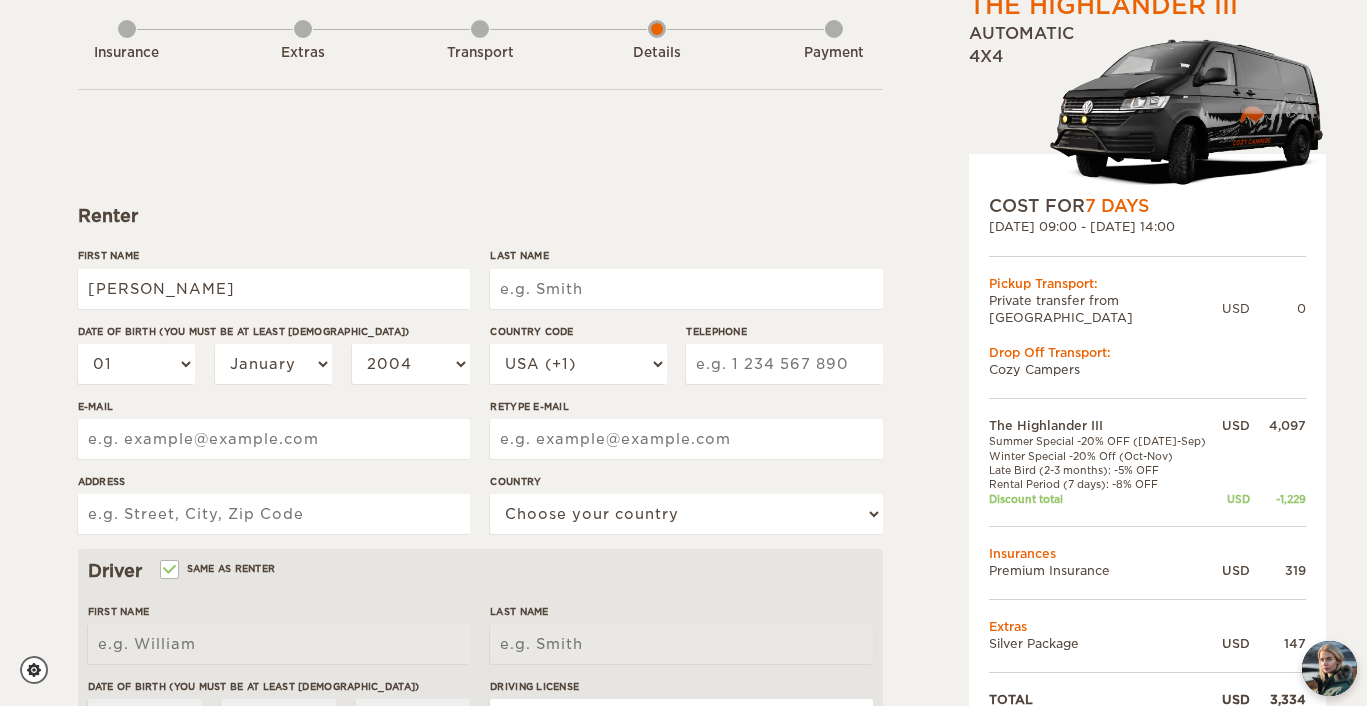 type on "[PERSON_NAME]" 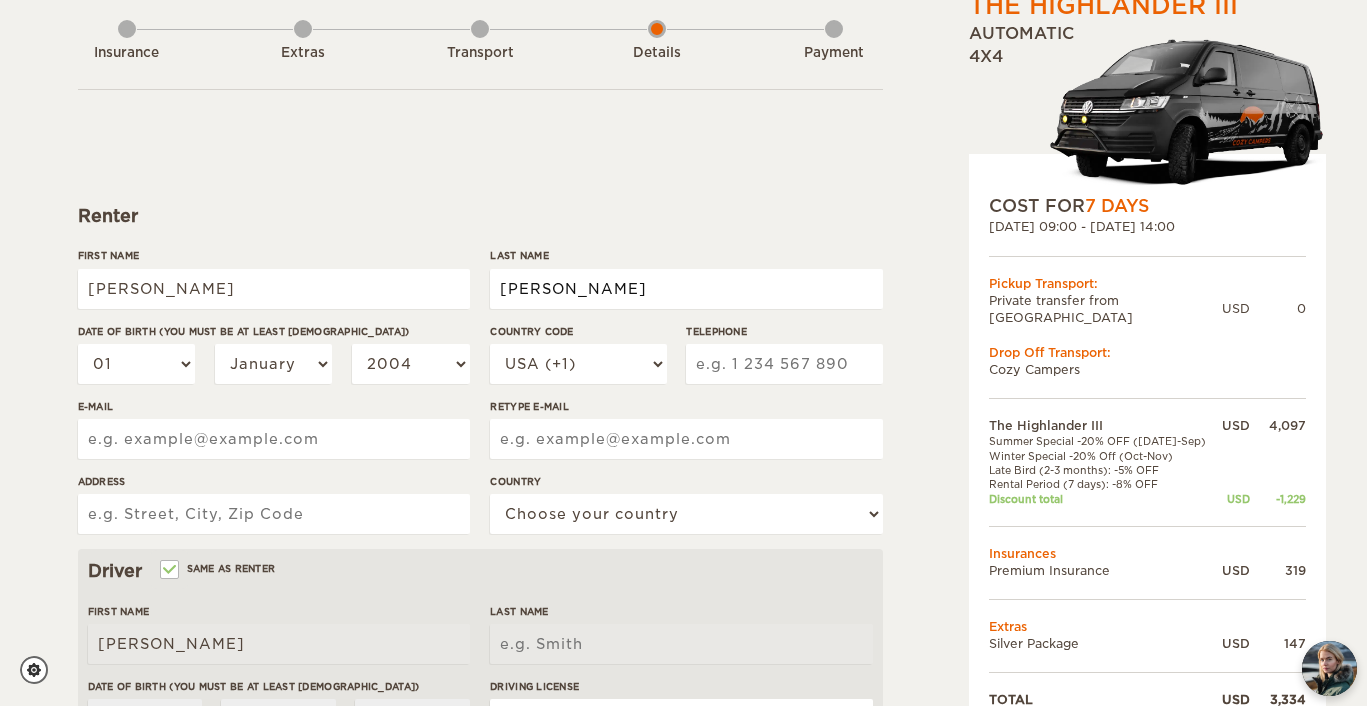 type on "[PERSON_NAME]" 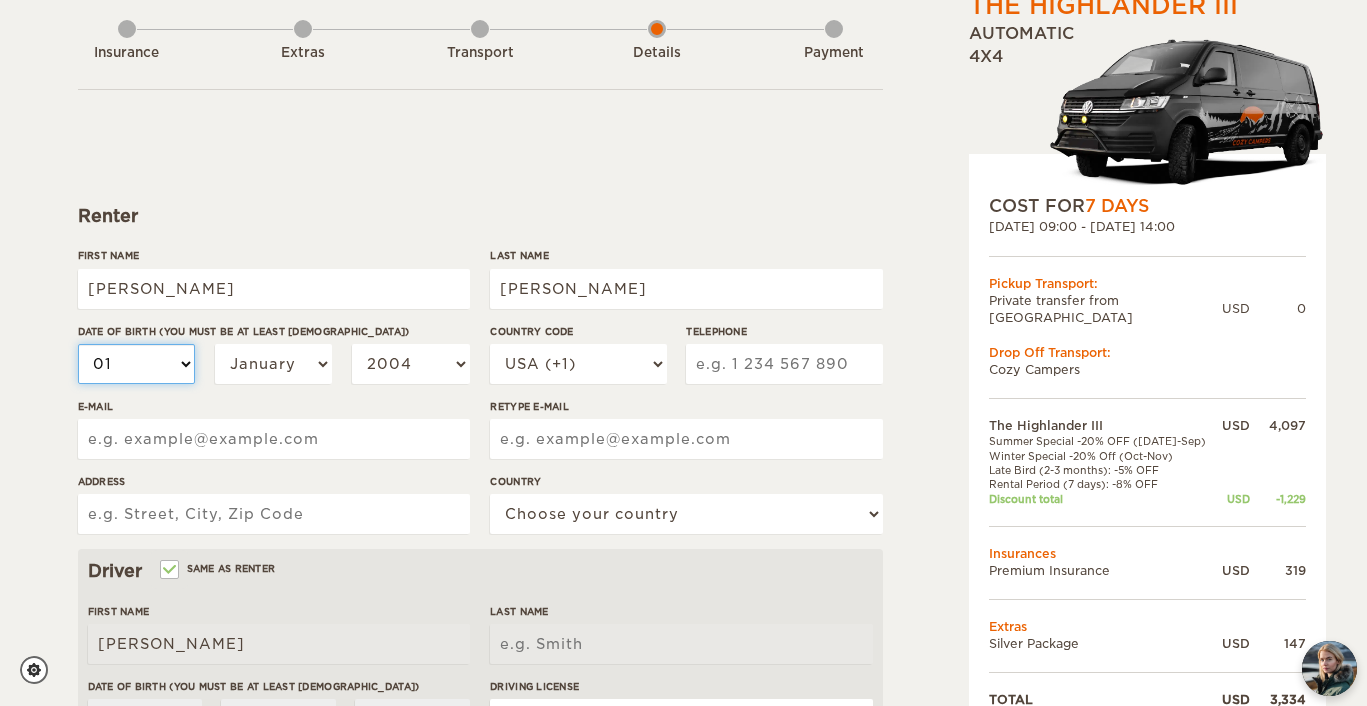 type on "[PERSON_NAME]" 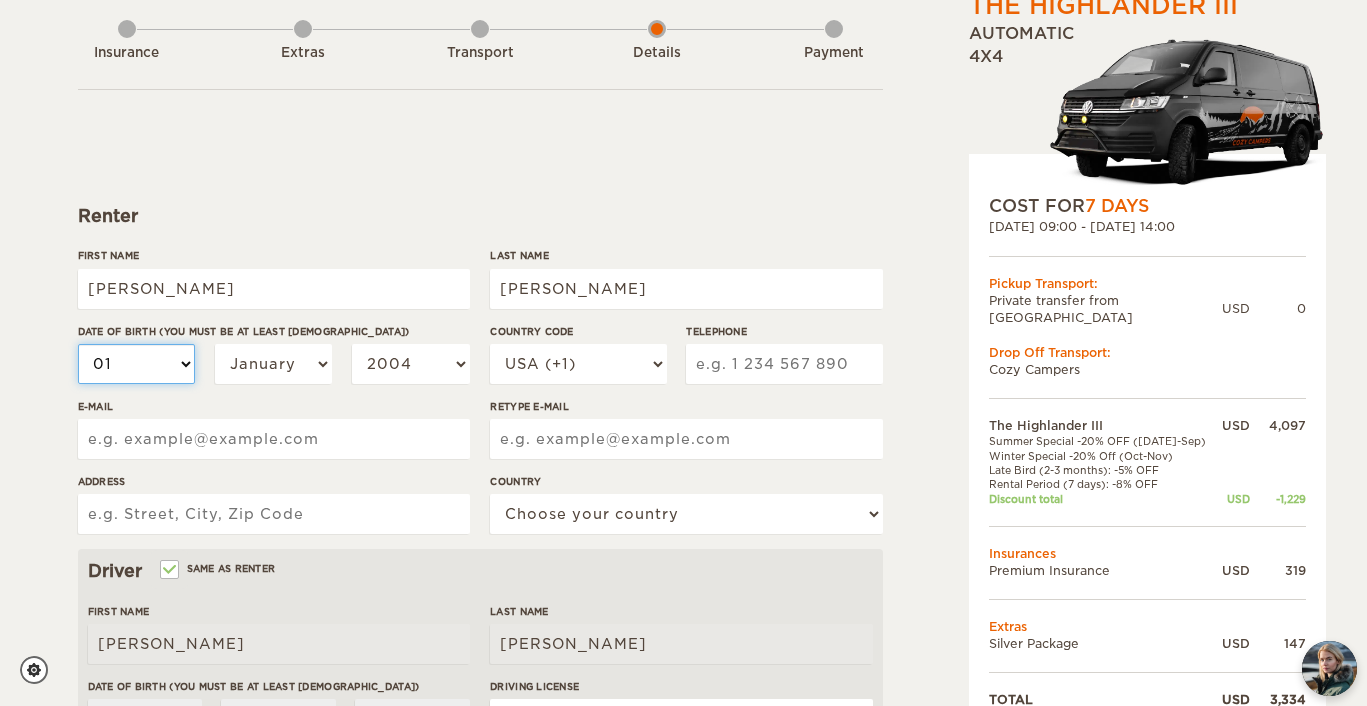 select on "27" 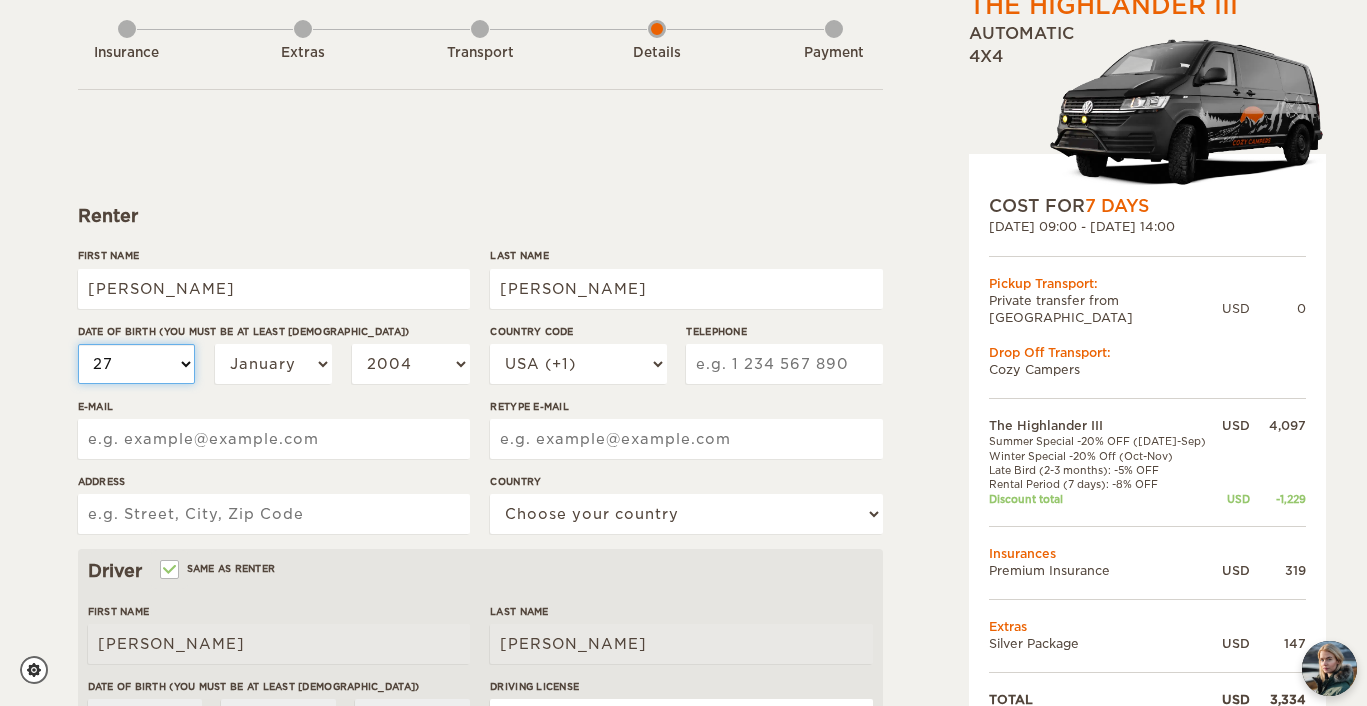select on "27" 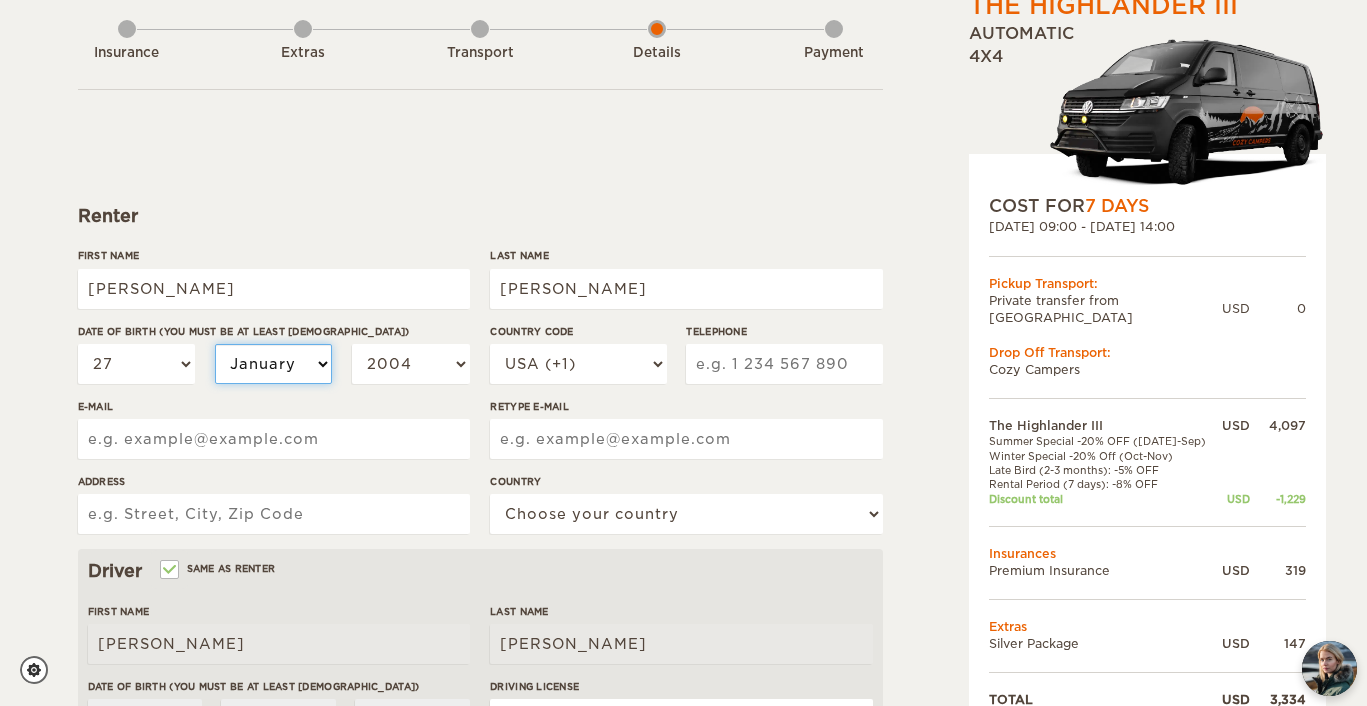click on "January
February
March
April
May
June
July
August
September
October
November
December" at bounding box center (274, 364) 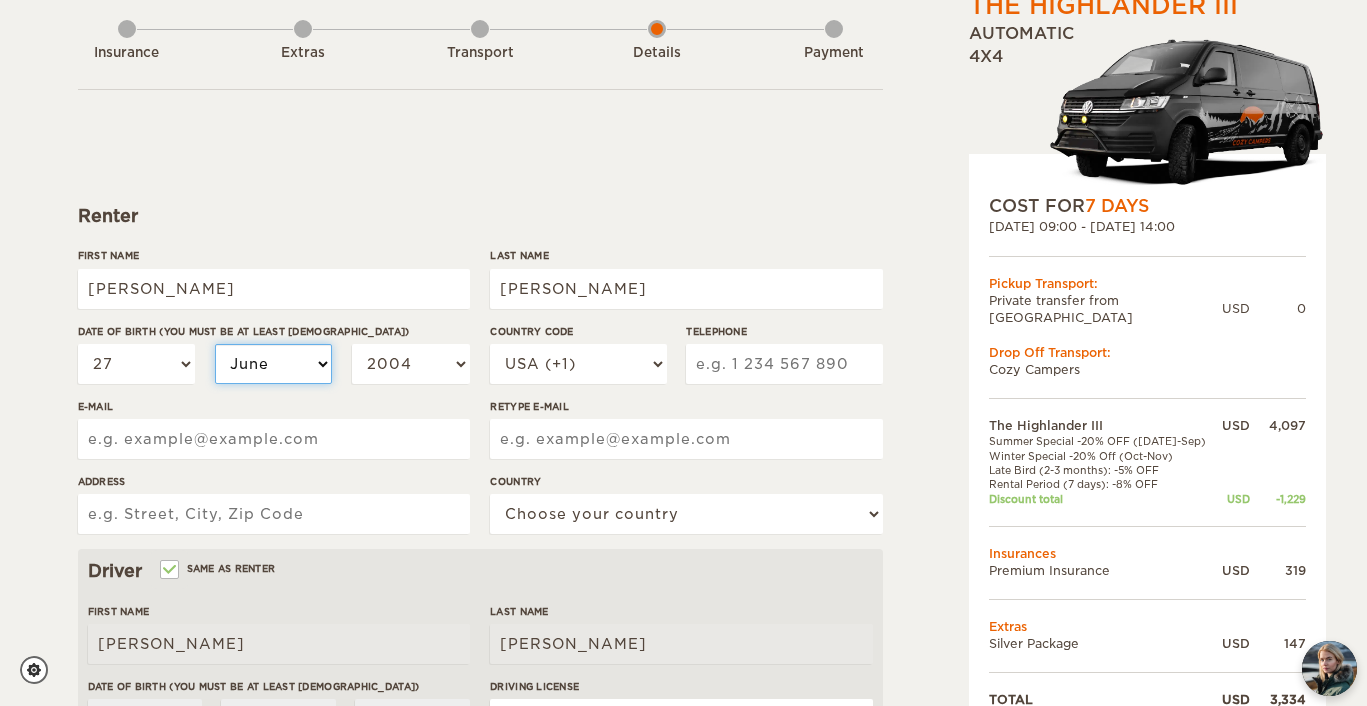 select on "06" 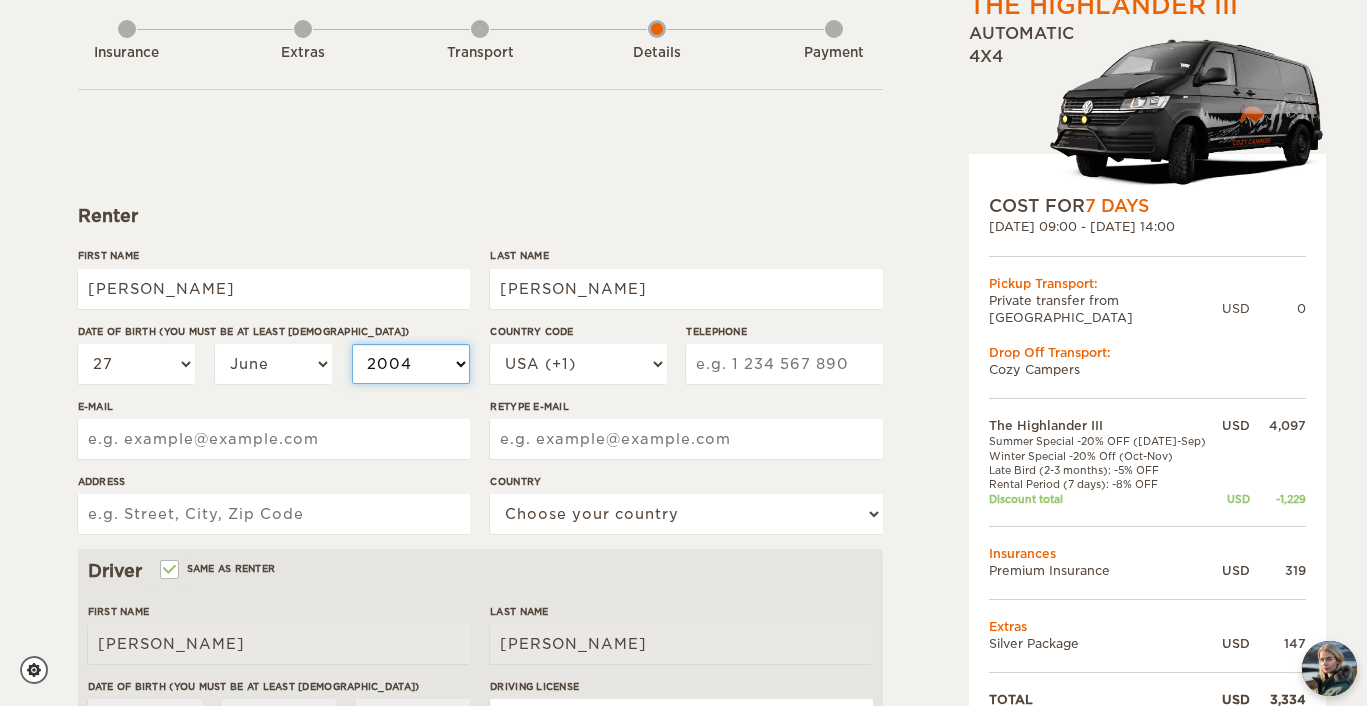 click on "2004 2003 2002 2001 2000 1999 1998 1997 1996 1995 1994 1993 1992 1991 1990 1989 1988 1987 1986 1985 1984 1983 1982 1981 1980 1979 1978 1977 1976 1975 1974 1973 1972 1971 1970 1969 1968 1967 1966 1965 1964 1963 1962 1961 1960 1959 1958 1957 1956 1955 1954 1953 1952 1951 1950 1949 1948 1947 1946 1945 1944 1943 1942 1941 1940 1939 1938 1937 1936 1935 1934 1933 1932 1931 1930 1929 1928 1927 1926 1925 1924 1923 1922 1921 1920 1919 1918 1917 1916 1915 1914 1913 1912 1911 1910 1909 1908 1907 1906 1905 1904 1903 1902 1901 1900 1899 1898 1897 1896 1895 1894 1893 1892 1891 1890 1889 1888 1887 1886 1885 1884 1883 1882 1881 1880 1879 1878 1877 1876 1875" at bounding box center [411, 364] 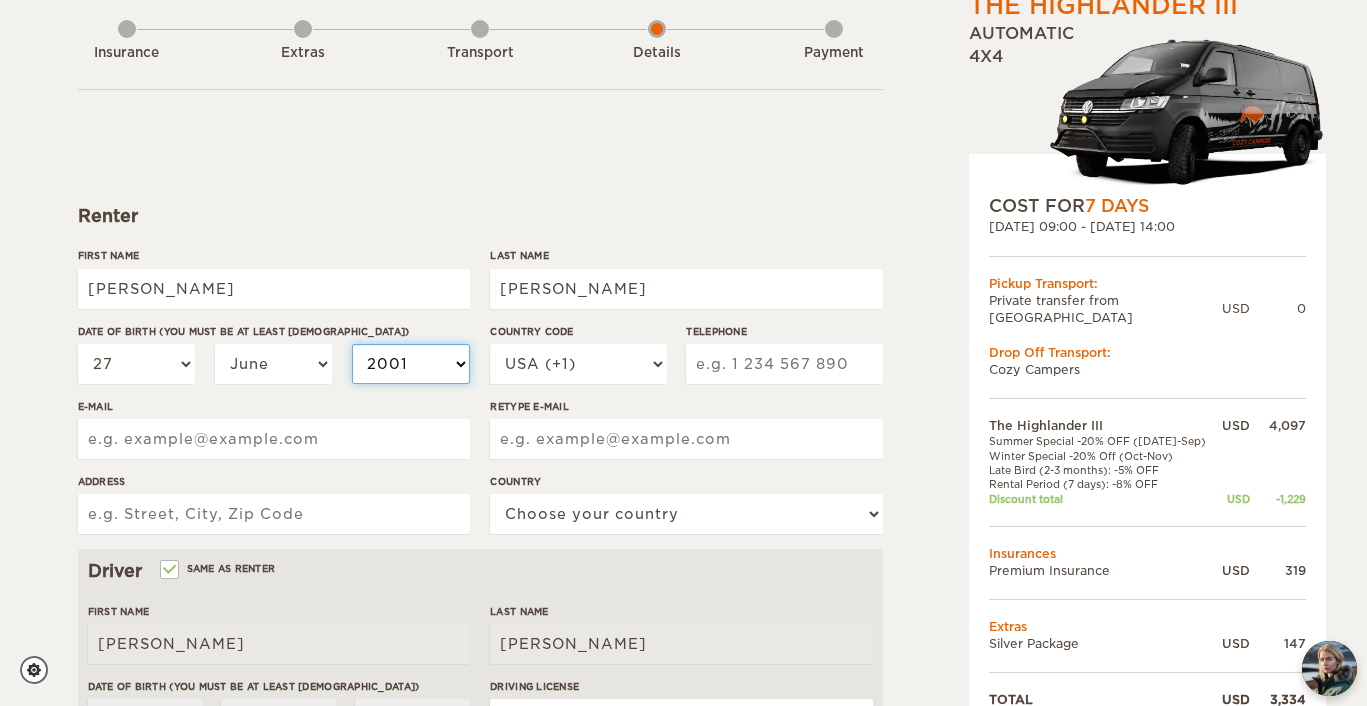 select on "2001" 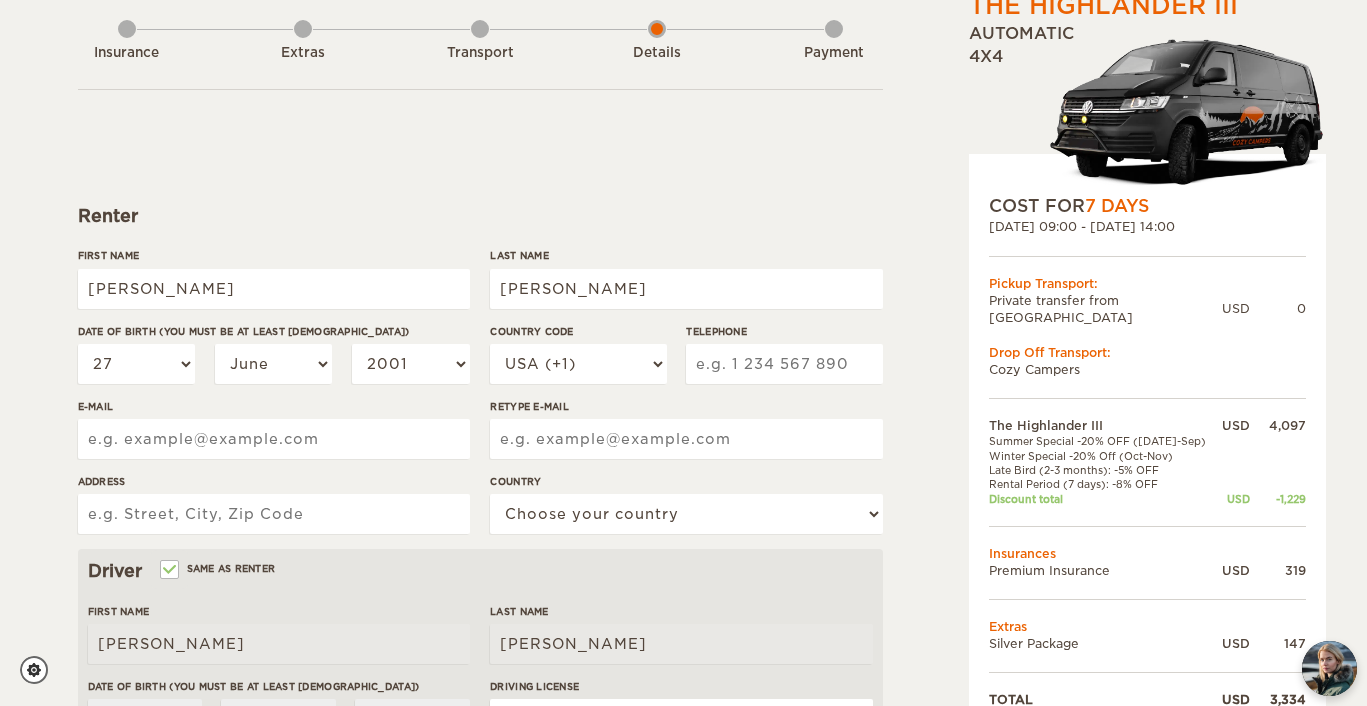 click on "Telephone" at bounding box center [784, 364] 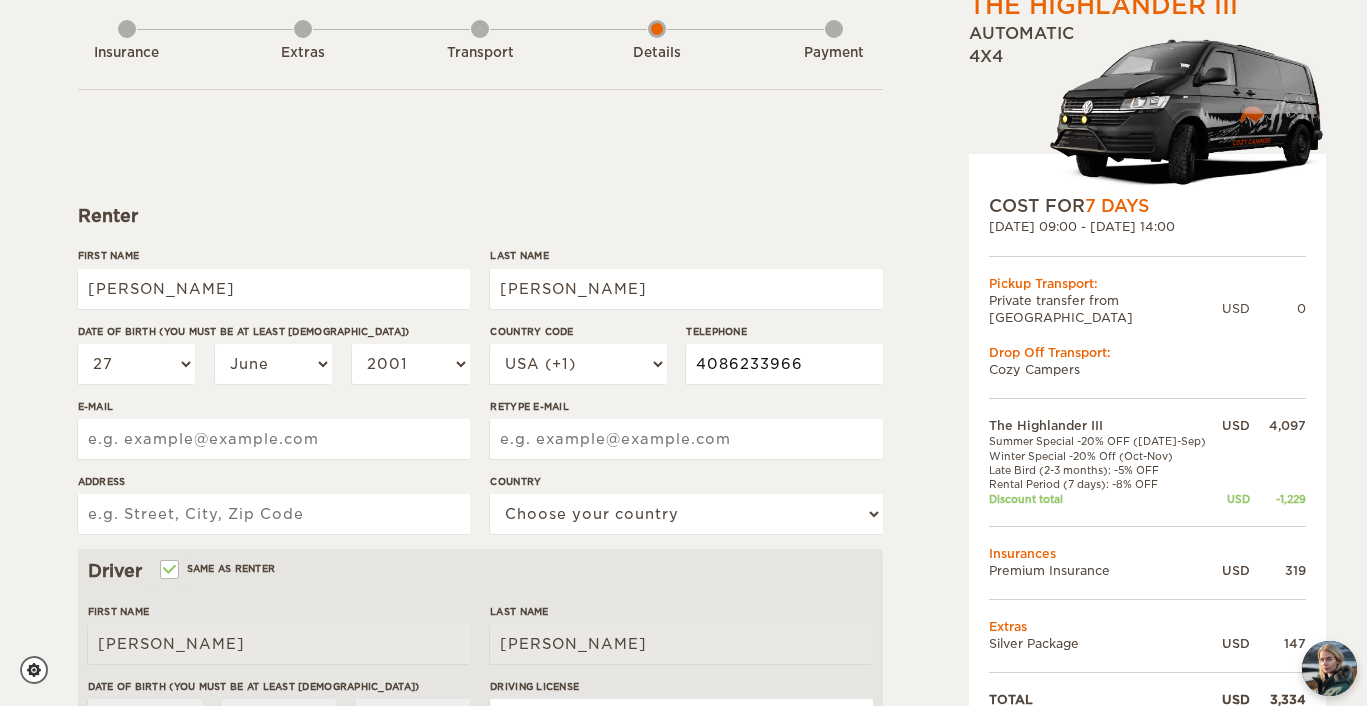 type on "4086233966" 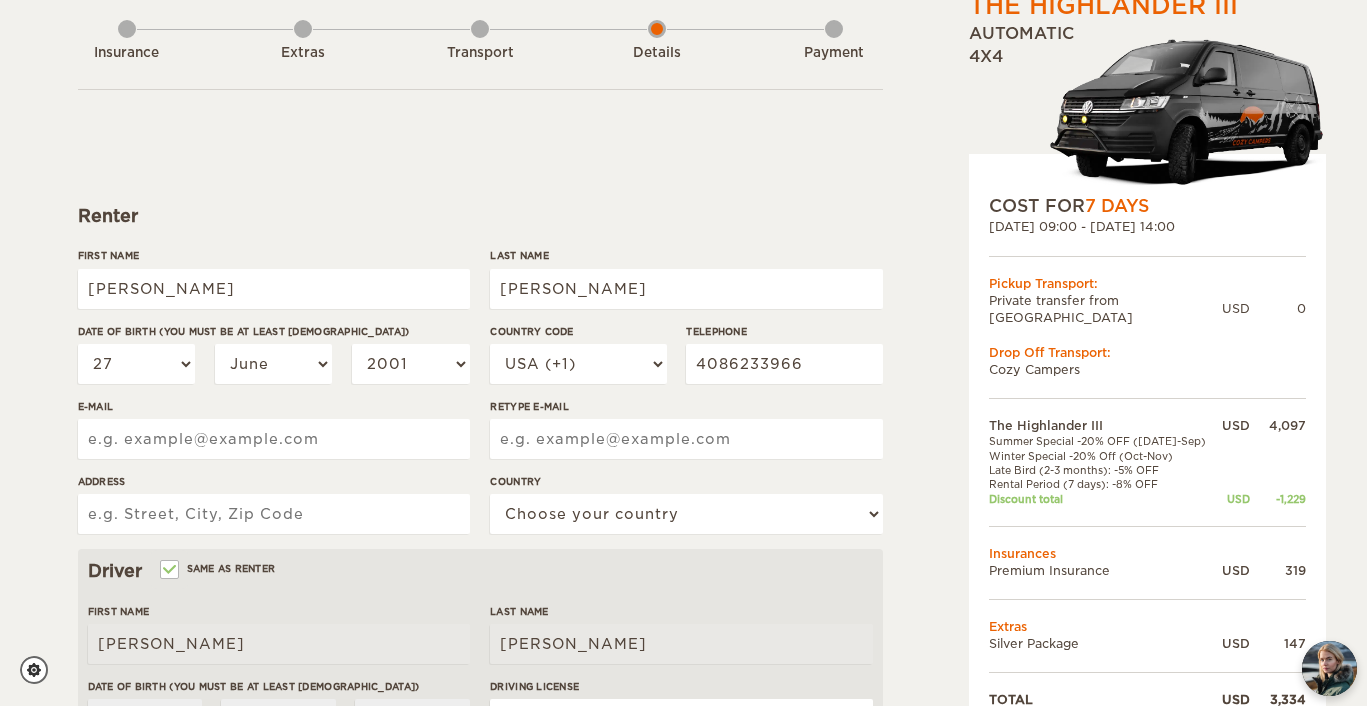 click on "E-mail" at bounding box center [274, 439] 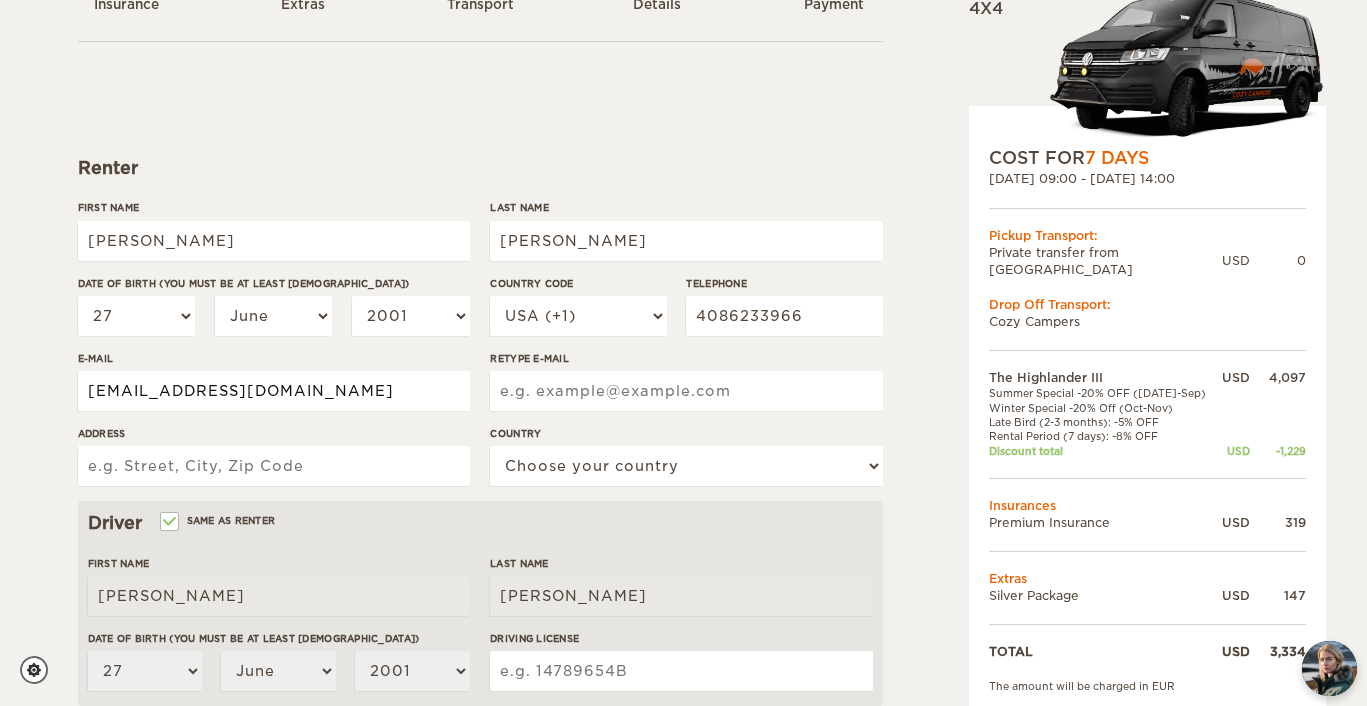scroll, scrollTop: 159, scrollLeft: 0, axis: vertical 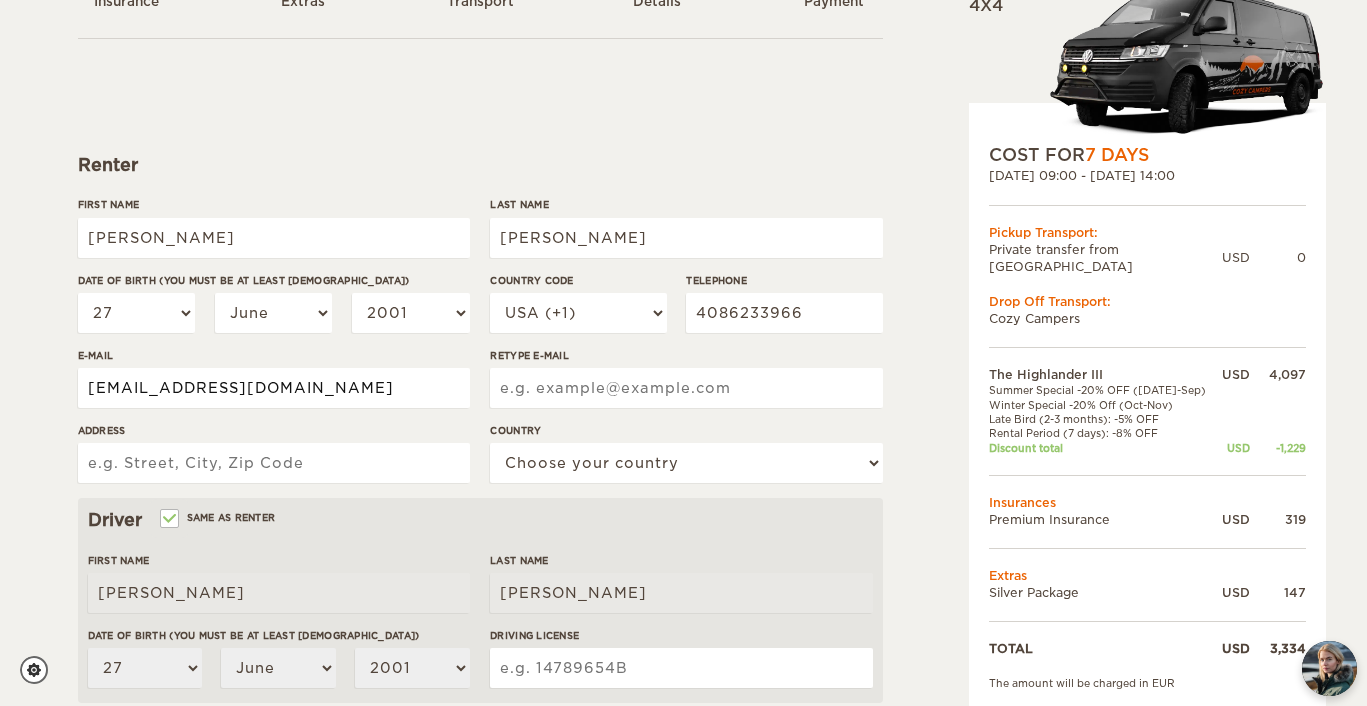 type on "[EMAIL_ADDRESS][DOMAIN_NAME]" 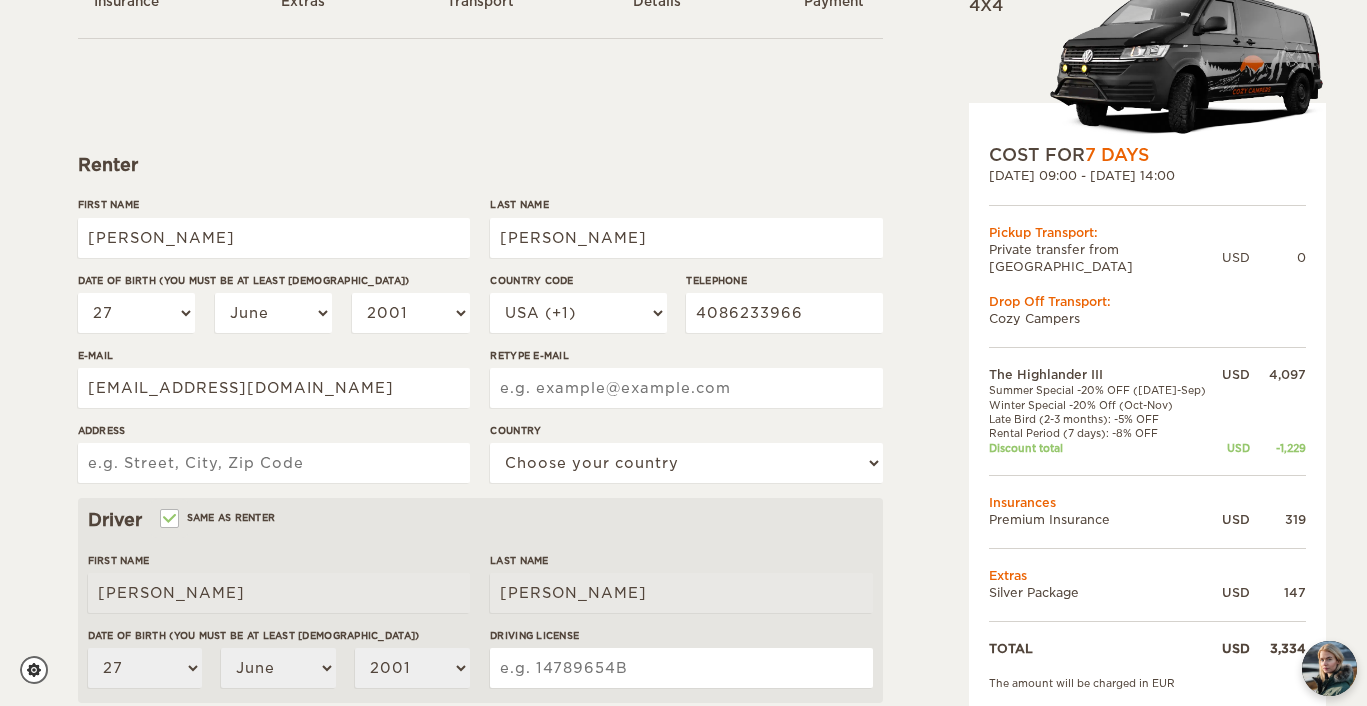 click on "Retype E-mail" at bounding box center (686, 388) 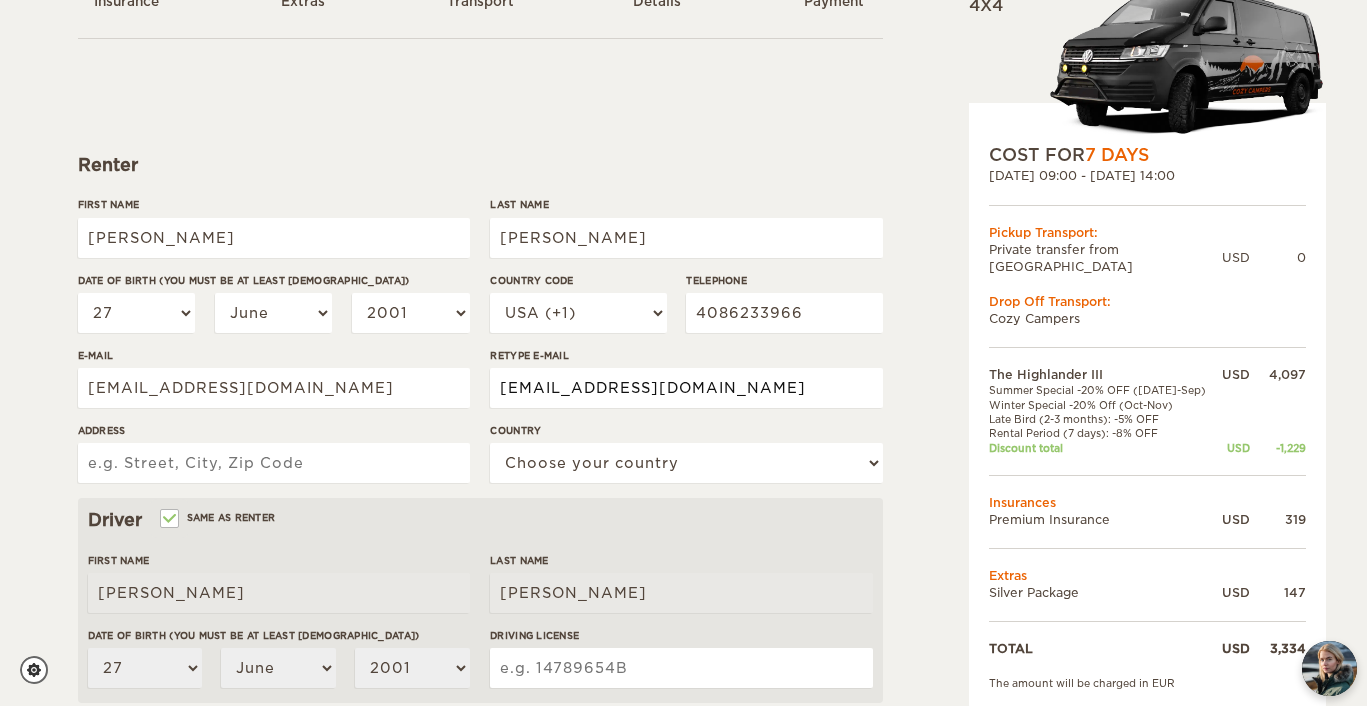 type on "haleynaslund@yahoo.com" 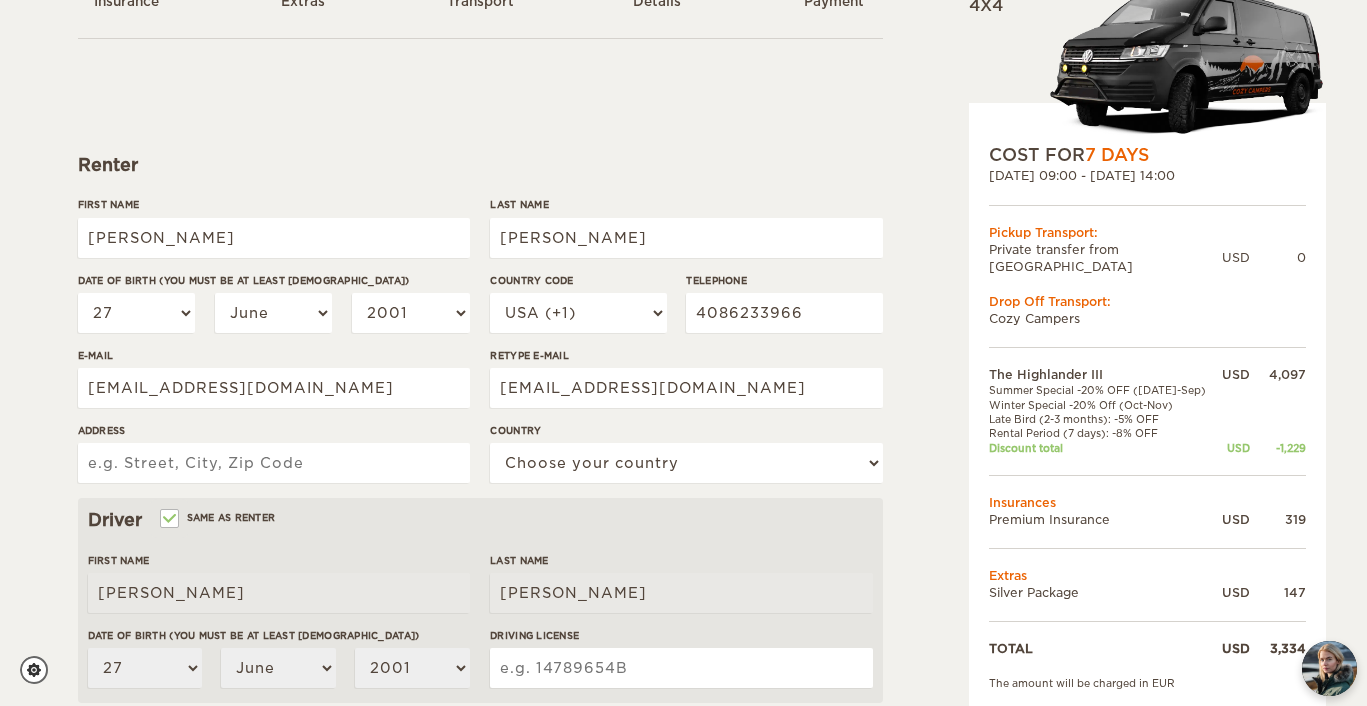 click on "Address" at bounding box center [274, 463] 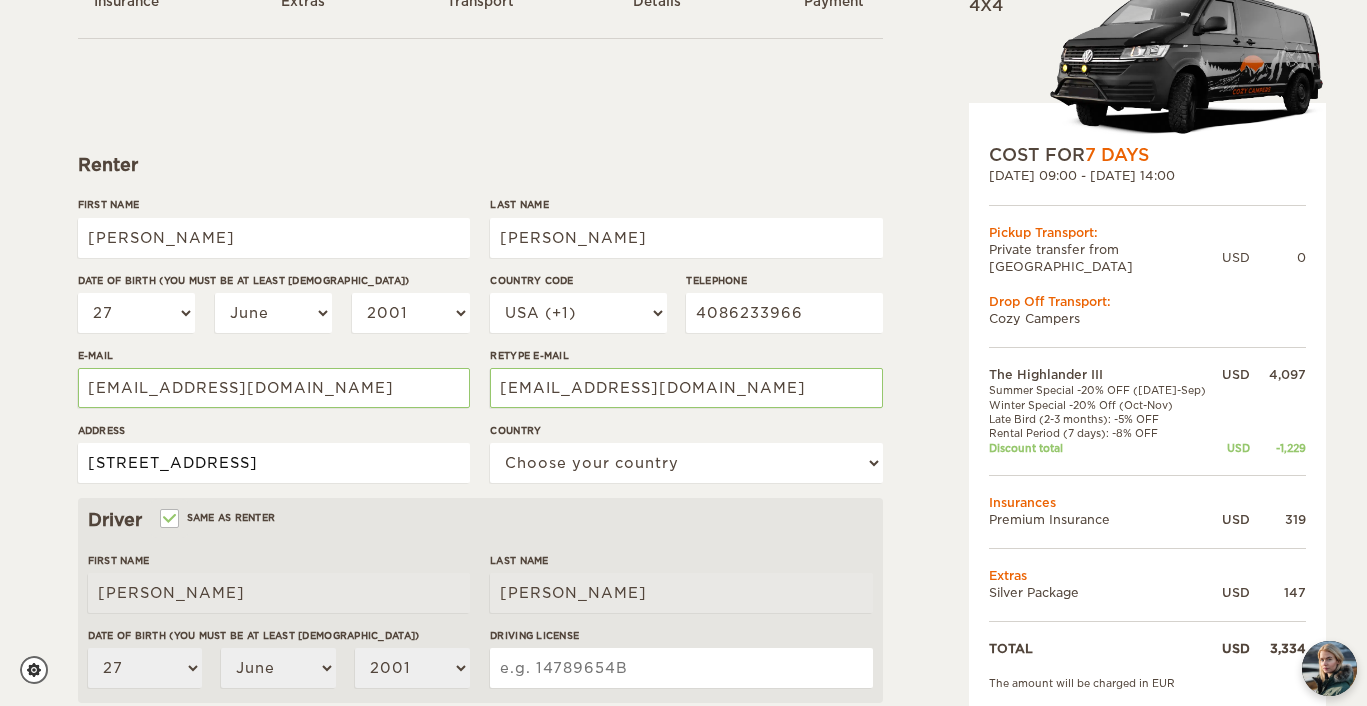 type on "14275 Los Gatos Almaden Road" 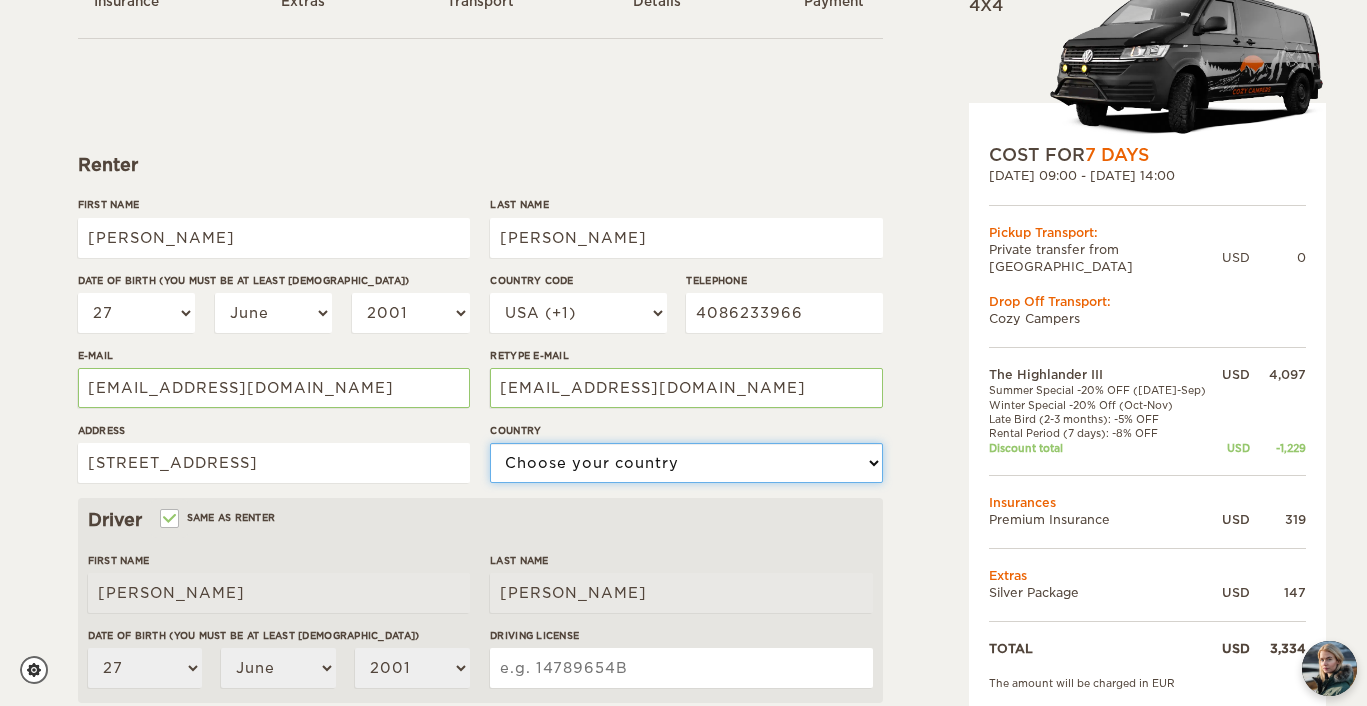 click on "Choose your country
United States
United Kingdom
Germany
Afghanistan Albania Algeria American Samoa Andorra Angola Anguilla Antarctica Antigua and Barbuda Argentina Armenia Aruba Australia Austria Azerbaijan Bahamas Bahrain Bangladesh Barbados Belarus Belgium Belize Benin Bermuda Bhutan Bolivia Bosnia and Herzegovina Botswana Brazil British Virgin Islands Brunei Bulgaria Burkina Faso Burma (Myanmar) Burundi Cambodia Cameroon Canada Cape Verde Cayman Islands Central African Republic Chad Chile China Christmas Island Cocos (Keeling) Islands Colombia Comoros Cook Islands Costa Rica Croatia Cuba Cyprus Czech Republic Democratic Republic of the Congo Denmark Djibouti Dominica Dominican Republic Ecuador Egypt El Salvador Equatorial Guinea Eritrea Estonia Ethiopia Falkland Islands Faroe Islands Fiji Finland France French Polynesia Gabon Gambia Gaza Strip Georgia Germany Ghana Gibraltar Greece Greenland Grenada Guam Guatemala Guinea Guinea-Bissau Guyana Haiti Holy See (Vatican City)" at bounding box center [686, 463] 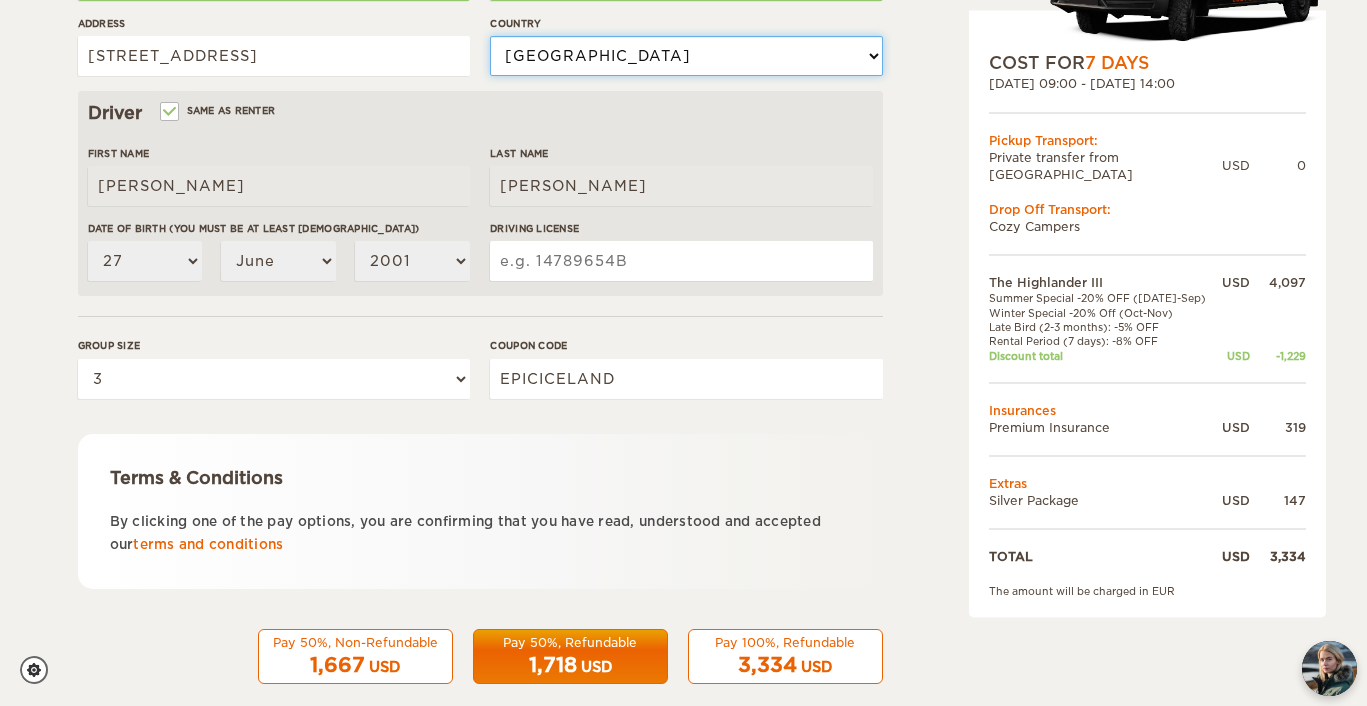 scroll, scrollTop: 567, scrollLeft: 0, axis: vertical 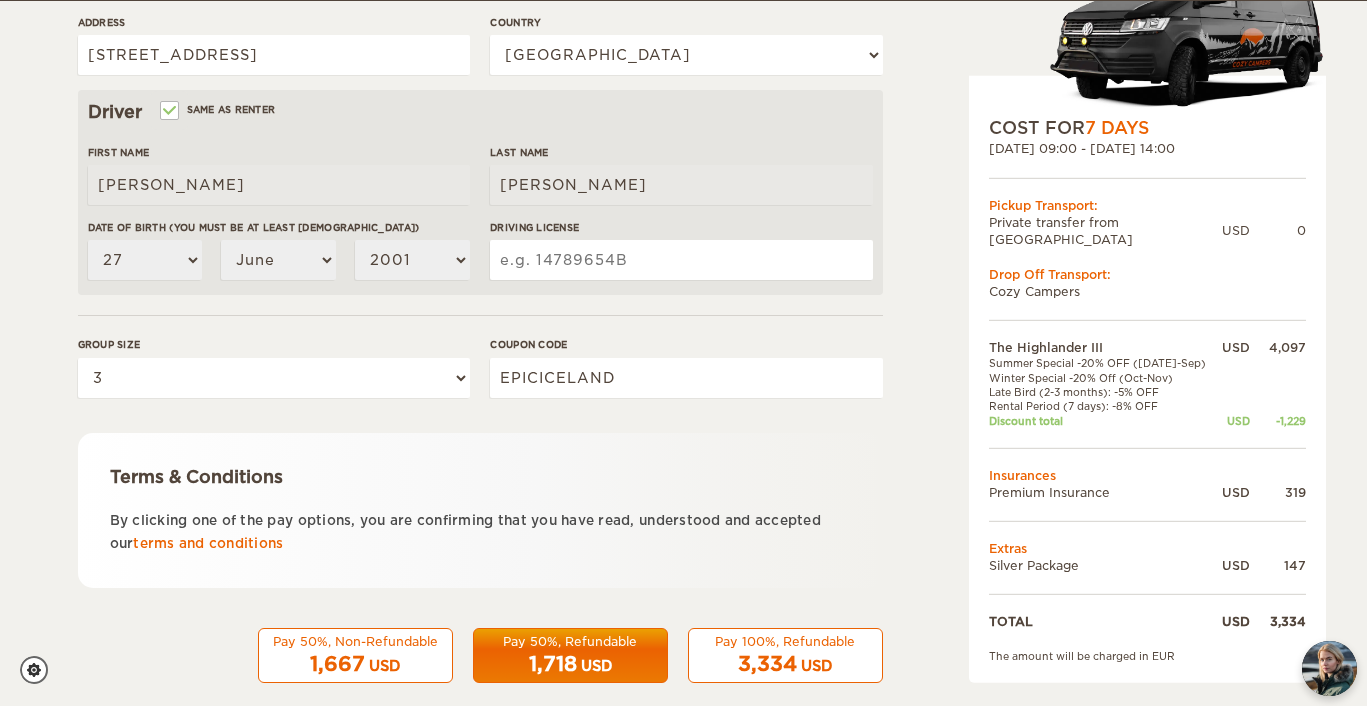 click on "Driving License" at bounding box center (681, 260) 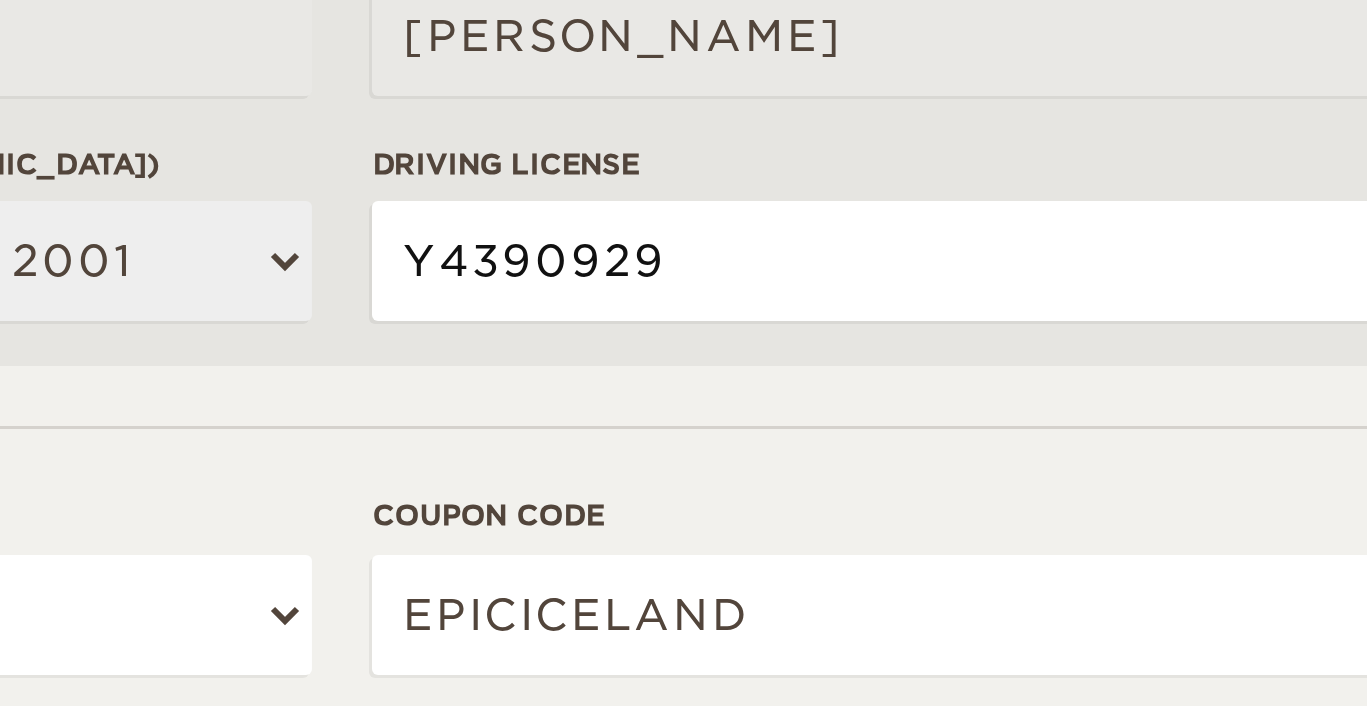 drag, startPoint x: 535, startPoint y: 261, endPoint x: 561, endPoint y: 259, distance: 26.076809 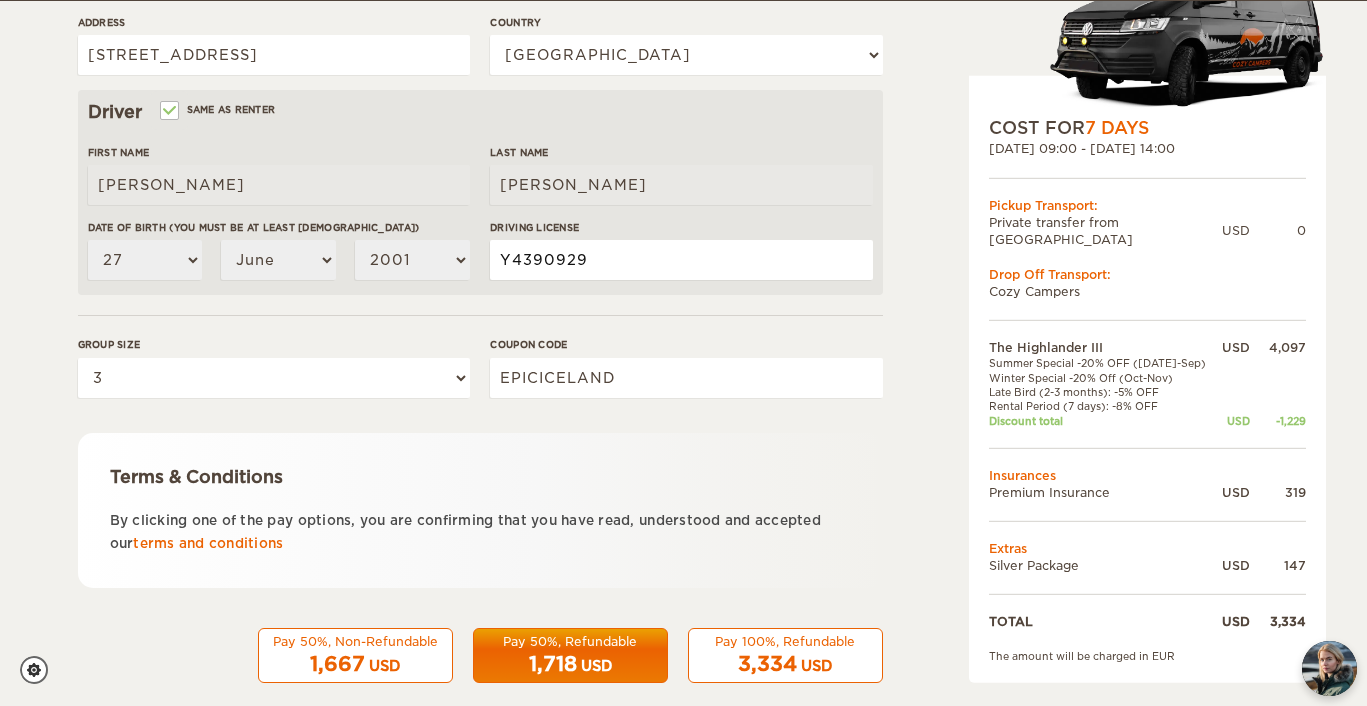 type on "Y4390929" 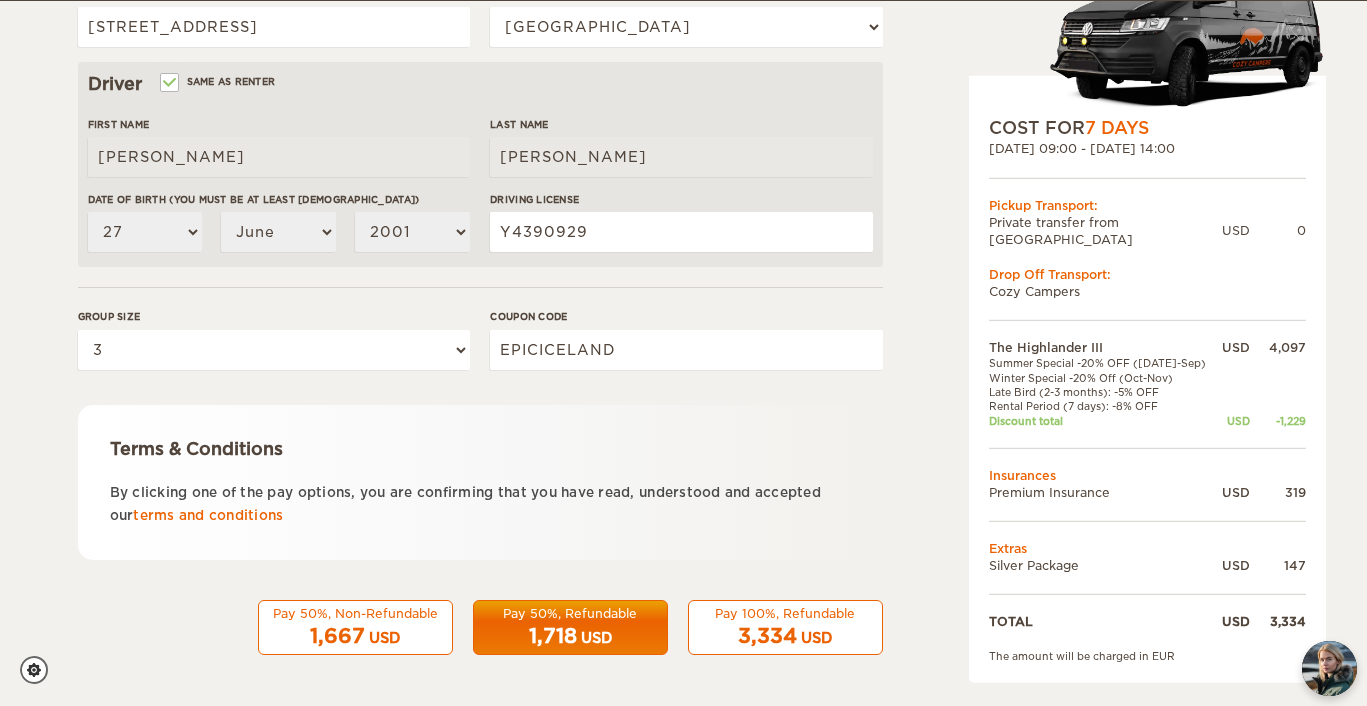 click on "Pay 50%, Non-Refundable" at bounding box center [355, 613] 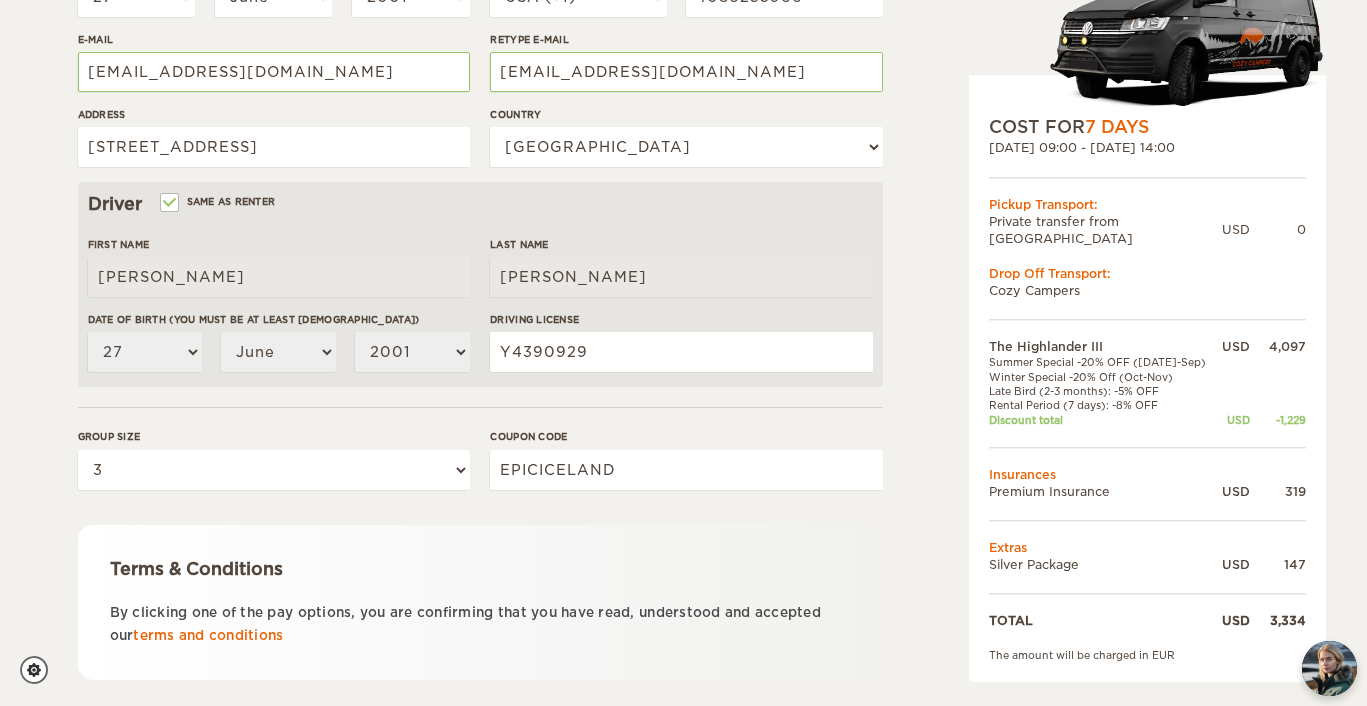 scroll, scrollTop: 595, scrollLeft: 0, axis: vertical 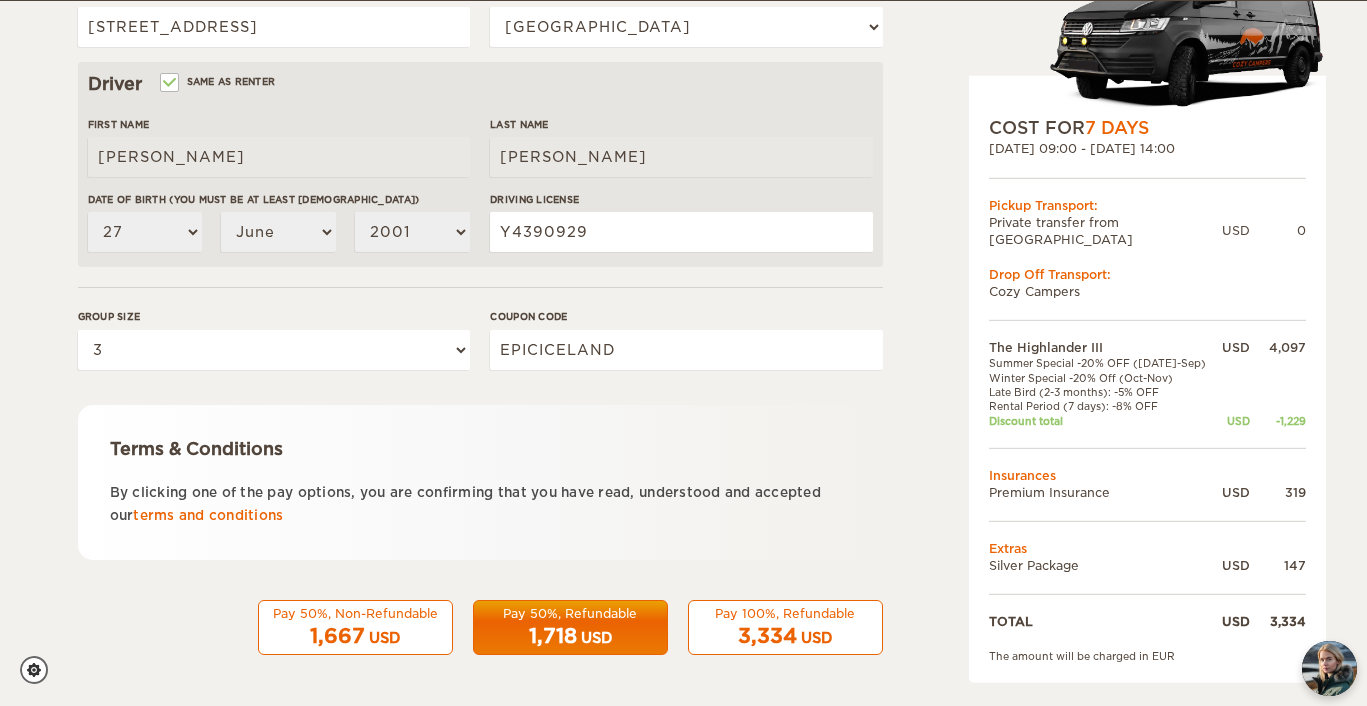 click on "Pay 50%, Non-Refundable" at bounding box center [355, 613] 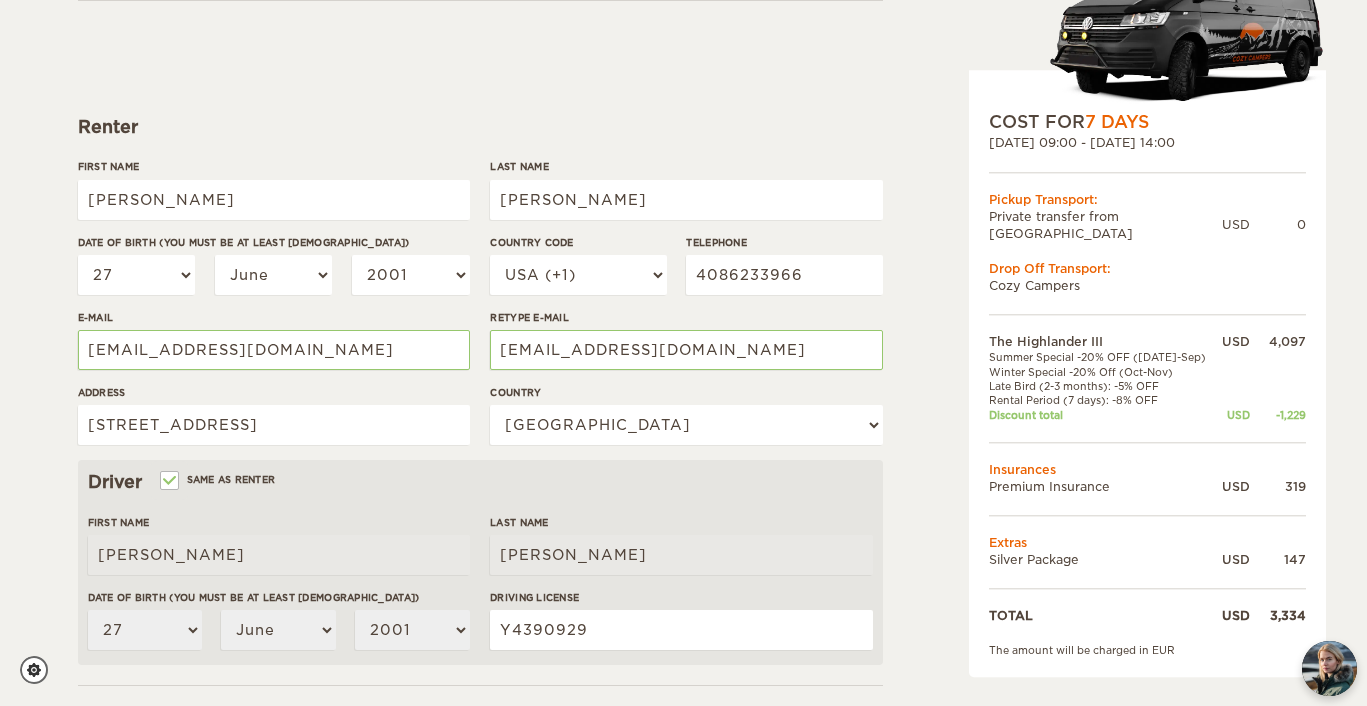 scroll, scrollTop: 204, scrollLeft: 0, axis: vertical 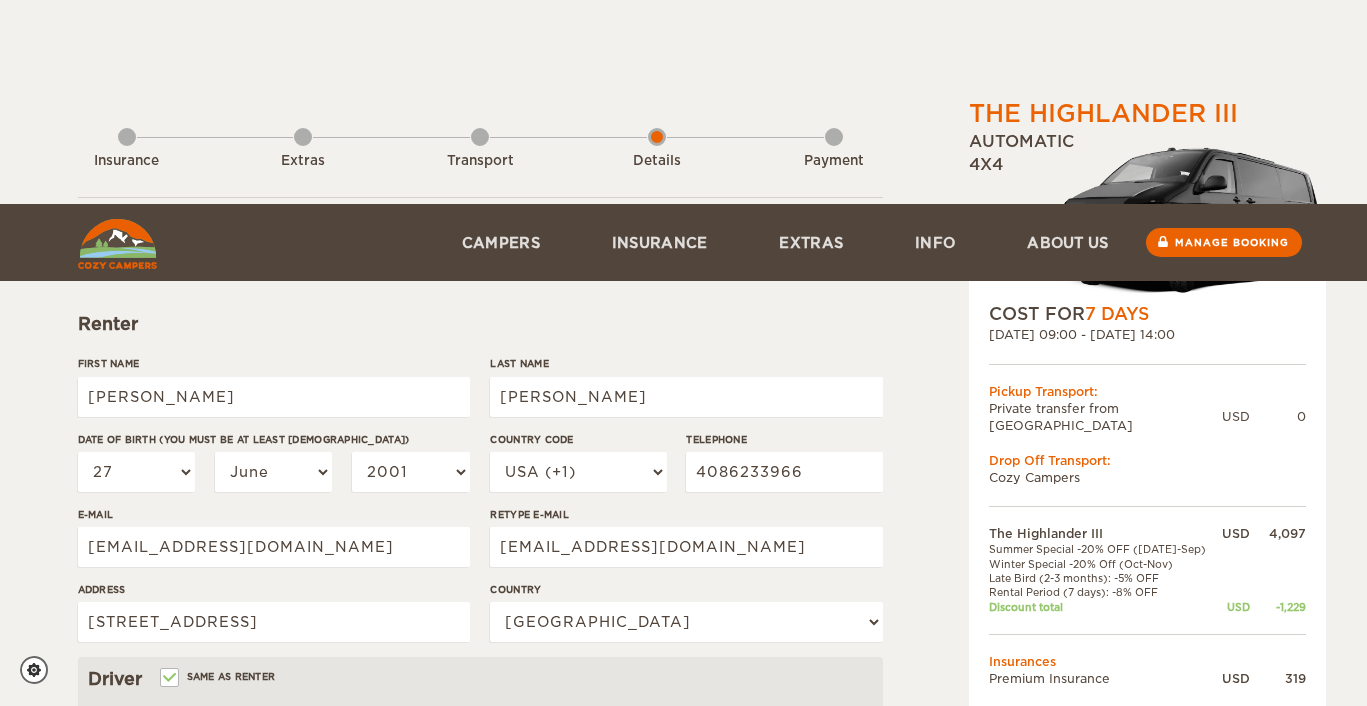 select on "27" 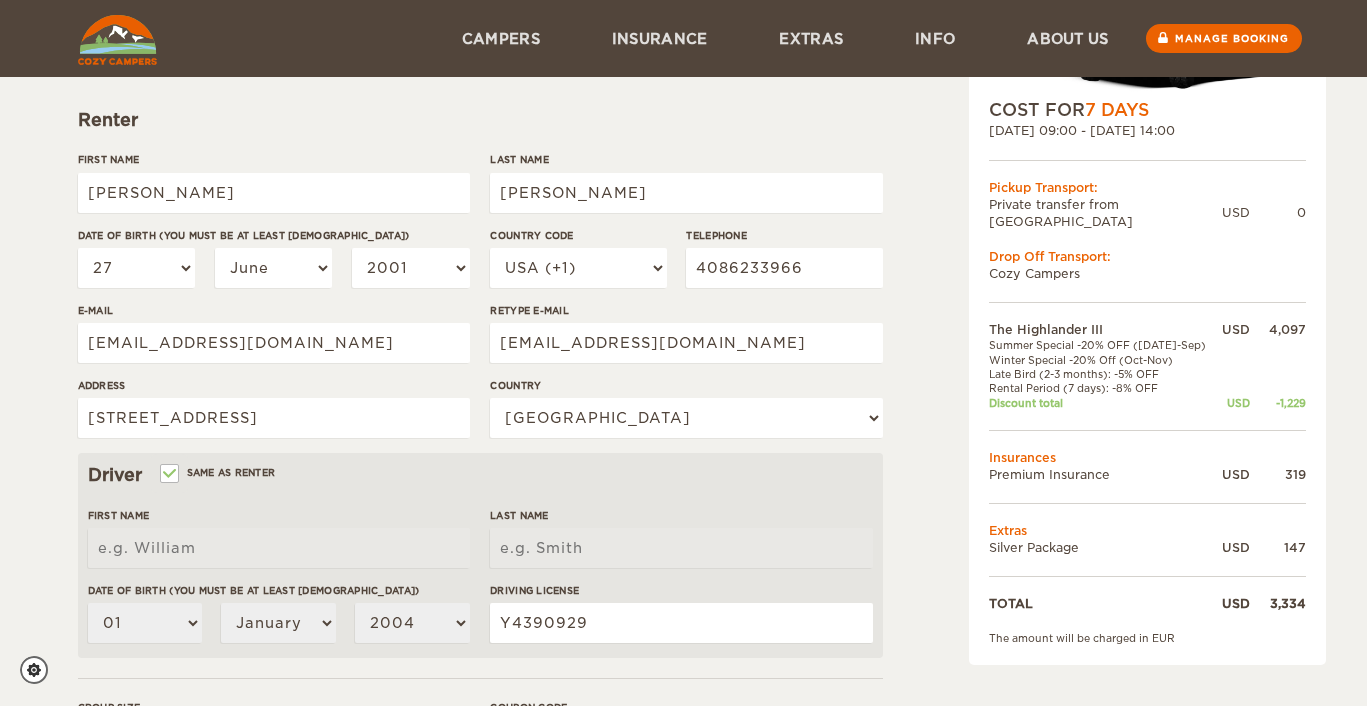 scroll, scrollTop: 0, scrollLeft: 0, axis: both 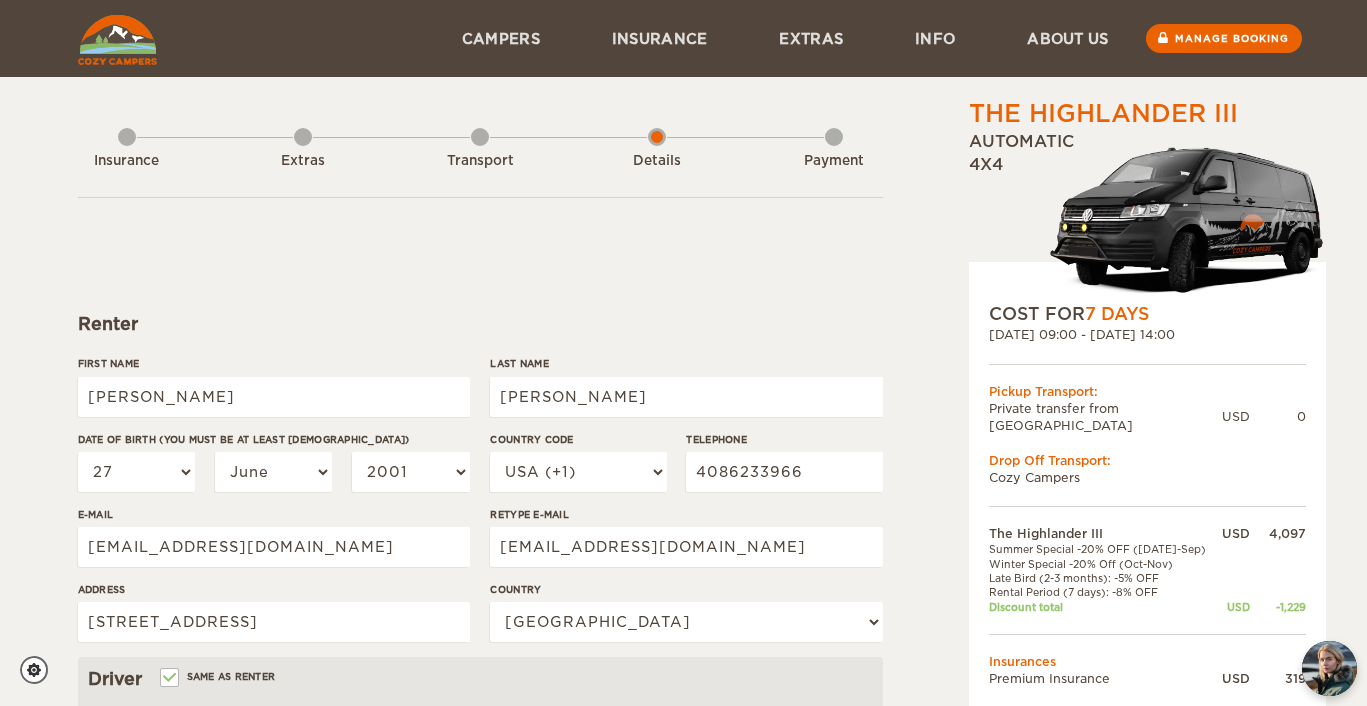click on "Transport" at bounding box center [480, 157] 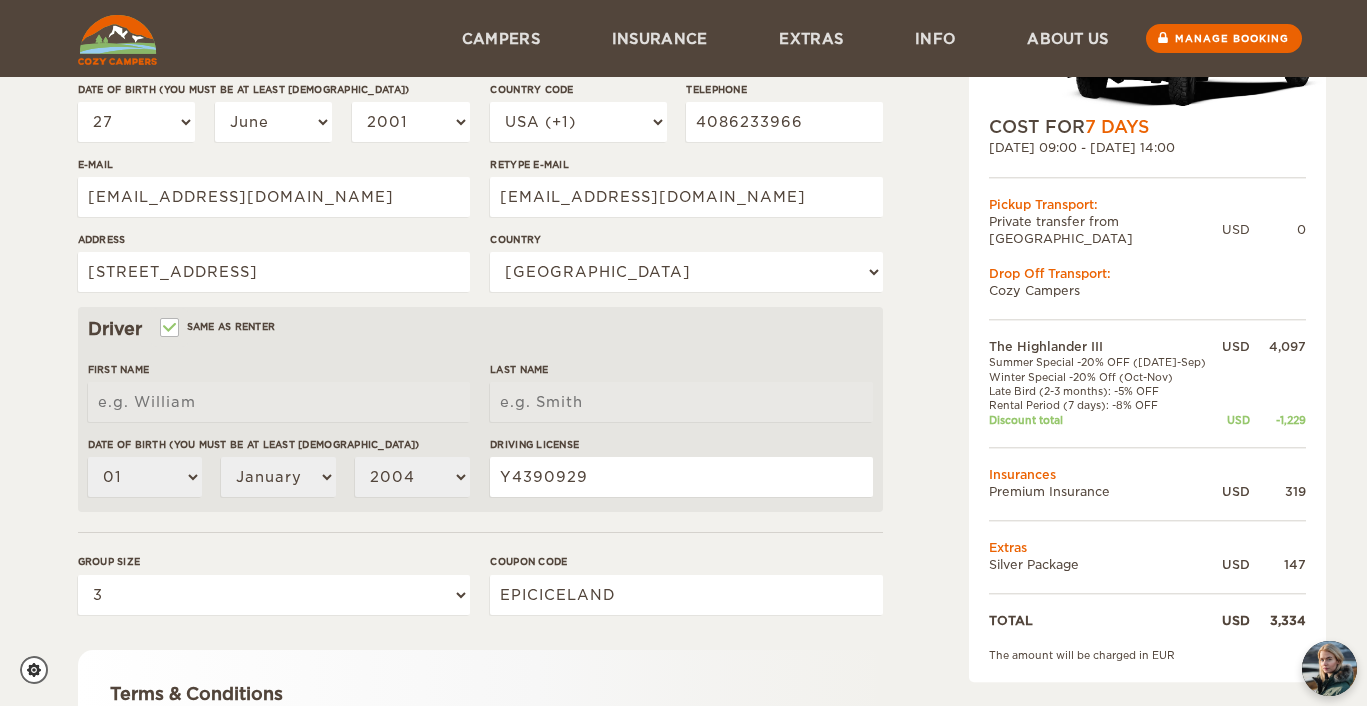scroll, scrollTop: 0, scrollLeft: 0, axis: both 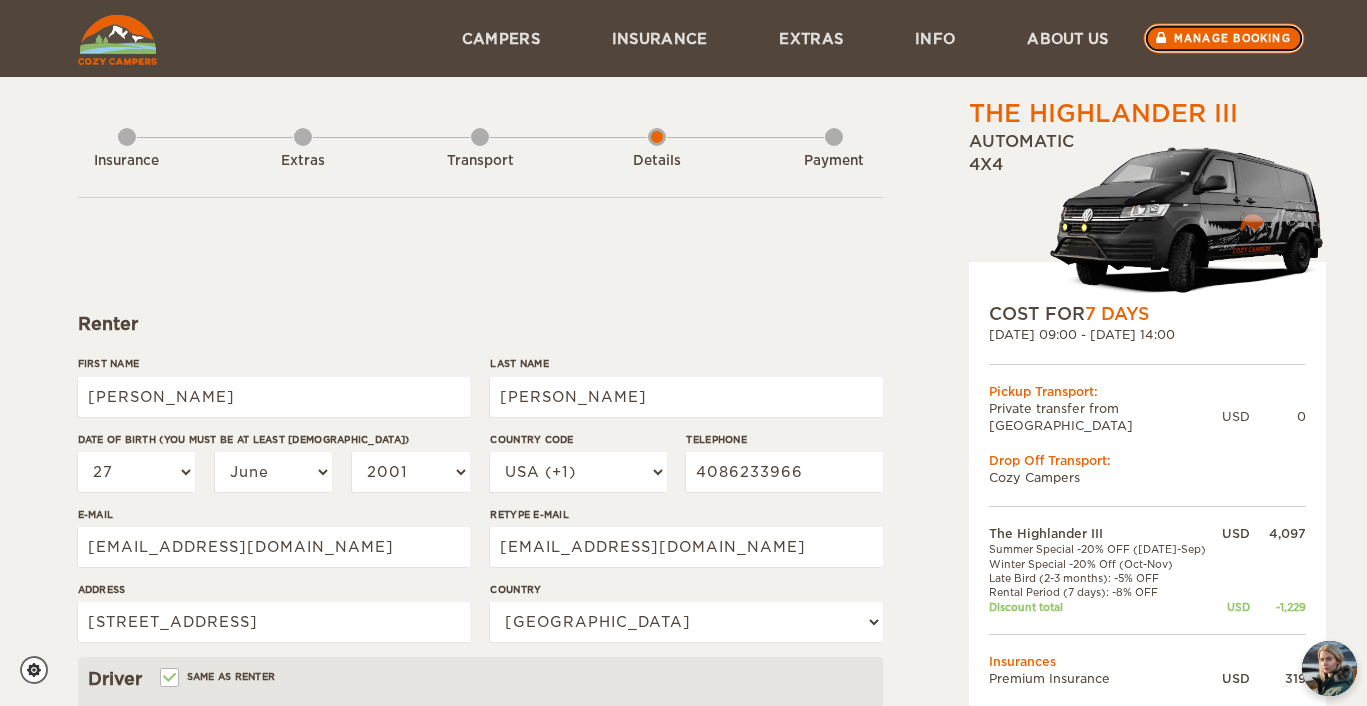click on "Manage booking" at bounding box center (1223, 39) 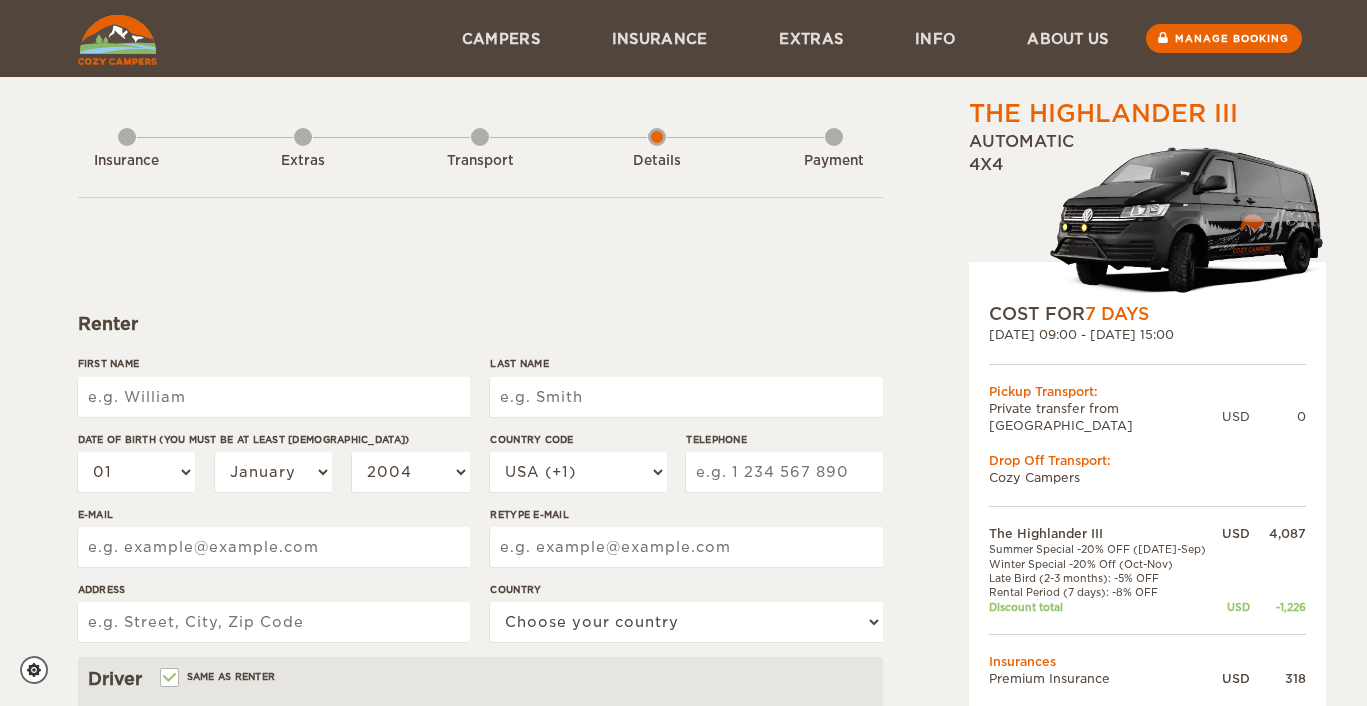 scroll, scrollTop: 0, scrollLeft: 0, axis: both 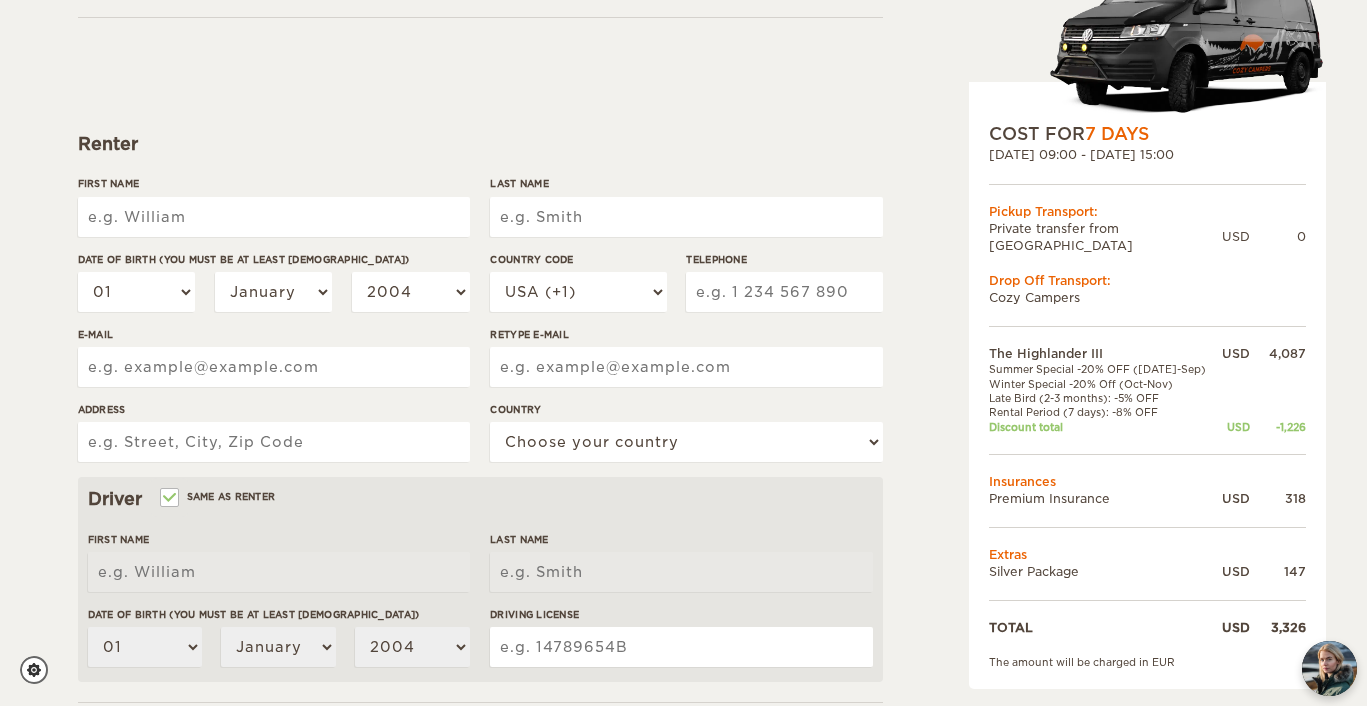 click on "First Name" at bounding box center (274, 217) 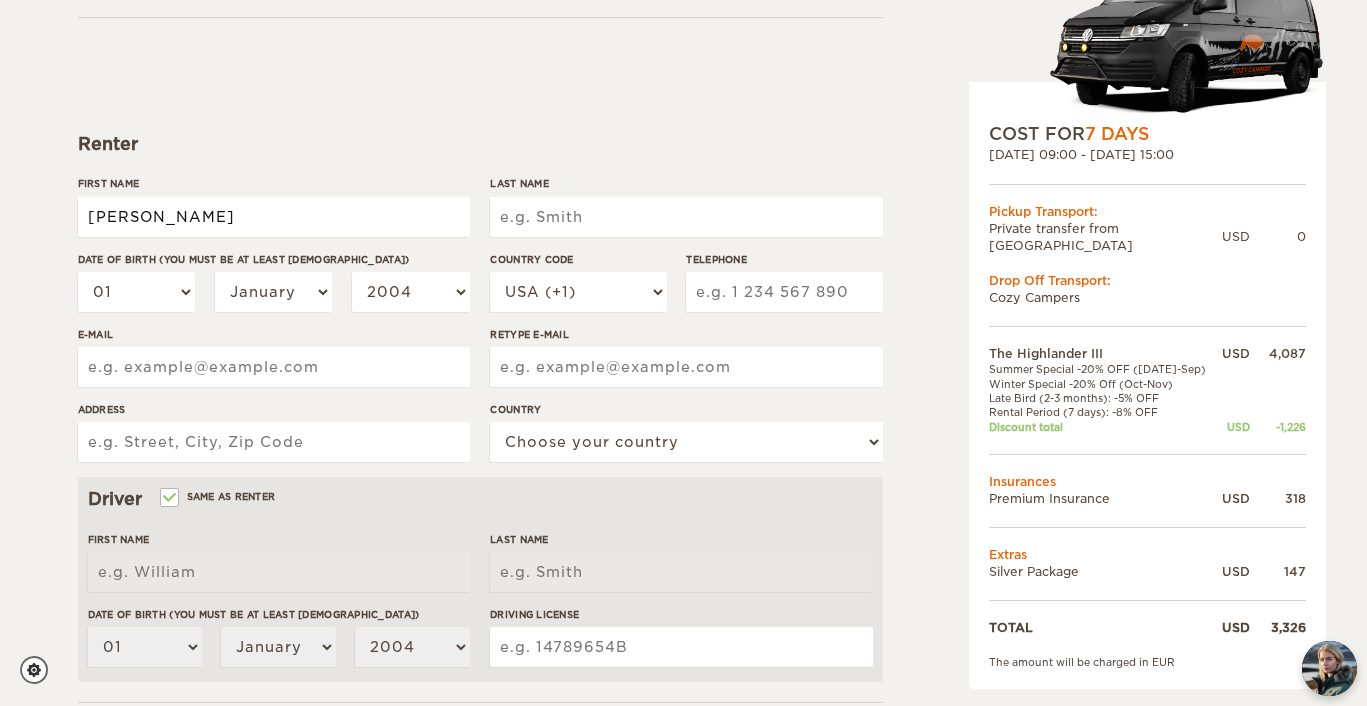 type on "[PERSON_NAME]" 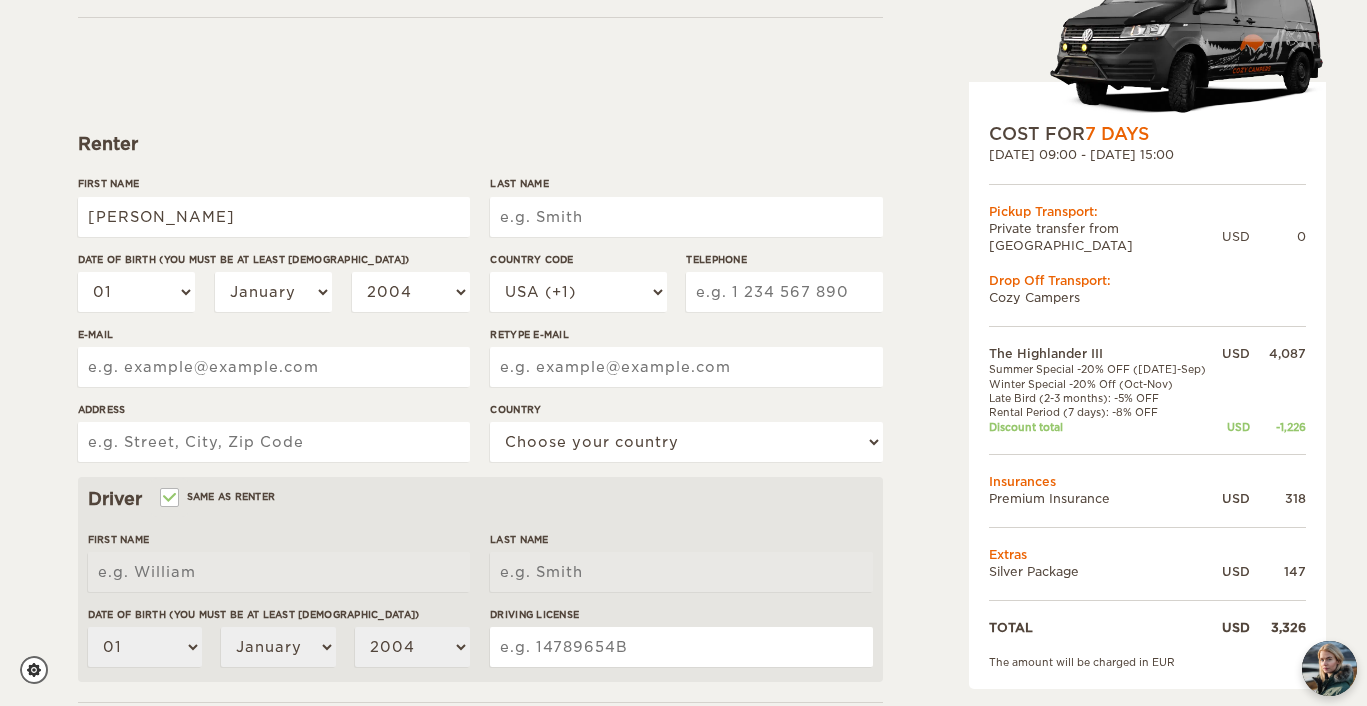 type on "[PERSON_NAME]" 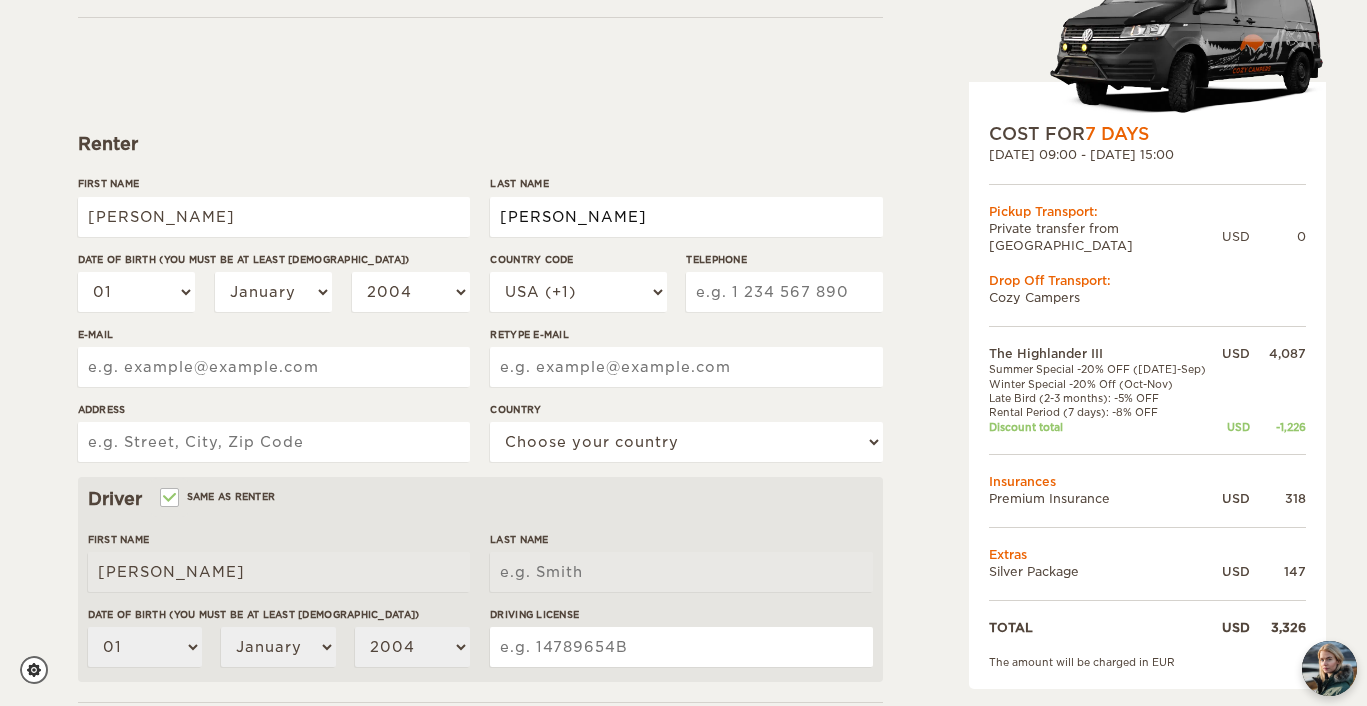 type on "[PERSON_NAME]" 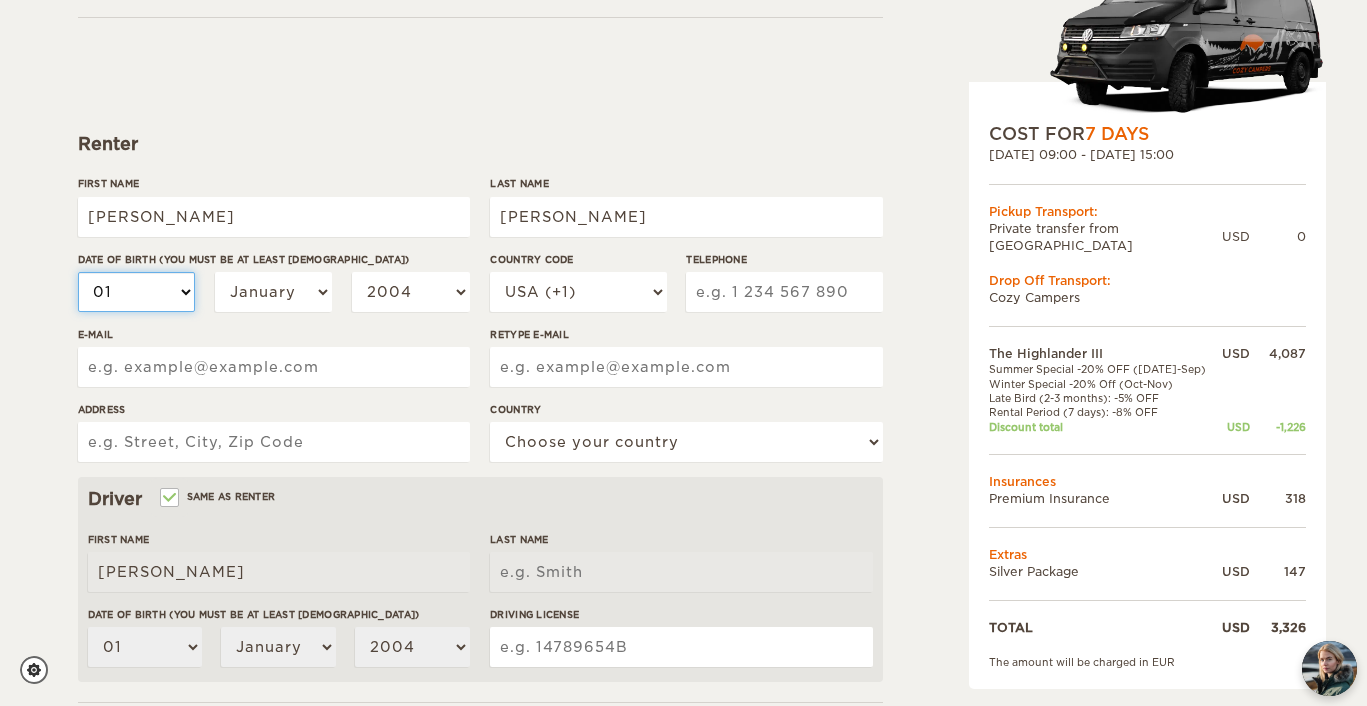type on "[PERSON_NAME]" 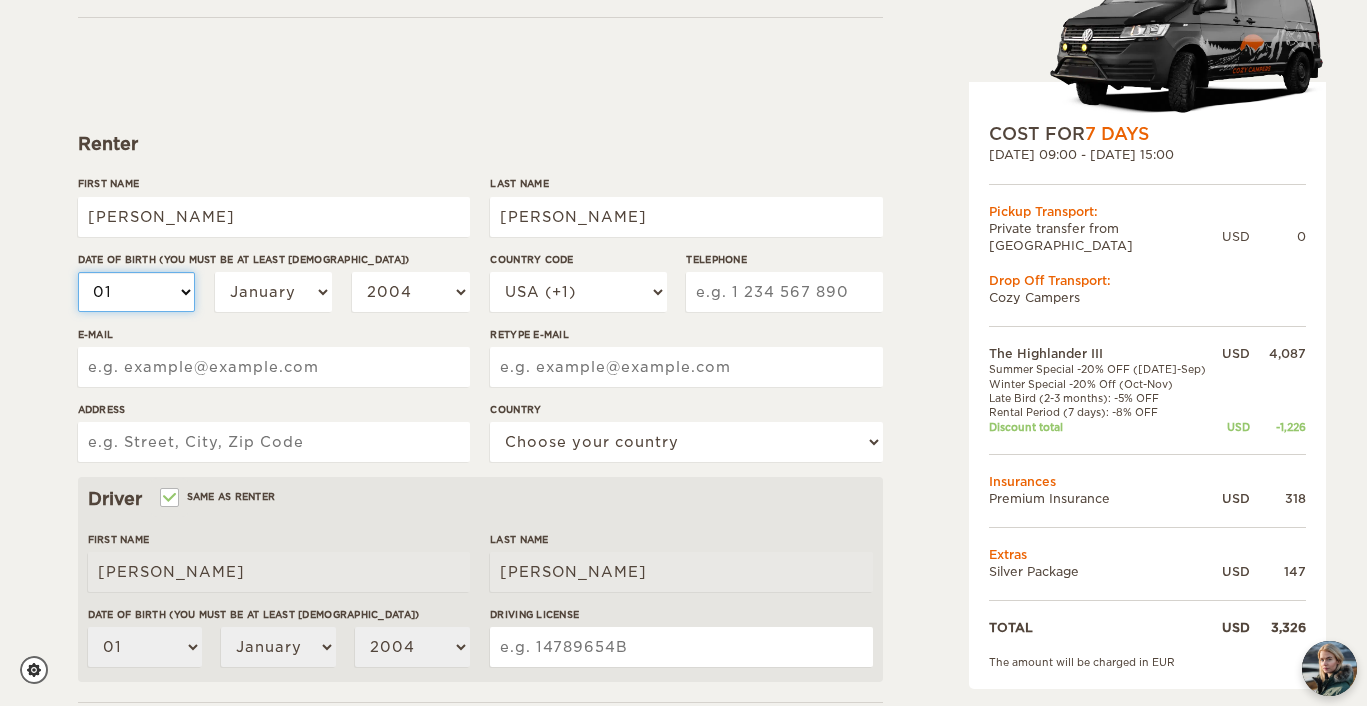 select on "20" 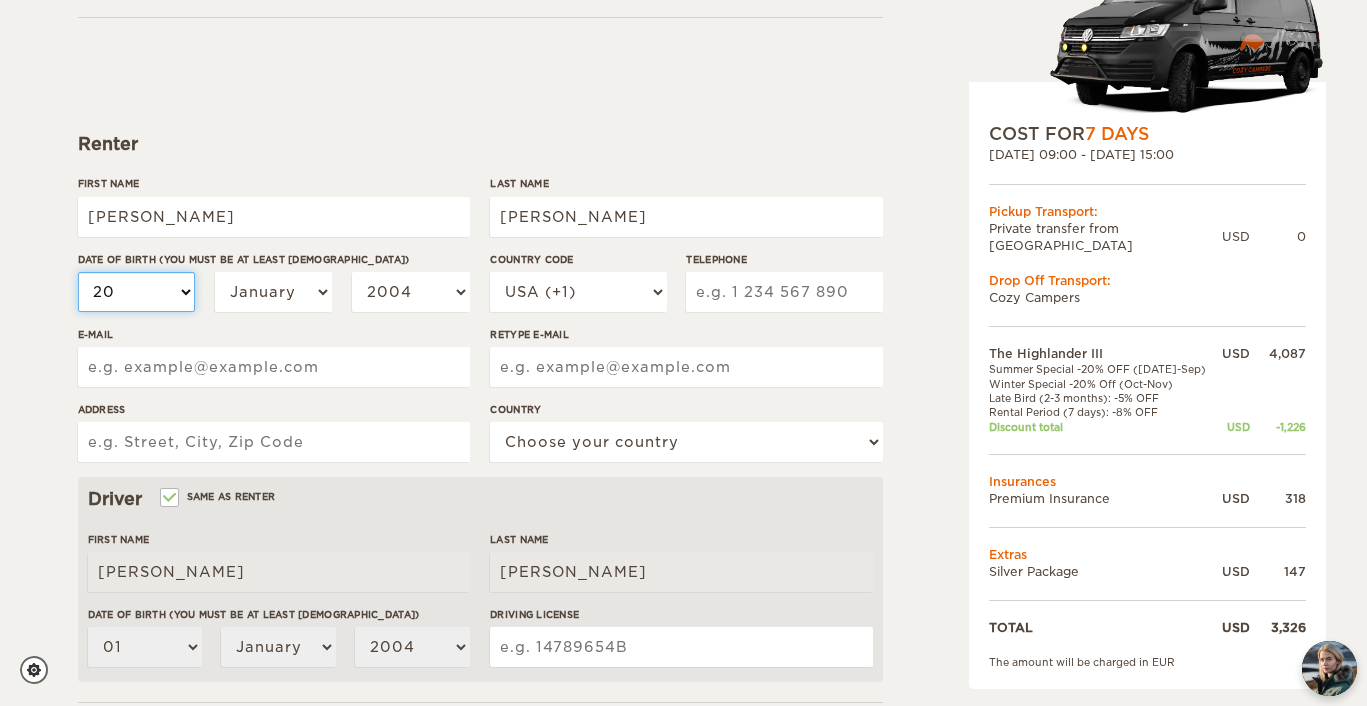 select on "20" 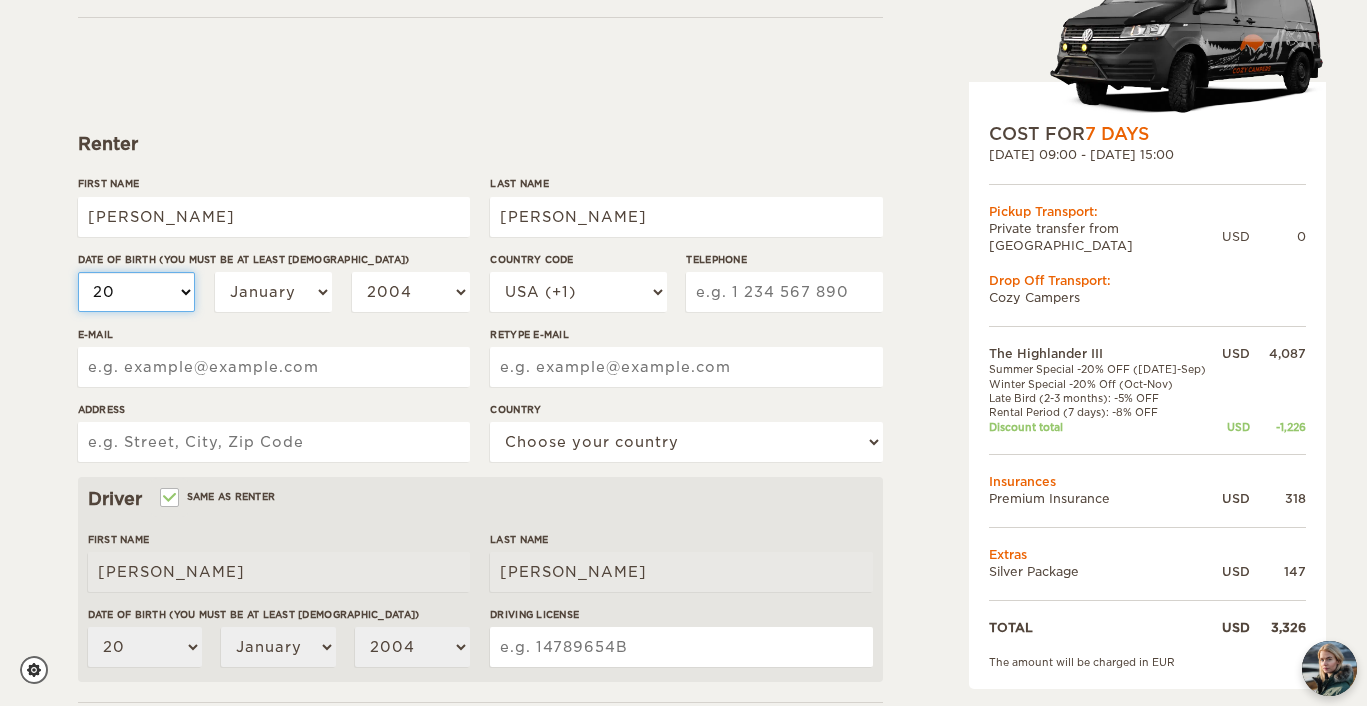 select on "27" 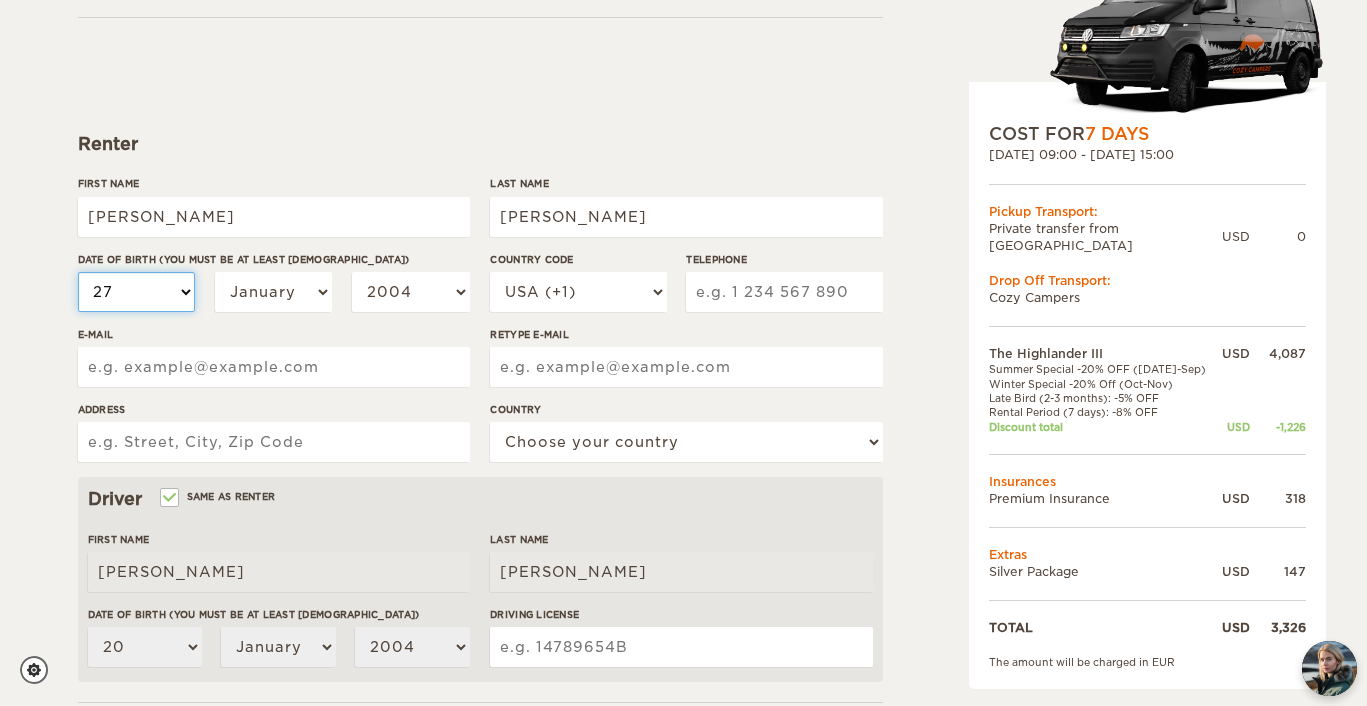 select on "27" 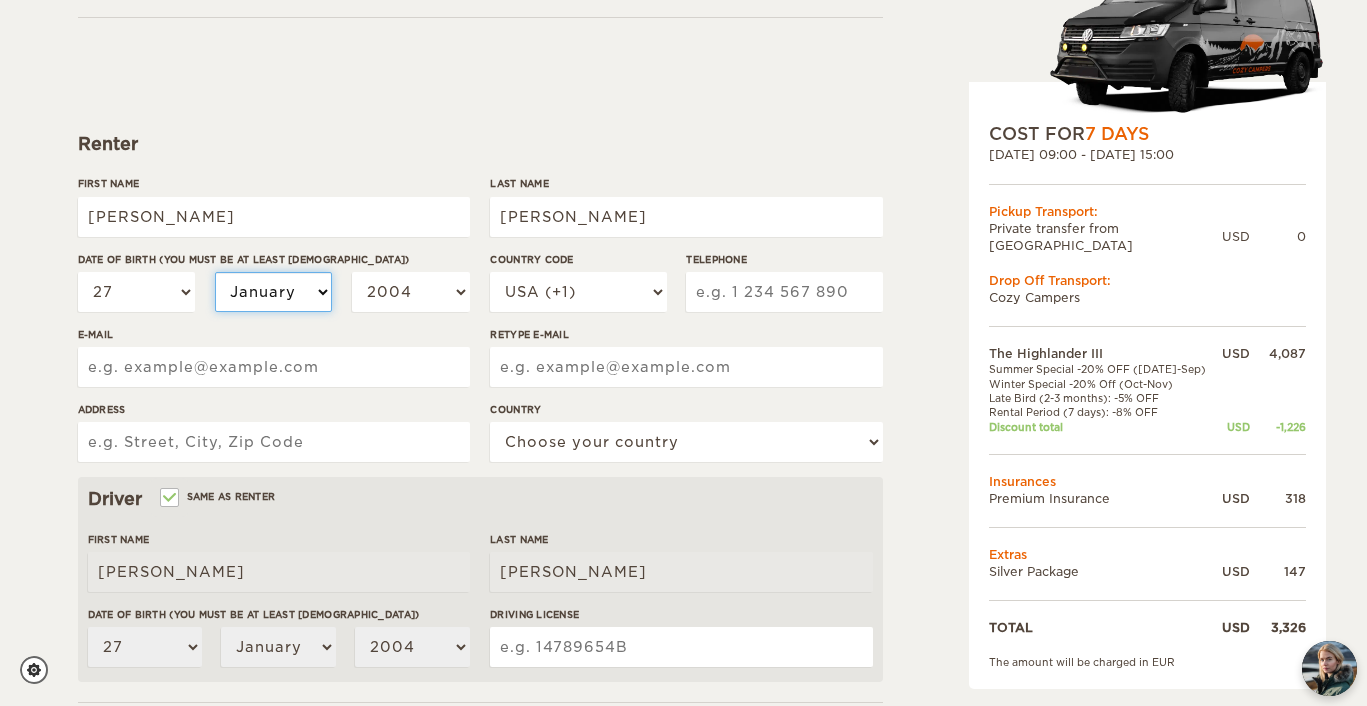click on "January
February
March
April
May
June
July
August
September
October
November
December" at bounding box center (274, 292) 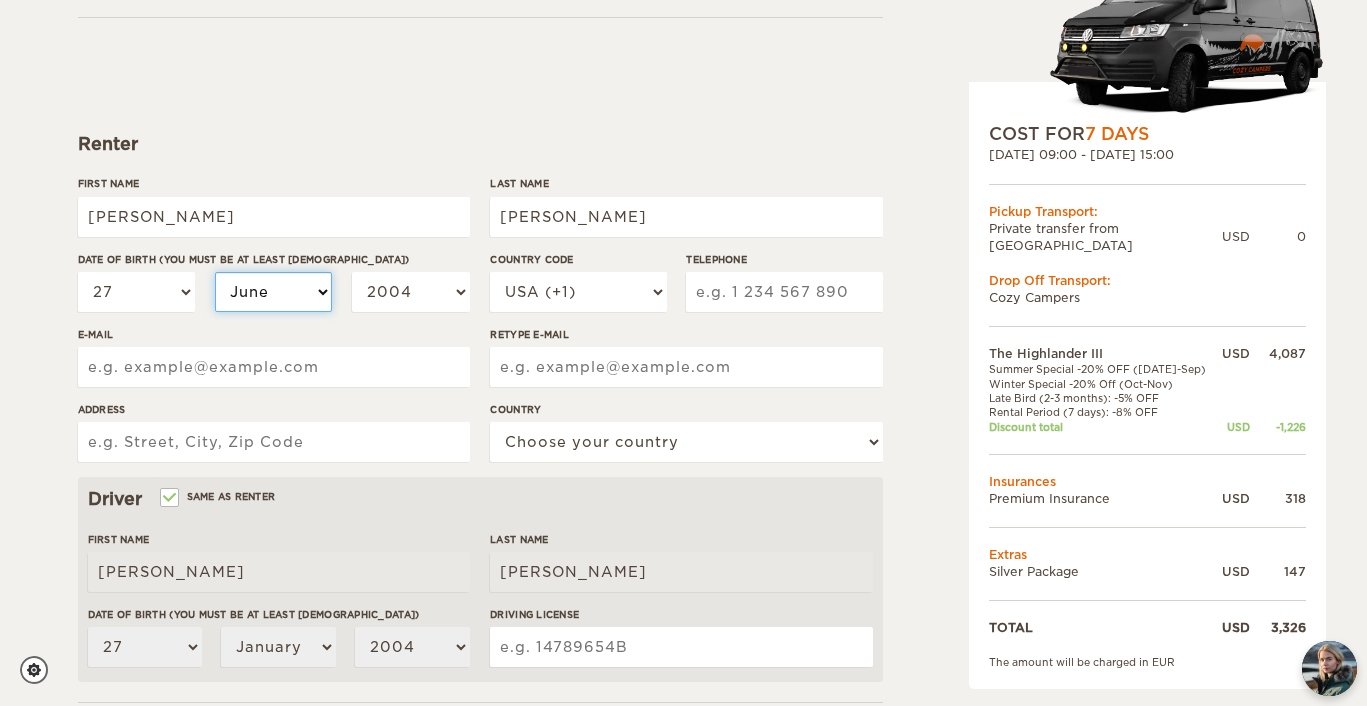 select on "06" 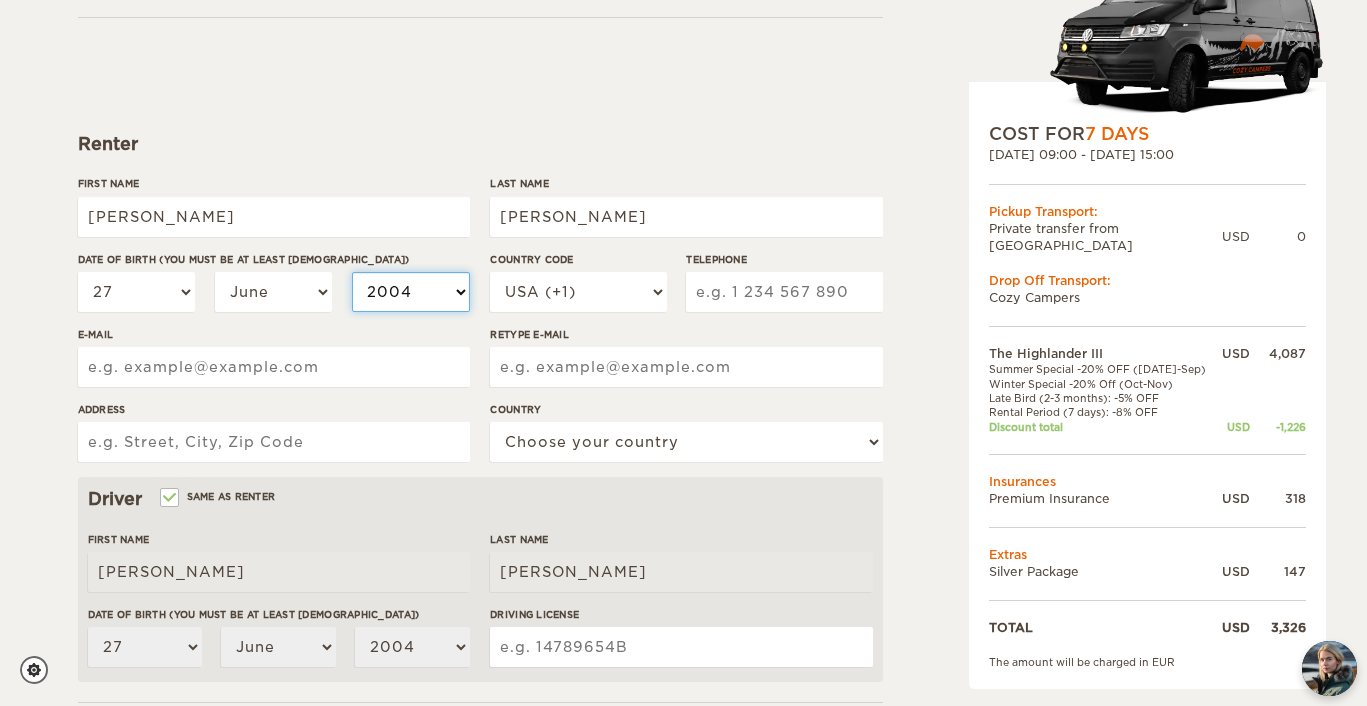 click on "2004 2003 2002 2001 2000 1999 1998 1997 1996 1995 1994 1993 1992 1991 1990 1989 1988 1987 1986 1985 1984 1983 1982 1981 1980 1979 1978 1977 1976 1975 1974 1973 1972 1971 1970 1969 1968 1967 1966 1965 1964 1963 1962 1961 1960 1959 1958 1957 1956 1955 1954 1953 1952 1951 1950 1949 1948 1947 1946 1945 1944 1943 1942 1941 1940 1939 1938 1937 1936 1935 1934 1933 1932 1931 1930 1929 1928 1927 1926 1925 1924 1923 1922 1921 1920 1919 1918 1917 1916 1915 1914 1913 1912 1911 1910 1909 1908 1907 1906 1905 1904 1903 1902 1901 1900 1899 1898 1897 1896 1895 1894 1893 1892 1891 1890 1889 1888 1887 1886 1885 1884 1883 1882 1881 1880 1879 1878 1877 1876 1875" at bounding box center [411, 292] 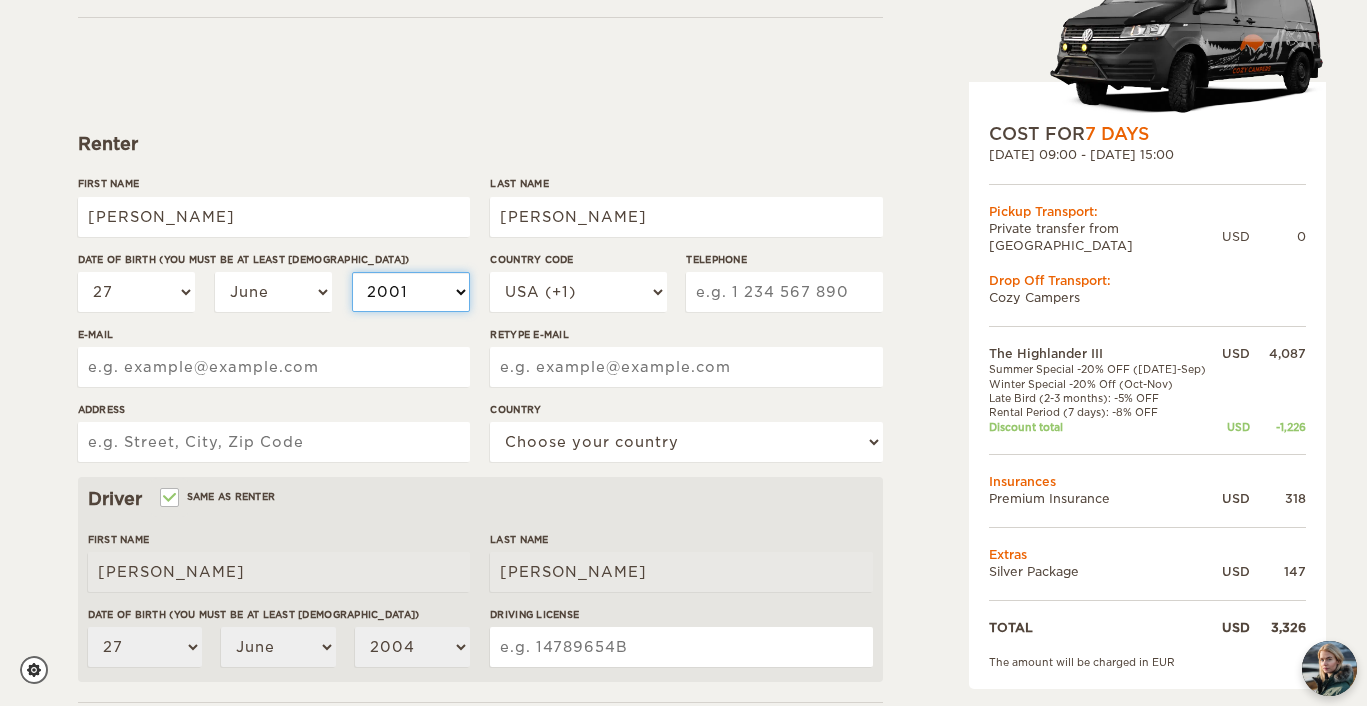 select on "2001" 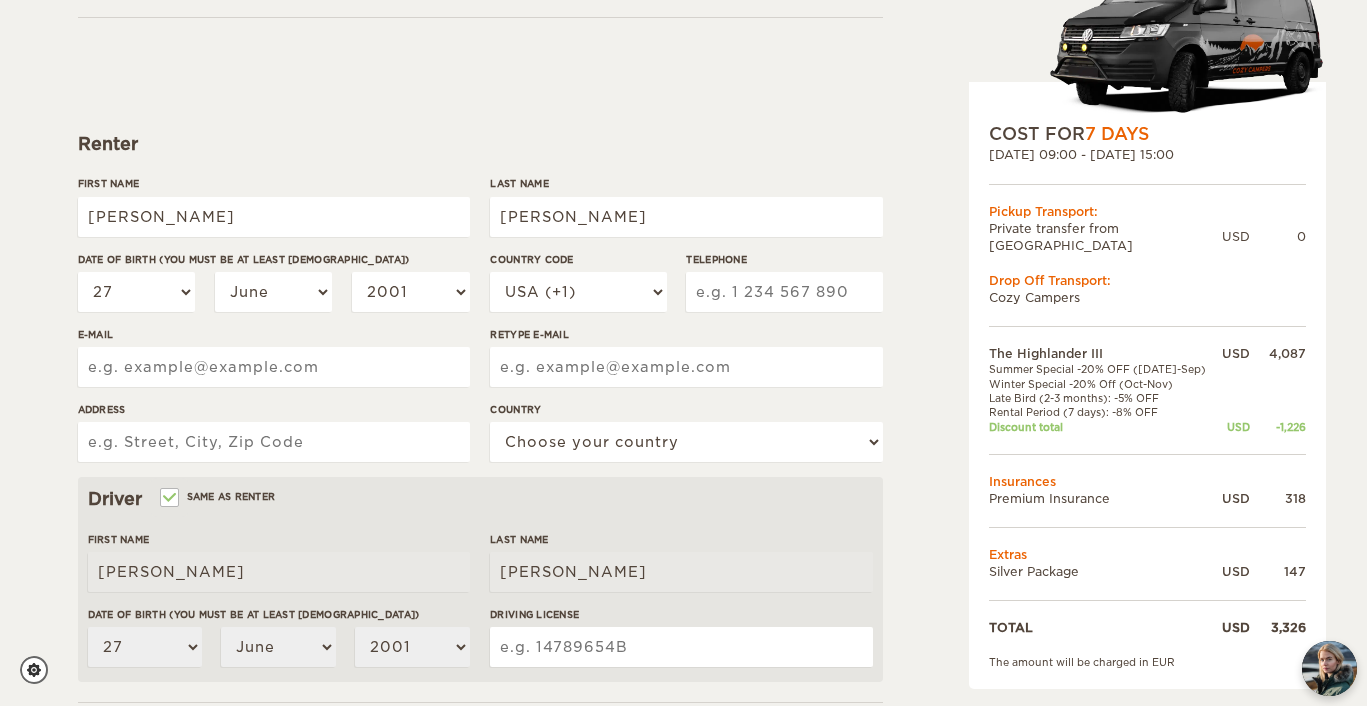 click on "Telephone" at bounding box center [784, 292] 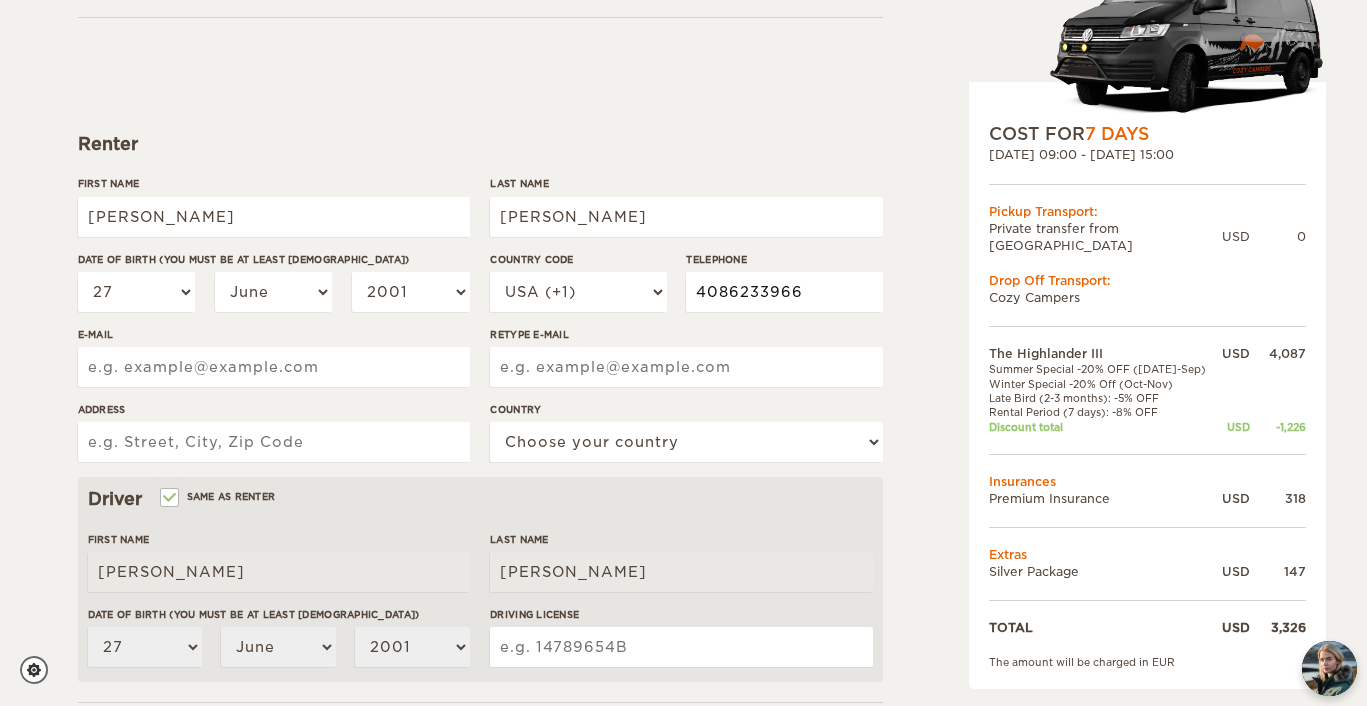 type on "4086233966" 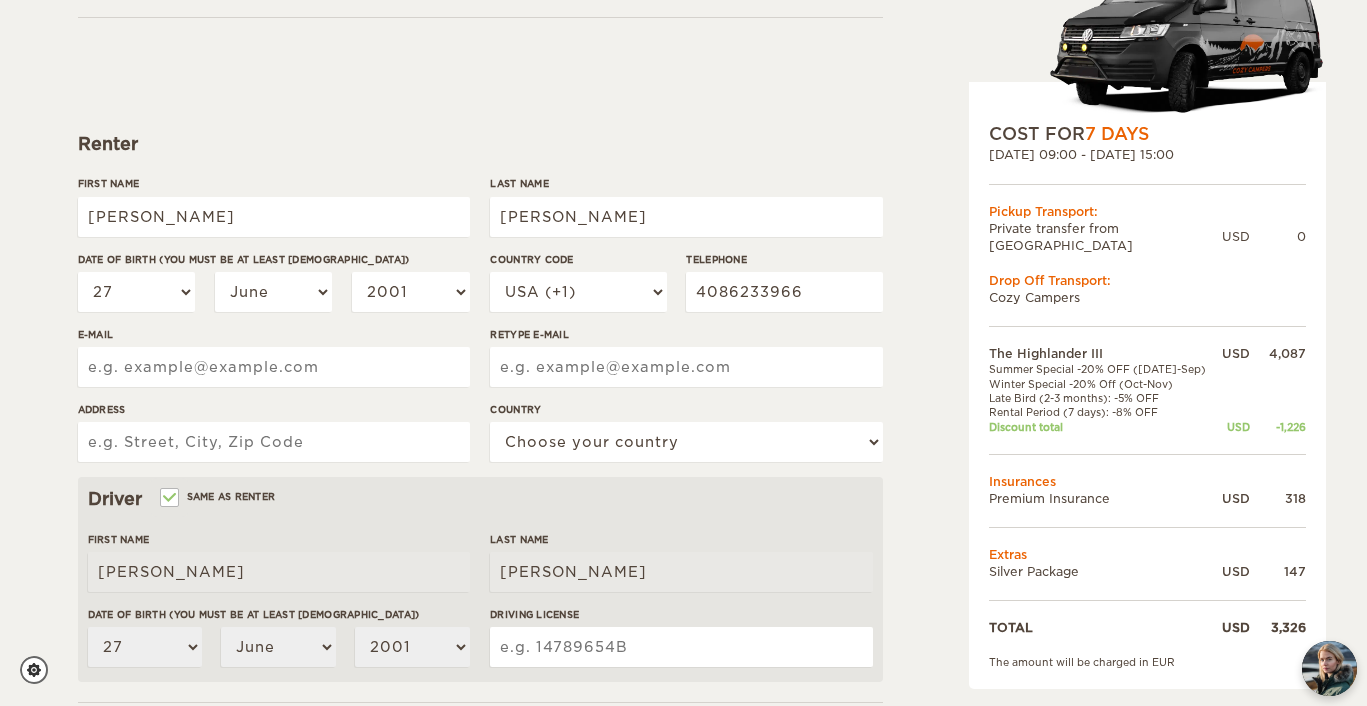 click on "The Highlander III
Expand
Collapse
Total
3,326
USD
Automatic 4x4
COST FOR  7 Days
26. Sep 2025 09:00 - 02. Oct 2025 15:00
Pickup Transport:
Private transfer from KEF airport
USD
0
Drop Off Transport:
Cozy Campers" at bounding box center (684, 508) 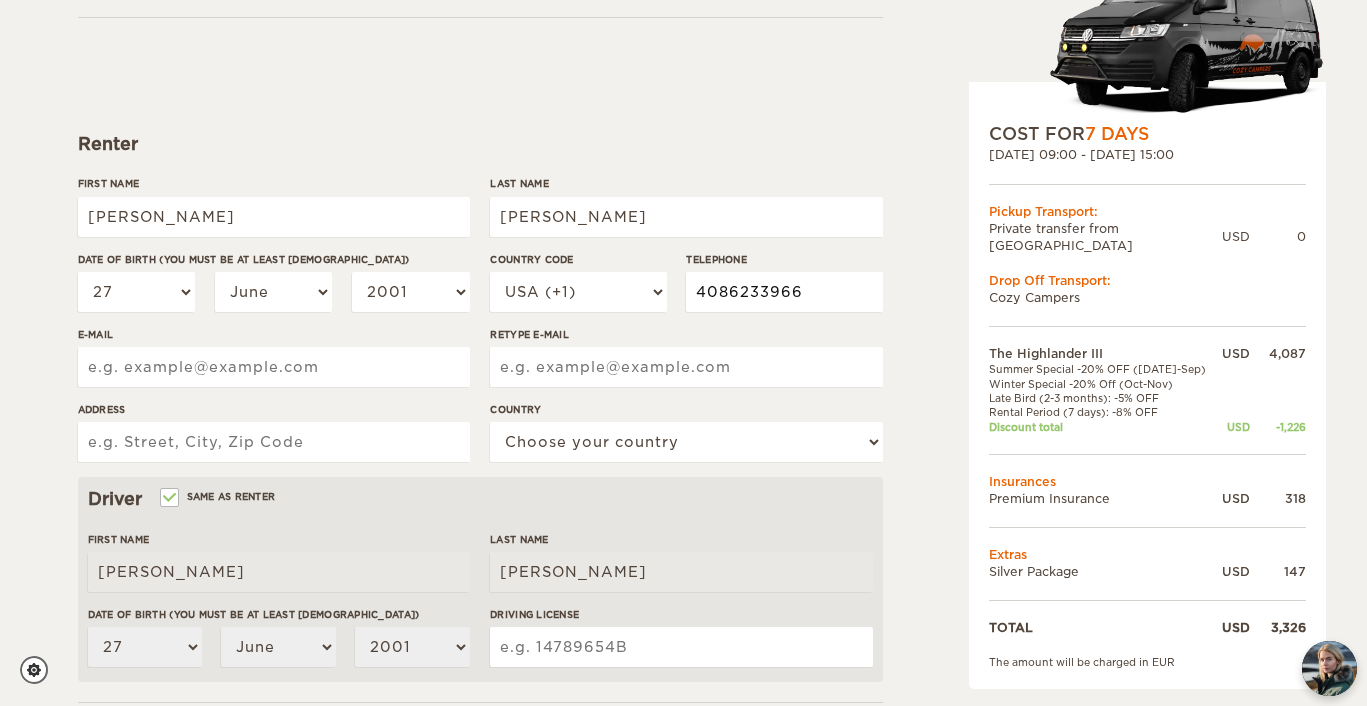 click on "4086233966" at bounding box center [784, 292] 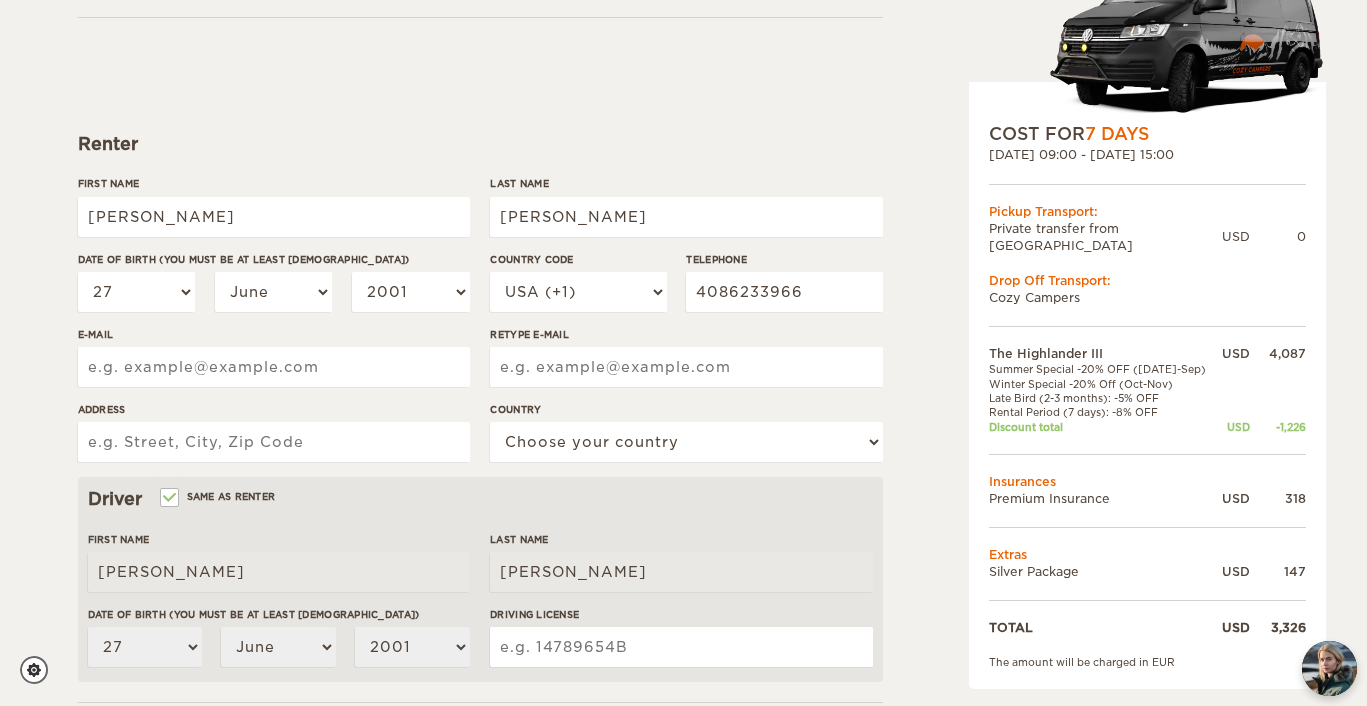 click on "E-mail" at bounding box center [274, 367] 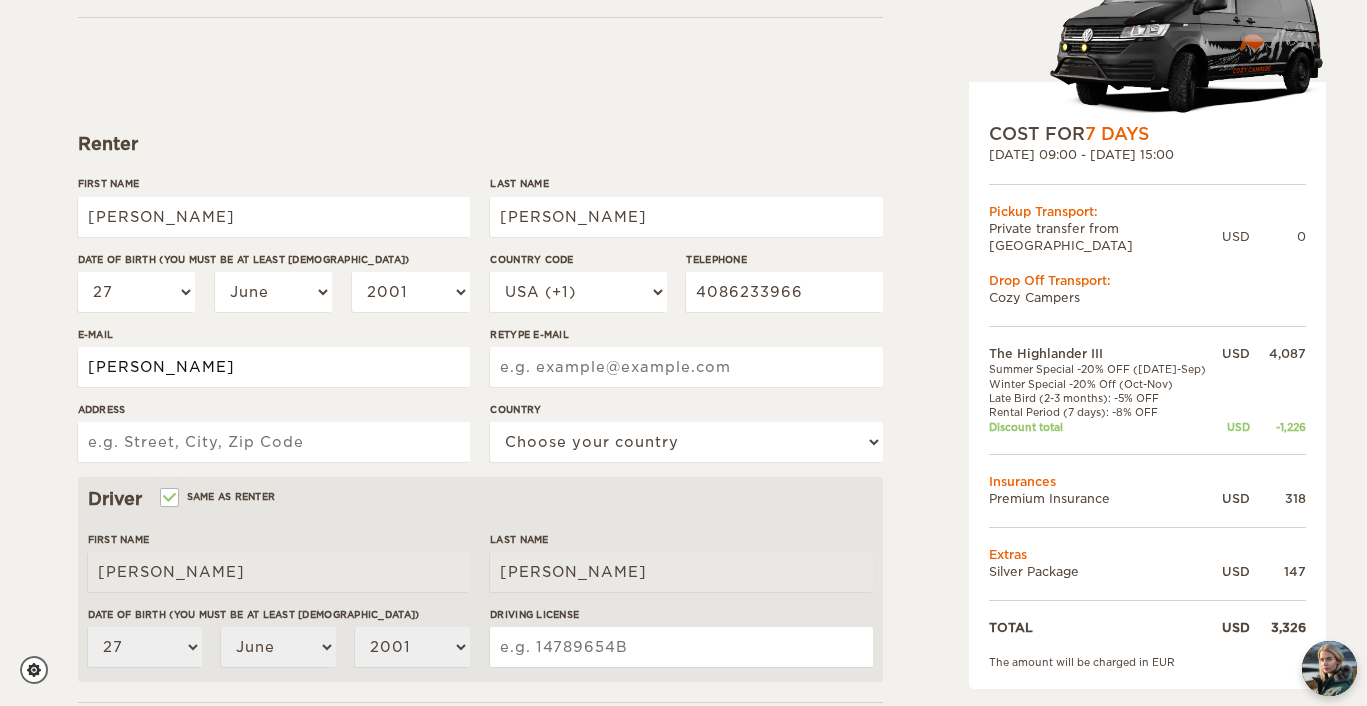 type on "[EMAIL_ADDRESS][DOMAIN_NAME]" 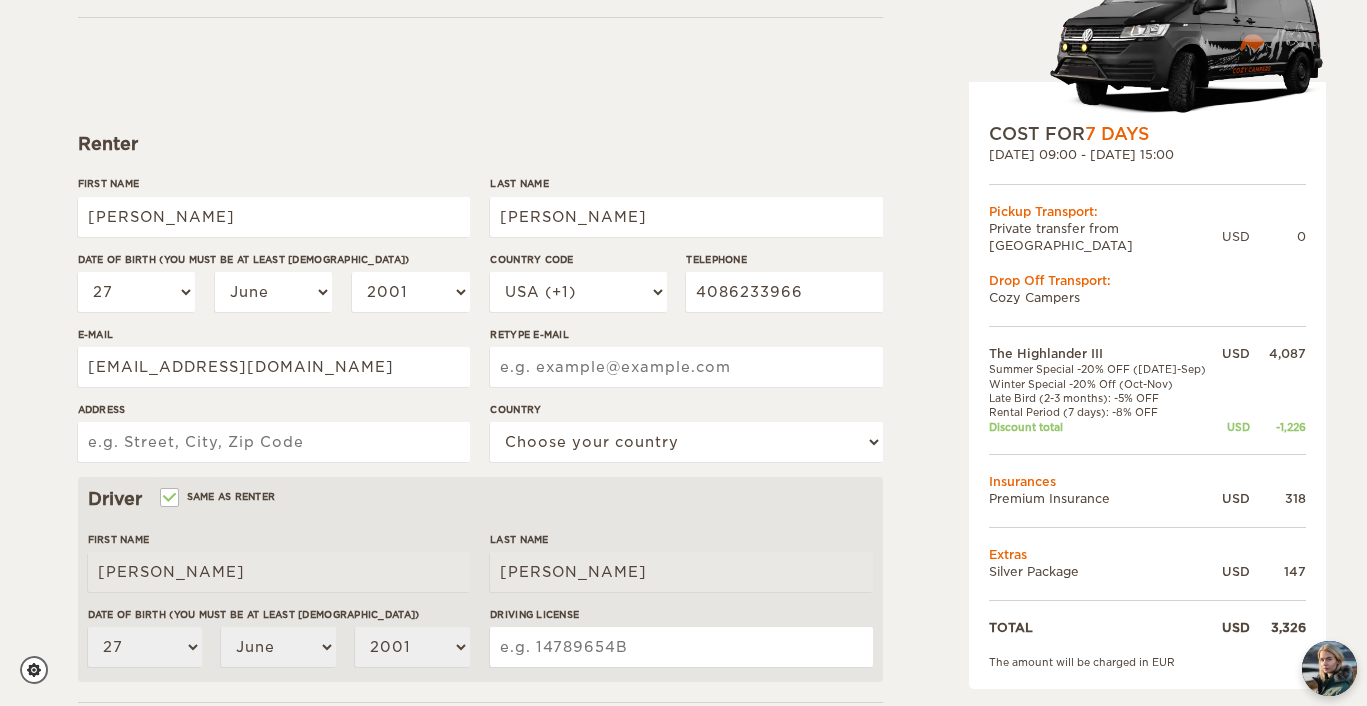 click on "Retype E-mail" at bounding box center [686, 367] 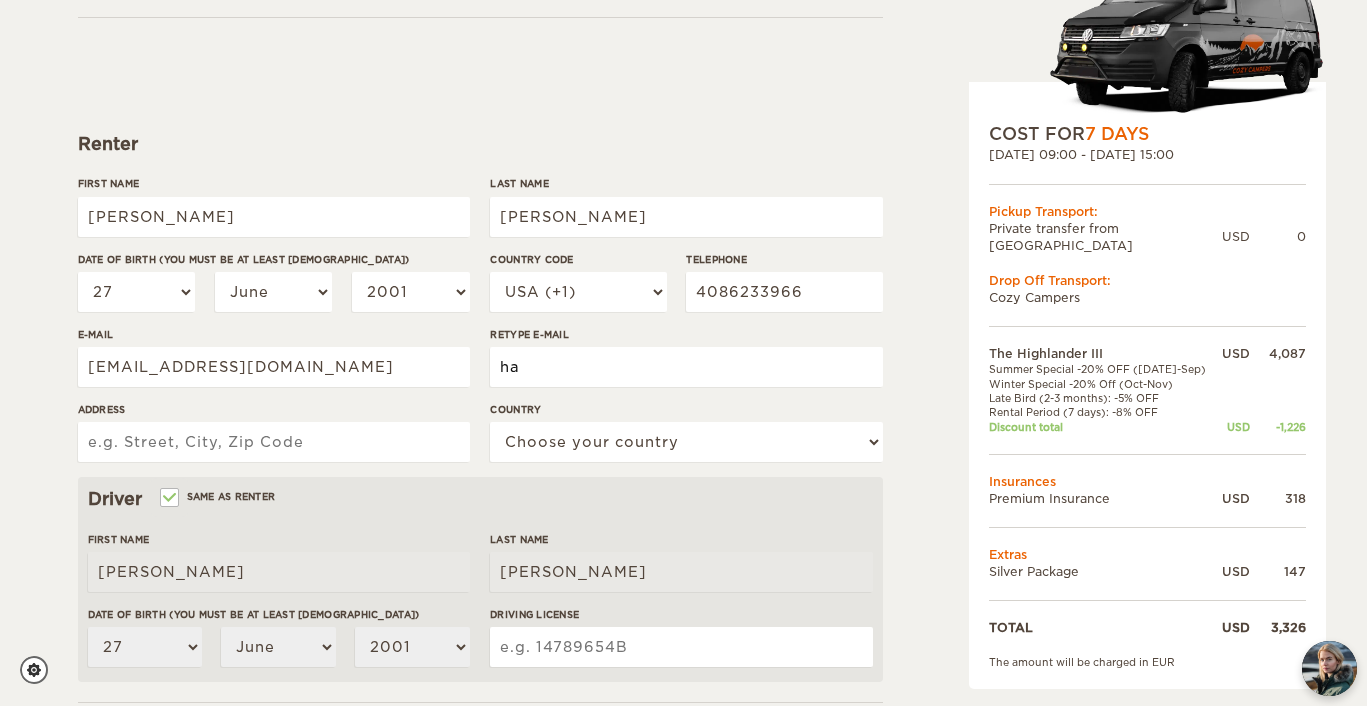 type on "[EMAIL_ADDRESS][DOMAIN_NAME]" 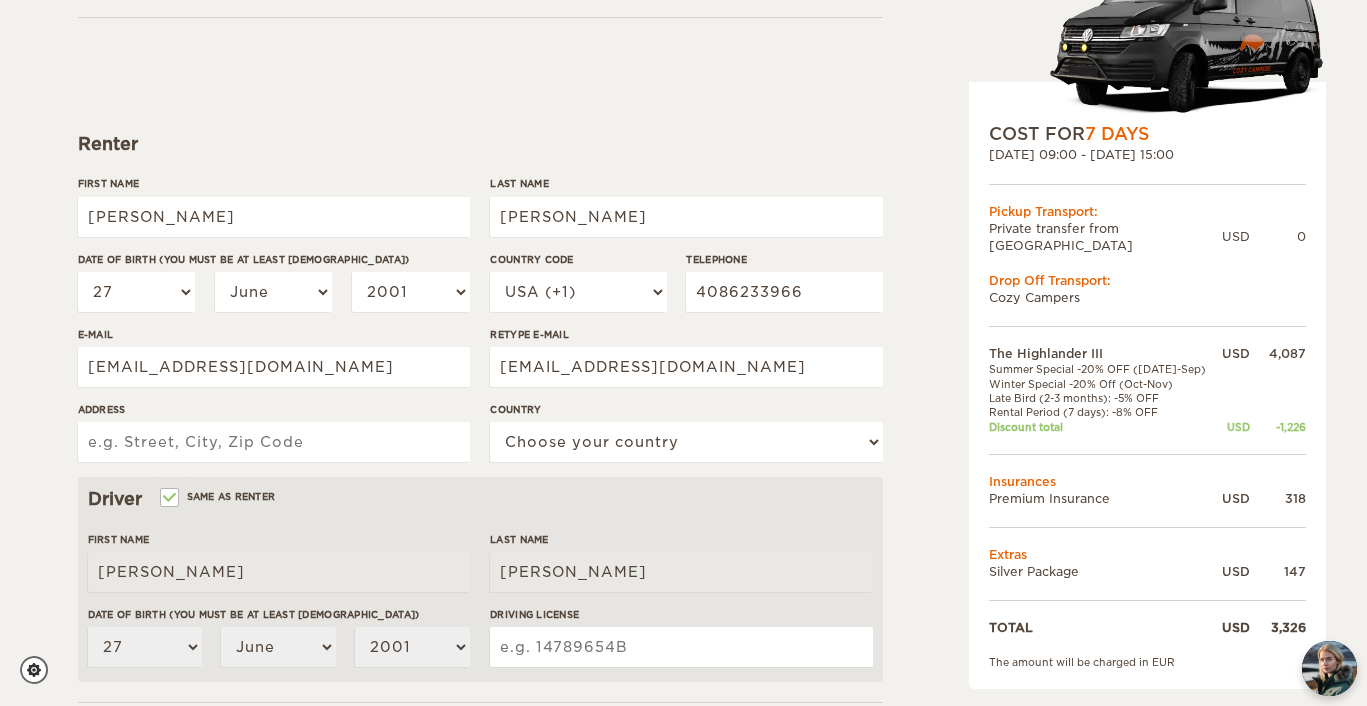 click on "Address" at bounding box center (274, 442) 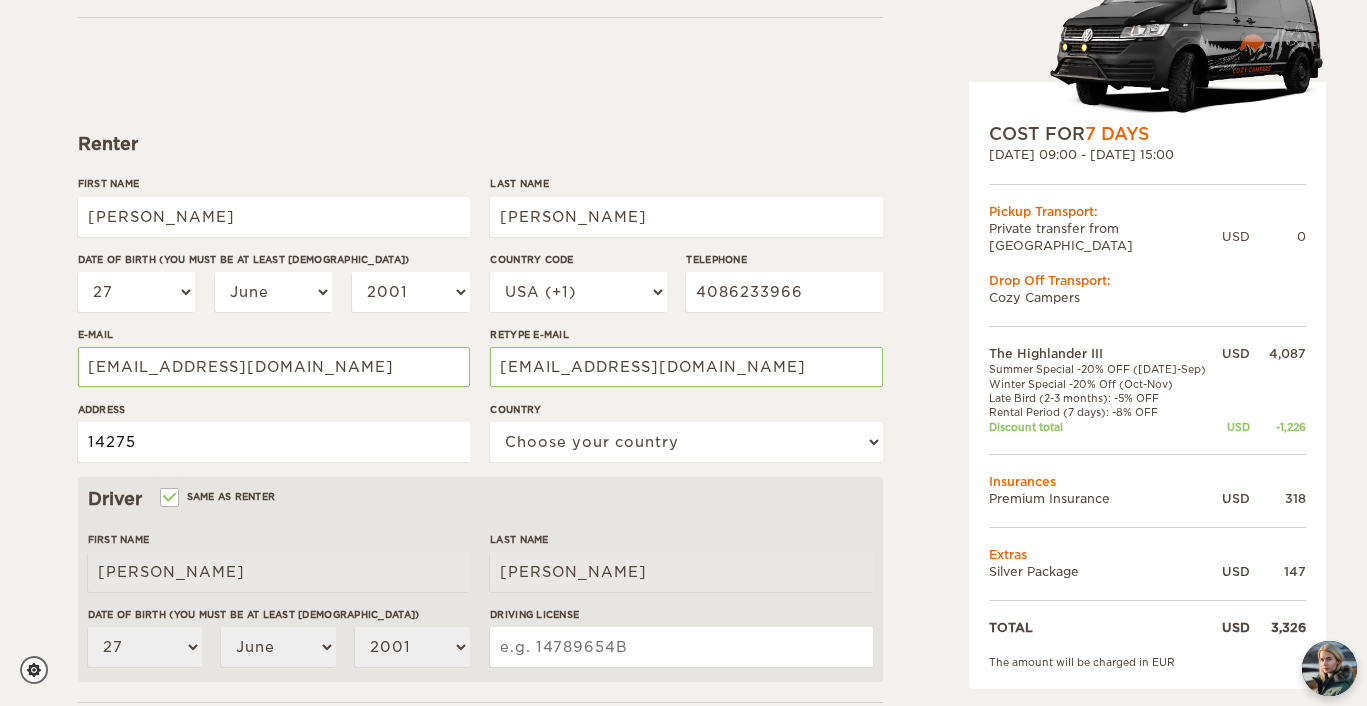 type on "[STREET_ADDRESS]" 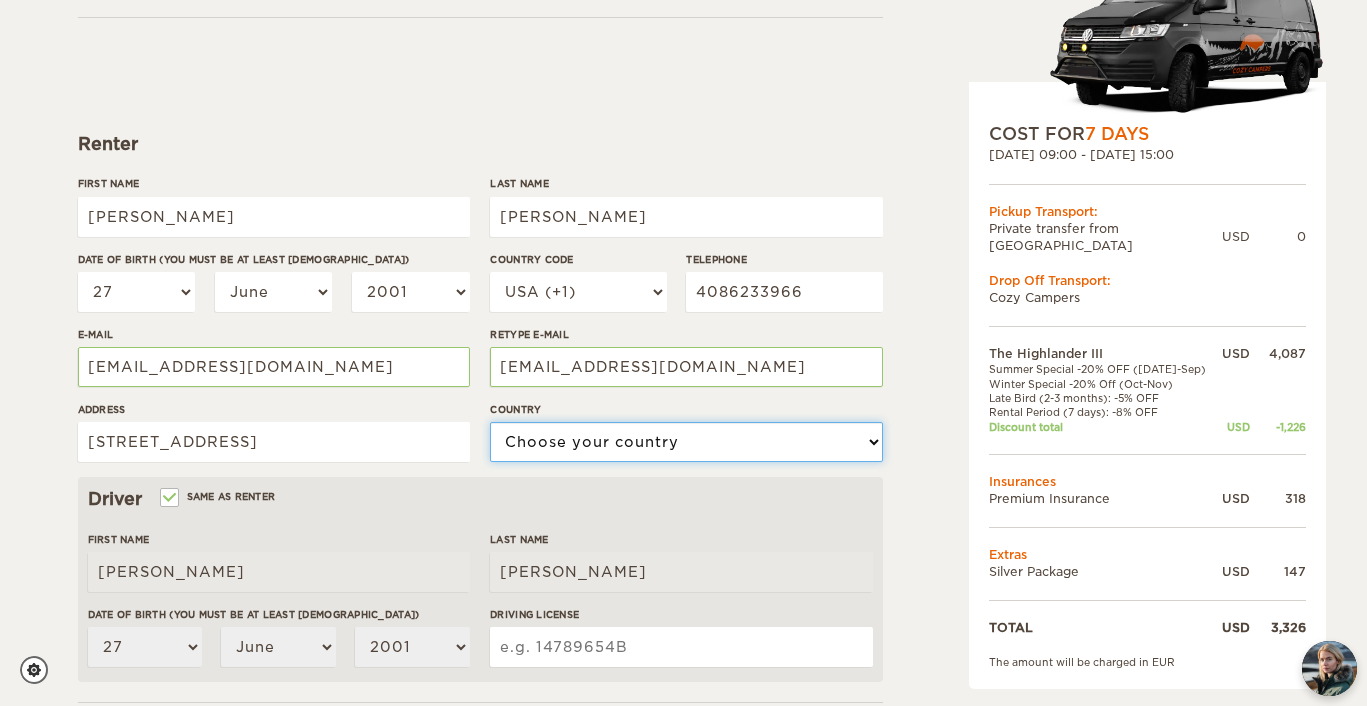 click on "Choose your country
[GEOGRAPHIC_DATA]
[GEOGRAPHIC_DATA]
[GEOGRAPHIC_DATA]
[GEOGRAPHIC_DATA] [GEOGRAPHIC_DATA] [GEOGRAPHIC_DATA] [US_STATE] [GEOGRAPHIC_DATA] [GEOGRAPHIC_DATA] [GEOGRAPHIC_DATA] [GEOGRAPHIC_DATA] [GEOGRAPHIC_DATA] [GEOGRAPHIC_DATA] [GEOGRAPHIC_DATA] [GEOGRAPHIC_DATA] [GEOGRAPHIC_DATA] [GEOGRAPHIC_DATA] [GEOGRAPHIC_DATA] [GEOGRAPHIC_DATA] [GEOGRAPHIC_DATA] [GEOGRAPHIC_DATA] [GEOGRAPHIC_DATA] [GEOGRAPHIC_DATA] [GEOGRAPHIC_DATA] [GEOGRAPHIC_DATA] [GEOGRAPHIC_DATA] [GEOGRAPHIC_DATA] [GEOGRAPHIC_DATA] [GEOGRAPHIC_DATA] [GEOGRAPHIC_DATA] [GEOGRAPHIC_DATA] [GEOGRAPHIC_DATA] [GEOGRAPHIC_DATA] [GEOGRAPHIC_DATA] [GEOGRAPHIC_DATA] [GEOGRAPHIC_DATA] [GEOGRAPHIC_DATA] ([GEOGRAPHIC_DATA]) [GEOGRAPHIC_DATA] [GEOGRAPHIC_DATA] [GEOGRAPHIC_DATA] [GEOGRAPHIC_DATA] [GEOGRAPHIC_DATA] [GEOGRAPHIC_DATA] [GEOGRAPHIC_DATA] [GEOGRAPHIC_DATA] [GEOGRAPHIC_DATA] [GEOGRAPHIC_DATA] [GEOGRAPHIC_DATA] [GEOGRAPHIC_DATA] [GEOGRAPHIC_DATA] [GEOGRAPHIC_DATA] [GEOGRAPHIC_DATA] [GEOGRAPHIC_DATA] [GEOGRAPHIC_DATA] [GEOGRAPHIC_DATA] [GEOGRAPHIC_DATA] [GEOGRAPHIC_DATA] [GEOGRAPHIC_DATA] [GEOGRAPHIC_DATA] [GEOGRAPHIC_DATA] [GEOGRAPHIC_DATA] [GEOGRAPHIC_DATA] [GEOGRAPHIC_DATA] [GEOGRAPHIC_DATA] [GEOGRAPHIC_DATA] [GEOGRAPHIC_DATA] [GEOGRAPHIC_DATA] [GEOGRAPHIC_DATA] [GEOGRAPHIC_DATA] [GEOGRAPHIC_DATA] [GEOGRAPHIC_DATA] [GEOGRAPHIC_DATA] [GEOGRAPHIC_DATA] [GEOGRAPHIC_DATA] [GEOGRAPHIC_DATA] [GEOGRAPHIC_DATA] [GEOGRAPHIC_DATA] [GEOGRAPHIC_DATA] [GEOGRAPHIC_DATA] [GEOGRAPHIC_DATA] [US_STATE] [GEOGRAPHIC_DATA] [GEOGRAPHIC_DATA] [GEOGRAPHIC_DATA] [GEOGRAPHIC_DATA] [GEOGRAPHIC_DATA] [GEOGRAPHIC_DATA] [US_STATE] [GEOGRAPHIC_DATA] [GEOGRAPHIC_DATA] [GEOGRAPHIC_DATA] [GEOGRAPHIC_DATA] [GEOGRAPHIC_DATA] [GEOGRAPHIC_DATA] ([GEOGRAPHIC_DATA])" at bounding box center [686, 442] 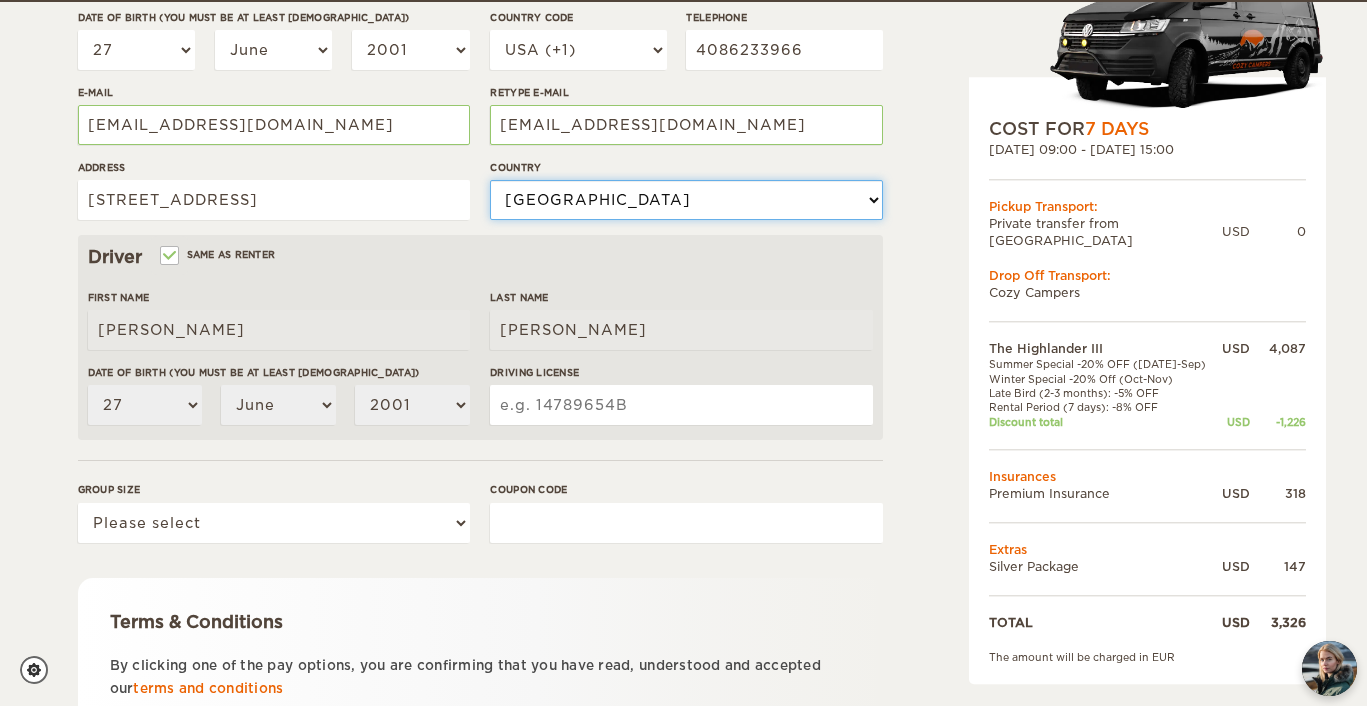 scroll, scrollTop: 425, scrollLeft: 0, axis: vertical 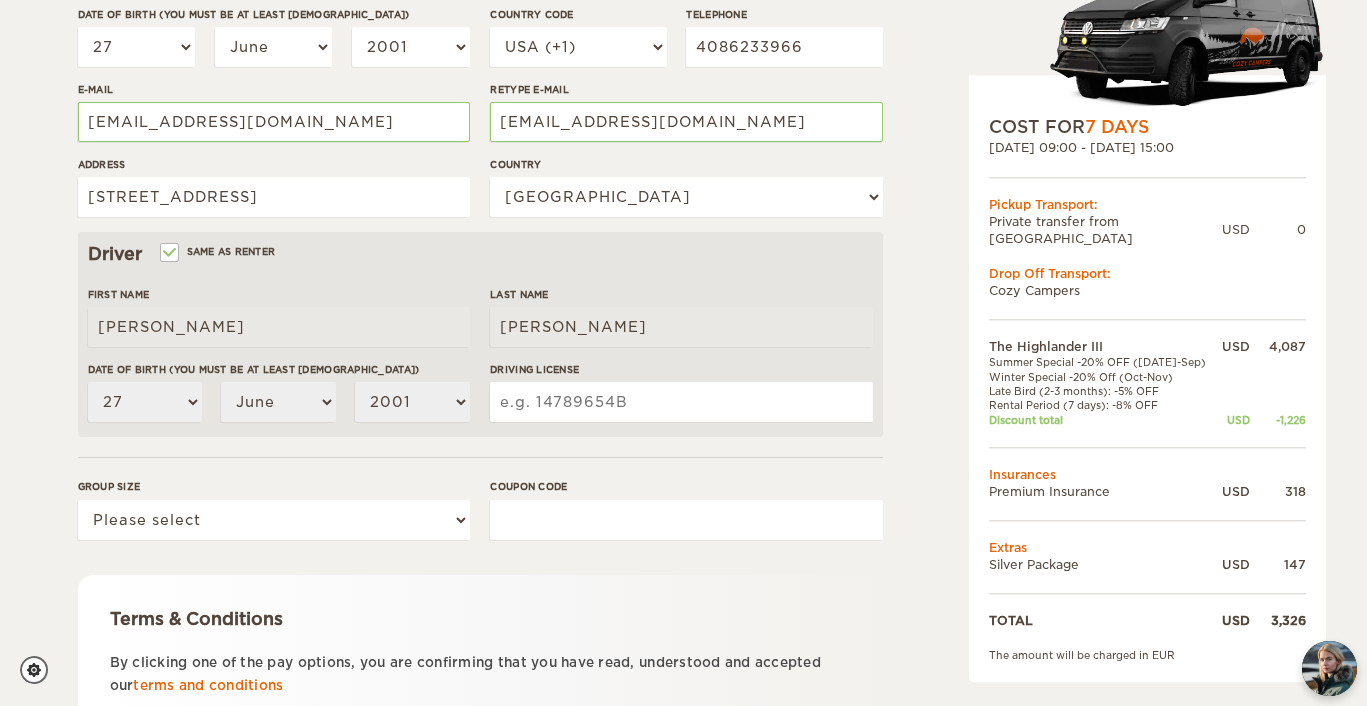 click on "Driving License" at bounding box center [681, 402] 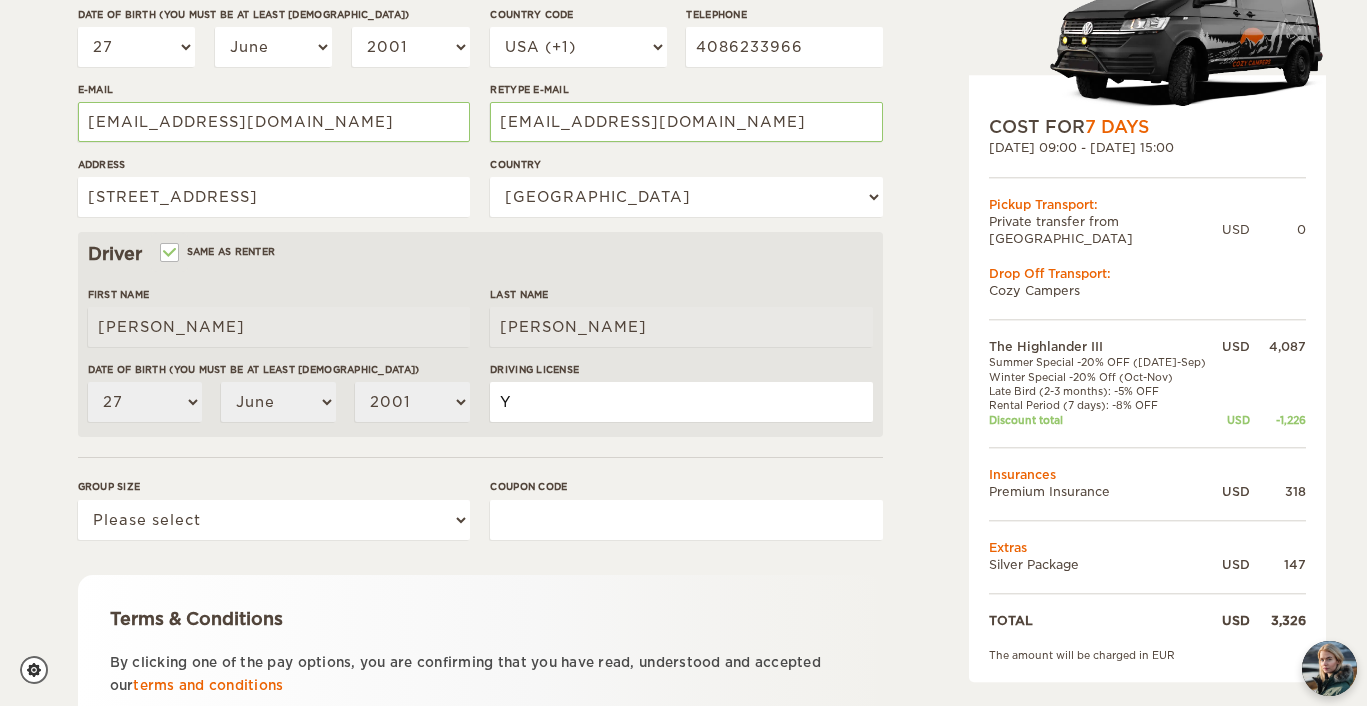 type on "Y4390929" 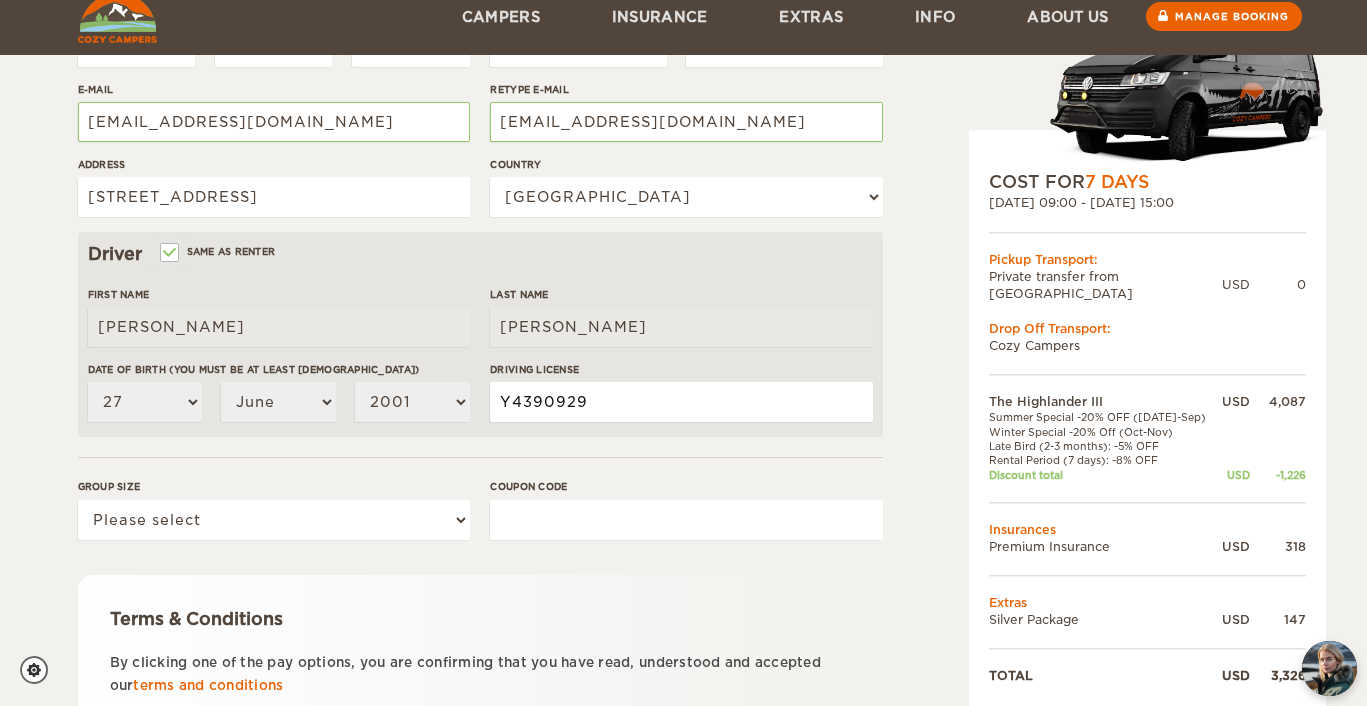 scroll, scrollTop: 511, scrollLeft: 0, axis: vertical 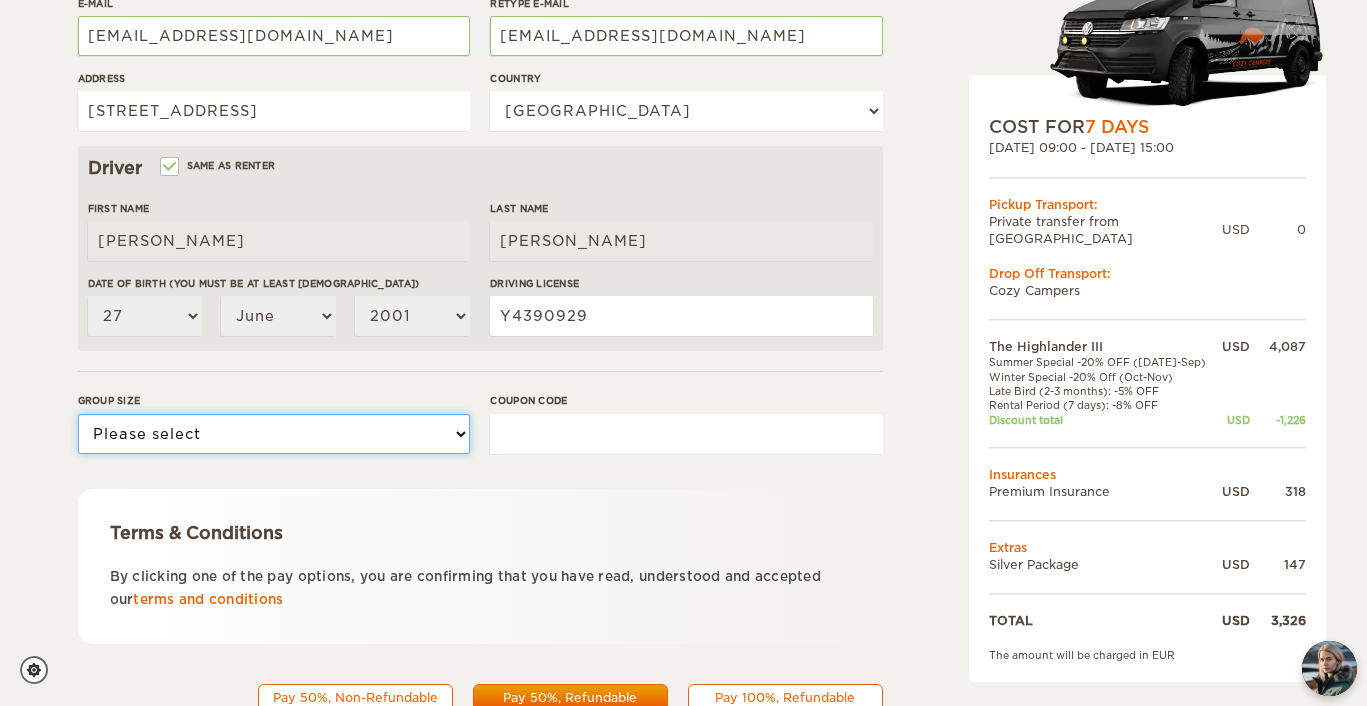 click on "Please select
1 2 3" at bounding box center (274, 434) 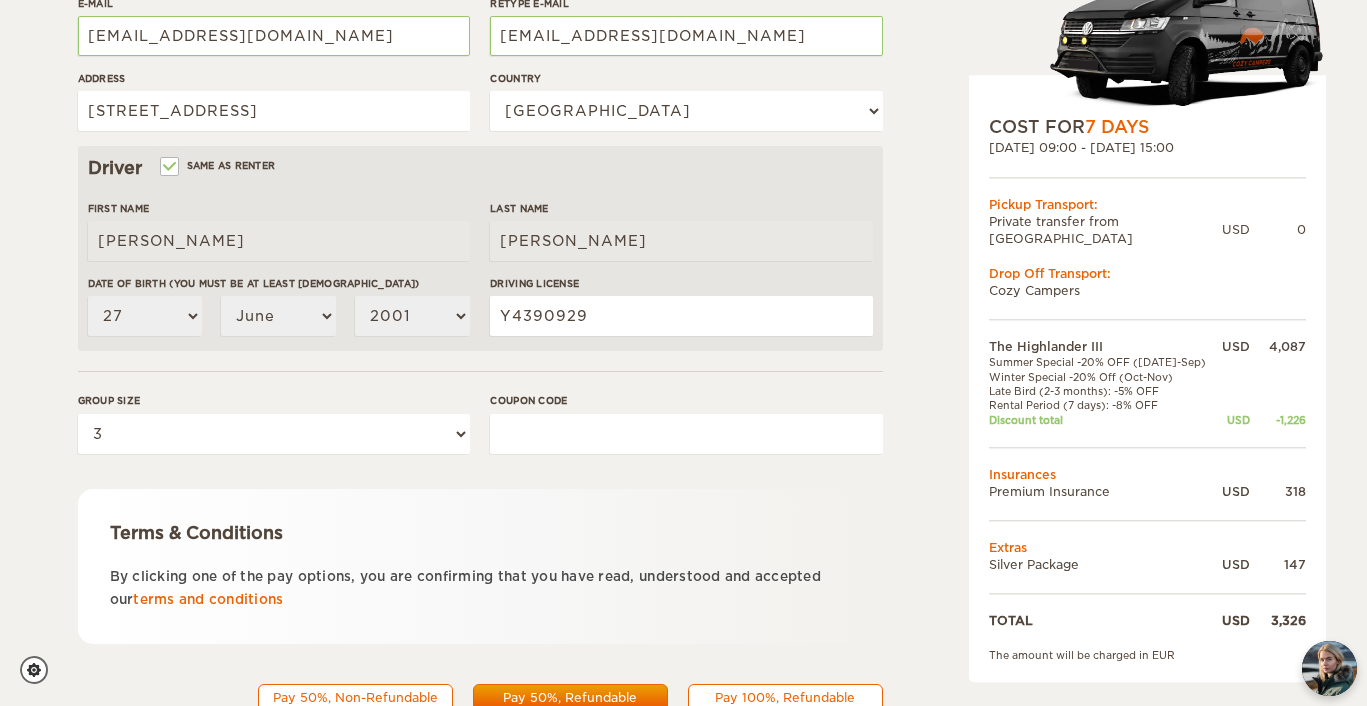 click on "Coupon code" at bounding box center (686, 434) 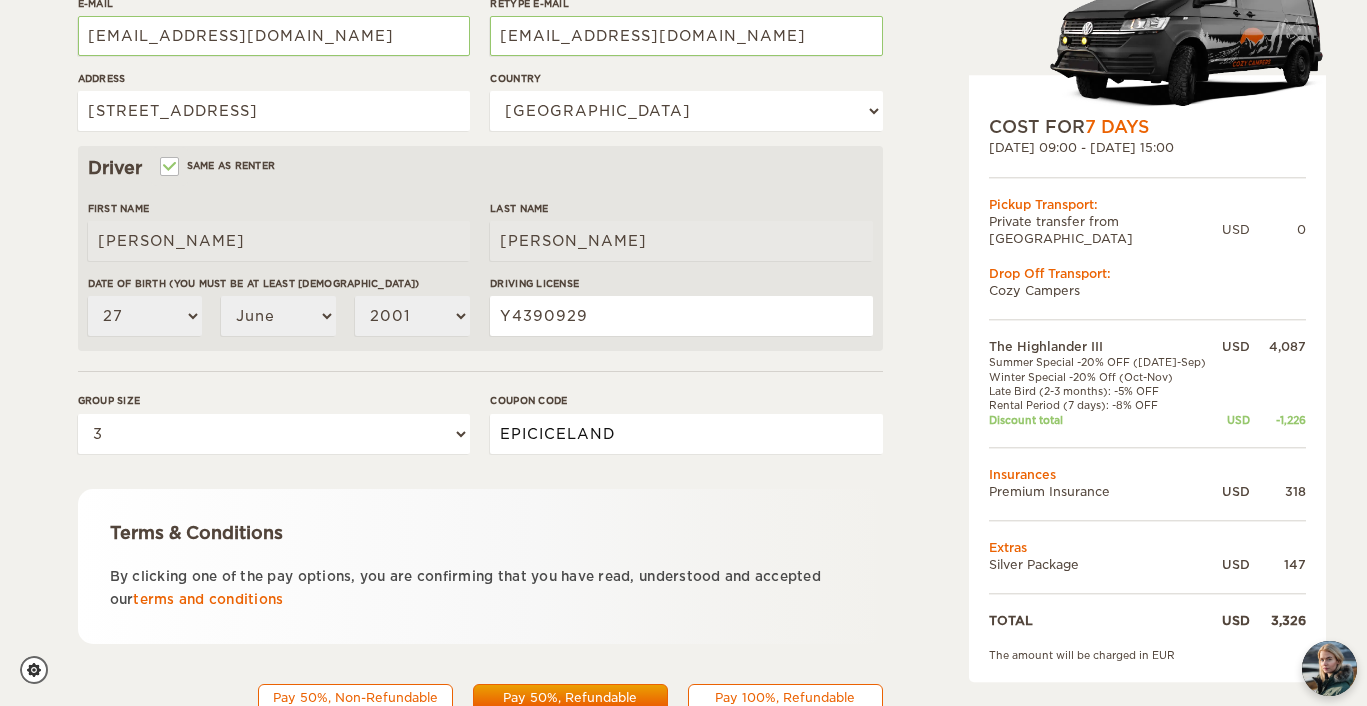 type on "EPICICELAND" 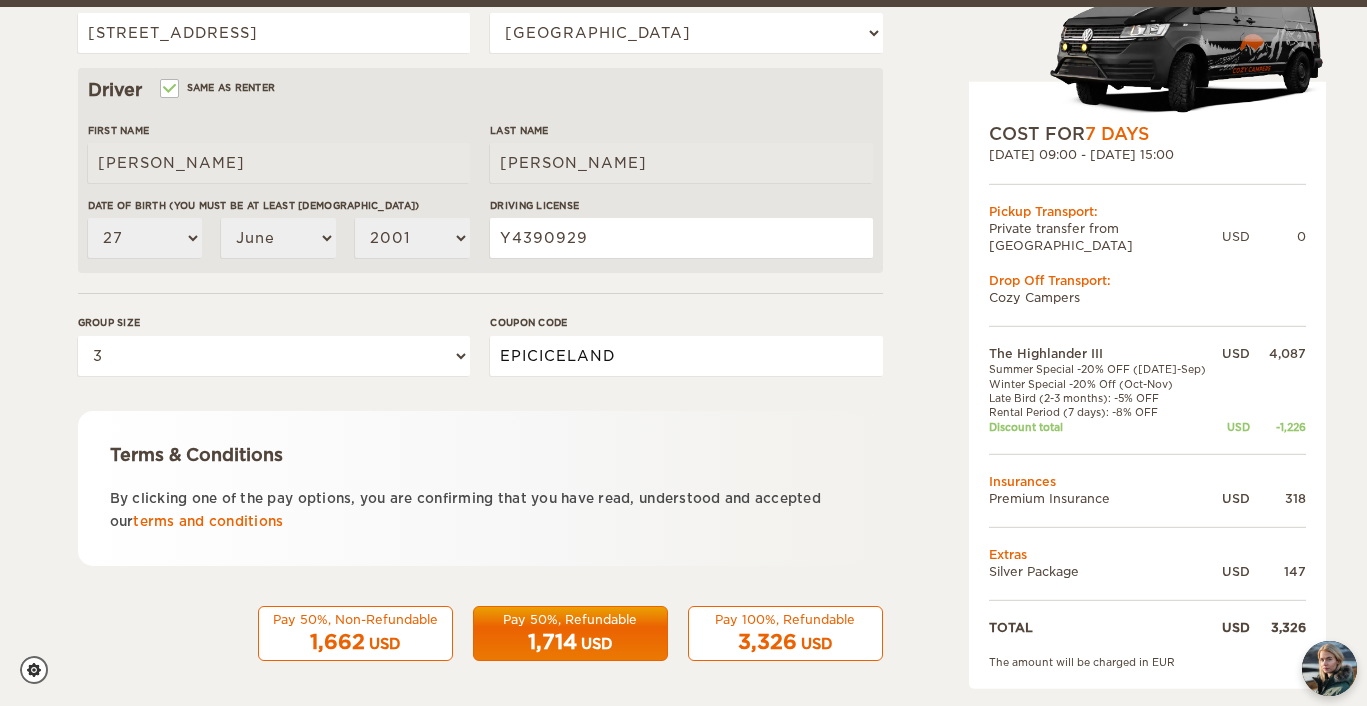 scroll, scrollTop: 595, scrollLeft: 0, axis: vertical 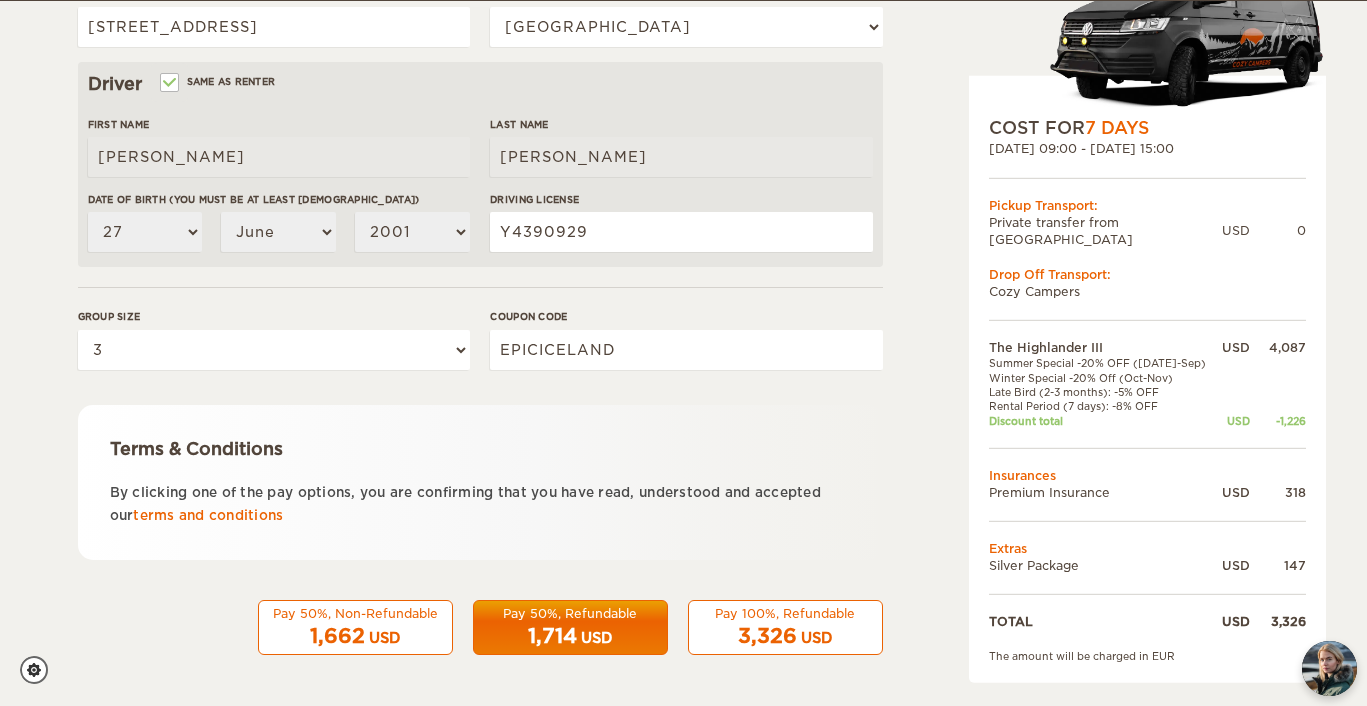 click on "Pay 50%, Refundable" at bounding box center (570, 613) 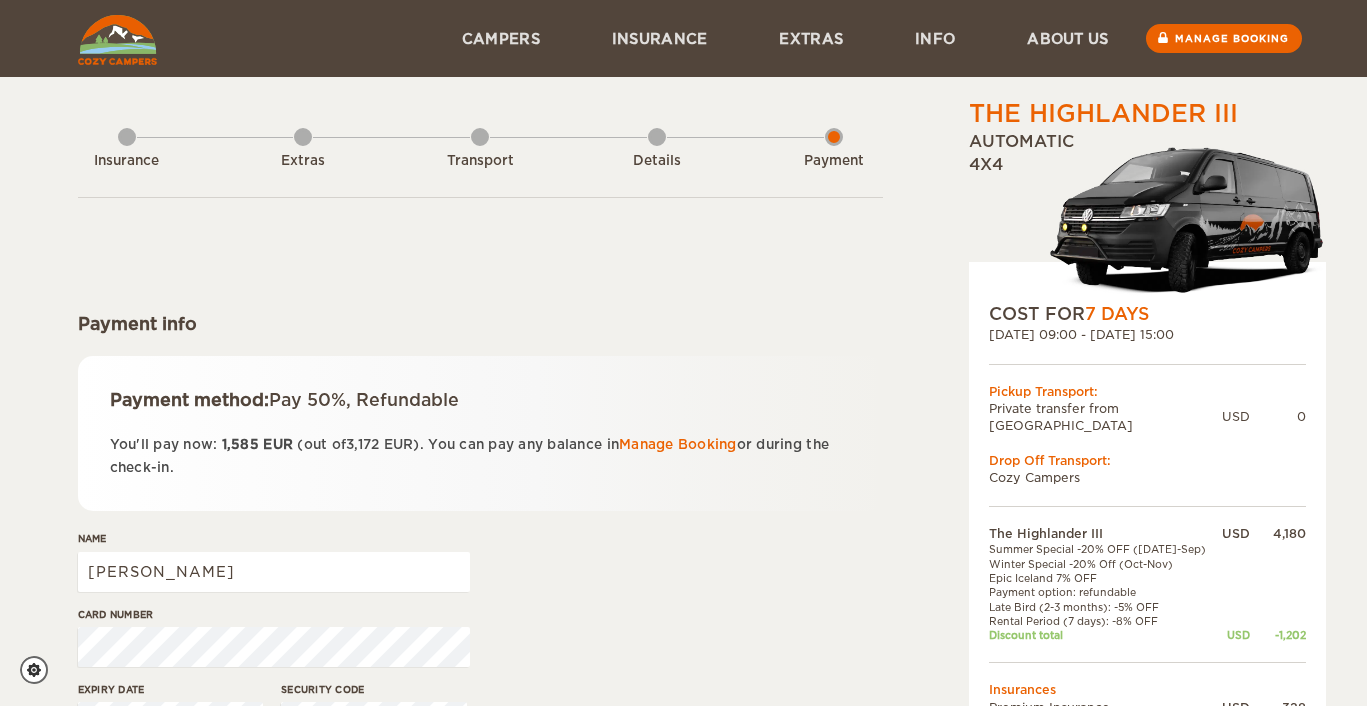 scroll, scrollTop: 0, scrollLeft: 0, axis: both 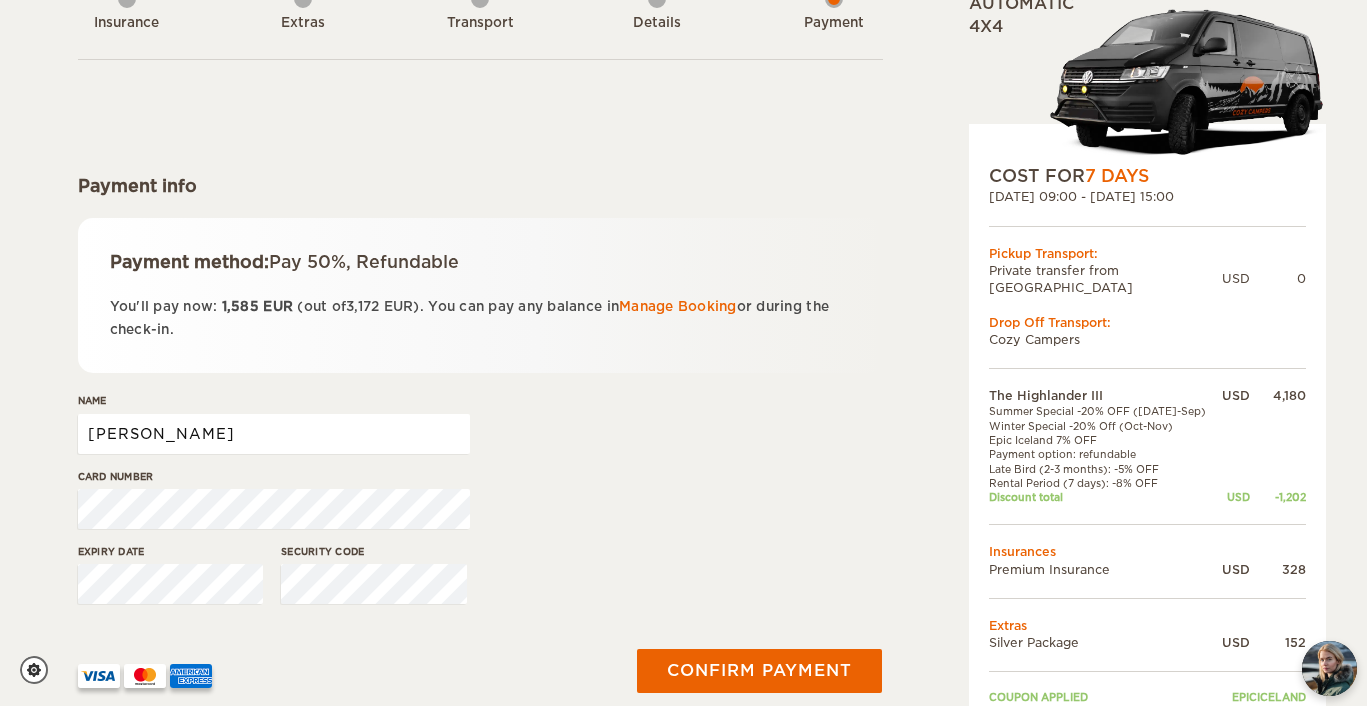 click on "[PERSON_NAME]" at bounding box center [274, 434] 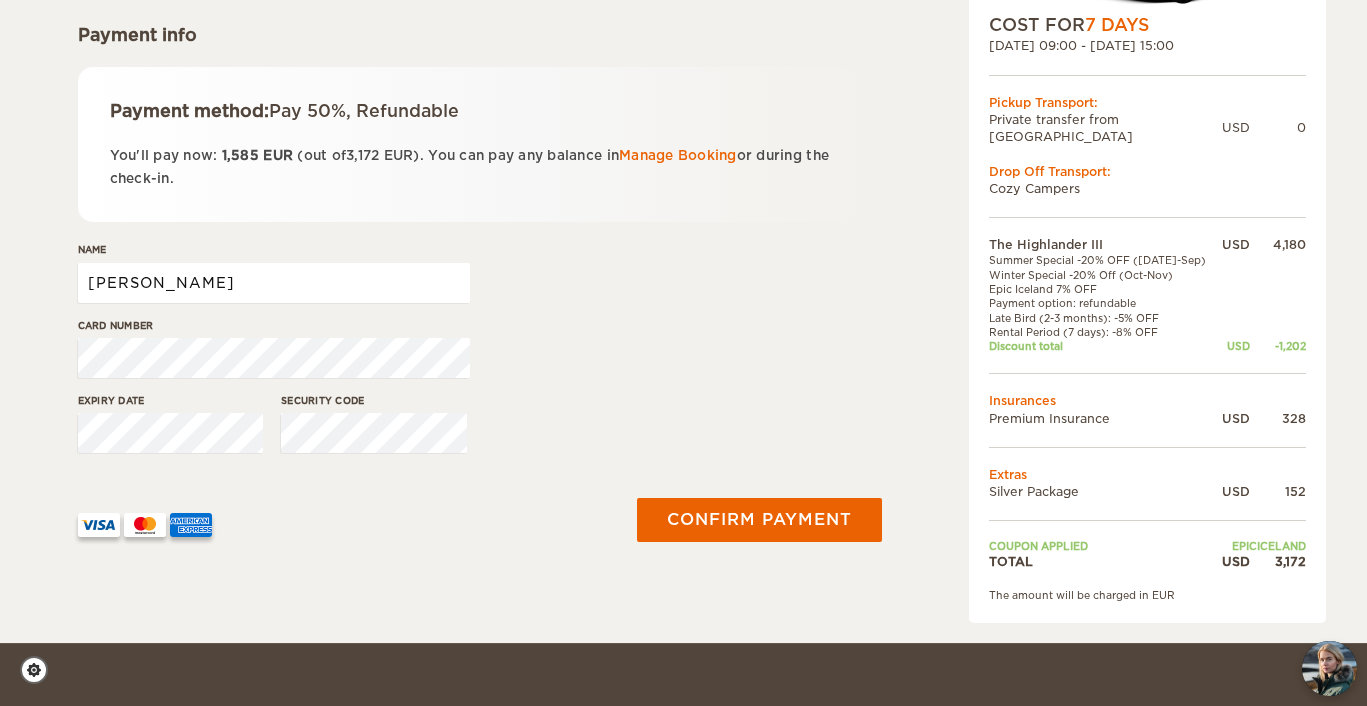 scroll, scrollTop: 0, scrollLeft: 0, axis: both 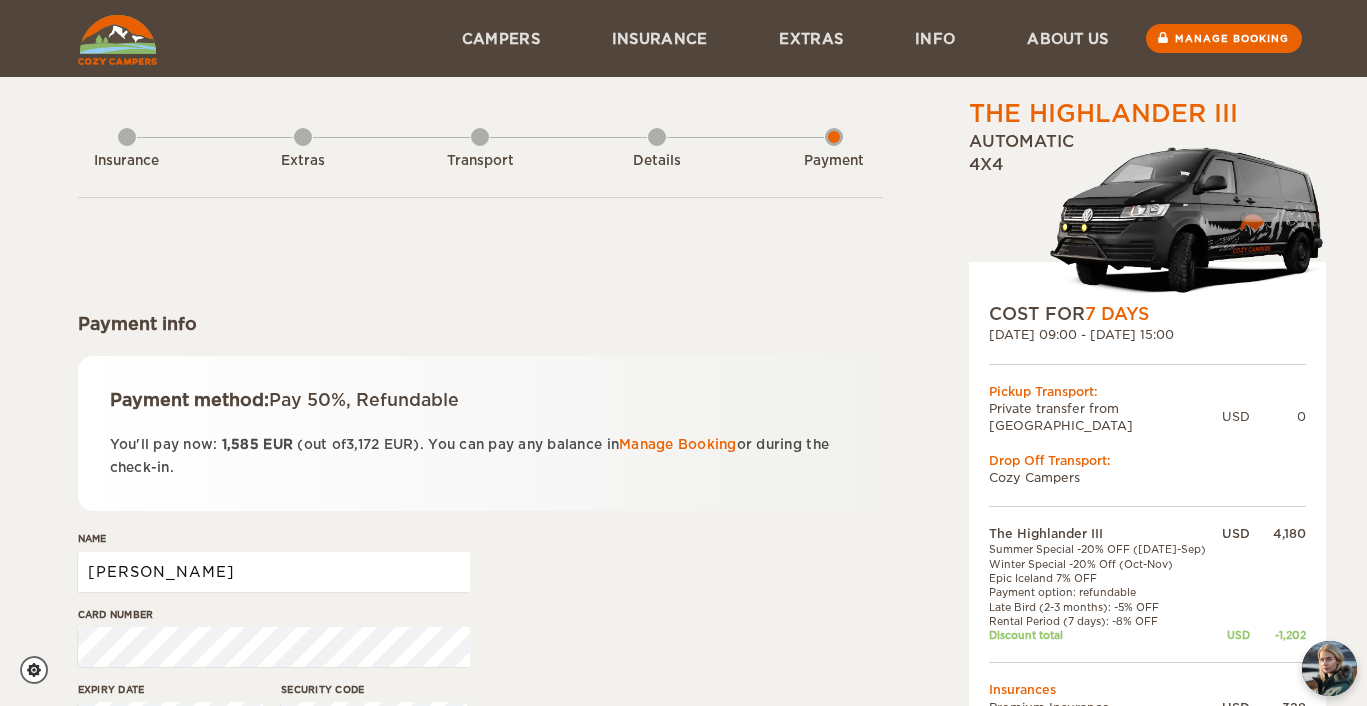 type on "[PERSON_NAME]" 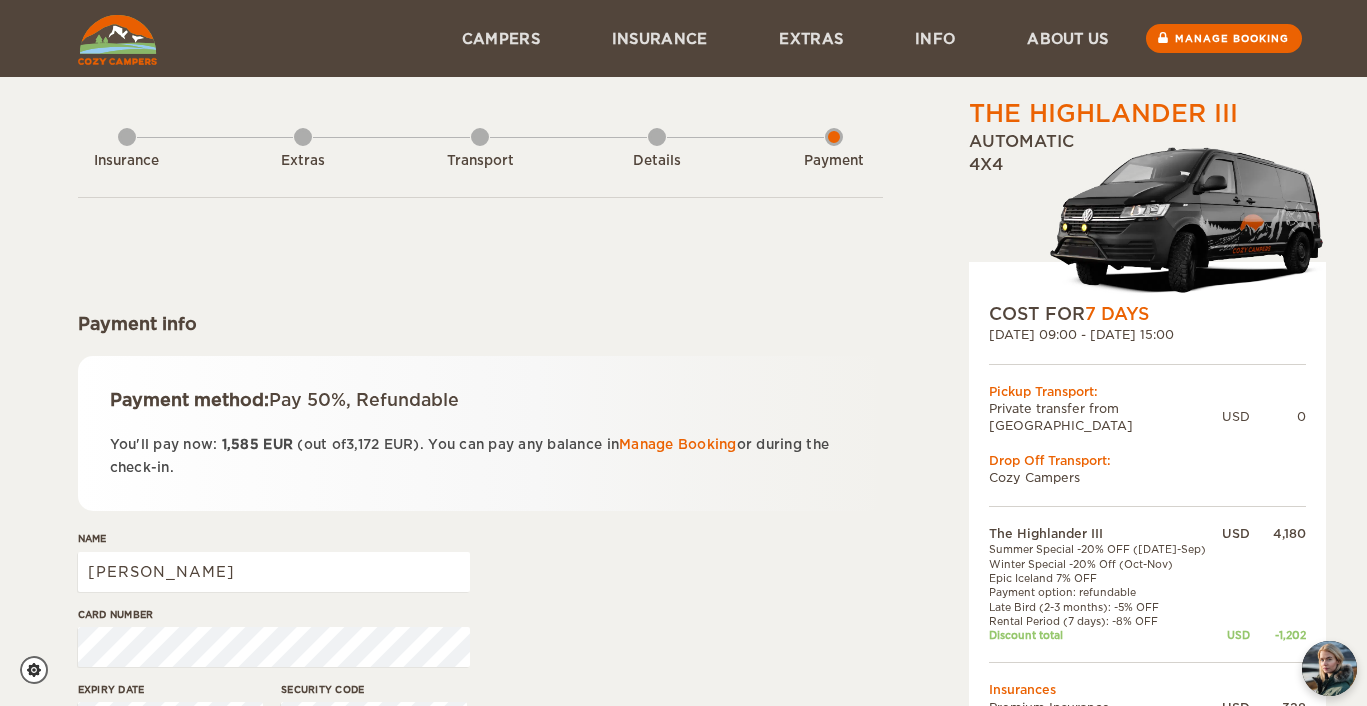 click at bounding box center [117, 40] 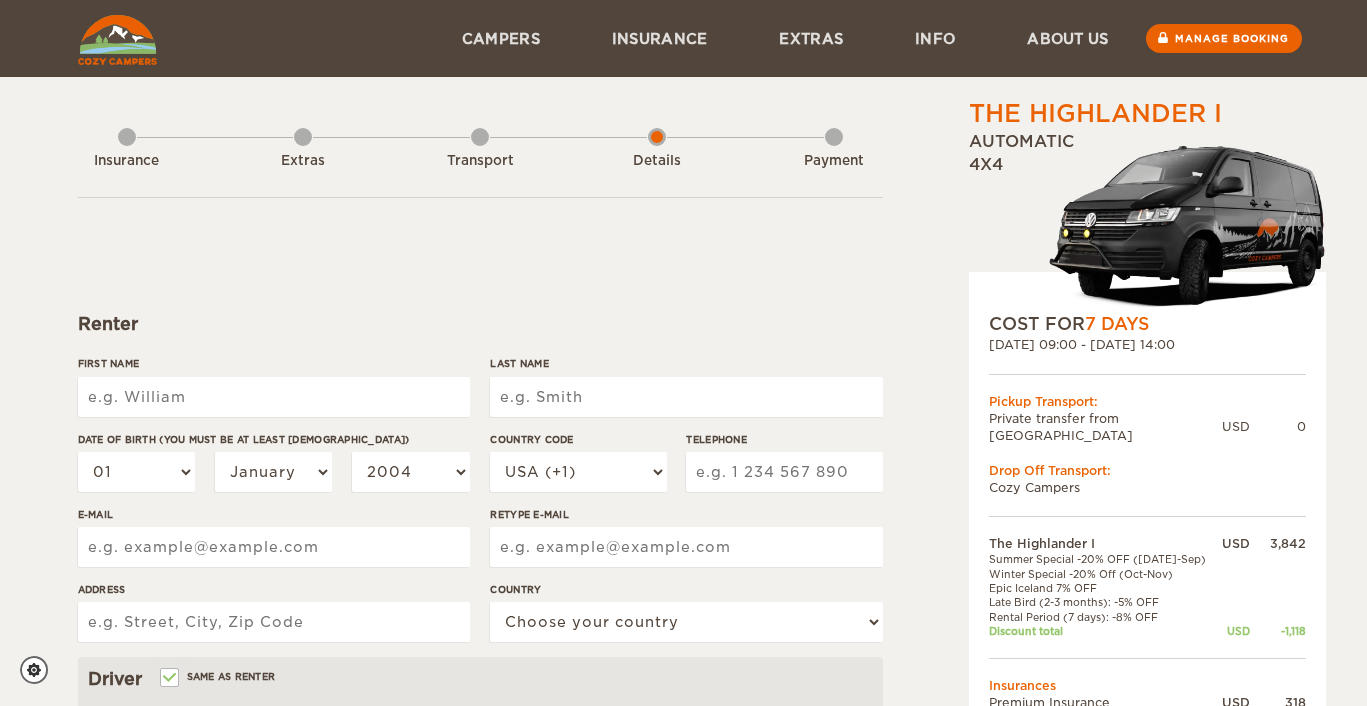 scroll, scrollTop: 0, scrollLeft: 0, axis: both 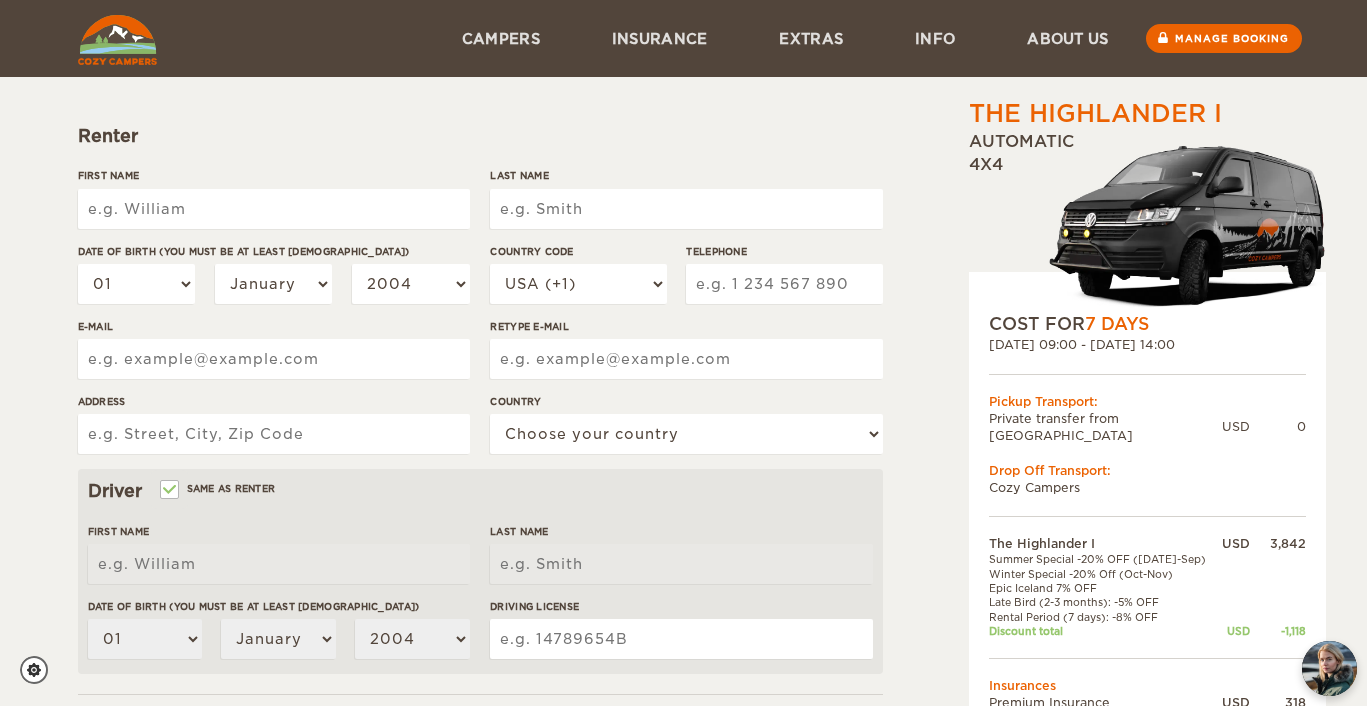 click on "First Name" at bounding box center [274, 209] 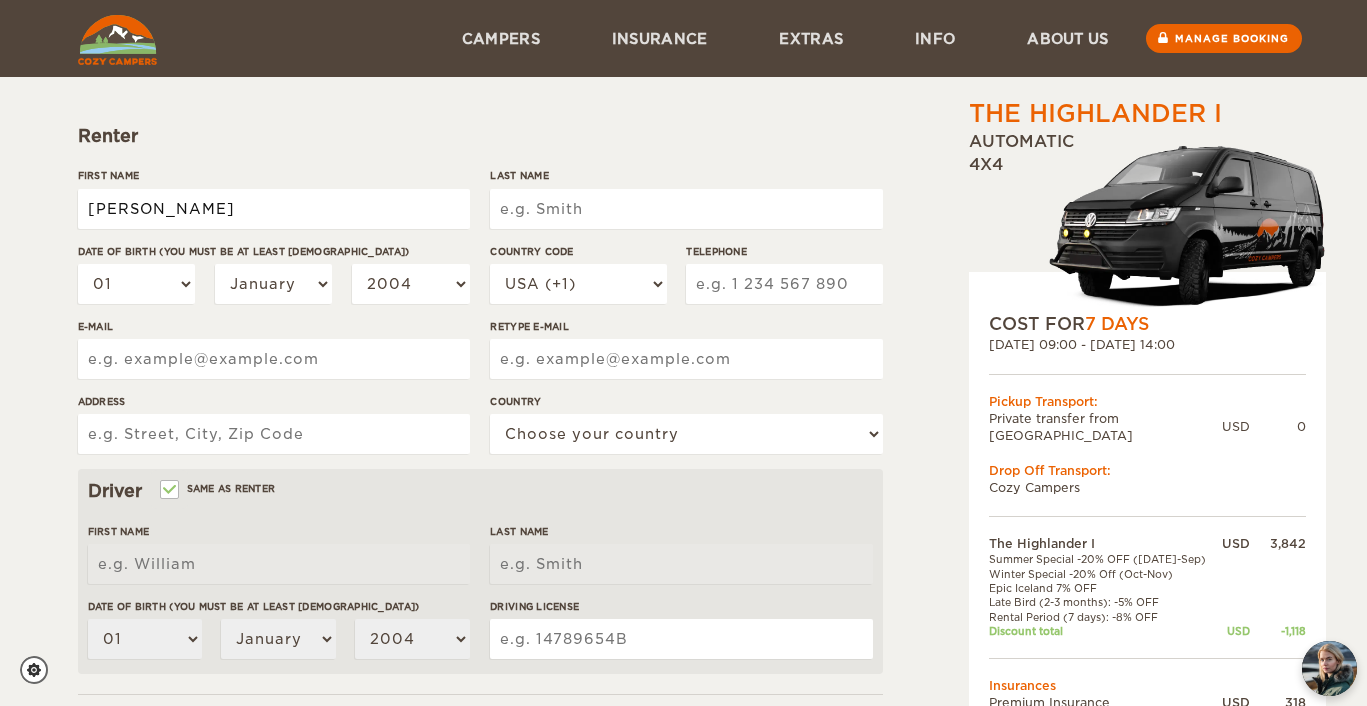 type on "[PERSON_NAME]" 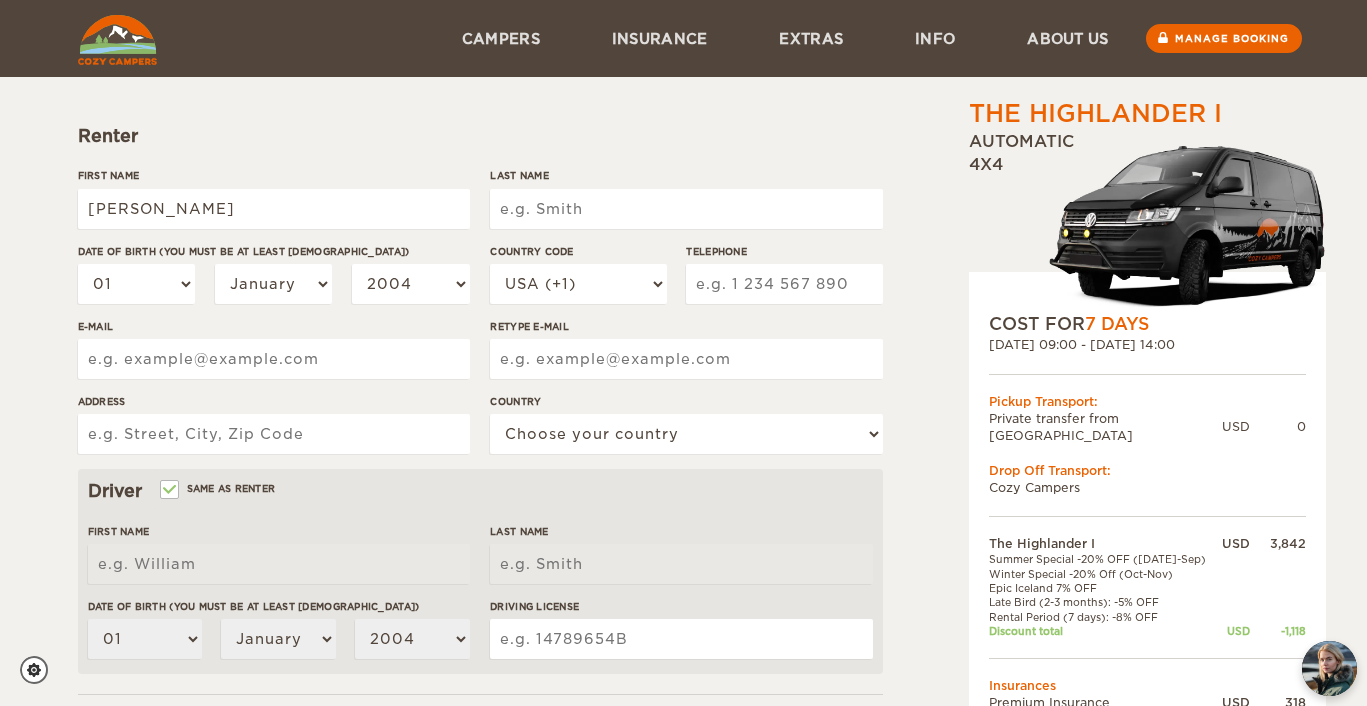 type on "[PERSON_NAME]" 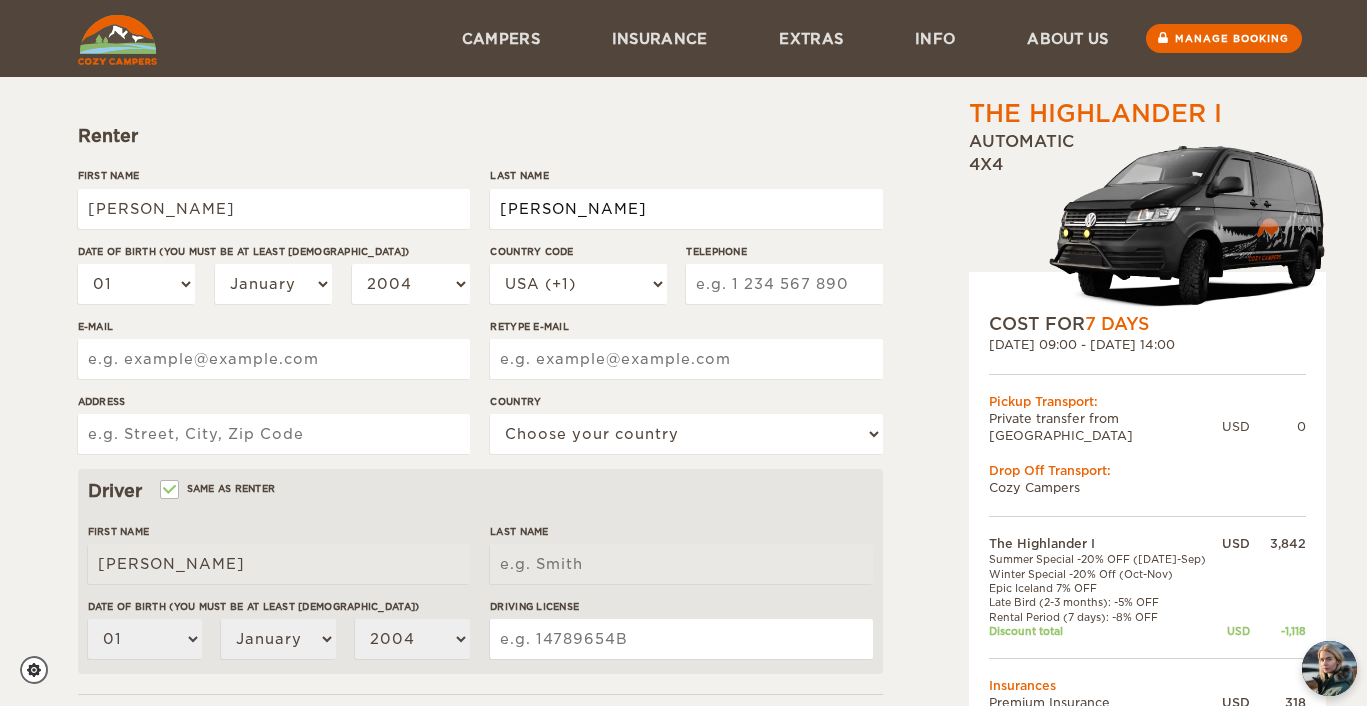 type on "[PERSON_NAME]" 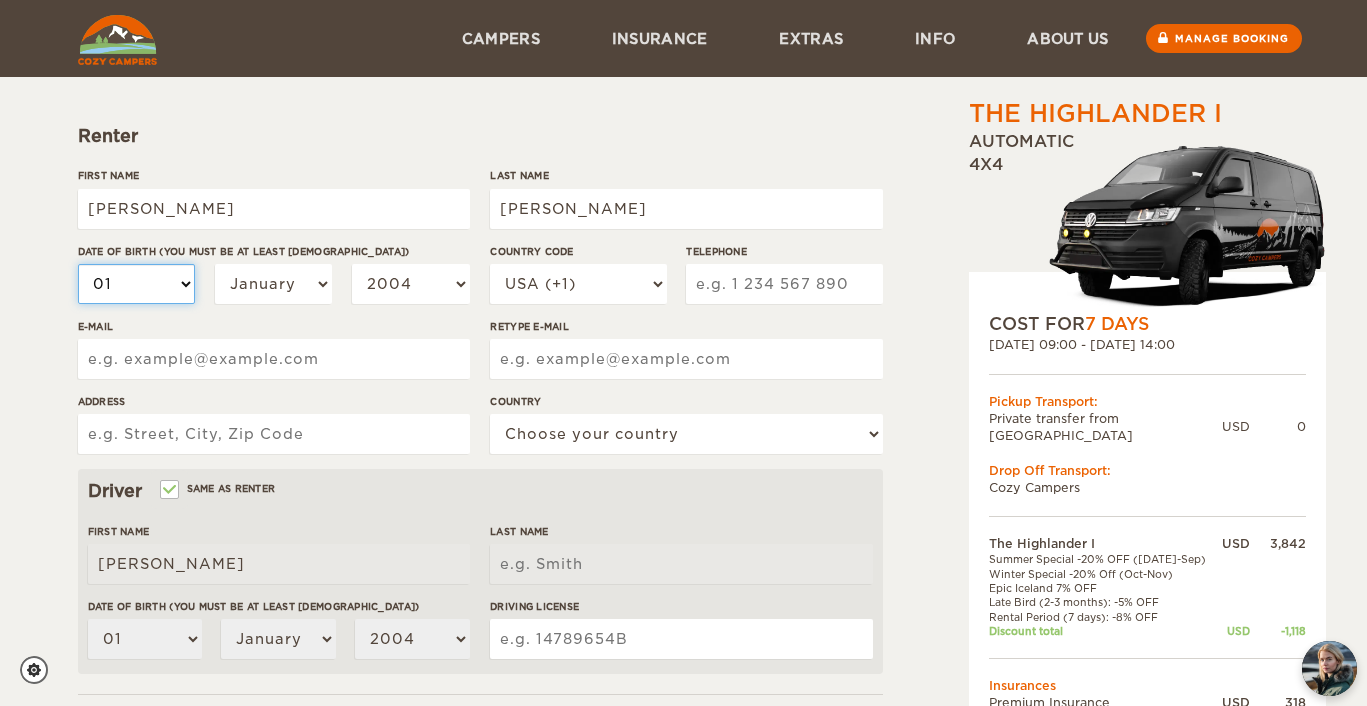 type on "[PERSON_NAME]" 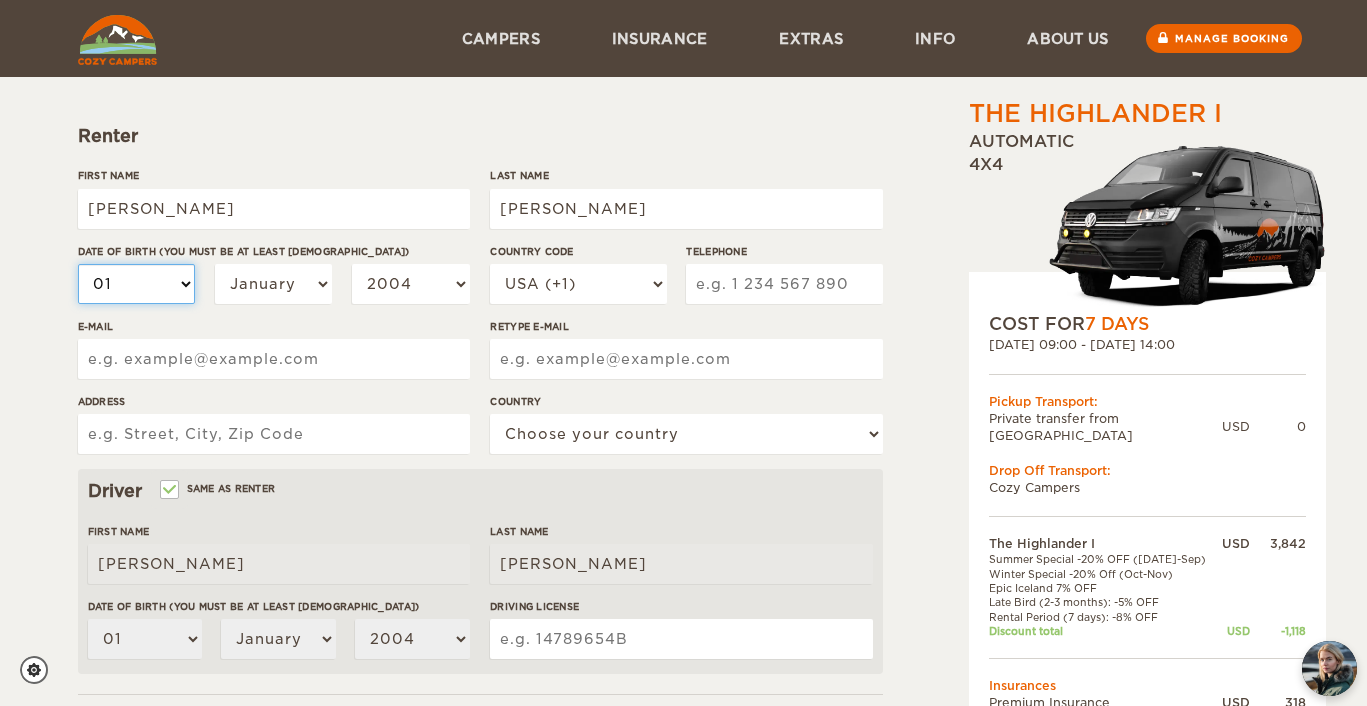 click on "01
02
03
04
05
06
07
08
09
10
11
12
13
14
15
16
17
18
19
20
21
22
23
24
25
26
27
28
29
30
31" at bounding box center (137, 284) 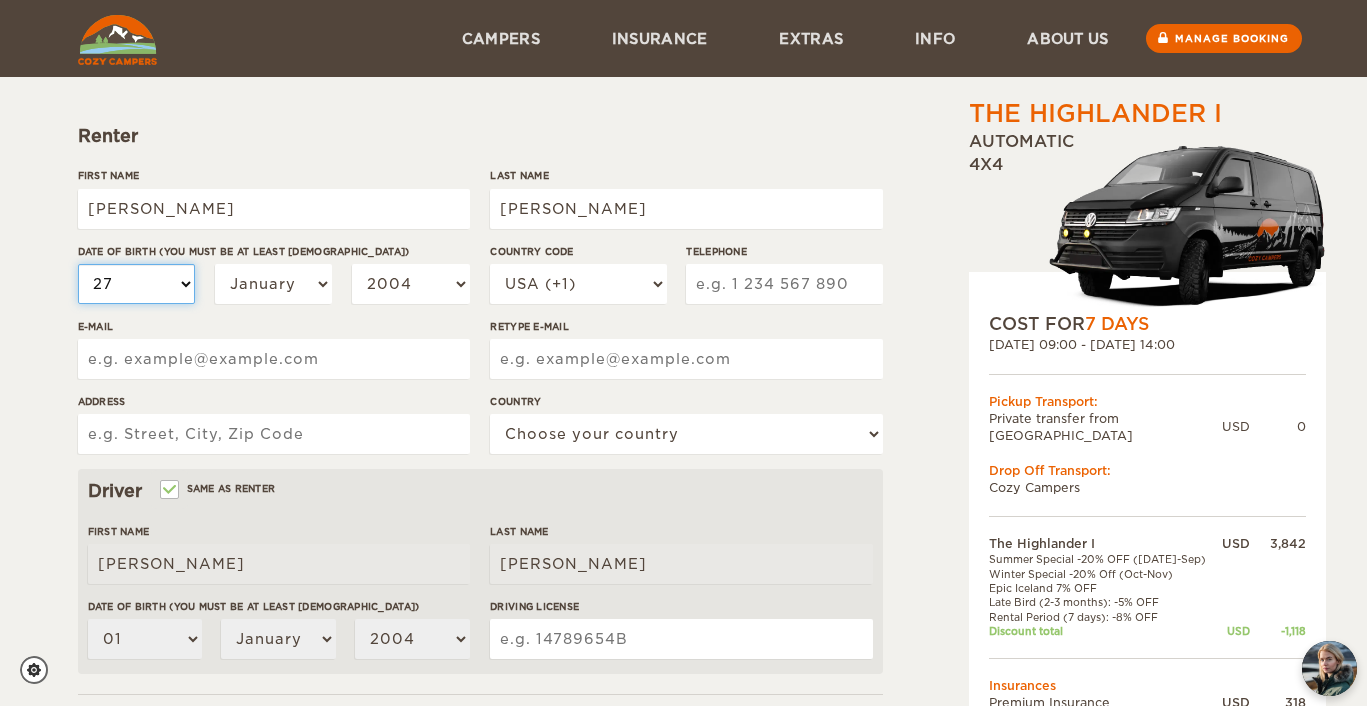 select on "27" 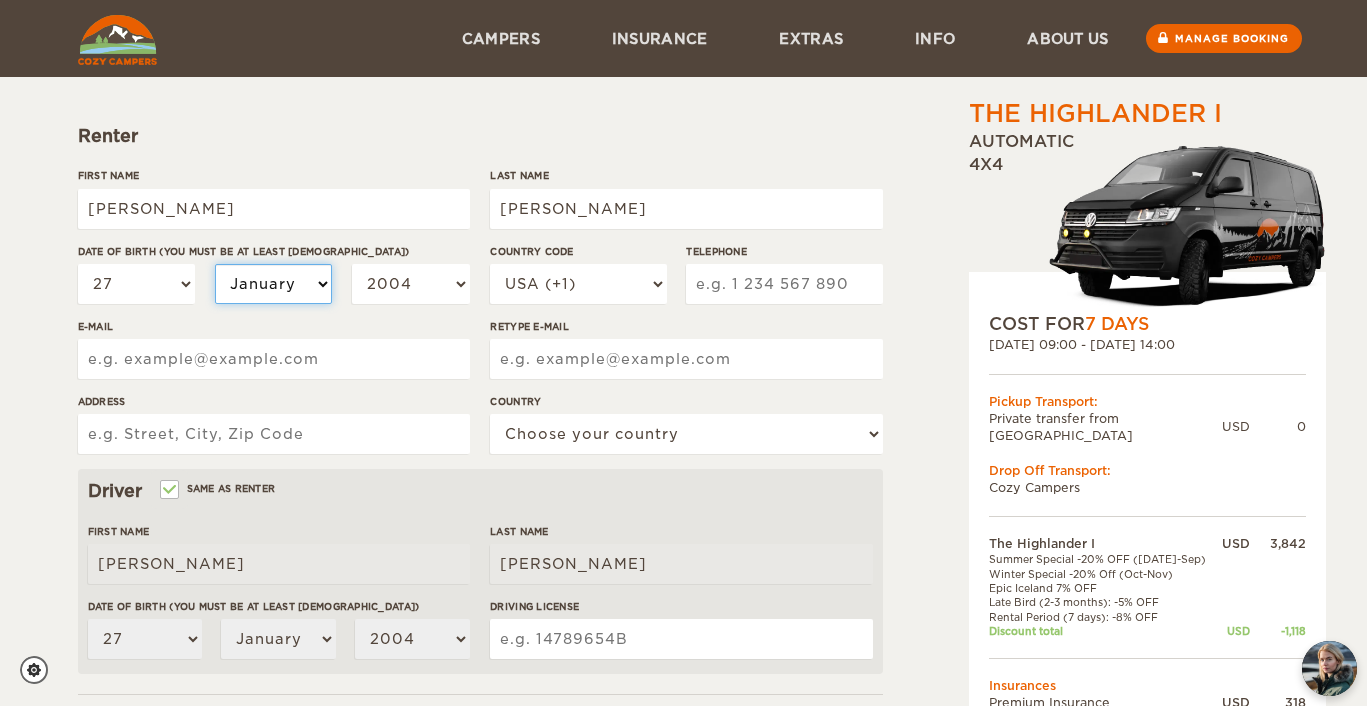 click on "January
February
March
April
May
June
July
August
September
October
November
December" at bounding box center (274, 284) 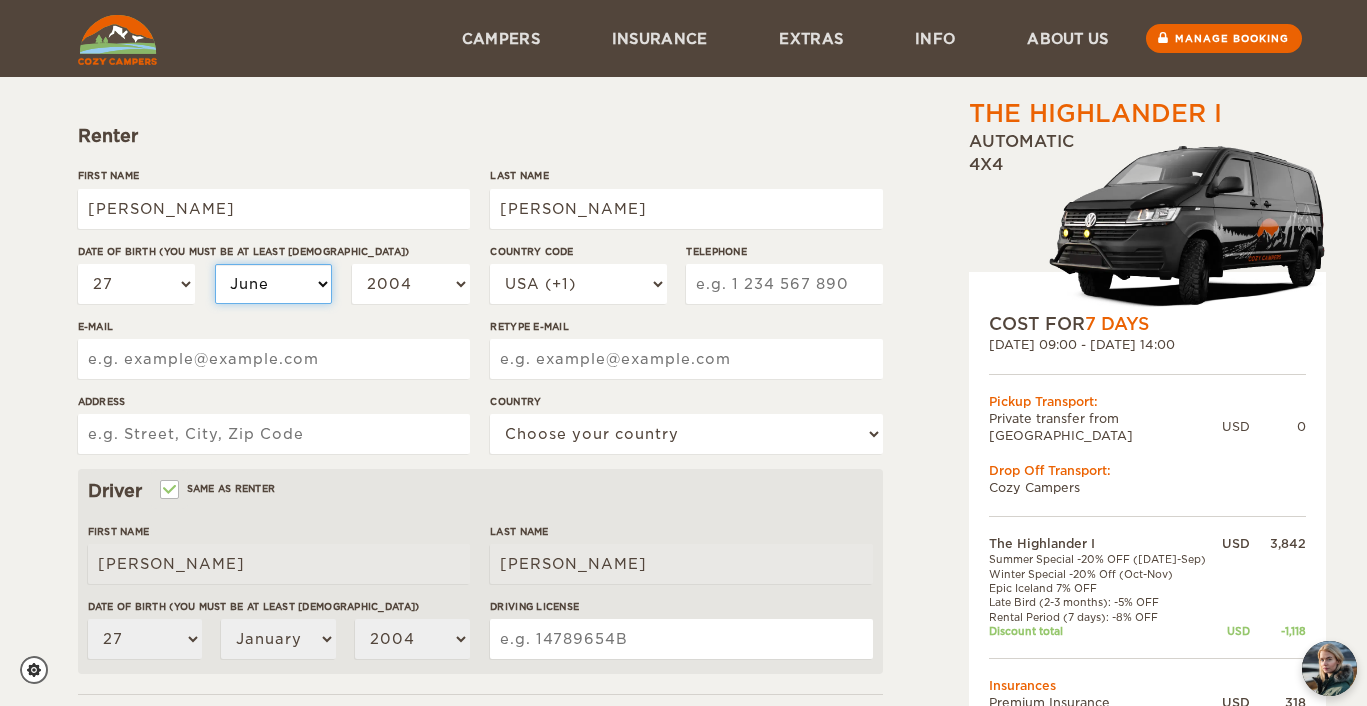 select on "06" 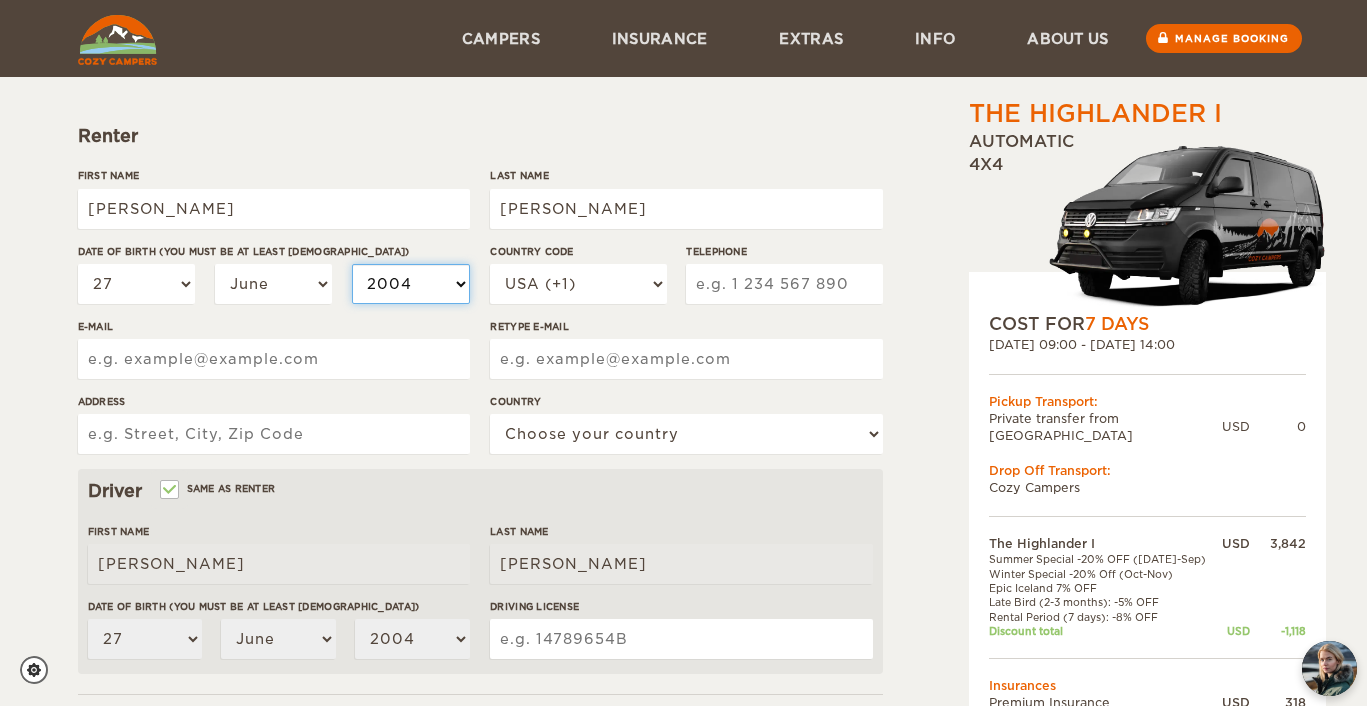 click on "2004 2003 2002 2001 2000 1999 1998 1997 1996 1995 1994 1993 1992 1991 1990 1989 1988 1987 1986 1985 1984 1983 1982 1981 1980 1979 1978 1977 1976 1975 1974 1973 1972 1971 1970 1969 1968 1967 1966 1965 1964 1963 1962 1961 1960 1959 1958 1957 1956 1955 1954 1953 1952 1951 1950 1949 1948 1947 1946 1945 1944 1943 1942 1941 1940 1939 1938 1937 1936 1935 1934 1933 1932 1931 1930 1929 1928 1927 1926 1925 1924 1923 1922 1921 1920 1919 1918 1917 1916 1915 1914 1913 1912 1911 1910 1909 1908 1907 1906 1905 1904 1903 1902 1901 1900 1899 1898 1897 1896 1895 1894 1893 1892 1891 1890 1889 1888 1887 1886 1885 1884 1883 1882 1881 1880 1879 1878 1877 1876 1875" at bounding box center (411, 284) 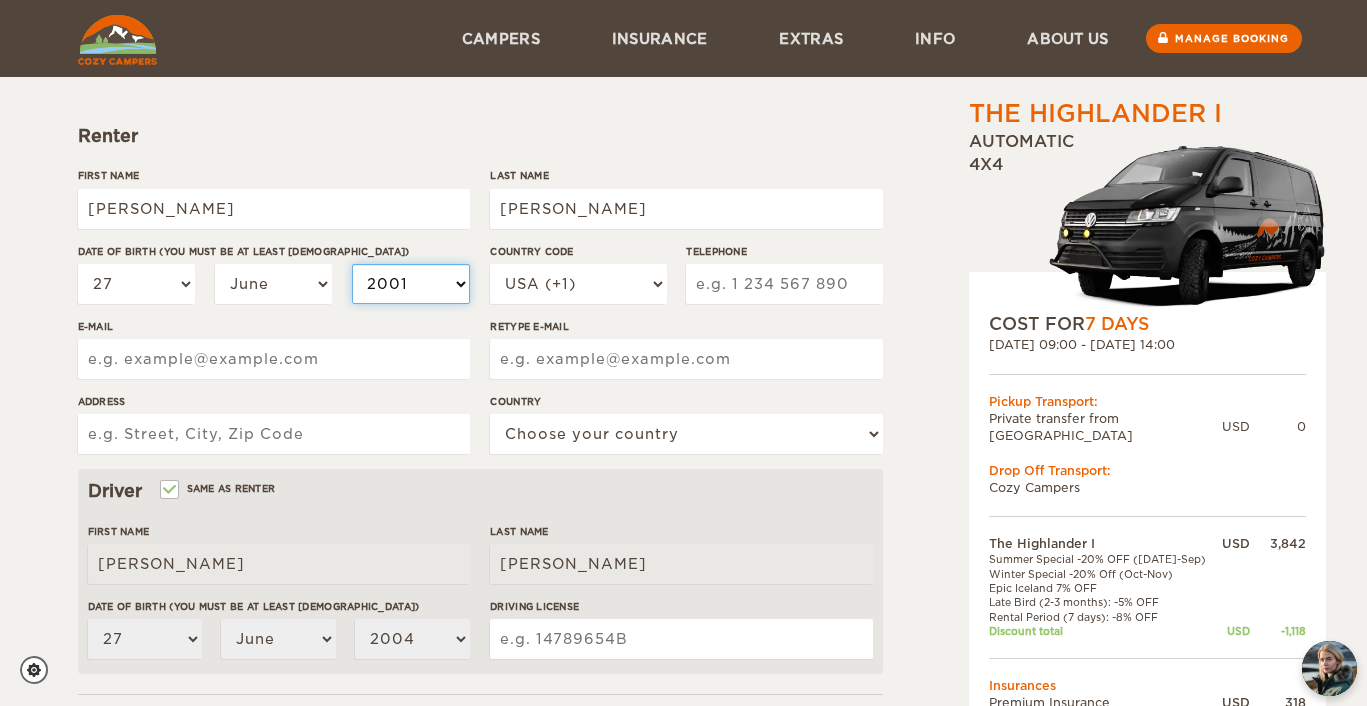 select on "2001" 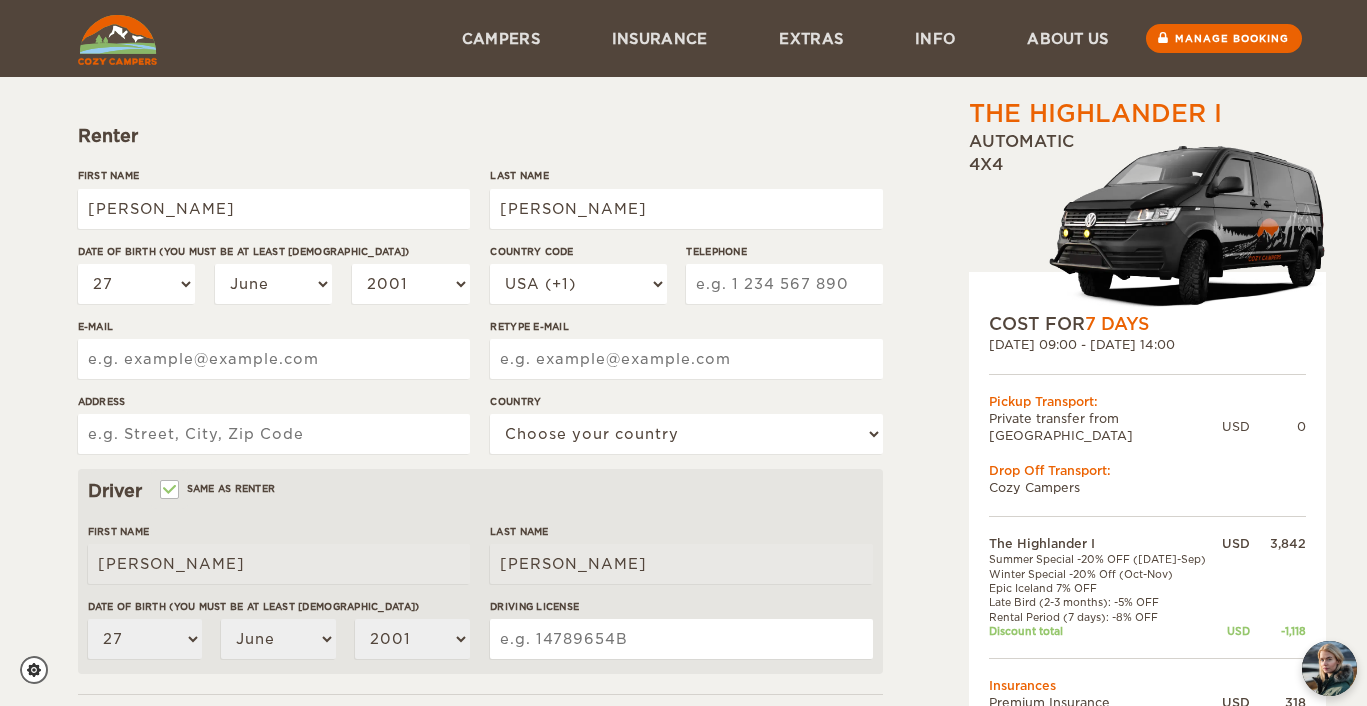 click on "Telephone" at bounding box center [784, 284] 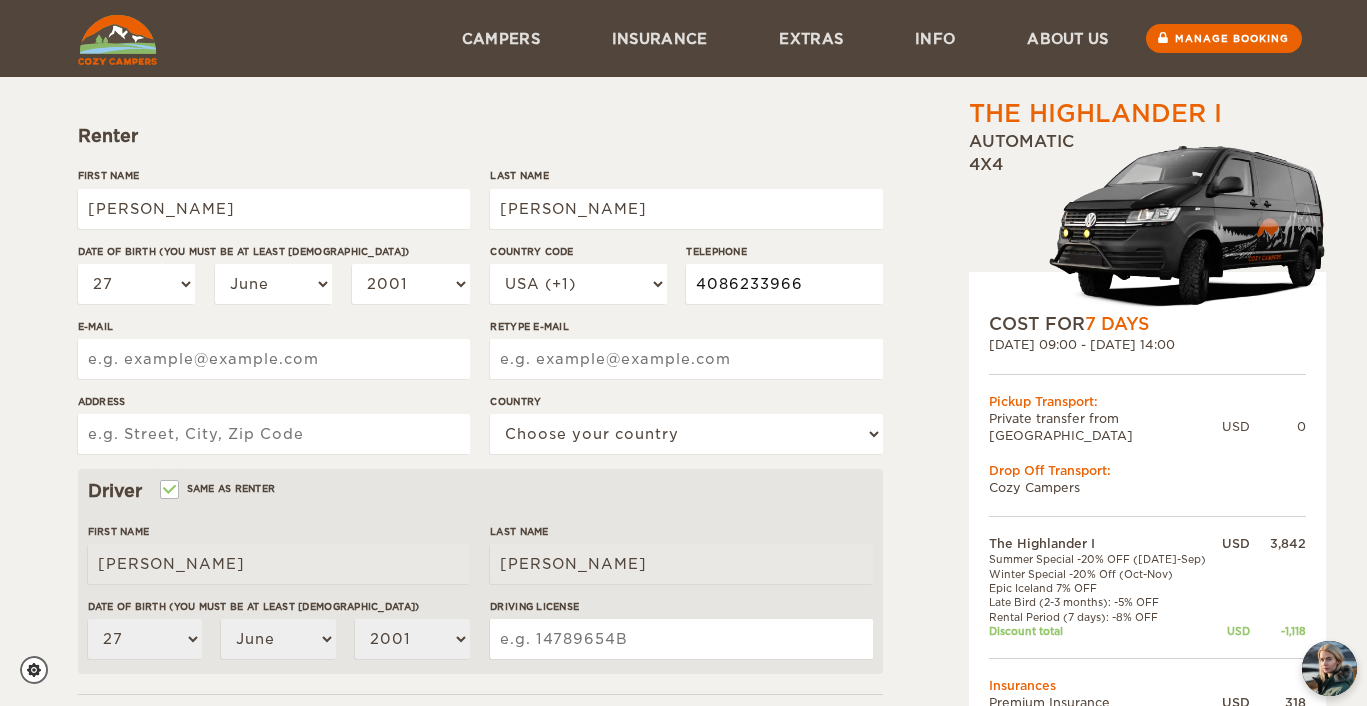 type on "4086233966" 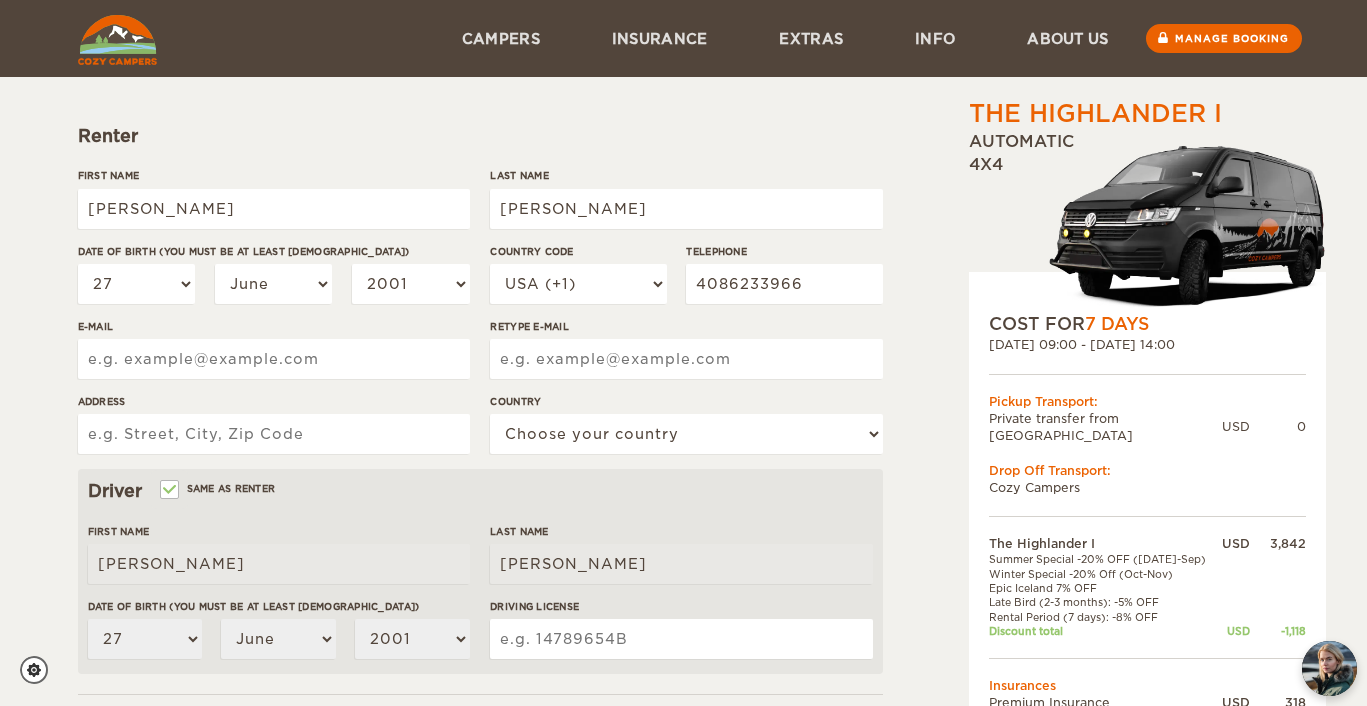 click on "The Highlander I
Expand
Collapse
Total
2,920
USD
Automatic 4x4
COST FOR  7 Days
26. Sep 2025 09:00 - 02. Oct 2025 14:00
Pickup Transport:
Private transfer from KEF airport
USD
0
Drop Off Transport:
Cozy Campers" at bounding box center [684, 500] 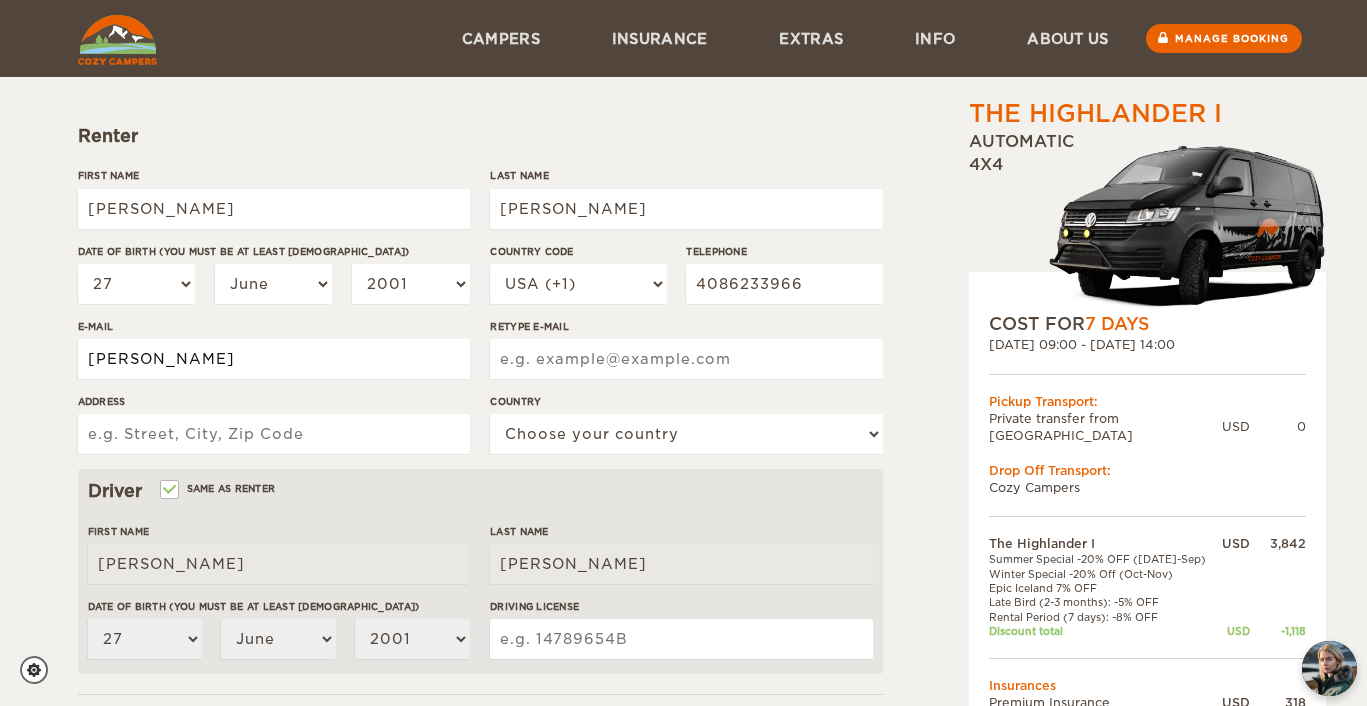 type on "haleynaslund@yahoo.com" 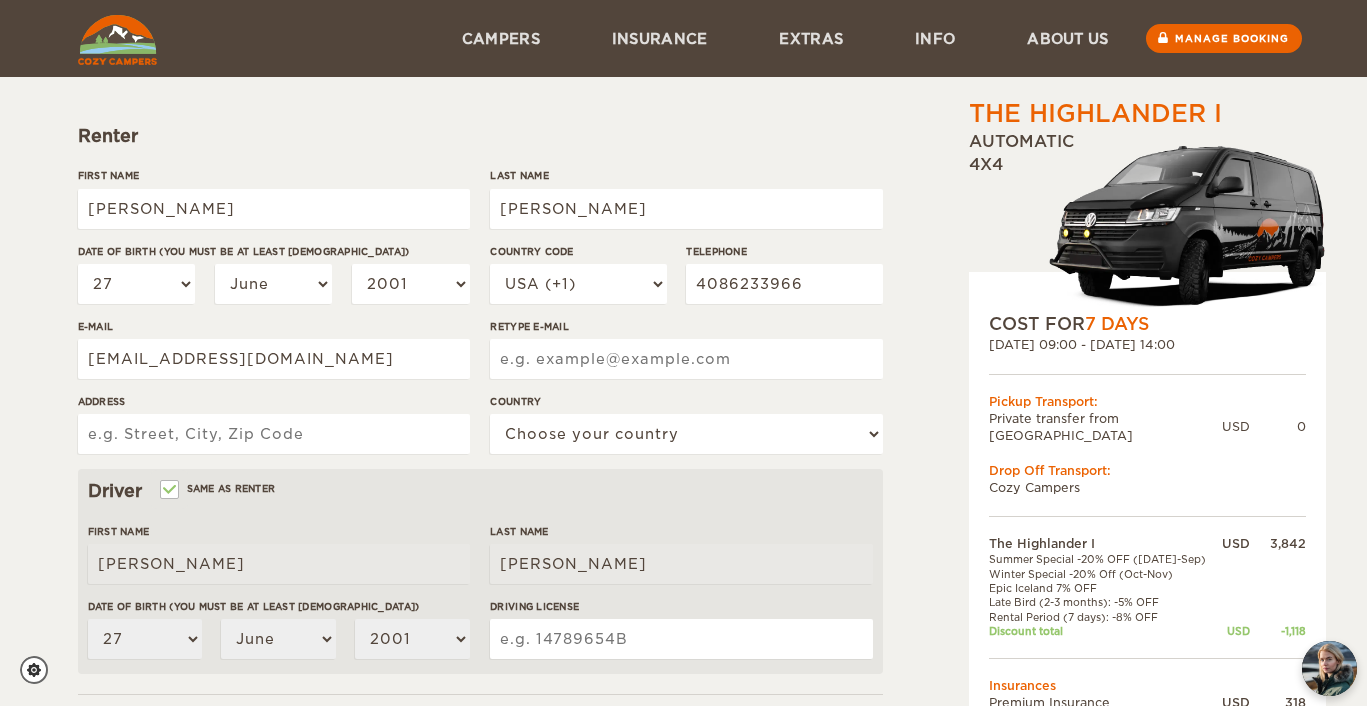 click on "Retype E-mail" at bounding box center [686, 359] 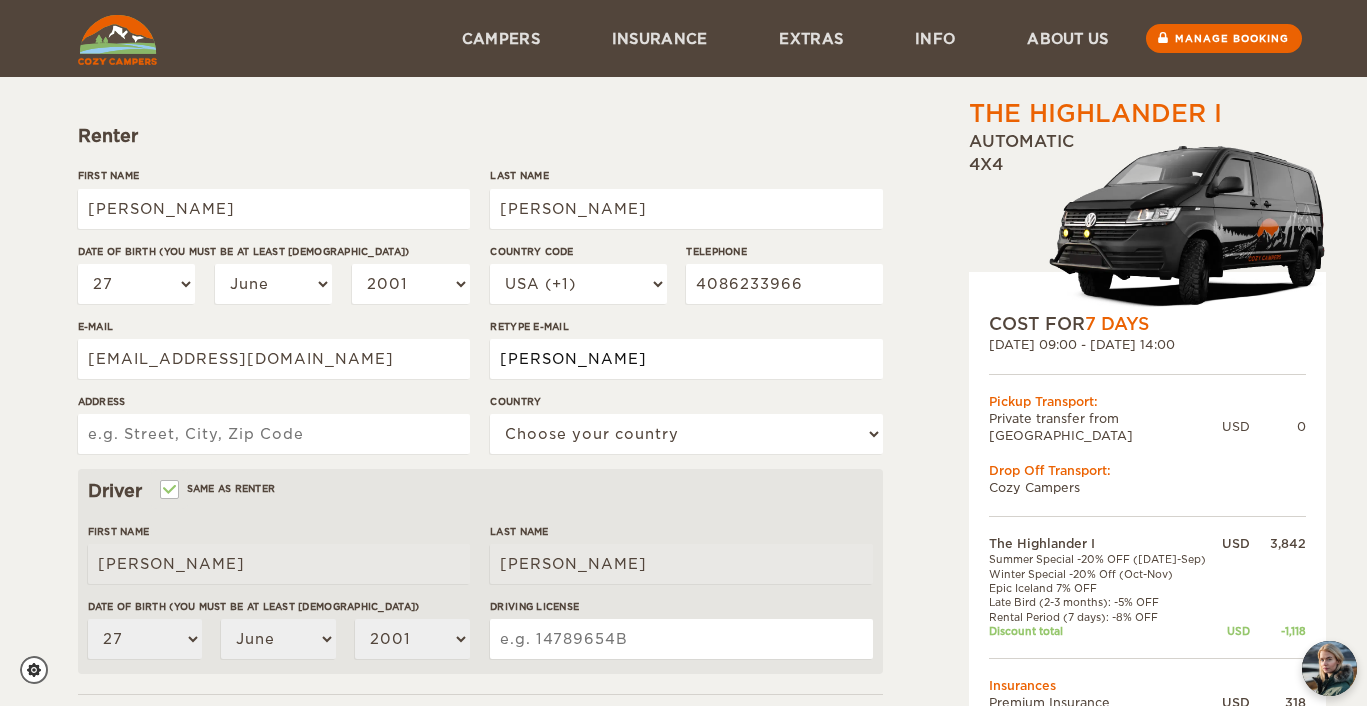 type on "haleynaslund@yahoo.com" 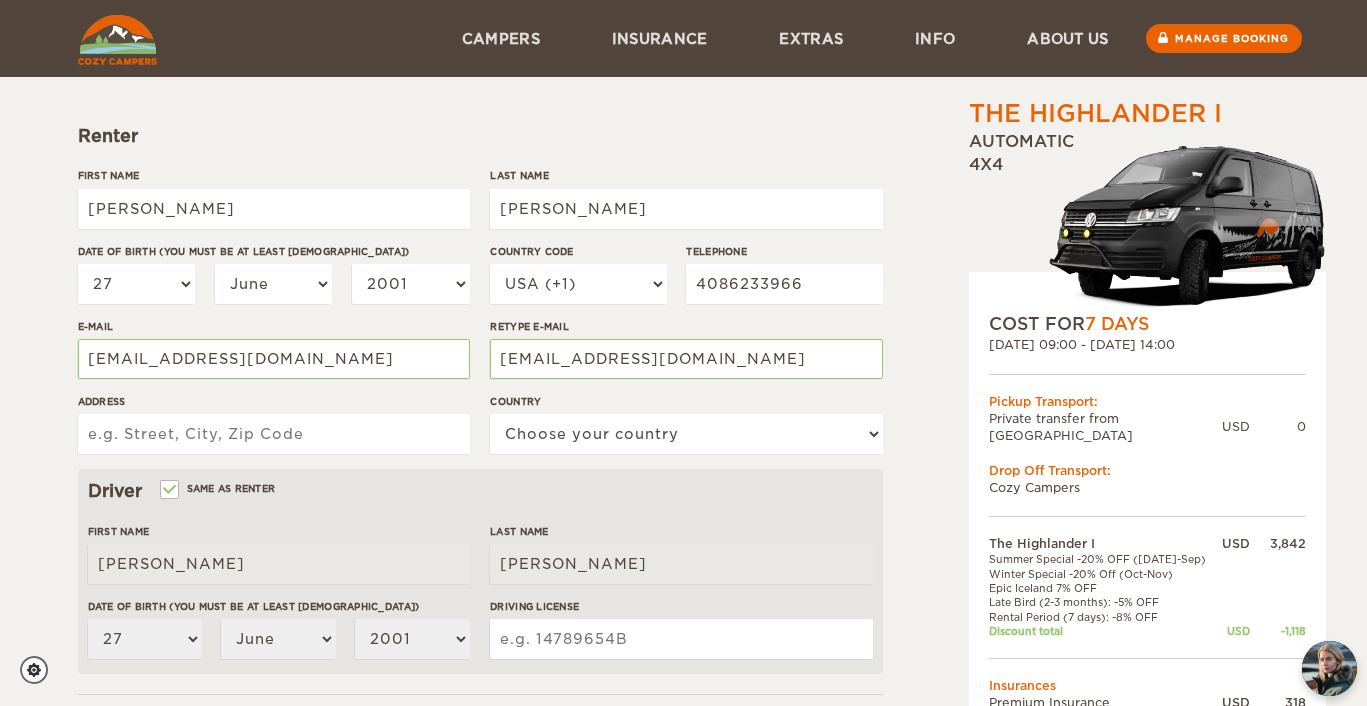 click on "Address" at bounding box center [274, 434] 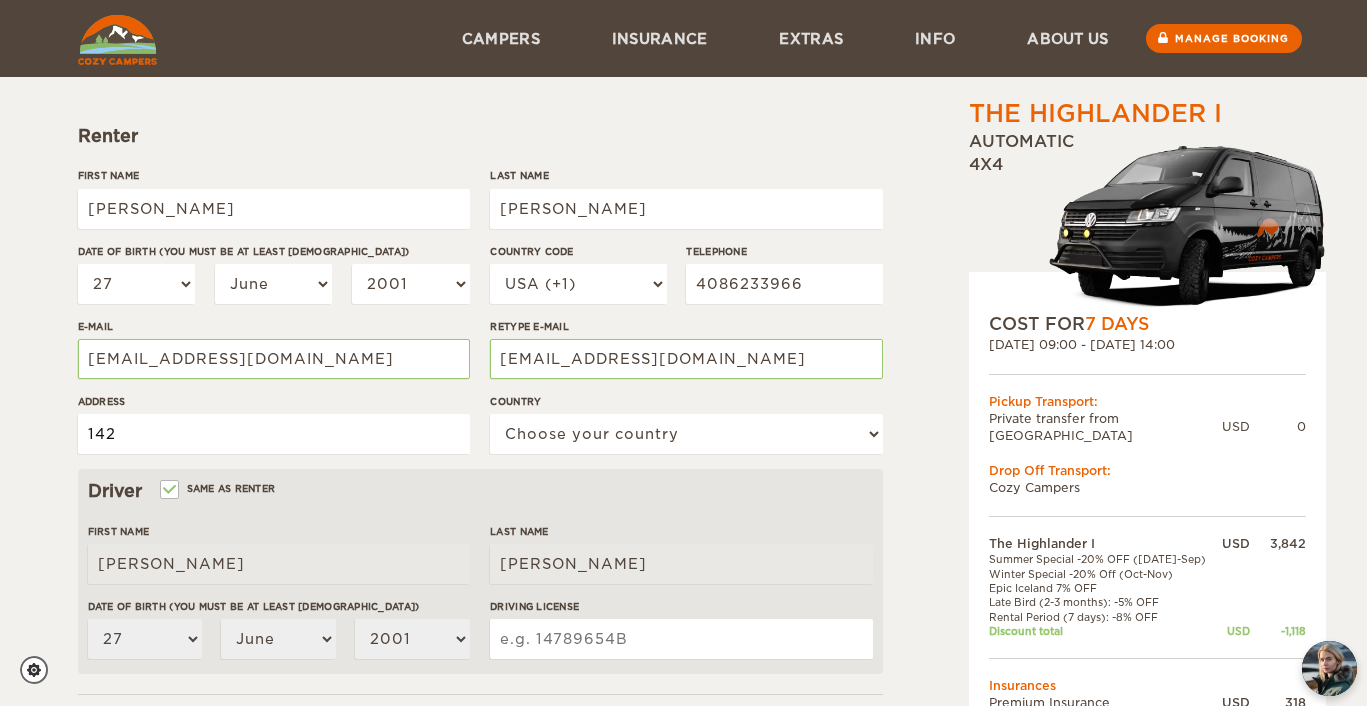 type on "14275 Los Gatos Almaden Road" 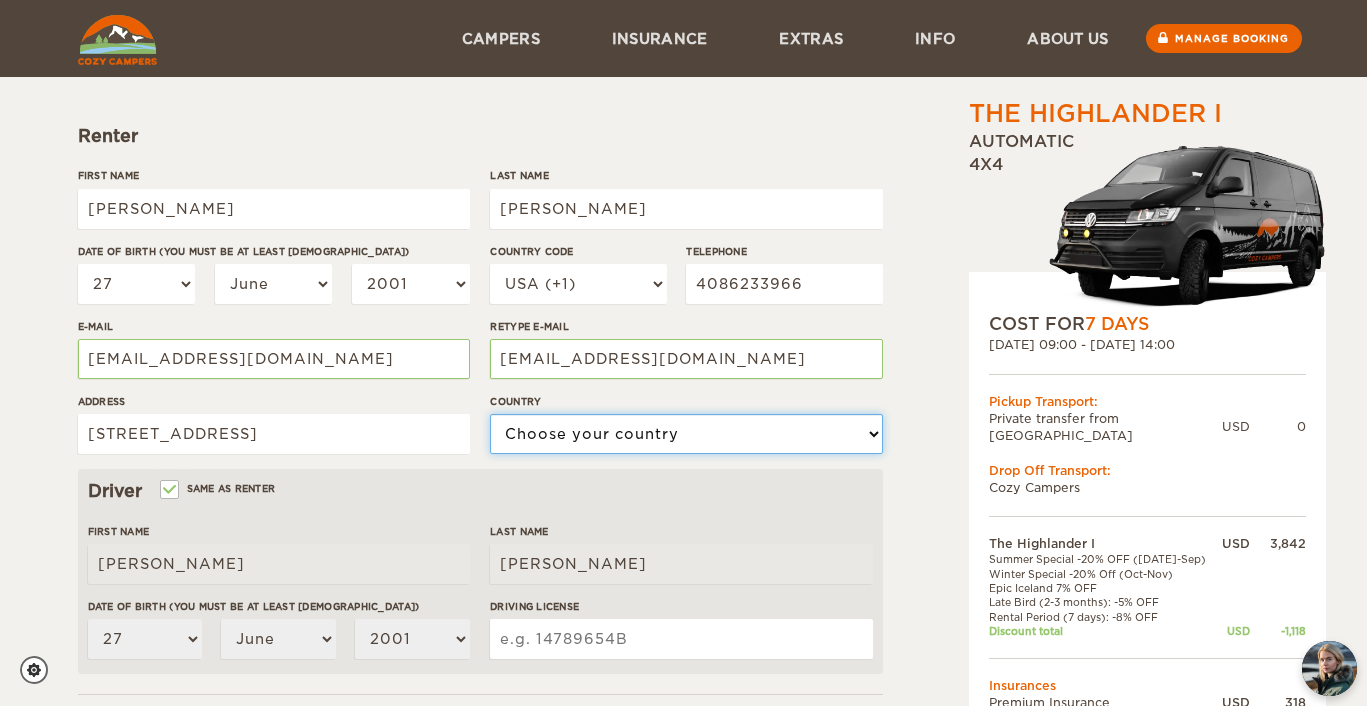click on "Choose your country
United States
United Kingdom
Germany
Afghanistan Albania Algeria American Samoa Andorra Angola Anguilla Antarctica Antigua and Barbuda Argentina Armenia Aruba Australia Austria Azerbaijan Bahamas Bahrain Bangladesh Barbados Belarus Belgium Belize Benin Bermuda Bhutan Bolivia Bosnia and Herzegovina Botswana Brazil British Virgin Islands Brunei Bulgaria Burkina Faso Burma (Myanmar) Burundi Cambodia Cameroon Canada Cape Verde Cayman Islands Central African Republic Chad Chile China Christmas Island Cocos (Keeling) Islands Colombia Comoros Cook Islands Costa Rica Croatia Cuba Cyprus Czech Republic Democratic Republic of the Congo Denmark Djibouti Dominica Dominican Republic Ecuador Egypt El Salvador Equatorial Guinea Eritrea Estonia Ethiopia Falkland Islands Faroe Islands Fiji Finland France French Polynesia Gabon Gambia Gaza Strip Georgia Germany Ghana Gibraltar Greece Greenland Grenada Guam Guatemala Guinea Guinea-Bissau Guyana Haiti Holy See (Vatican City)" at bounding box center [686, 434] 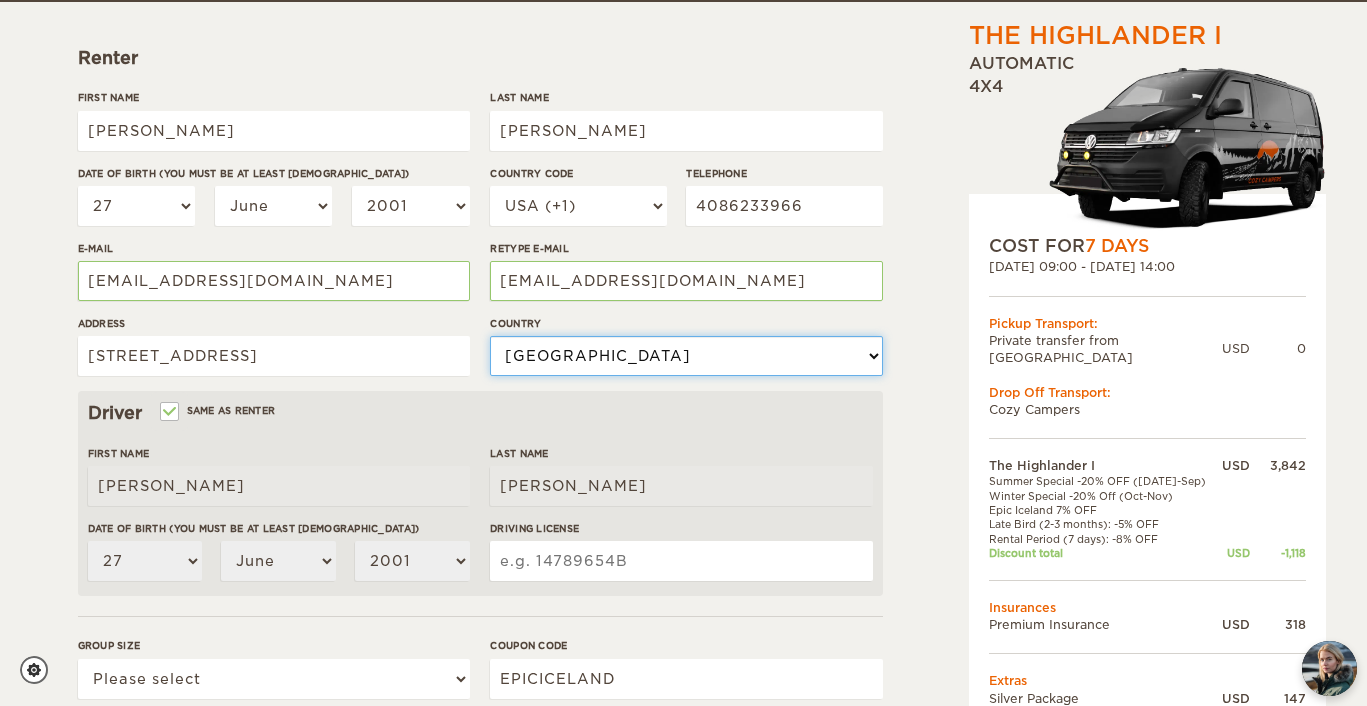 scroll, scrollTop: 268, scrollLeft: 0, axis: vertical 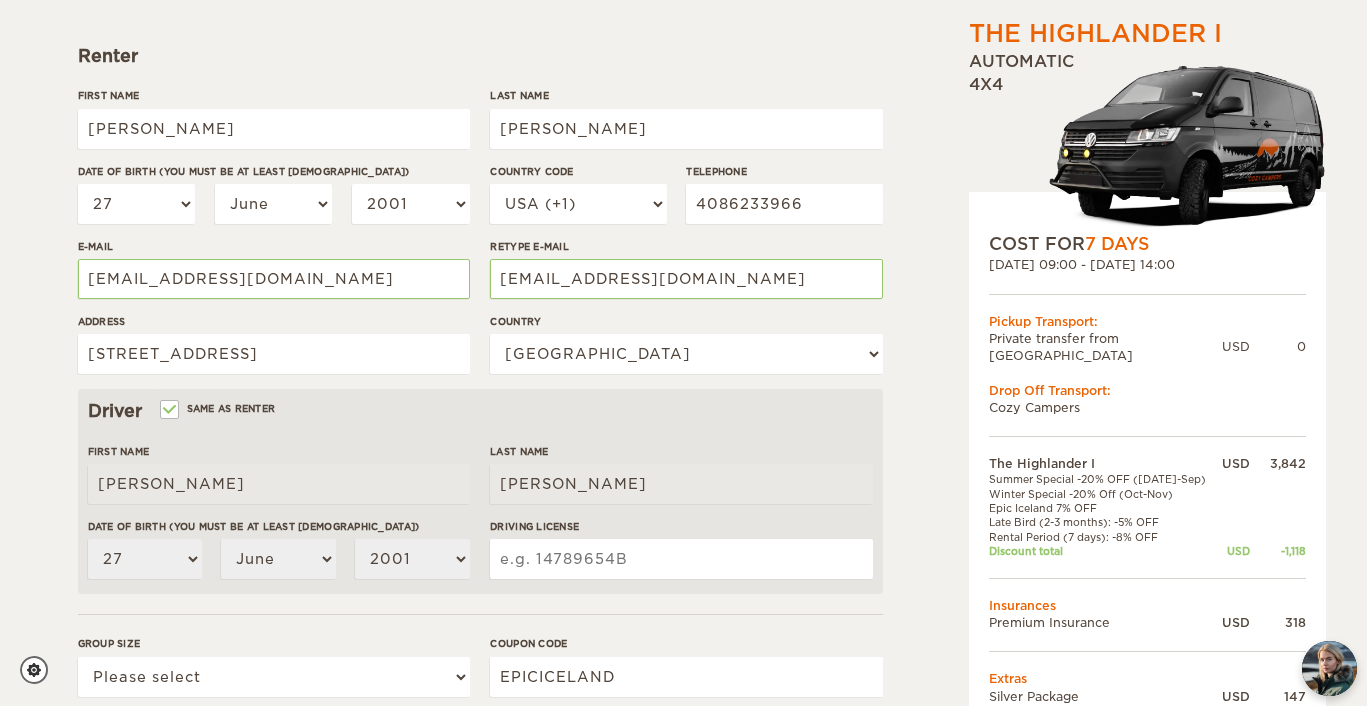 click on "Driving License" at bounding box center (681, 559) 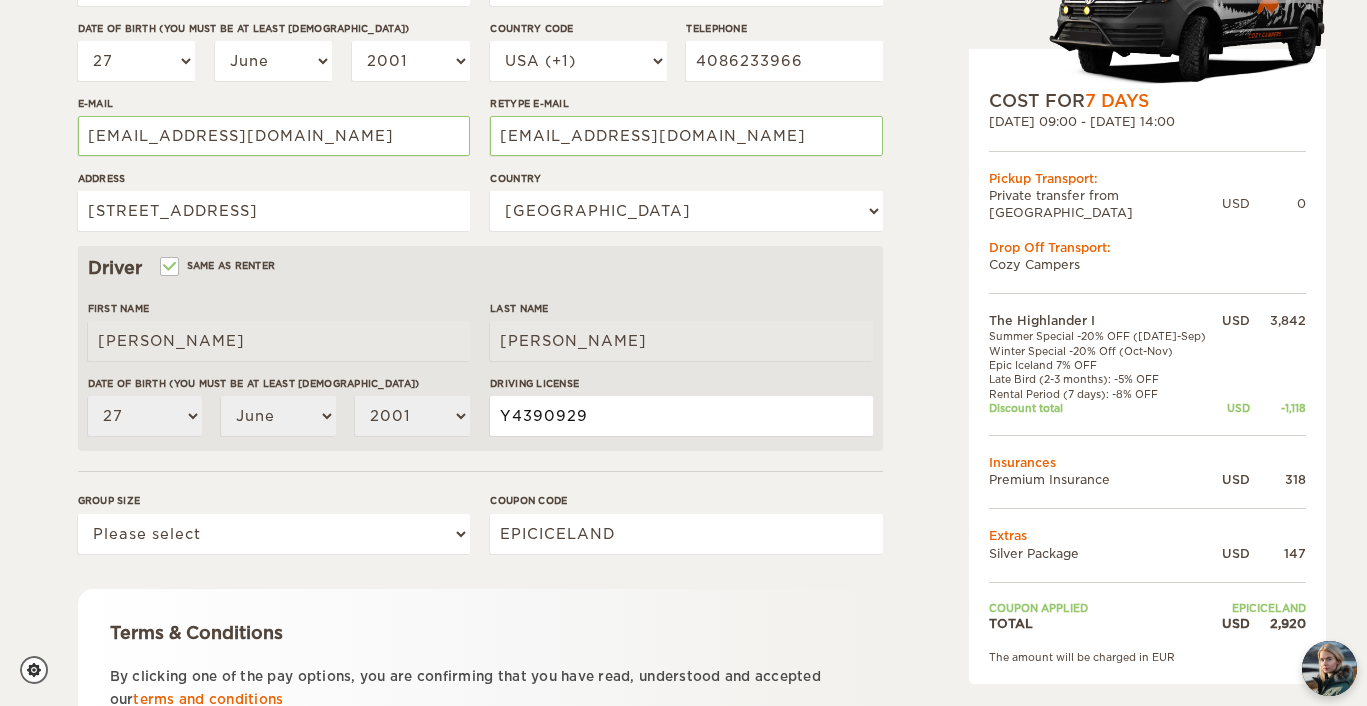 scroll, scrollTop: 416, scrollLeft: 0, axis: vertical 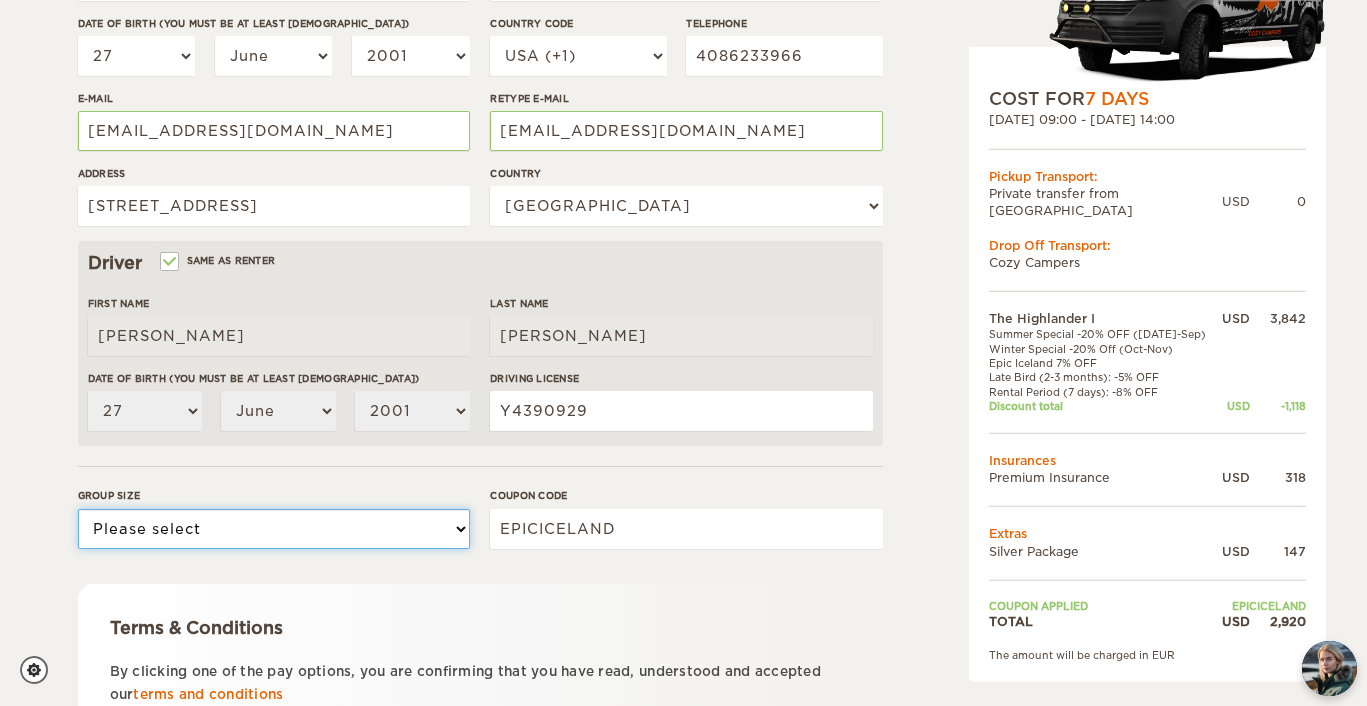 click on "Please select
1 2" at bounding box center [274, 529] 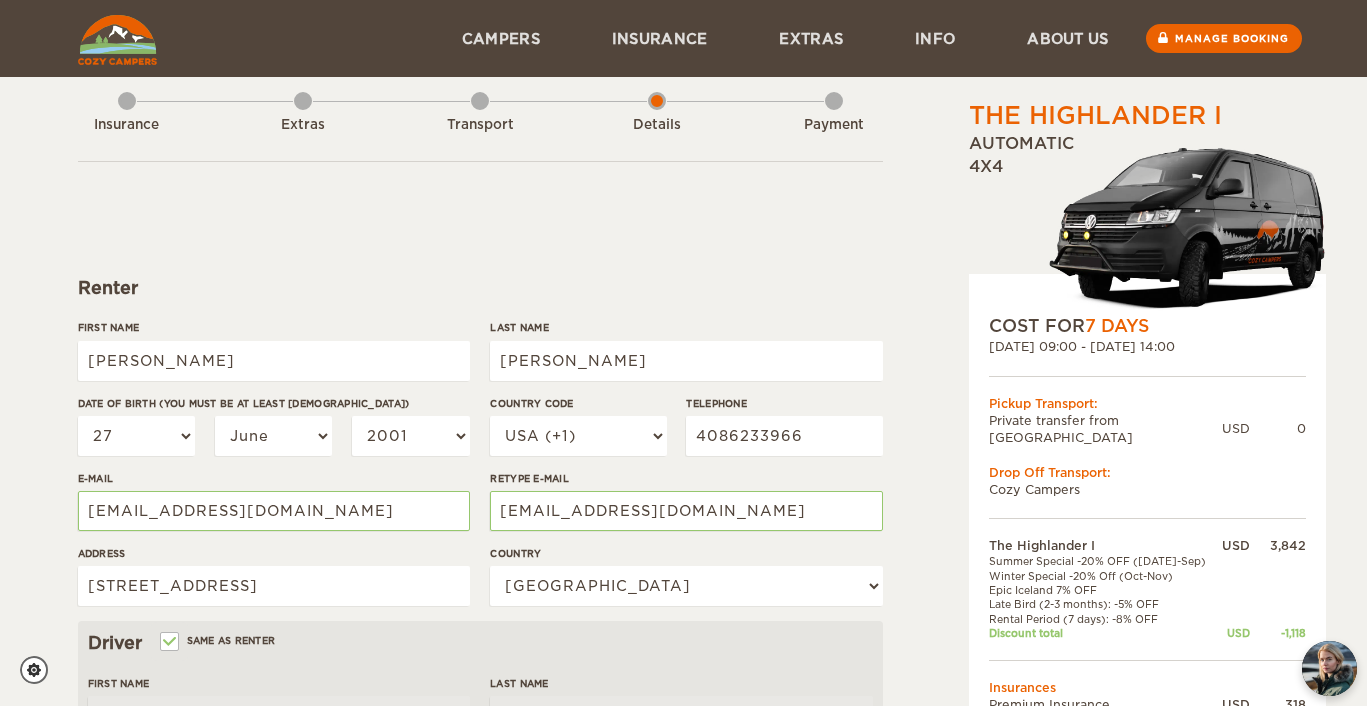 scroll, scrollTop: 32, scrollLeft: 0, axis: vertical 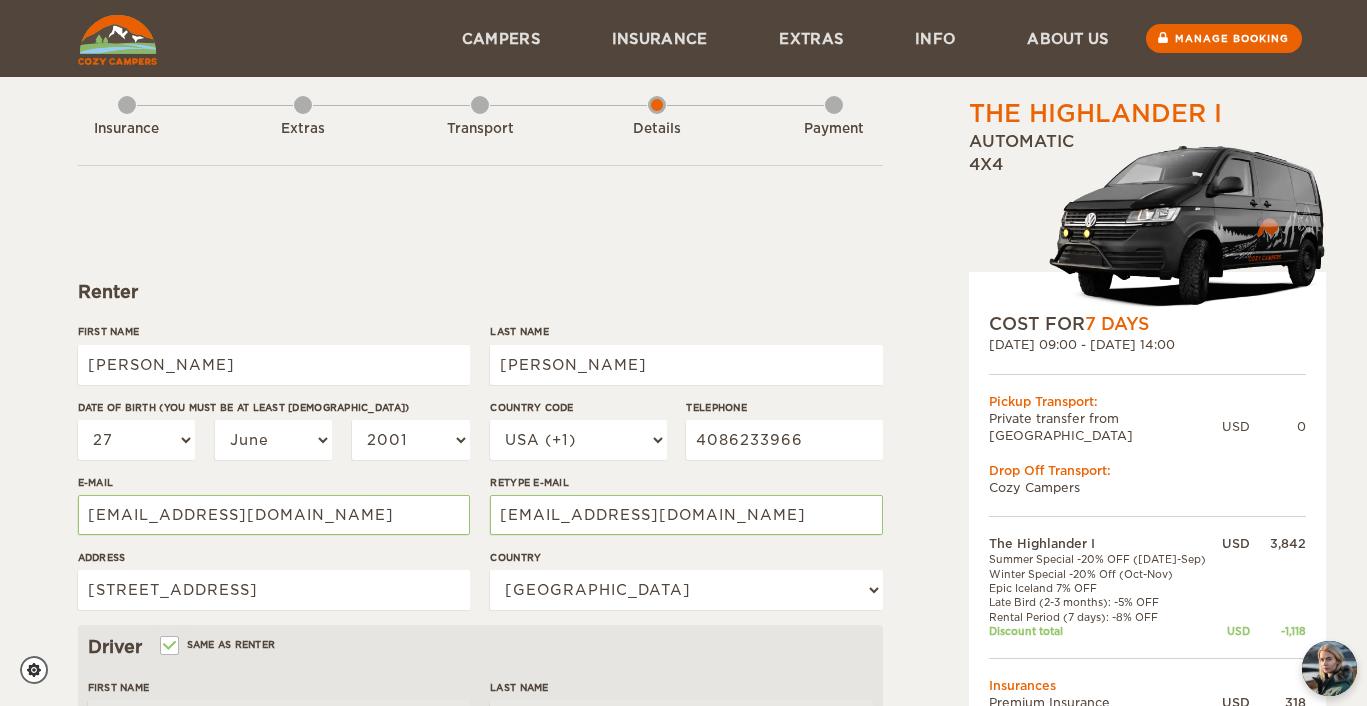 click at bounding box center (117, 40) 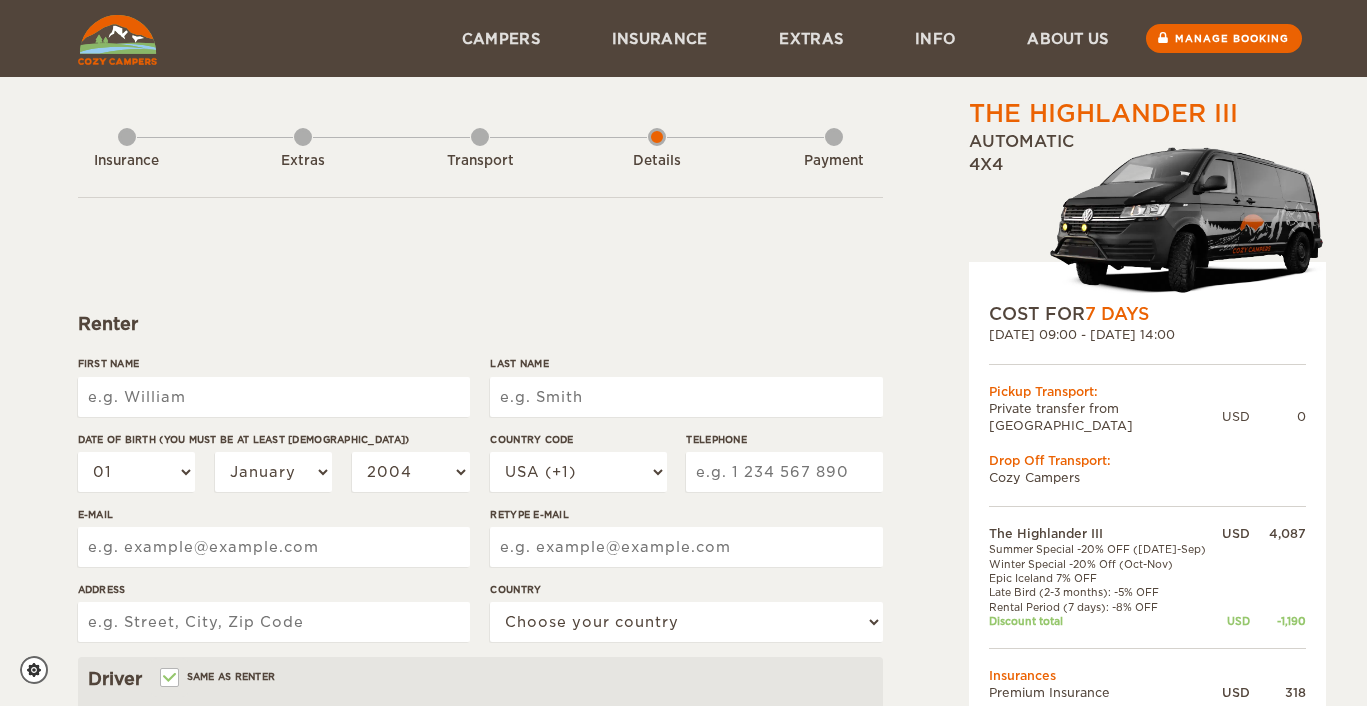 scroll, scrollTop: 0, scrollLeft: 0, axis: both 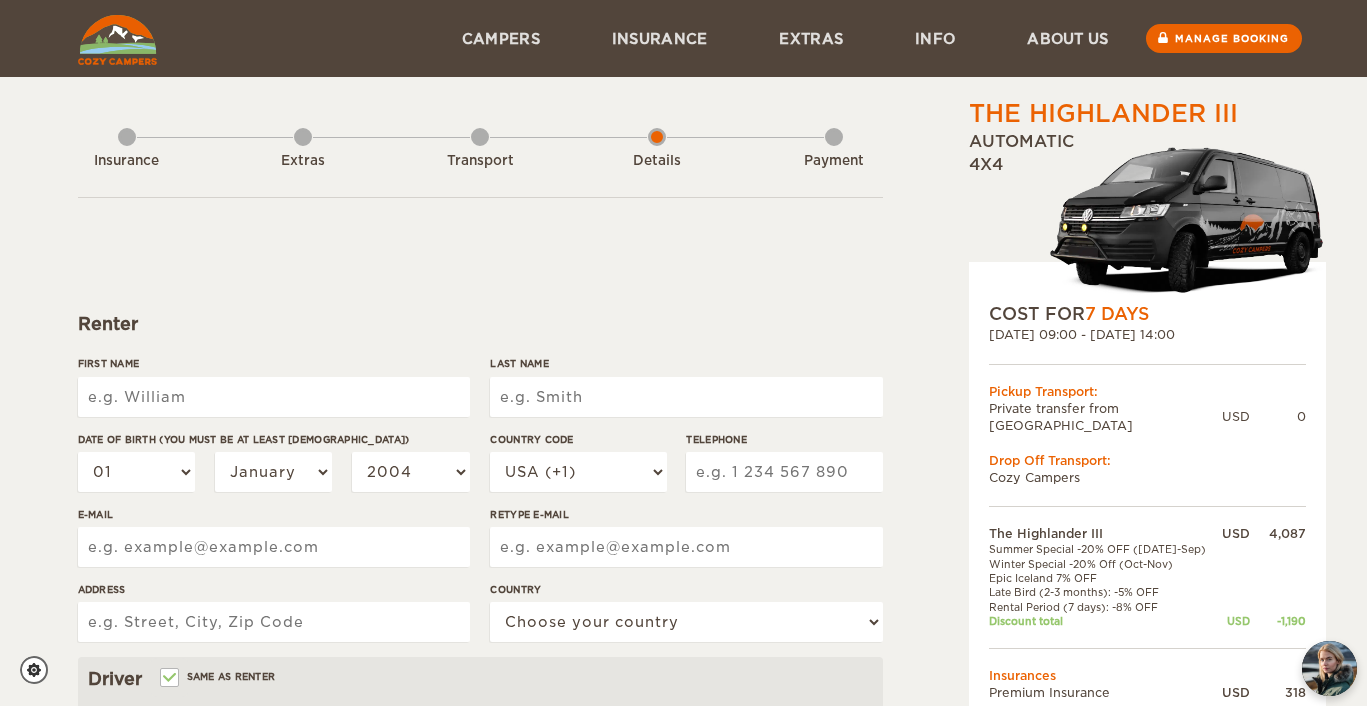 click on "First Name" at bounding box center (274, 397) 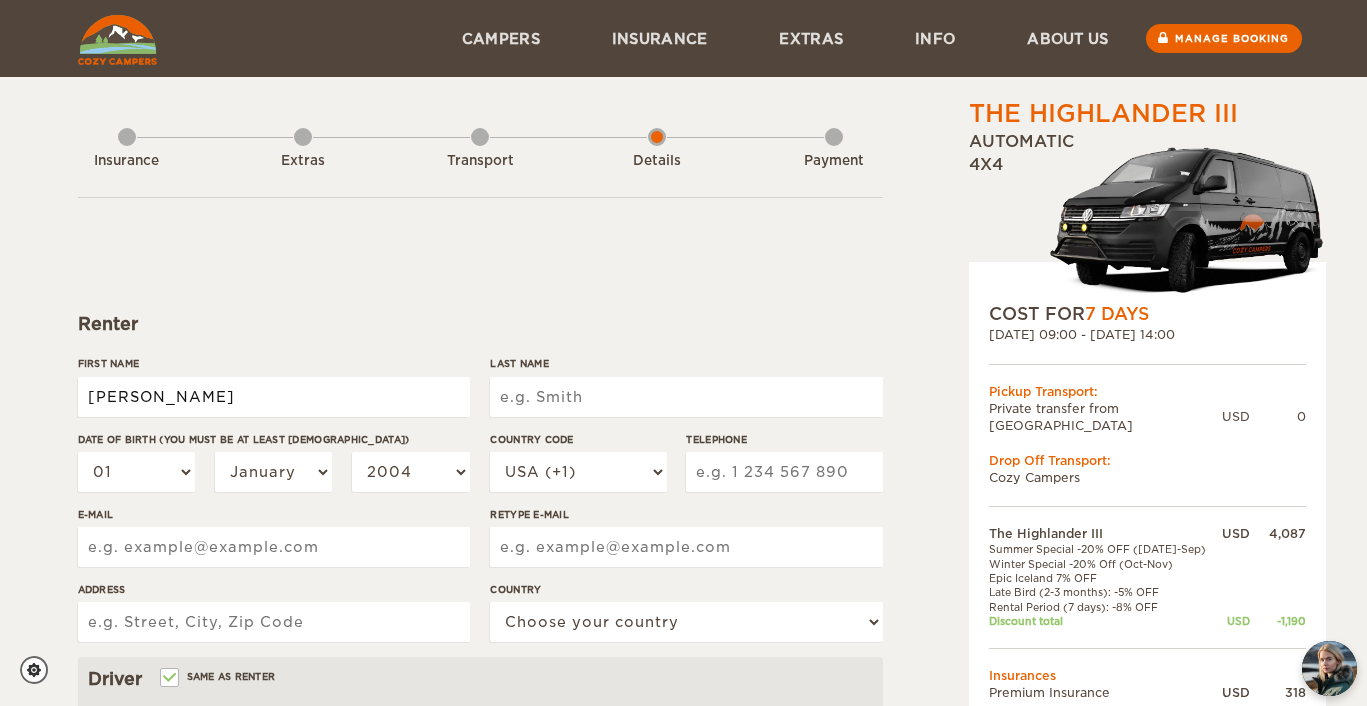 type on "[PERSON_NAME]" 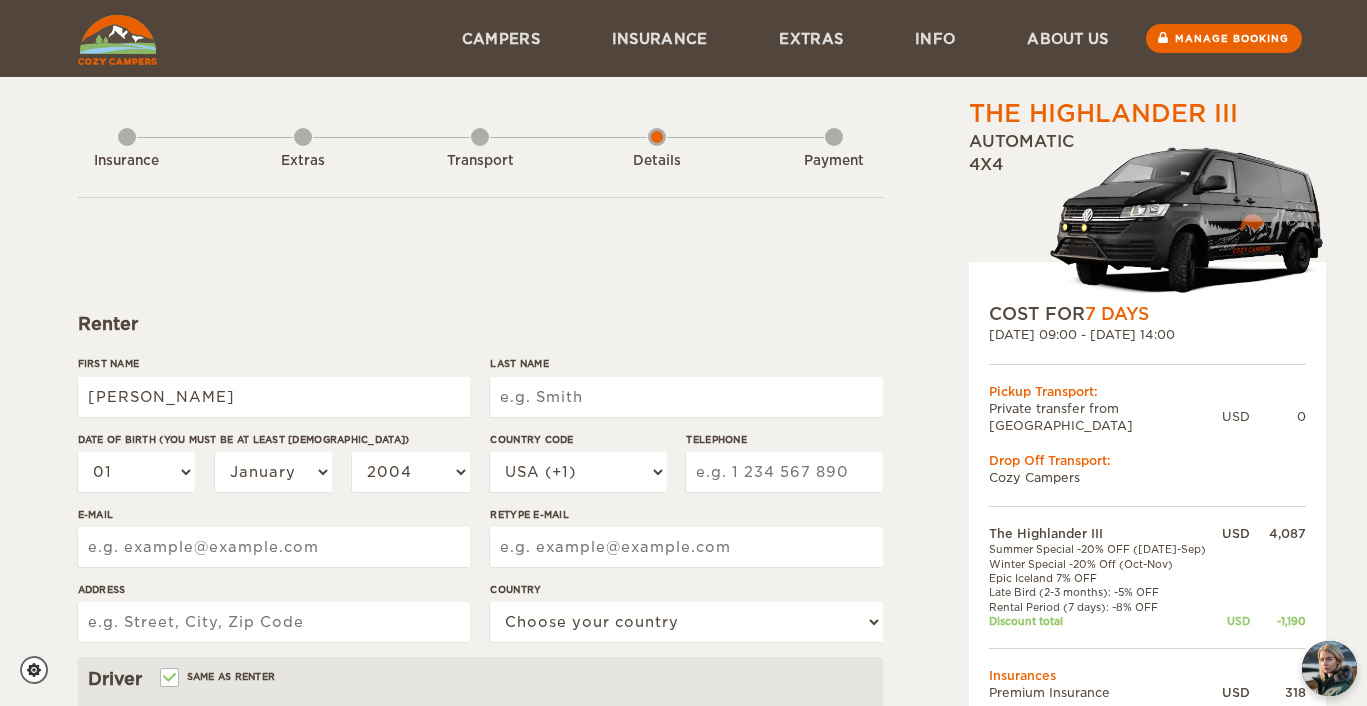click on "Last Name" at bounding box center [686, 397] 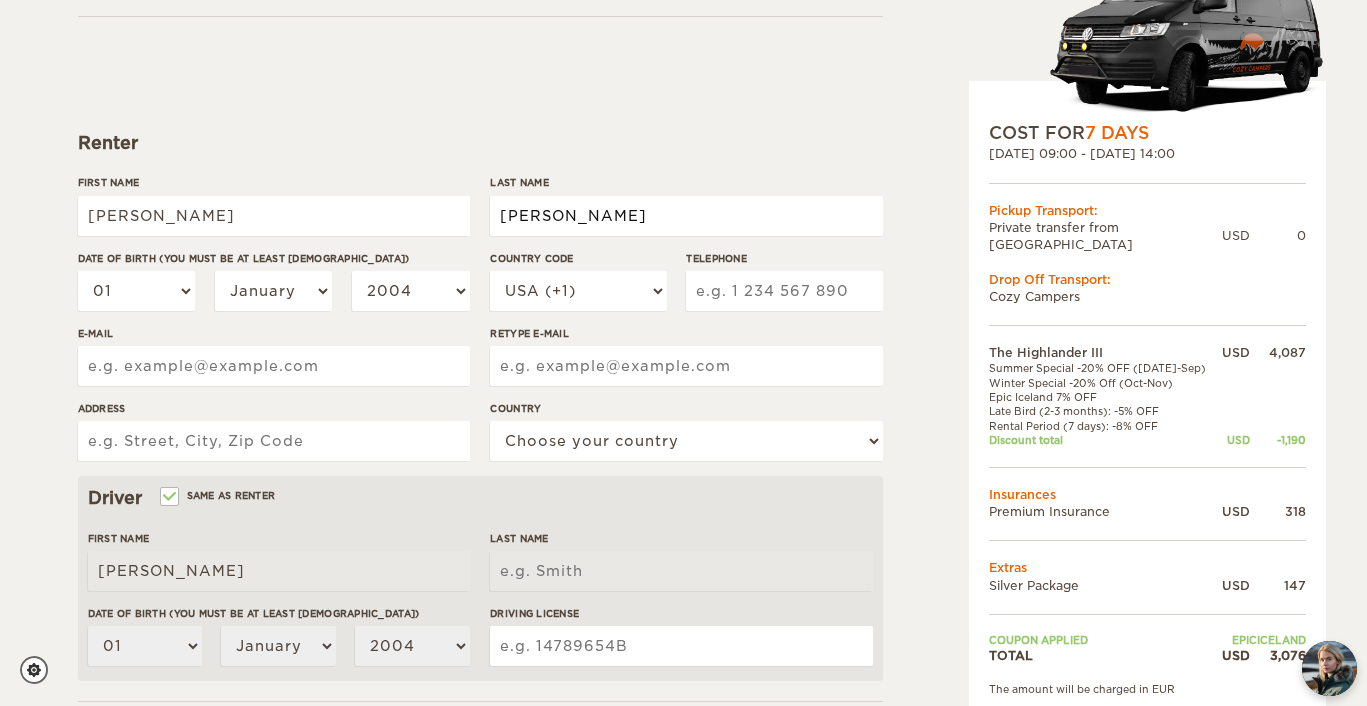scroll, scrollTop: 203, scrollLeft: 0, axis: vertical 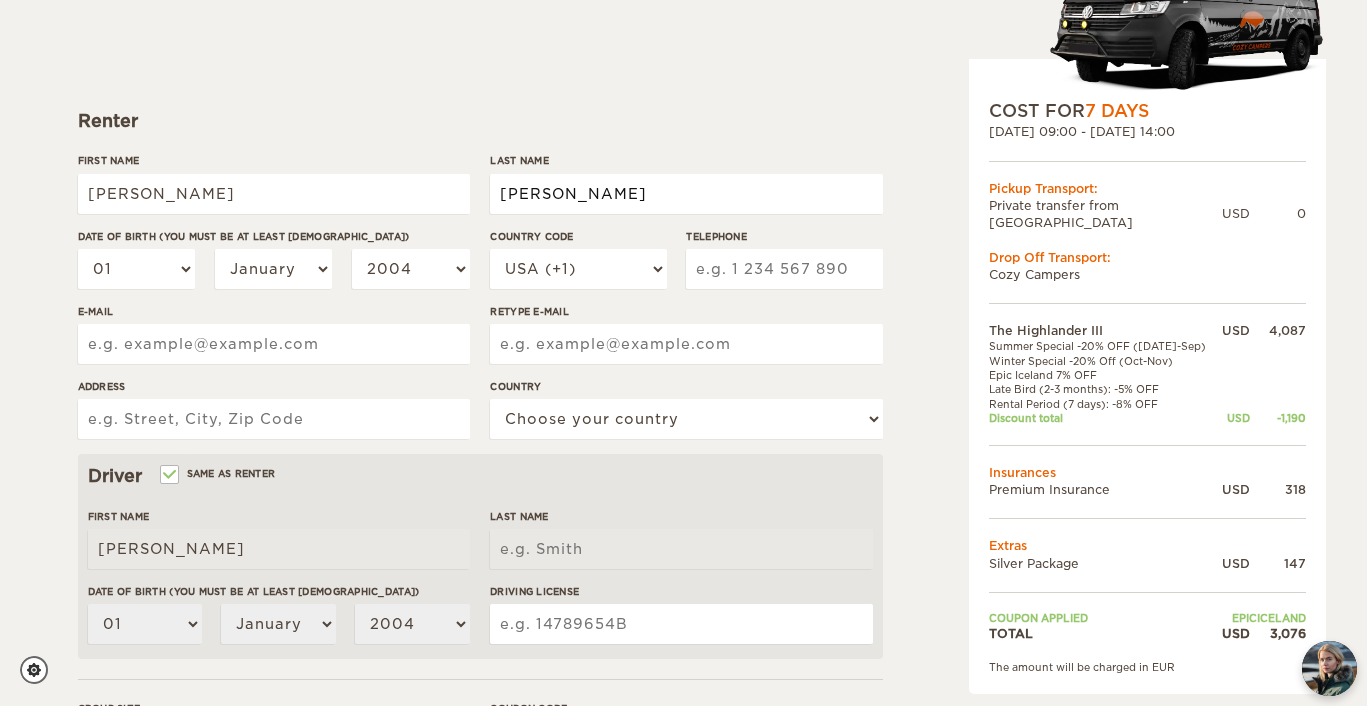 type on "[PERSON_NAME]" 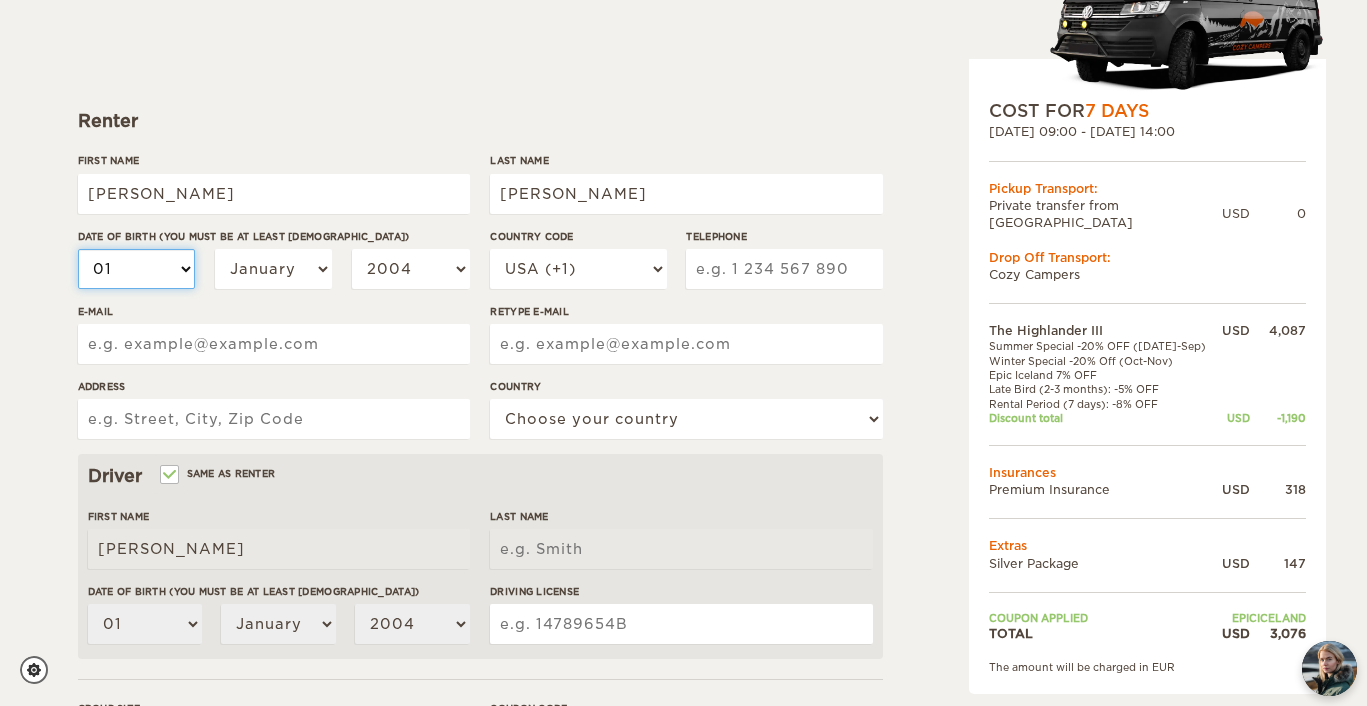 type on "[PERSON_NAME]" 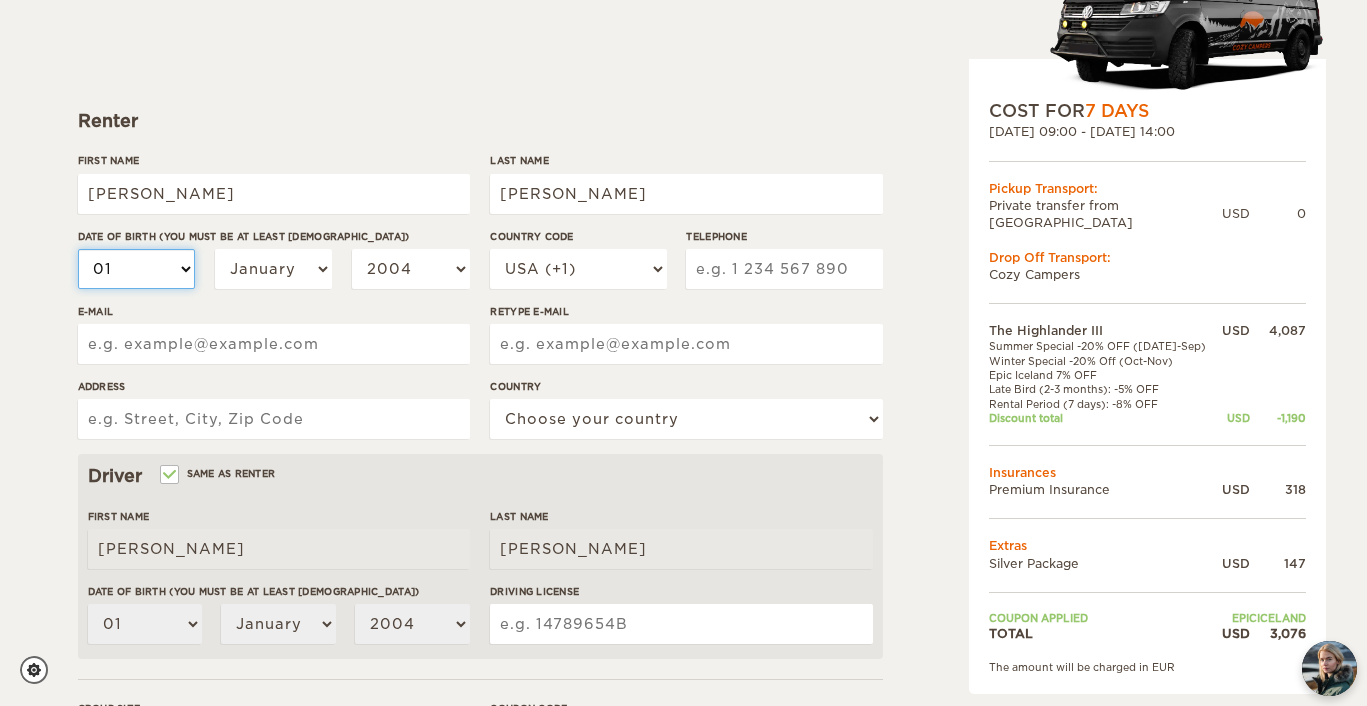 click on "01
02
03
04
05
06
07
08
09
10
11
12
13
14
15
16
17
18
19
20
21
22
23
24
25
26
27
28
29
30
31" at bounding box center [137, 269] 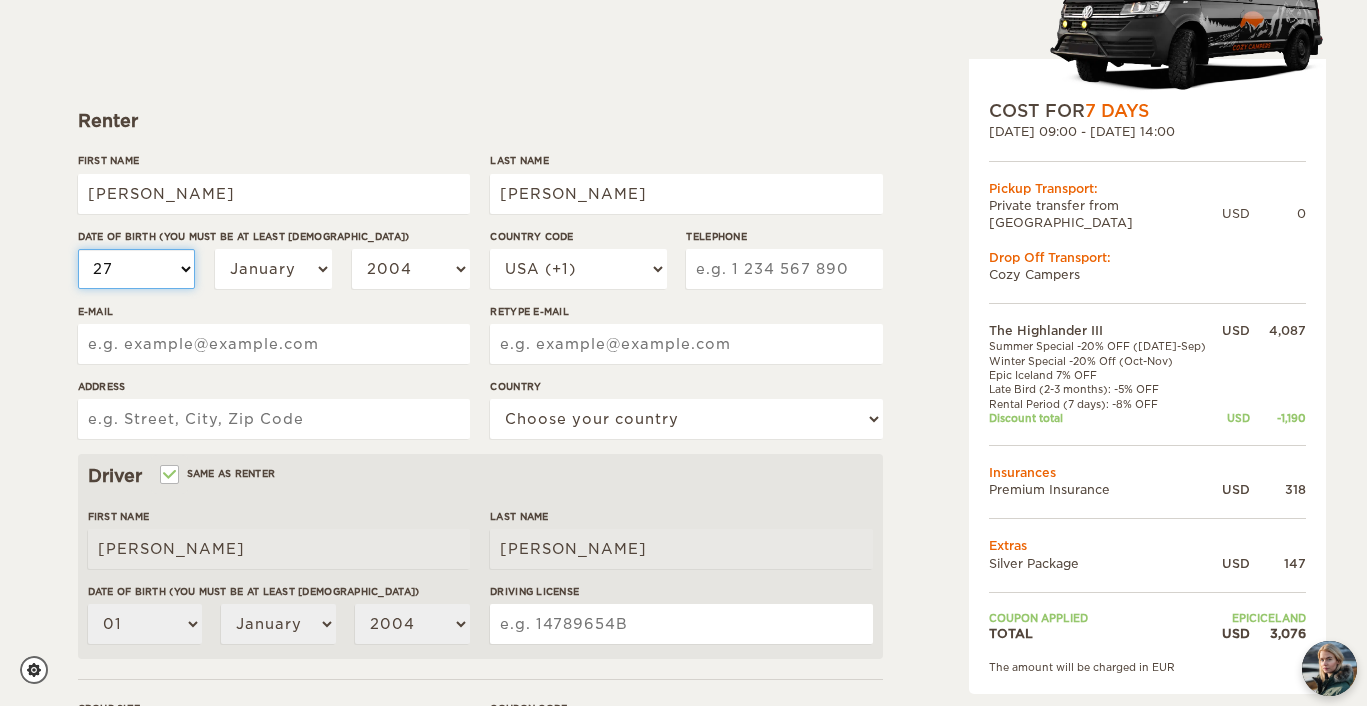select on "27" 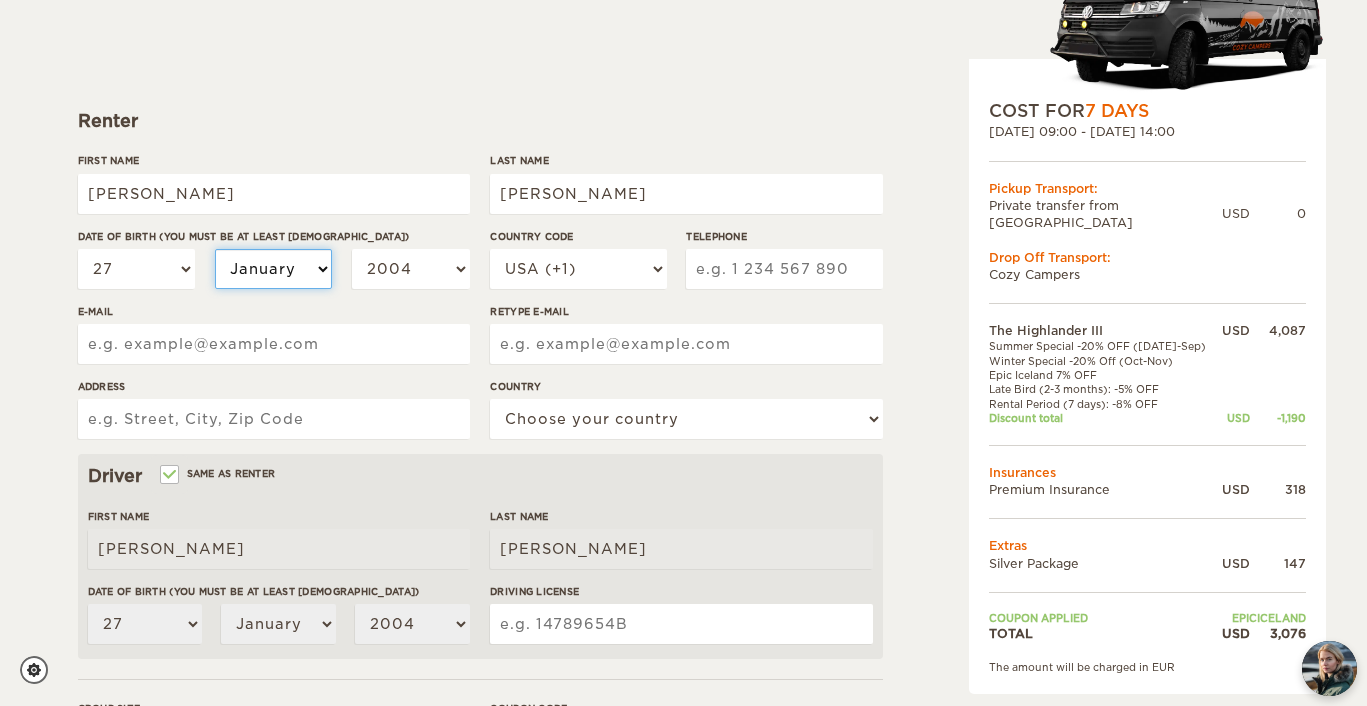 click on "January
February
March
April
May
June
July
August
September
October
November
December" at bounding box center [274, 269] 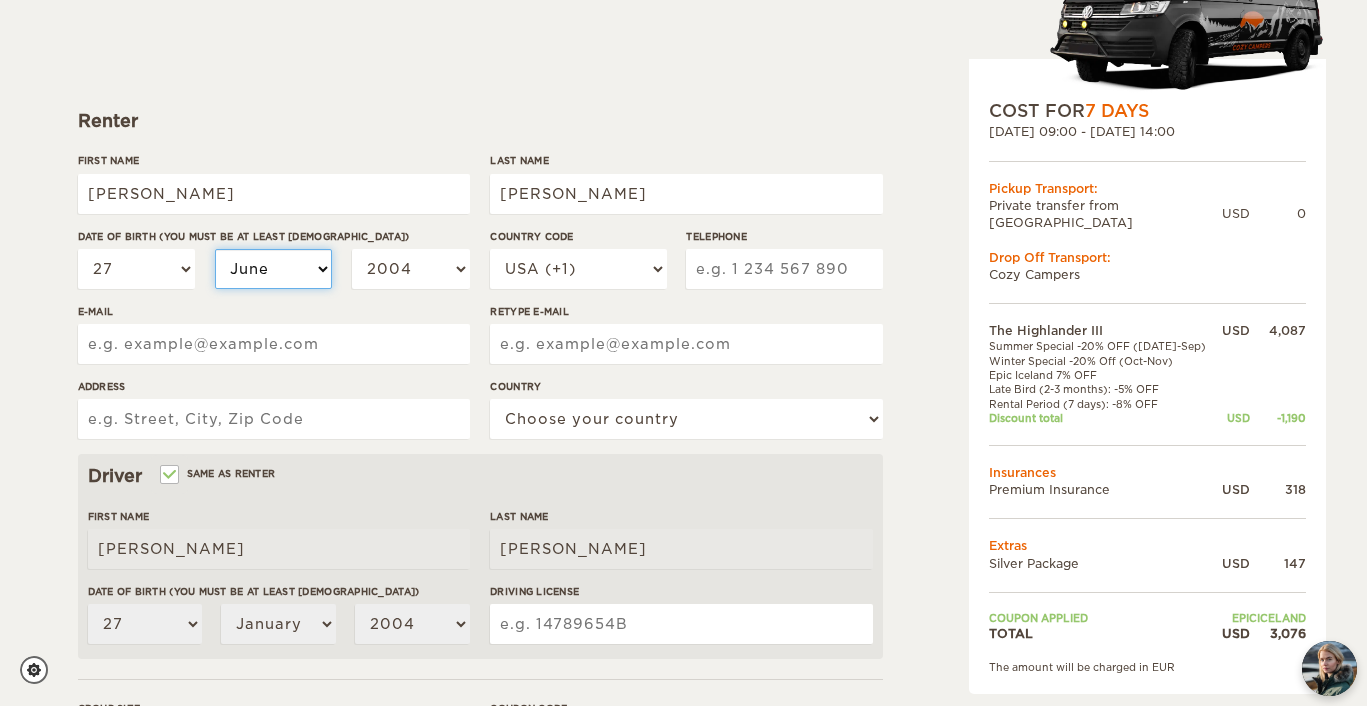 select on "06" 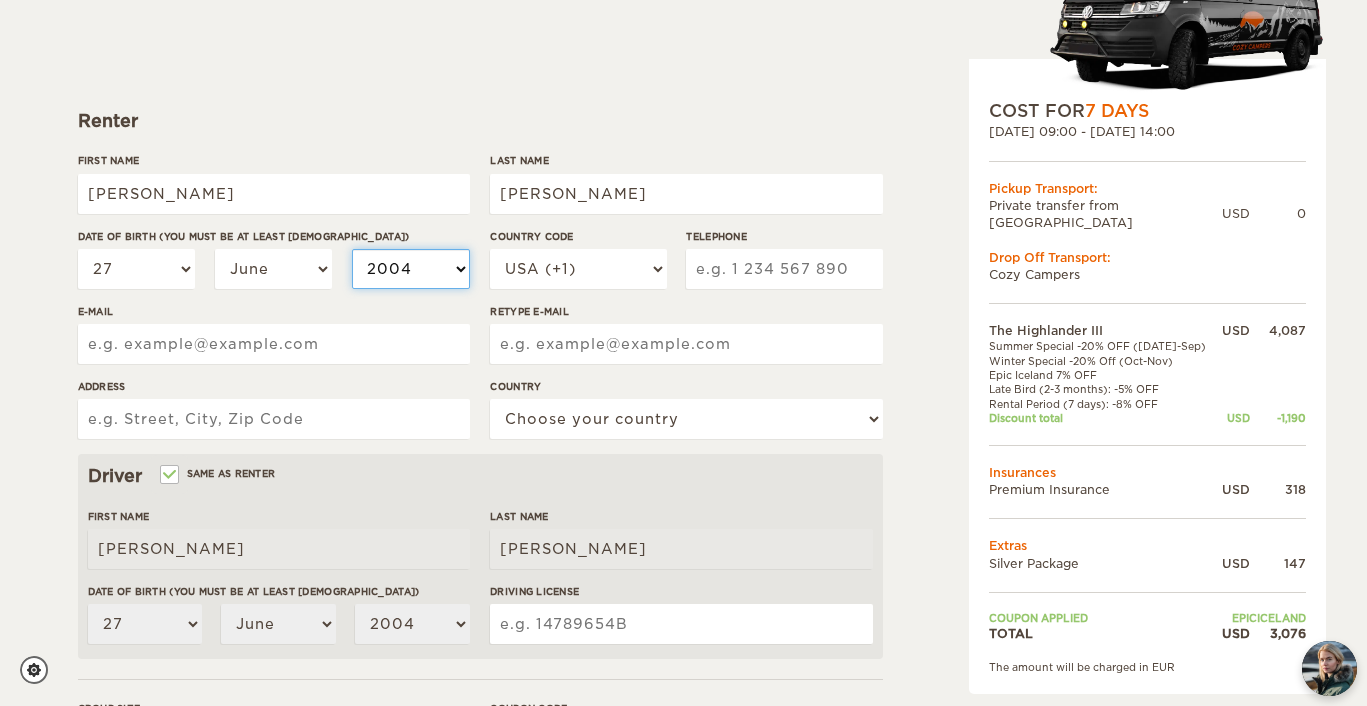 click on "2004 2003 2002 2001 2000 1999 1998 1997 1996 1995 1994 1993 1992 1991 1990 1989 1988 1987 1986 1985 1984 1983 1982 1981 1980 1979 1978 1977 1976 1975 1974 1973 1972 1971 1970 1969 1968 1967 1966 1965 1964 1963 1962 1961 1960 1959 1958 1957 1956 1955 1954 1953 1952 1951 1950 1949 1948 1947 1946 1945 1944 1943 1942 1941 1940 1939 1938 1937 1936 1935 1934 1933 1932 1931 1930 1929 1928 1927 1926 1925 1924 1923 1922 1921 1920 1919 1918 1917 1916 1915 1914 1913 1912 1911 1910 1909 1908 1907 1906 1905 1904 1903 1902 1901 1900 1899 1898 1897 1896 1895 1894 1893 1892 1891 1890 1889 1888 1887 1886 1885 1884 1883 1882 1881 1880 1879 1878 1877 1876 1875" at bounding box center (411, 269) 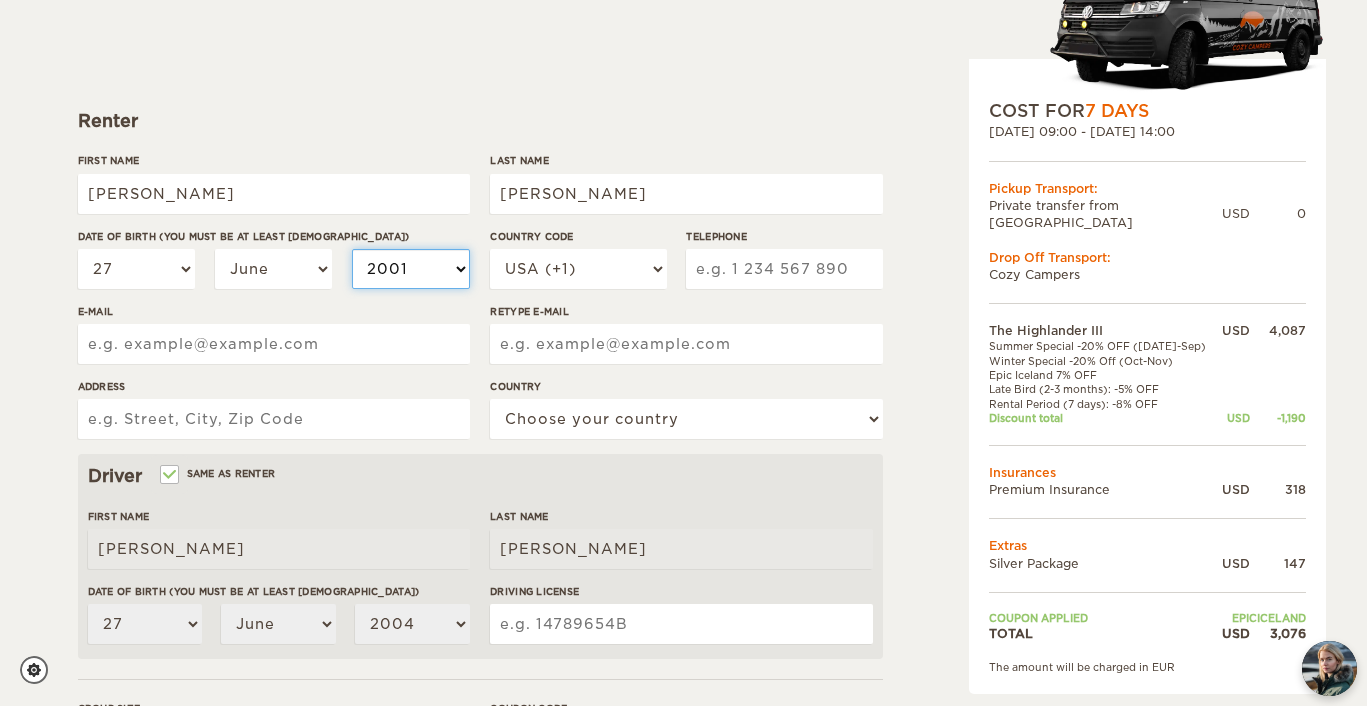 select on "2001" 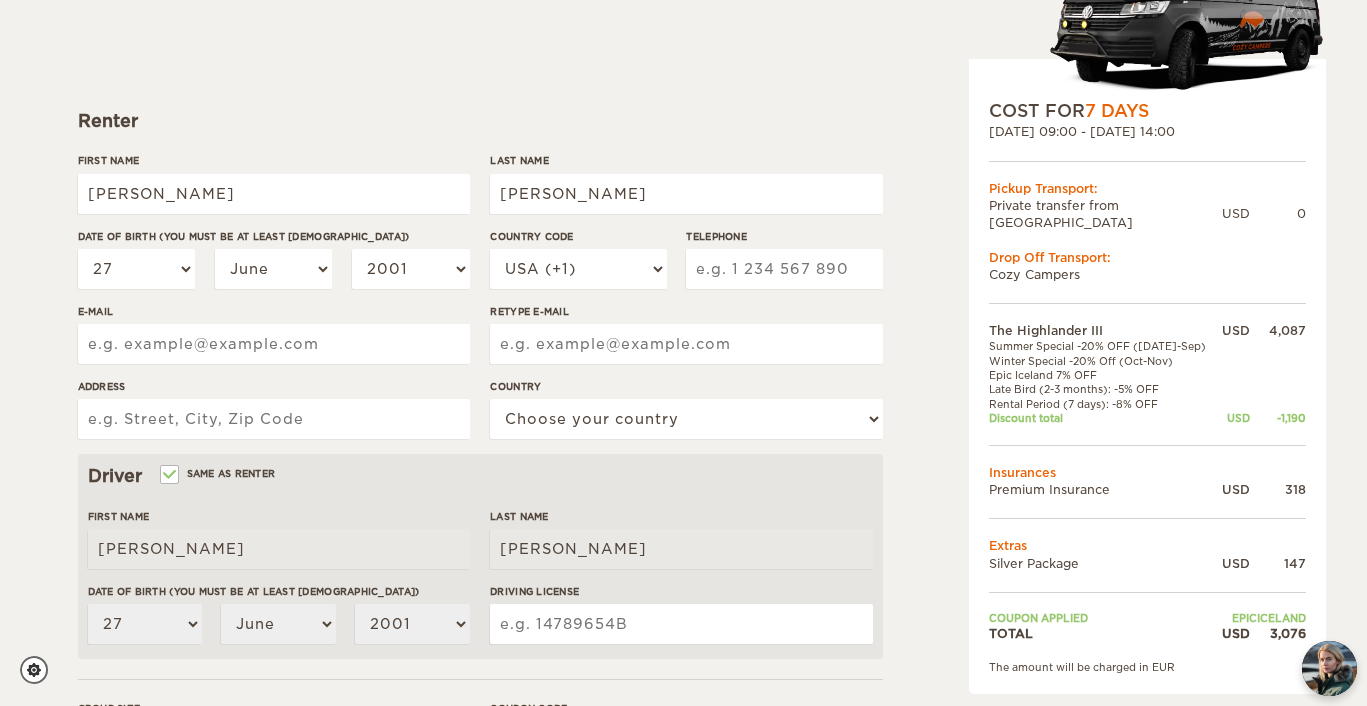 click on "Telephone" at bounding box center (784, 269) 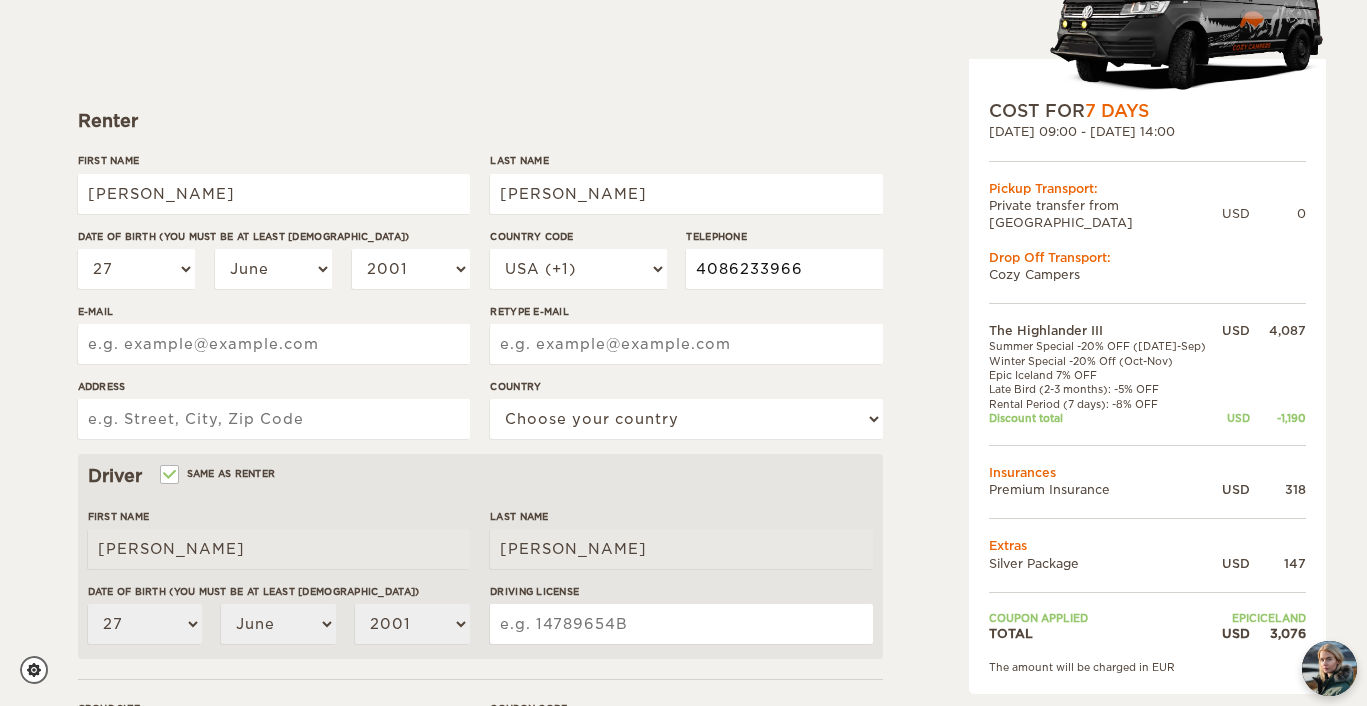 type on "4086233966" 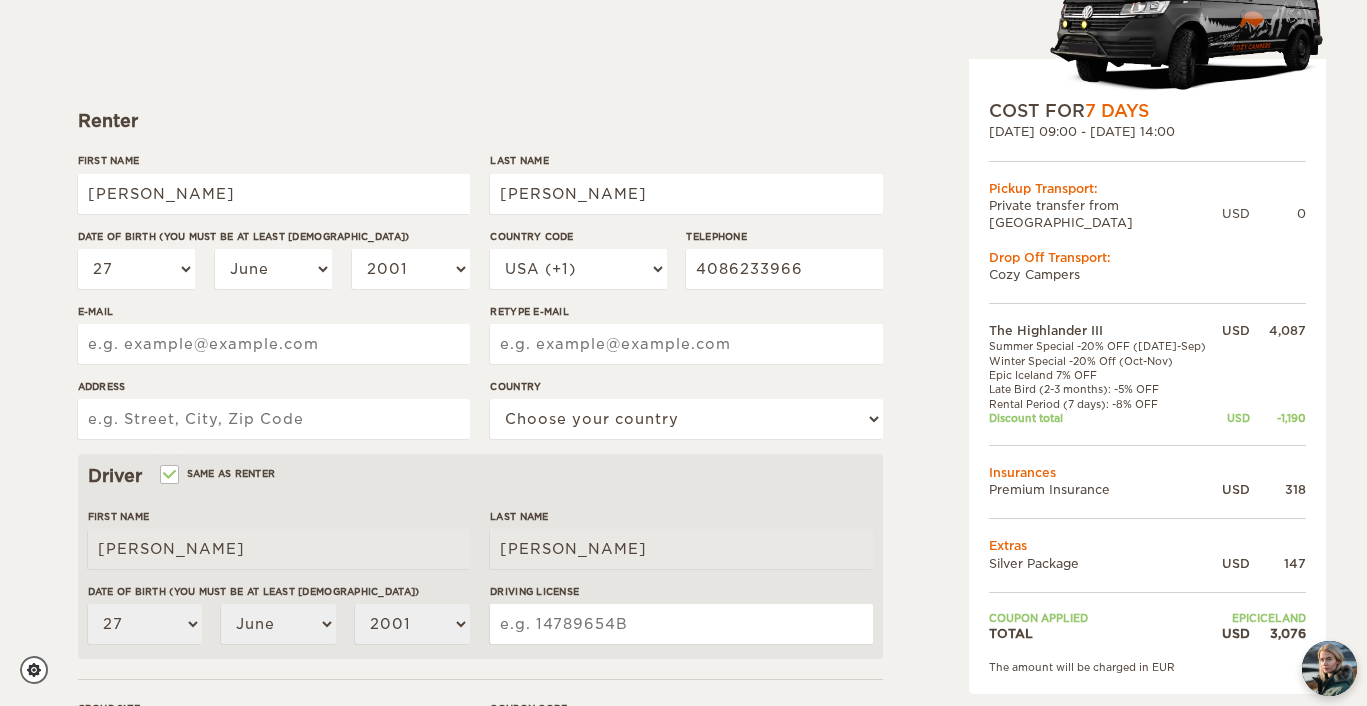 click on "E-mail" at bounding box center [274, 344] 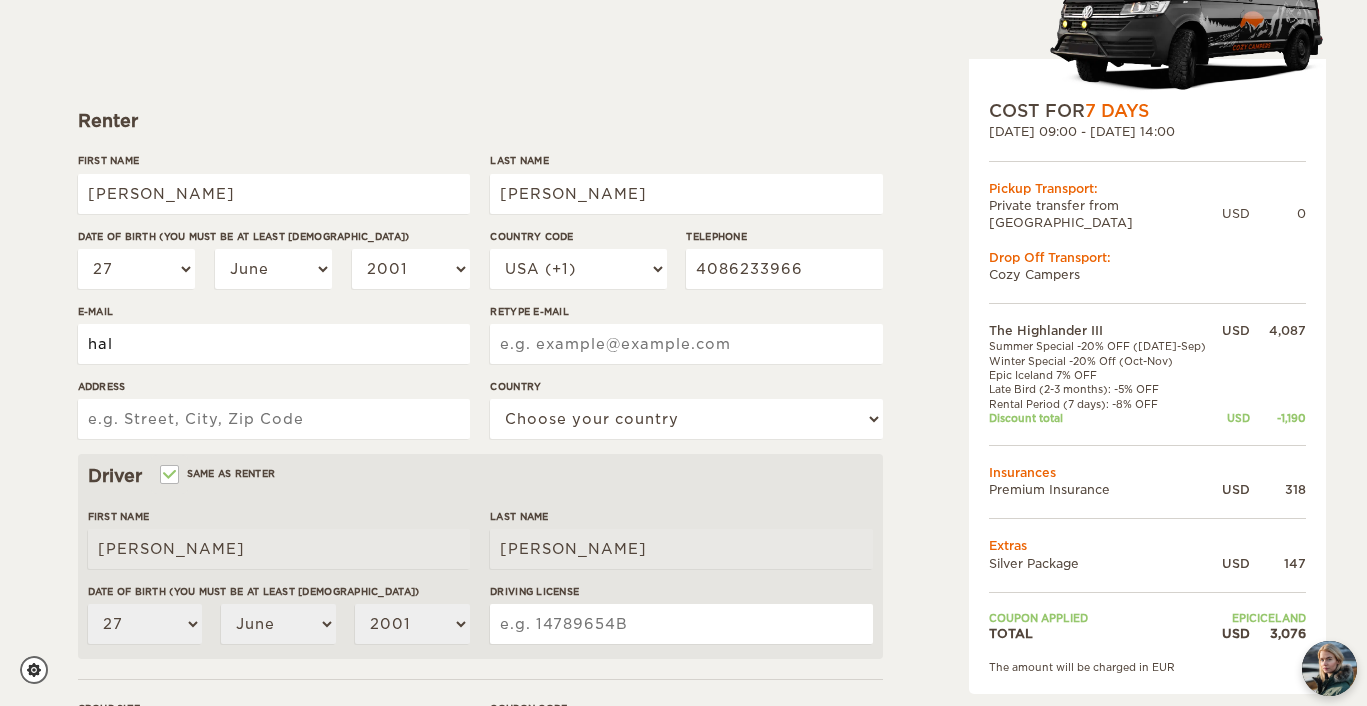 type on "haleynaslund@yahoo.com" 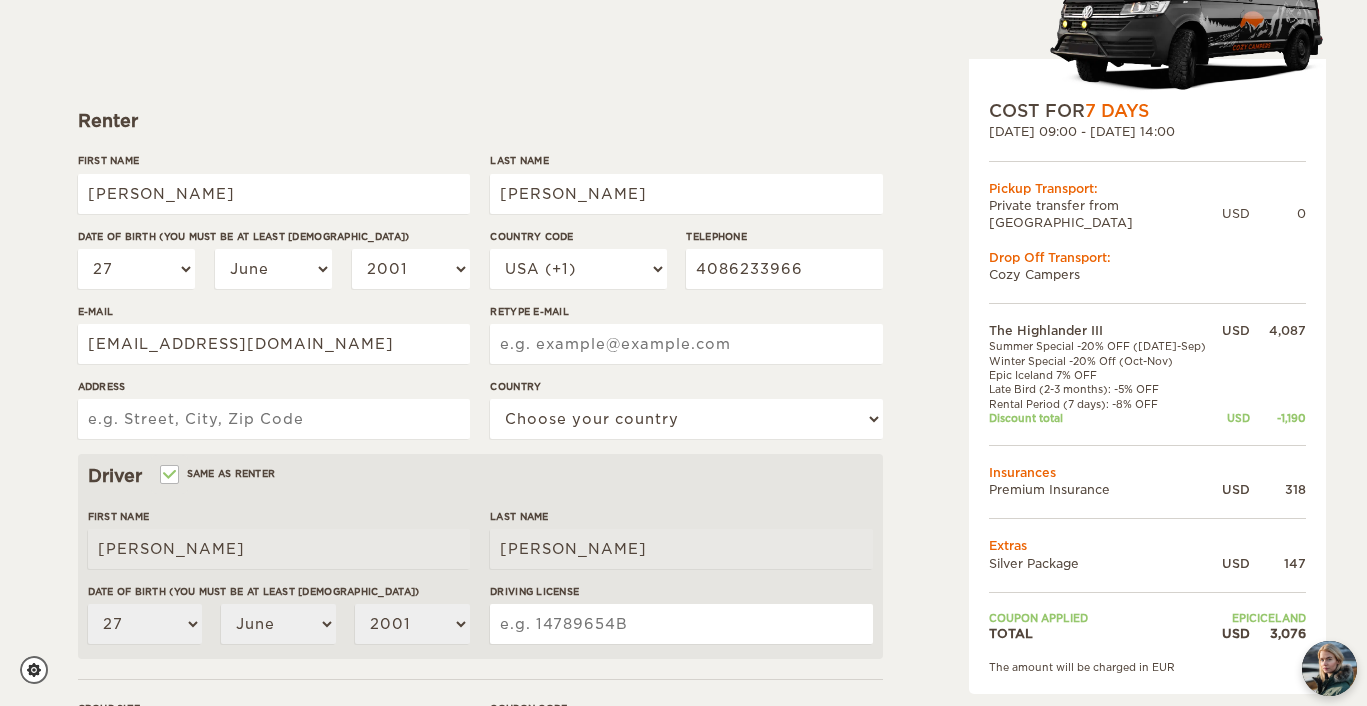 click on "Retype E-mail" at bounding box center (686, 344) 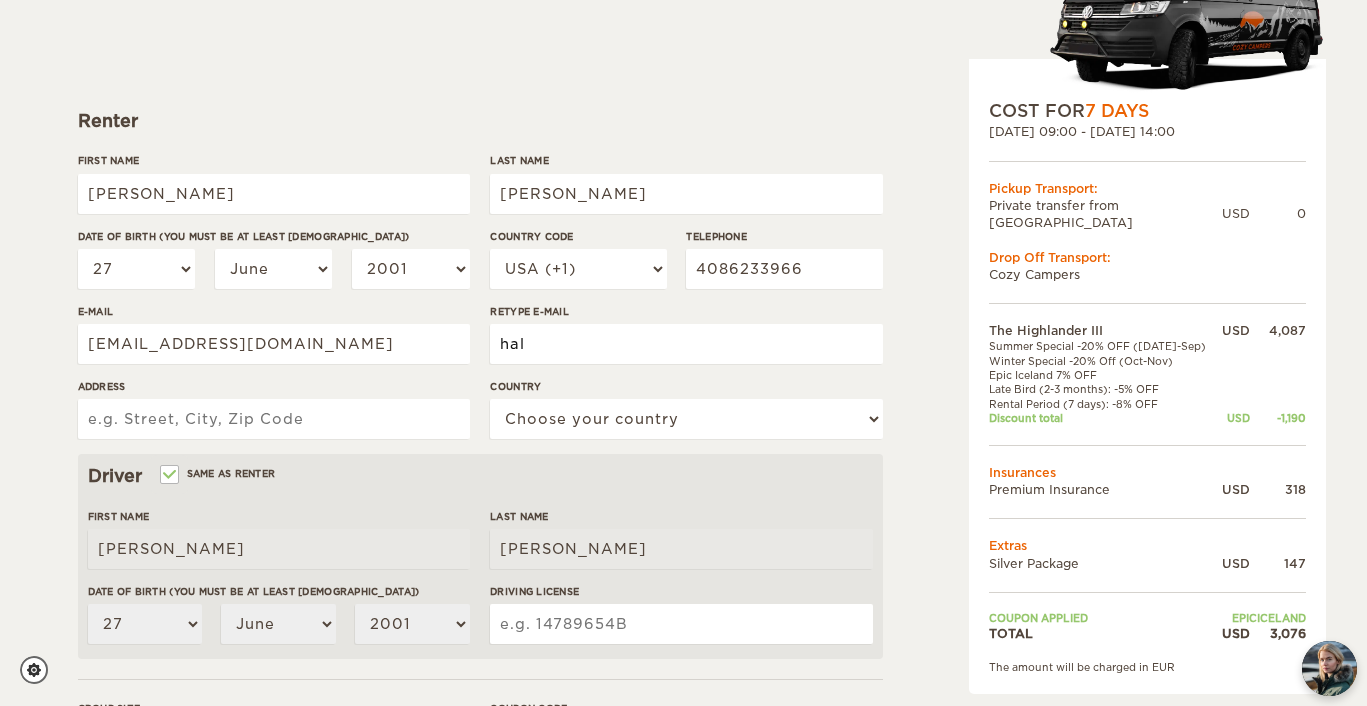 type on "haleynaslund@yahoo.com" 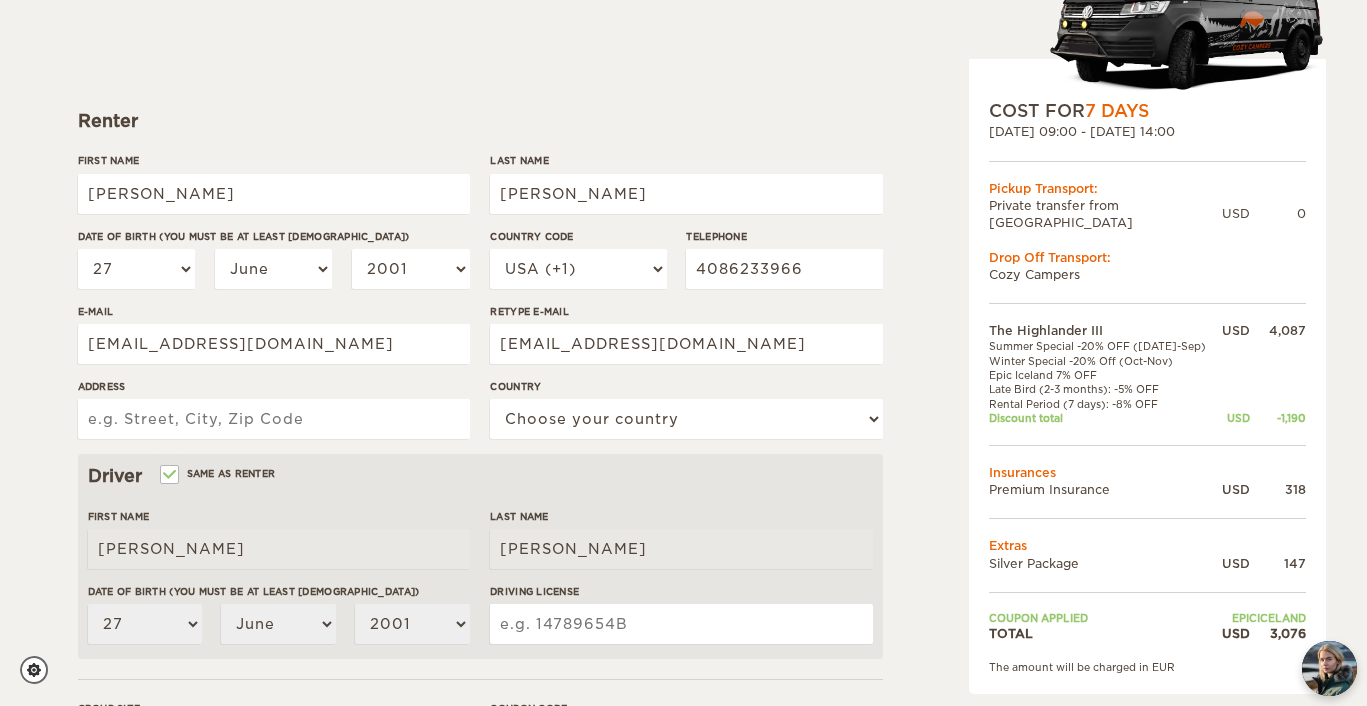 click on "Address" at bounding box center [274, 419] 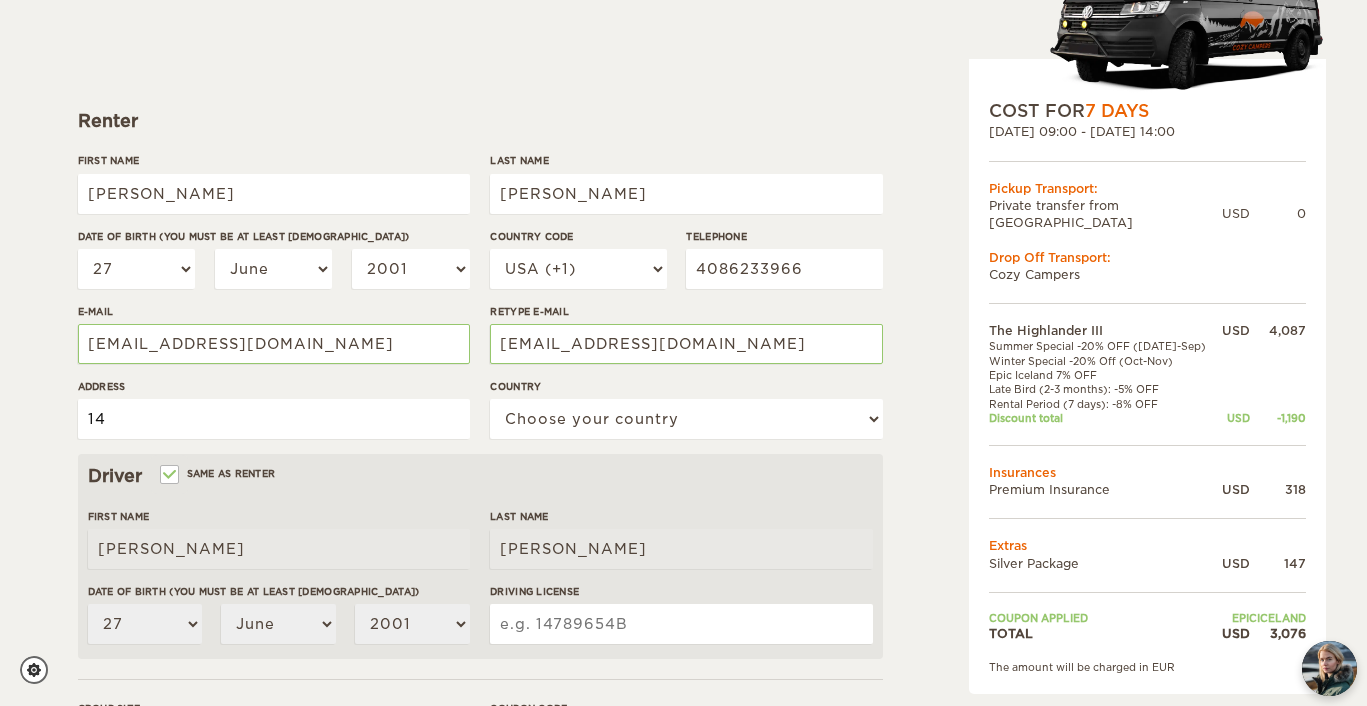 type on "14275 Los Gatos Almaden Road" 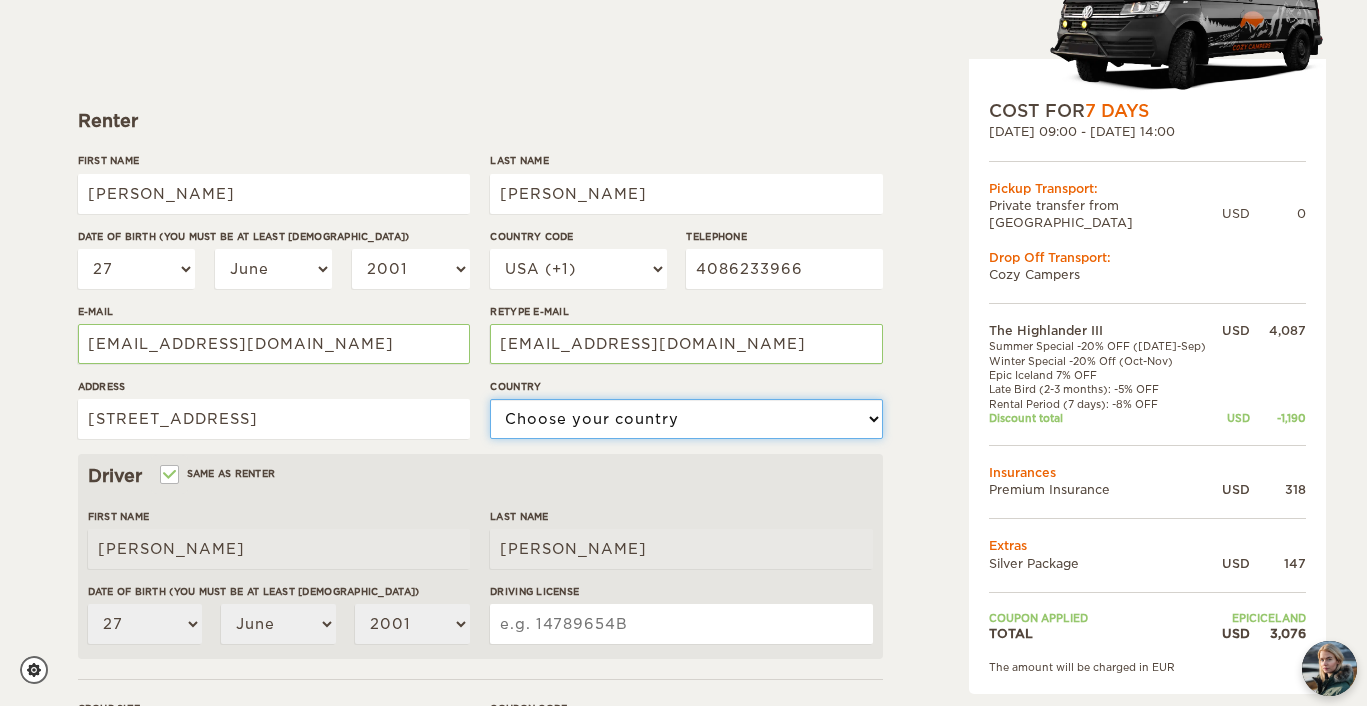 click on "Choose your country
United States
United Kingdom
Germany
Afghanistan Albania Algeria American Samoa Andorra Angola Anguilla Antarctica Antigua and Barbuda Argentina Armenia Aruba Australia Austria Azerbaijan Bahamas Bahrain Bangladesh Barbados Belarus Belgium Belize Benin Bermuda Bhutan Bolivia Bosnia and Herzegovina Botswana Brazil British Virgin Islands Brunei Bulgaria Burkina Faso Burma (Myanmar) Burundi Cambodia Cameroon Canada Cape Verde Cayman Islands Central African Republic Chad Chile China Christmas Island Cocos (Keeling) Islands Colombia Comoros Cook Islands Costa Rica Croatia Cuba Cyprus Czech Republic Democratic Republic of the Congo Denmark Djibouti Dominica Dominican Republic Ecuador Egypt El Salvador Equatorial Guinea Eritrea Estonia Ethiopia Falkland Islands Faroe Islands Fiji Finland France French Polynesia Gabon Gambia Gaza Strip Georgia Germany Ghana Gibraltar Greece Greenland Grenada Guam Guatemala Guinea Guinea-Bissau Guyana Haiti Holy See (Vatican City)" at bounding box center [686, 419] 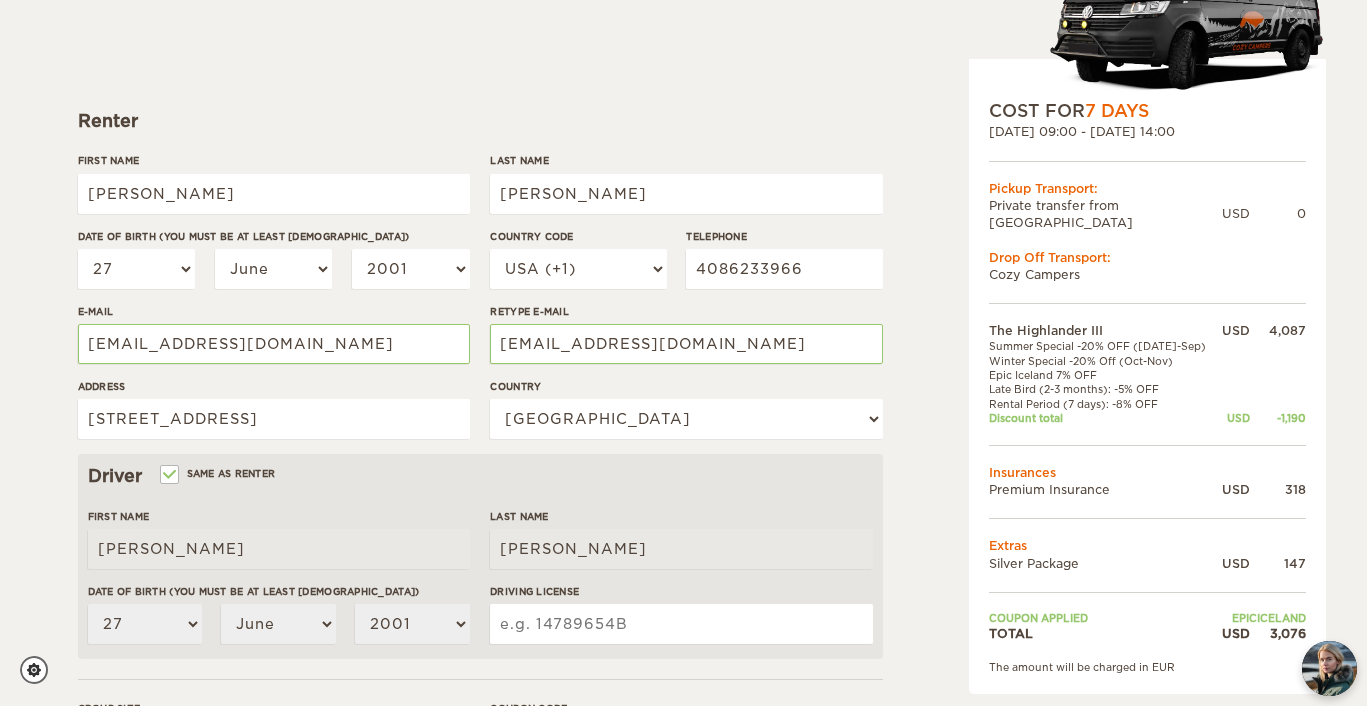 click on "Driving License" at bounding box center (681, 624) 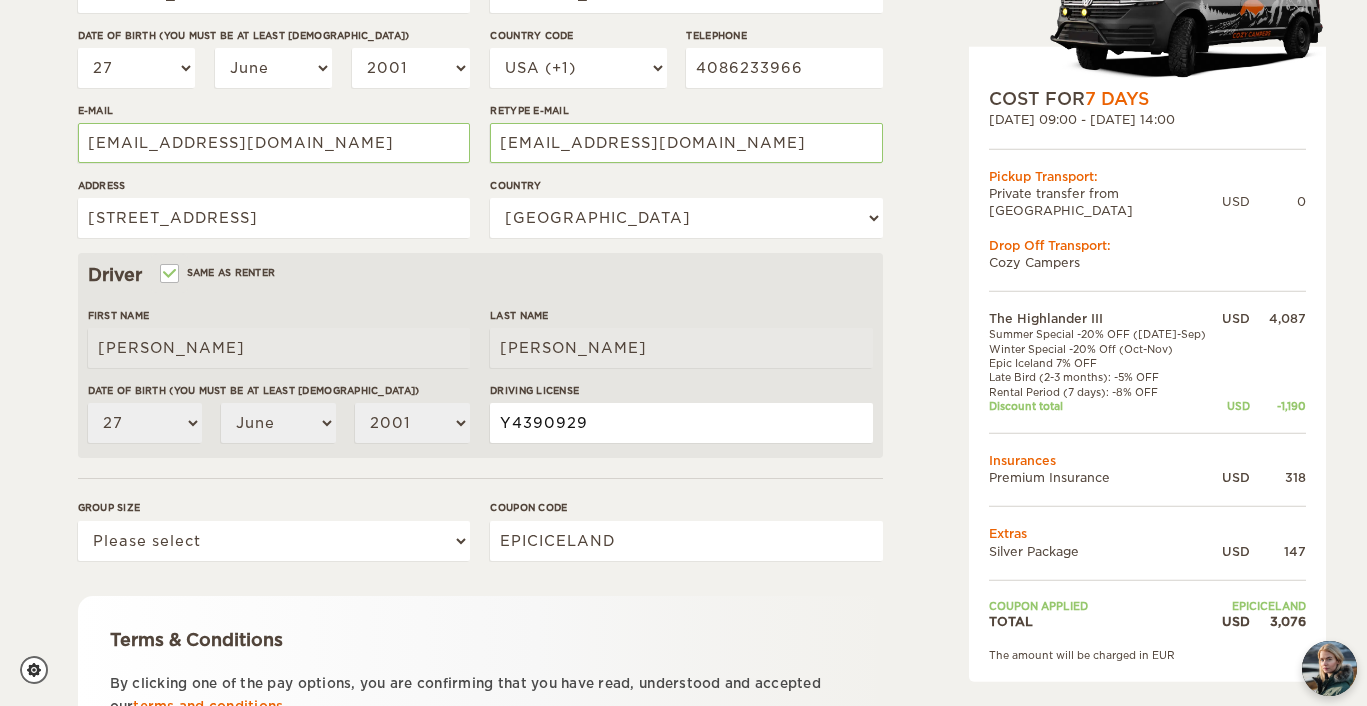 scroll, scrollTop: 403, scrollLeft: 0, axis: vertical 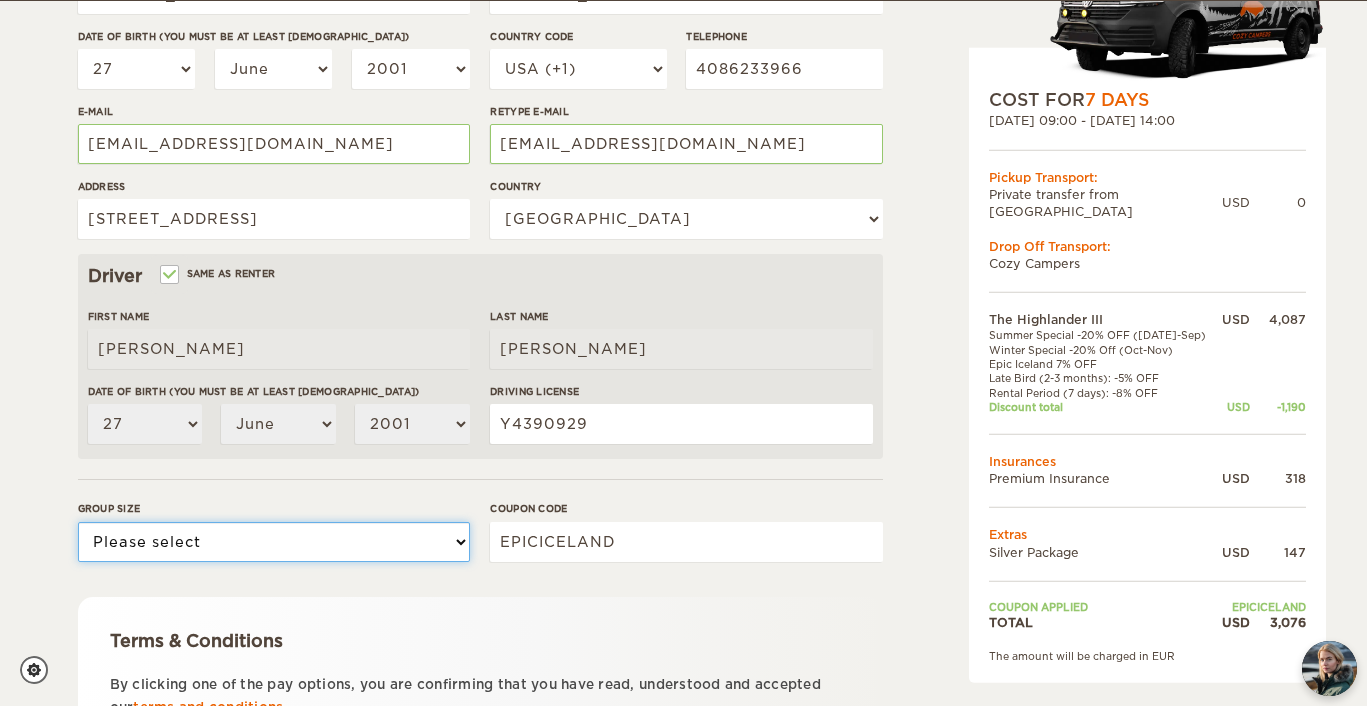 click on "Please select
1 2 3" at bounding box center [274, 542] 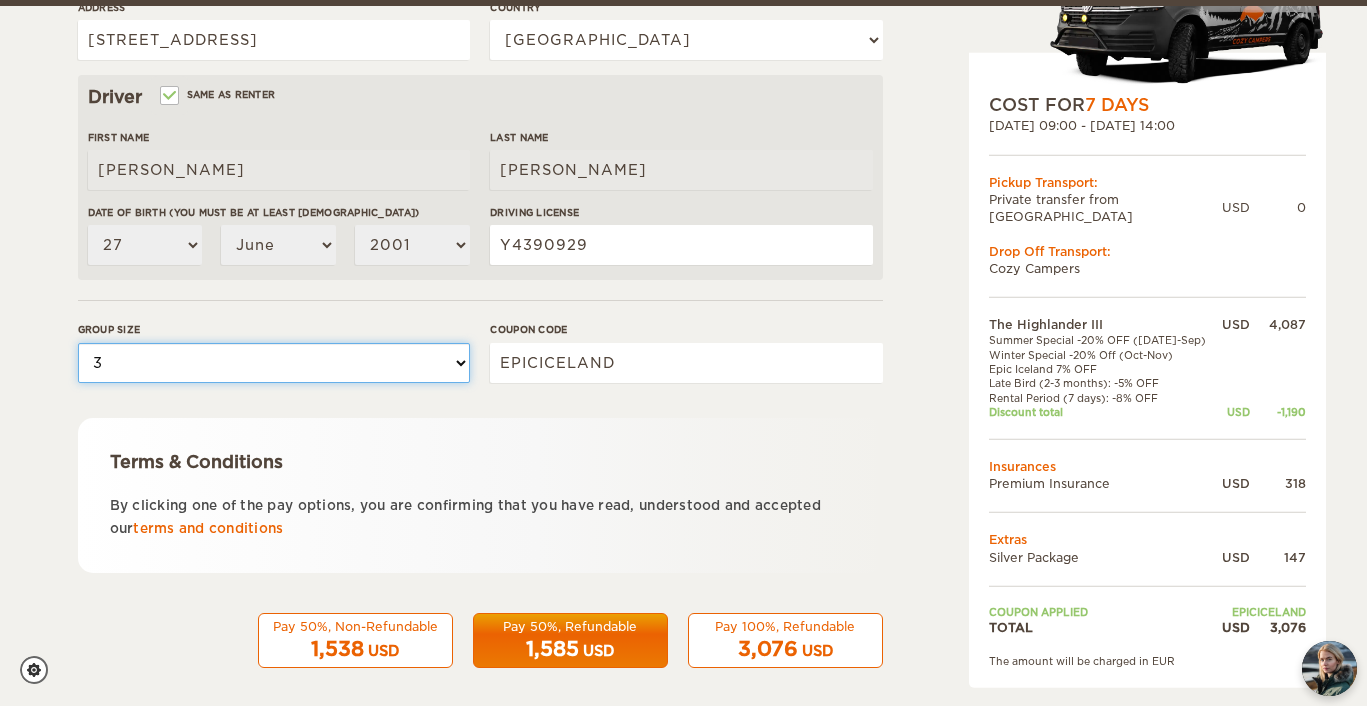 scroll, scrollTop: 595, scrollLeft: 0, axis: vertical 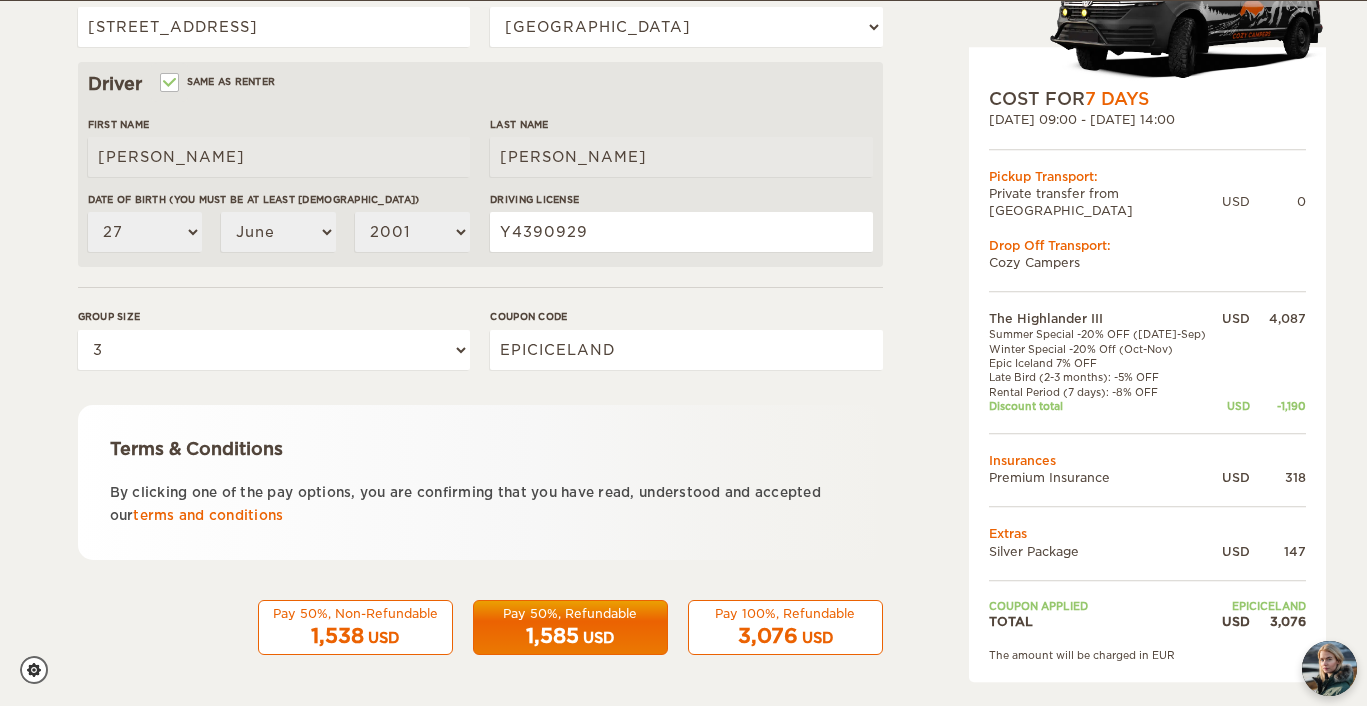 click on "By clicking one of the pay options, you are confirming that you have read, understood and accepted our  terms and conditions" at bounding box center (480, 504) 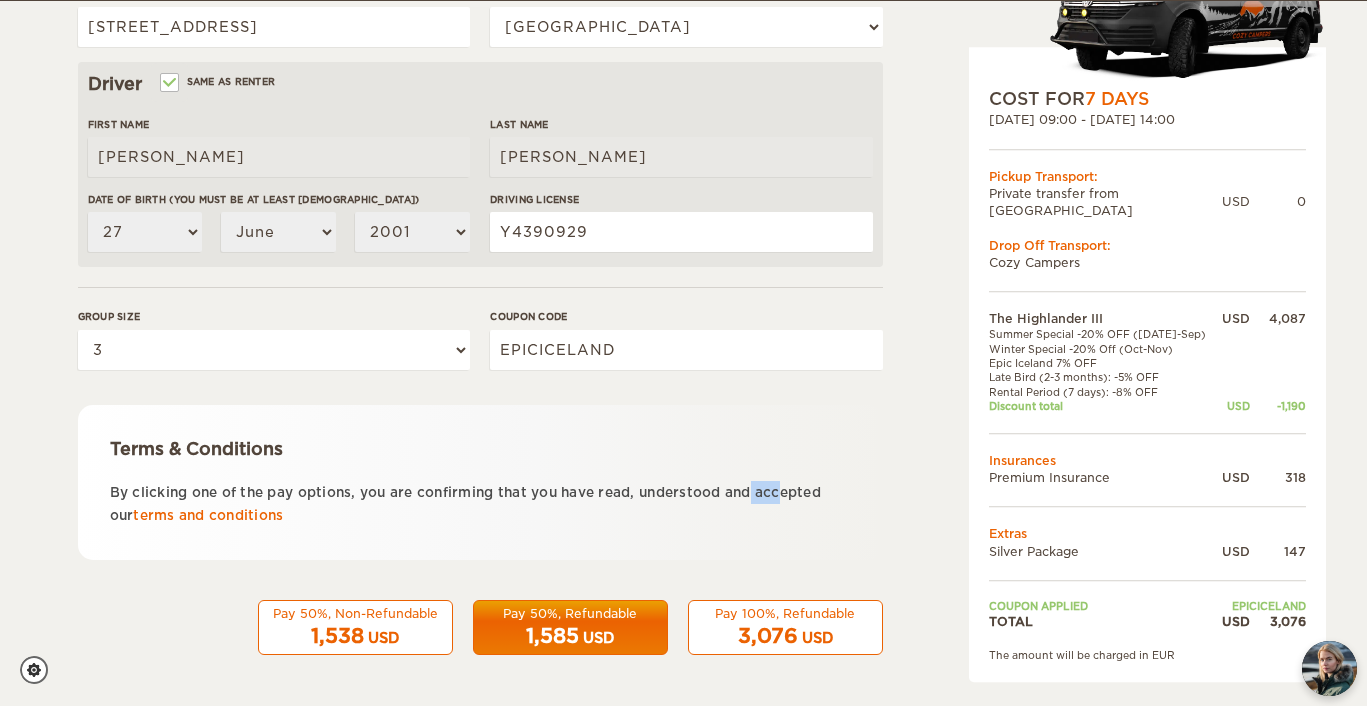 click on "By clicking one of the pay options, you are confirming that you have read, understood and accepted our  terms and conditions" at bounding box center (480, 504) 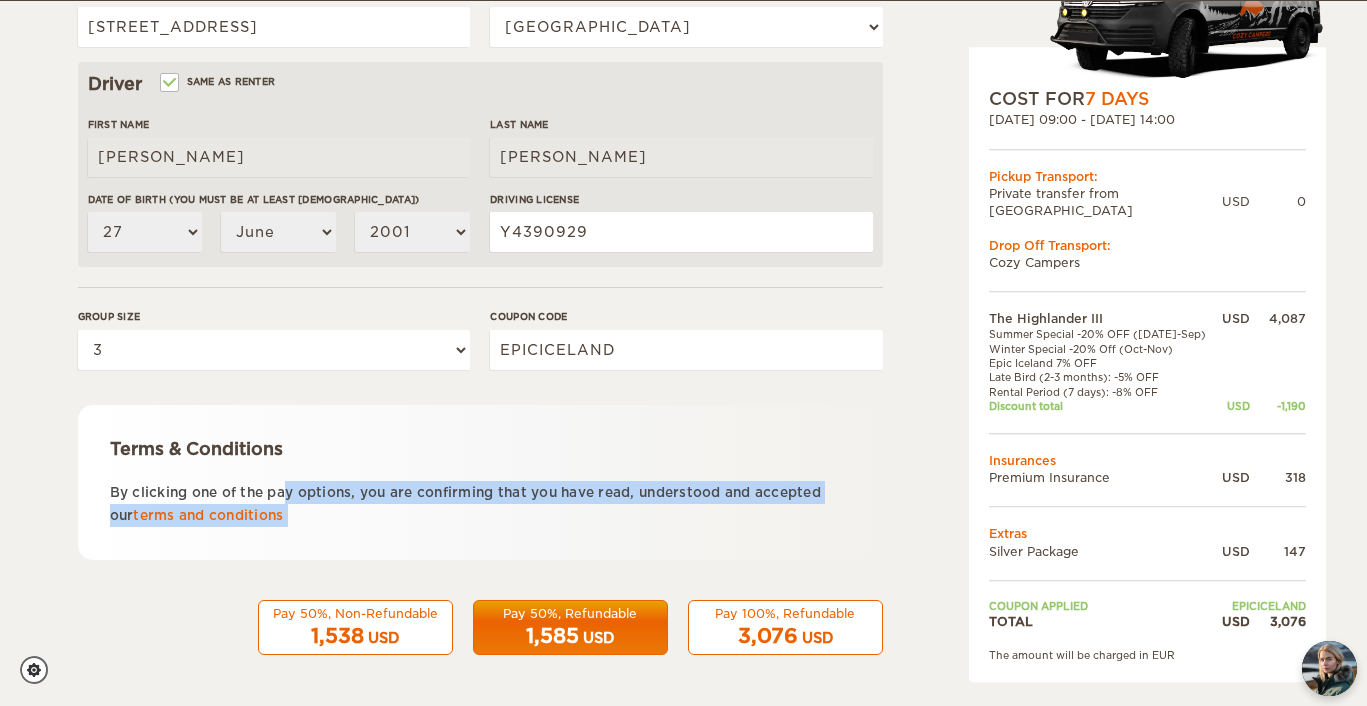 click on "By clicking one of the pay options, you are confirming that you have read, understood and accepted our  terms and conditions" at bounding box center (480, 504) 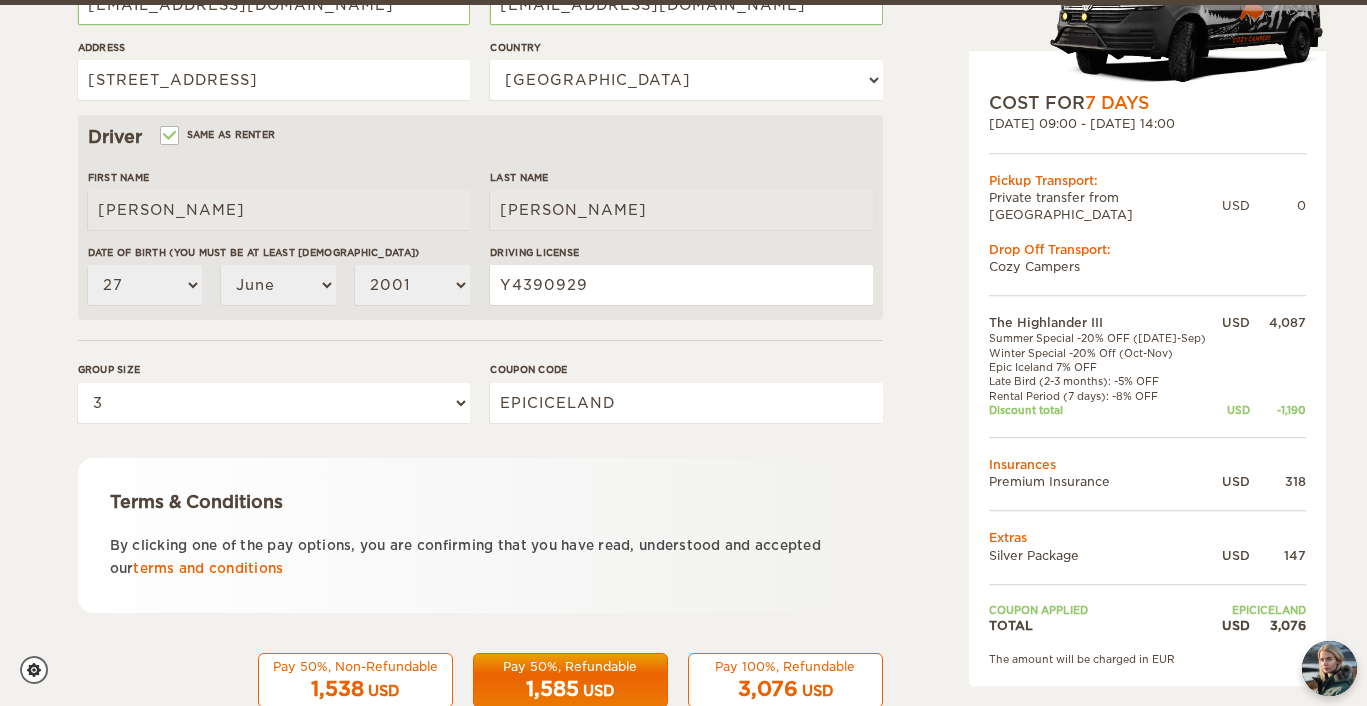 scroll, scrollTop: 595, scrollLeft: 0, axis: vertical 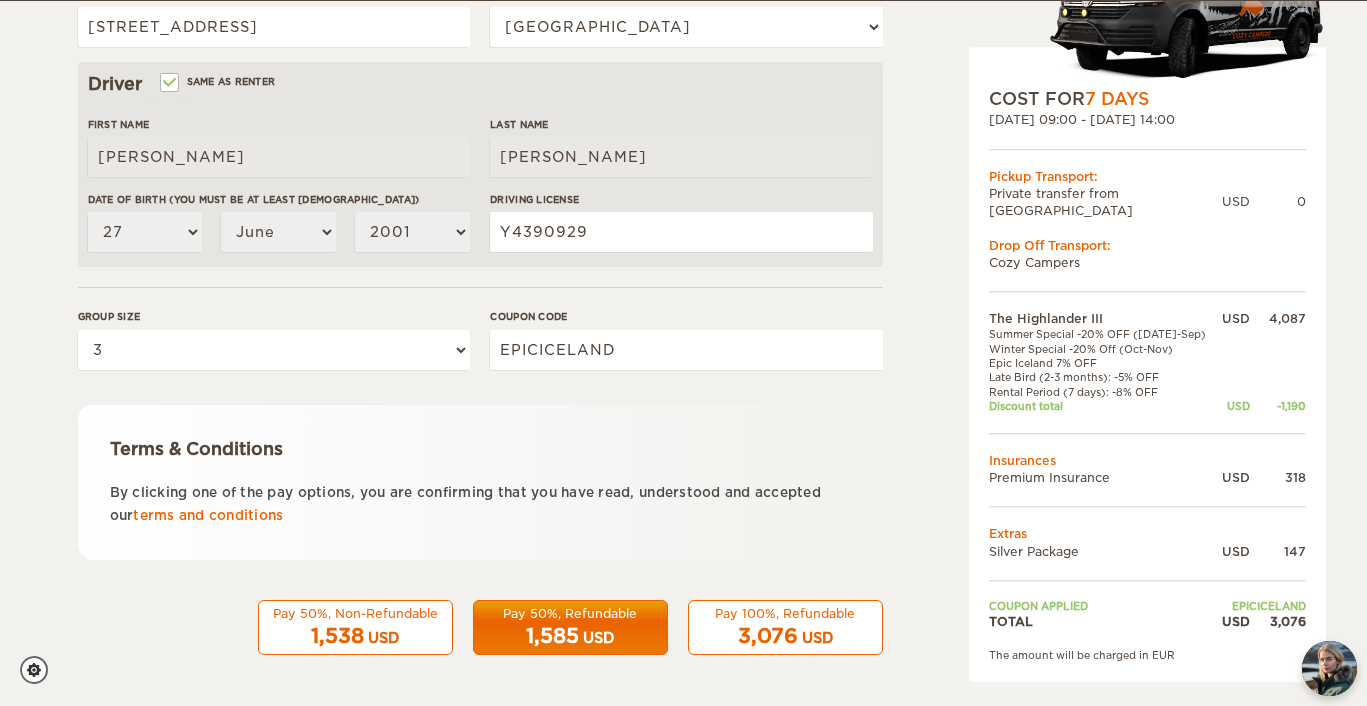 click on "USD" at bounding box center [598, 638] 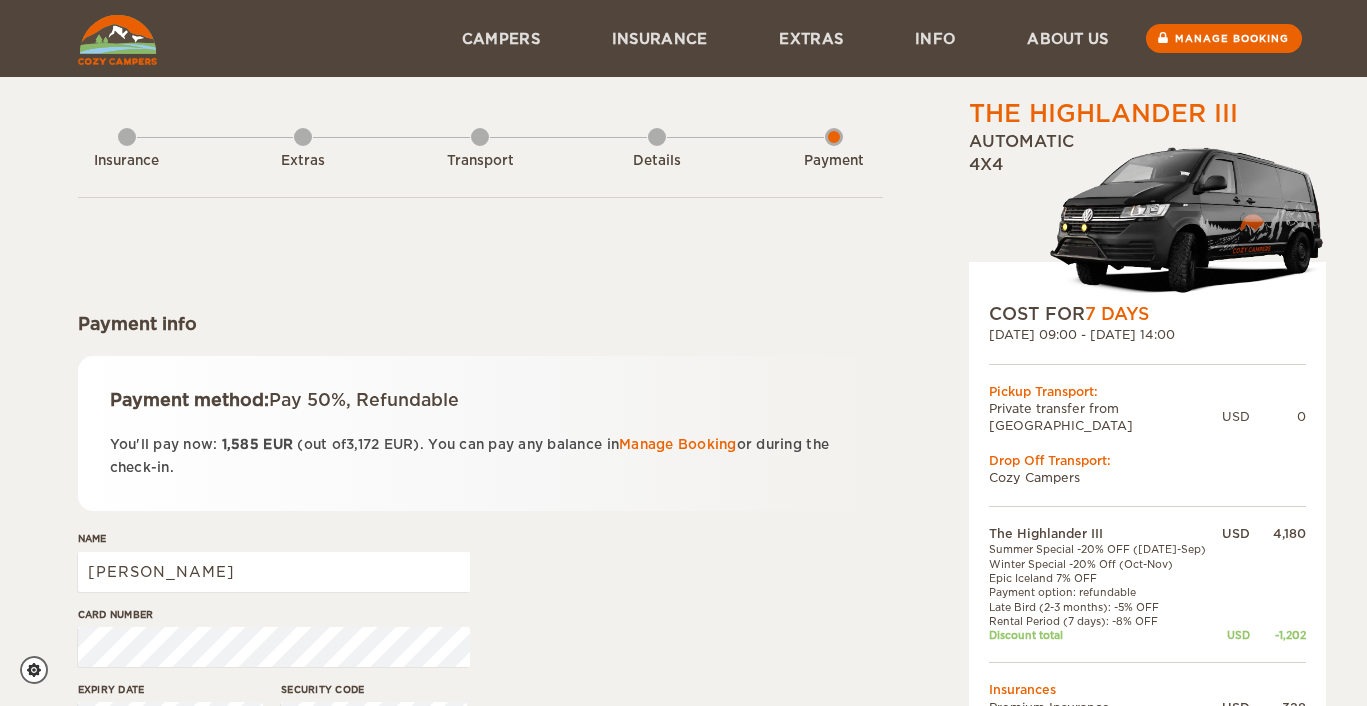 scroll, scrollTop: 0, scrollLeft: 0, axis: both 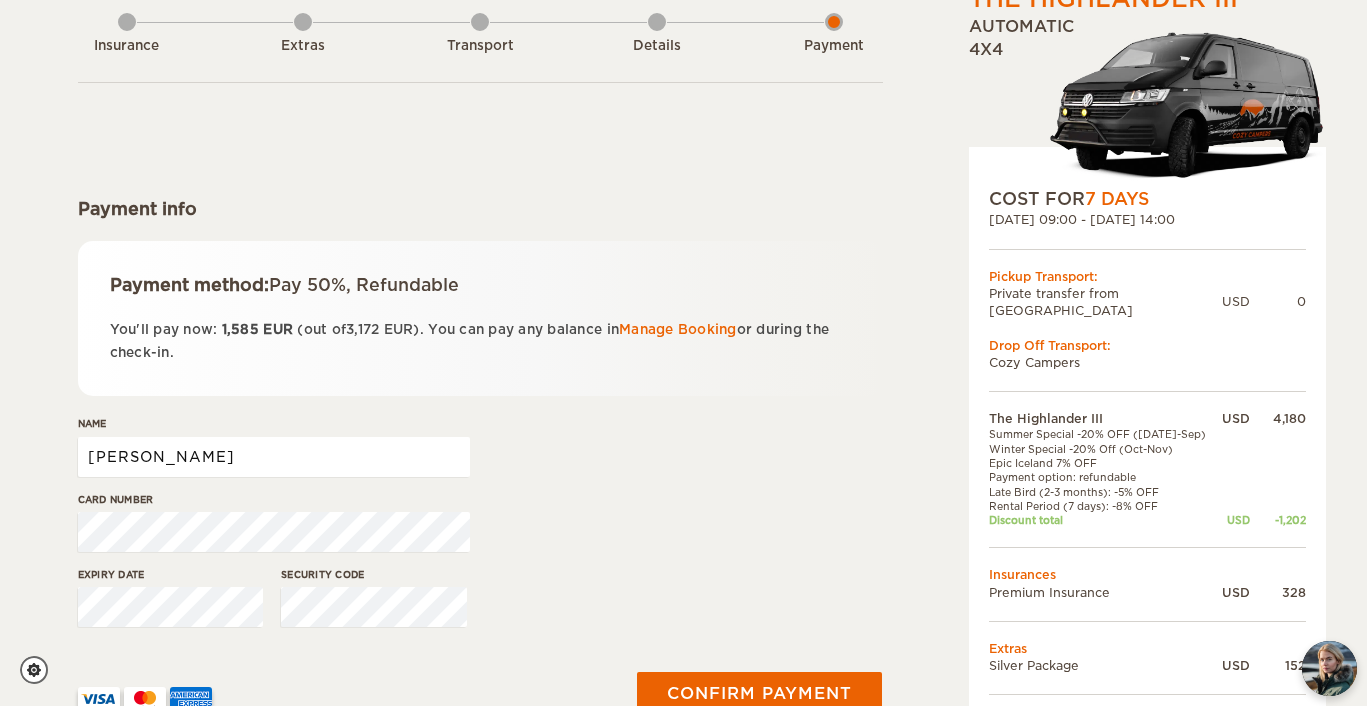 click on "[PERSON_NAME]" at bounding box center [274, 457] 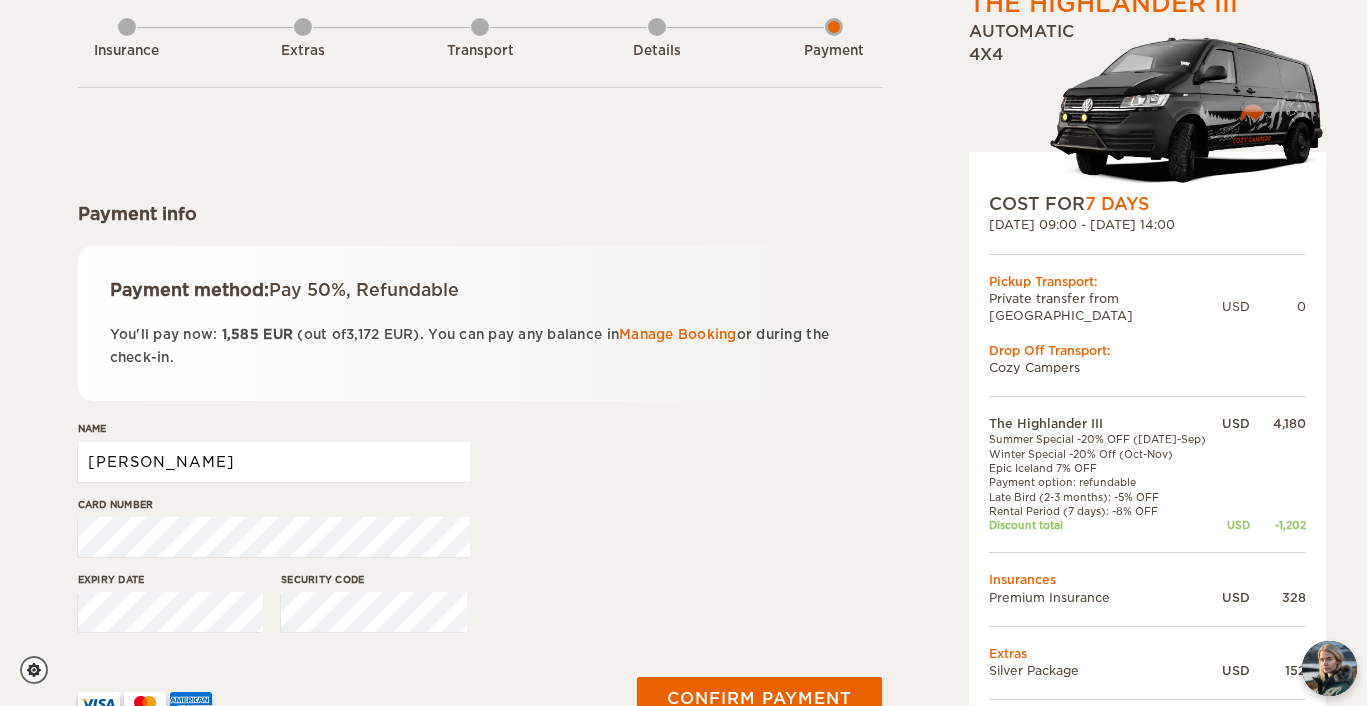 scroll, scrollTop: 112, scrollLeft: 0, axis: vertical 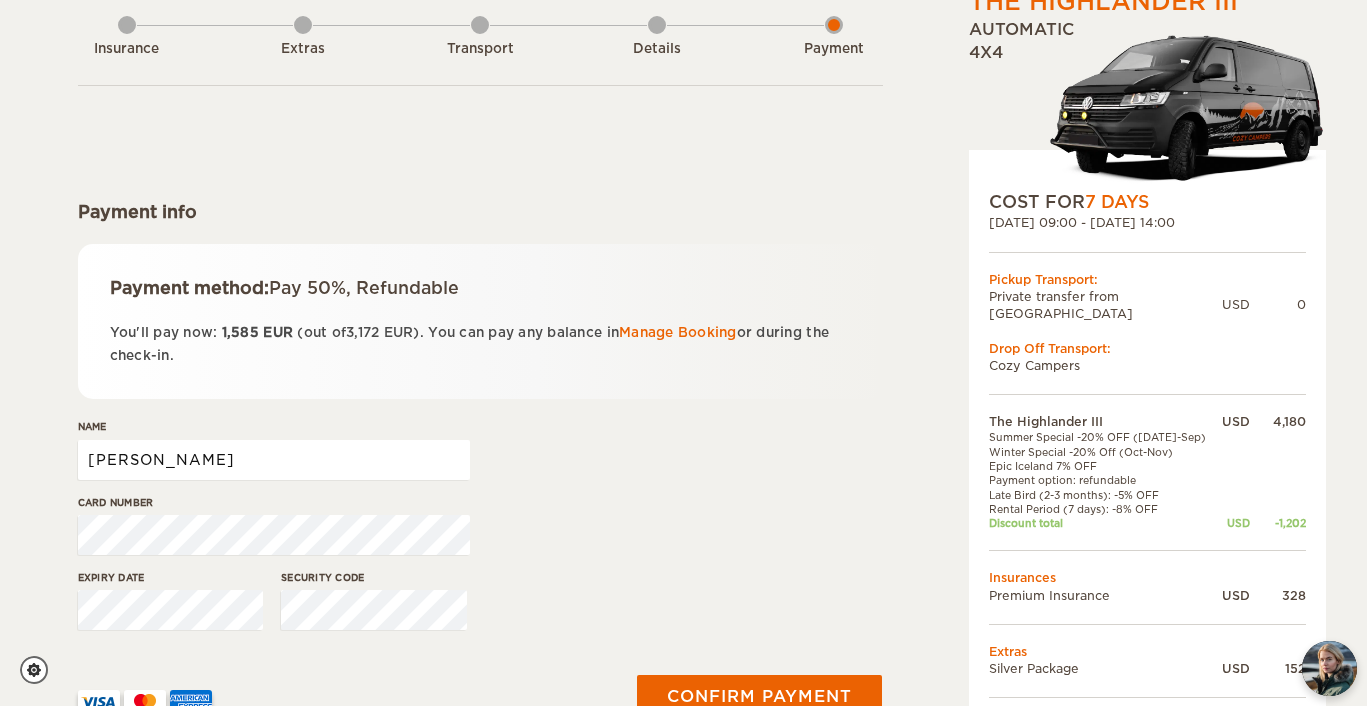 type on "[PERSON_NAME]" 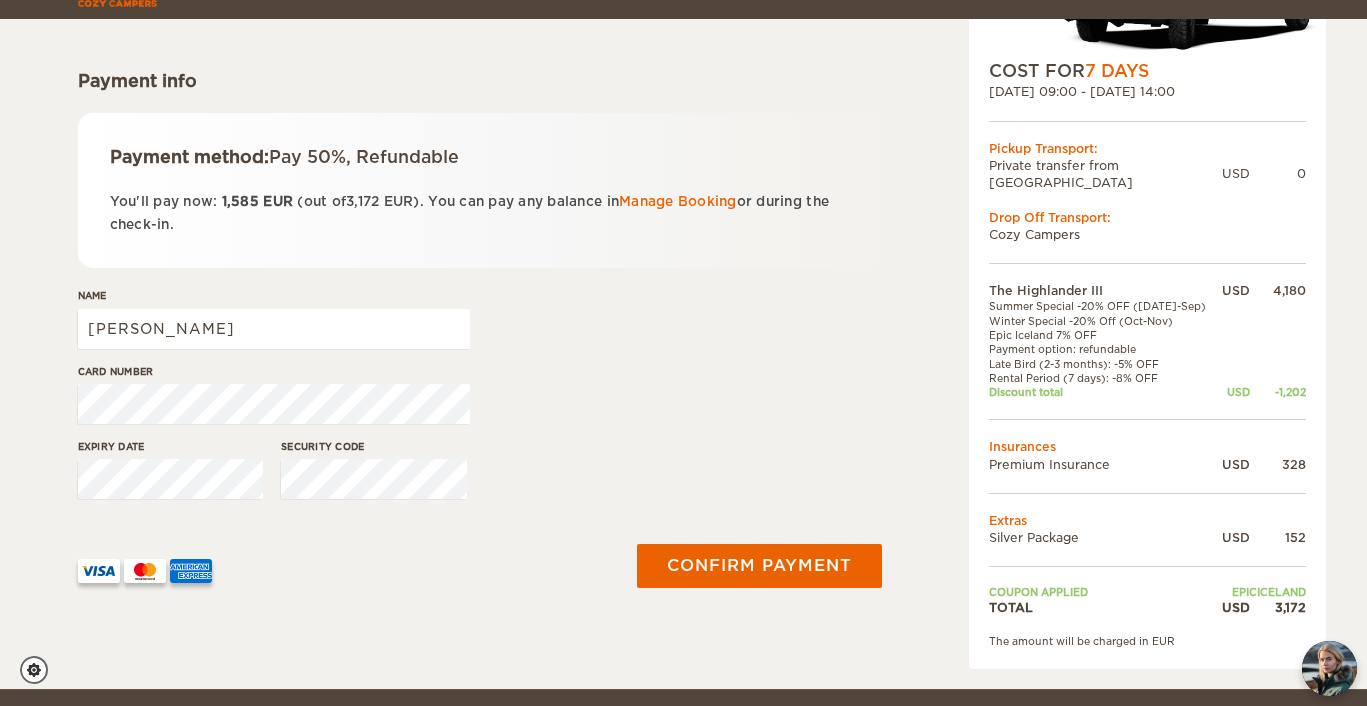 scroll, scrollTop: 246, scrollLeft: 0, axis: vertical 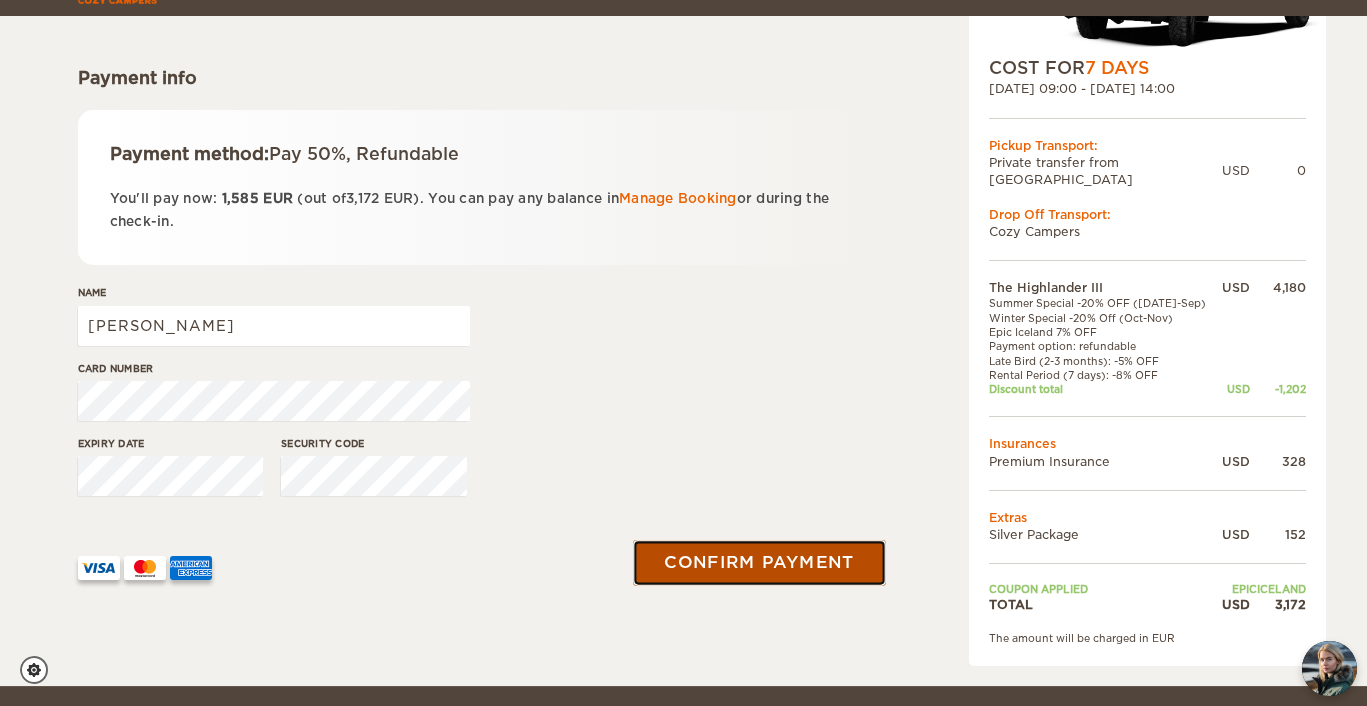 click on "Confirm payment" at bounding box center [760, 563] 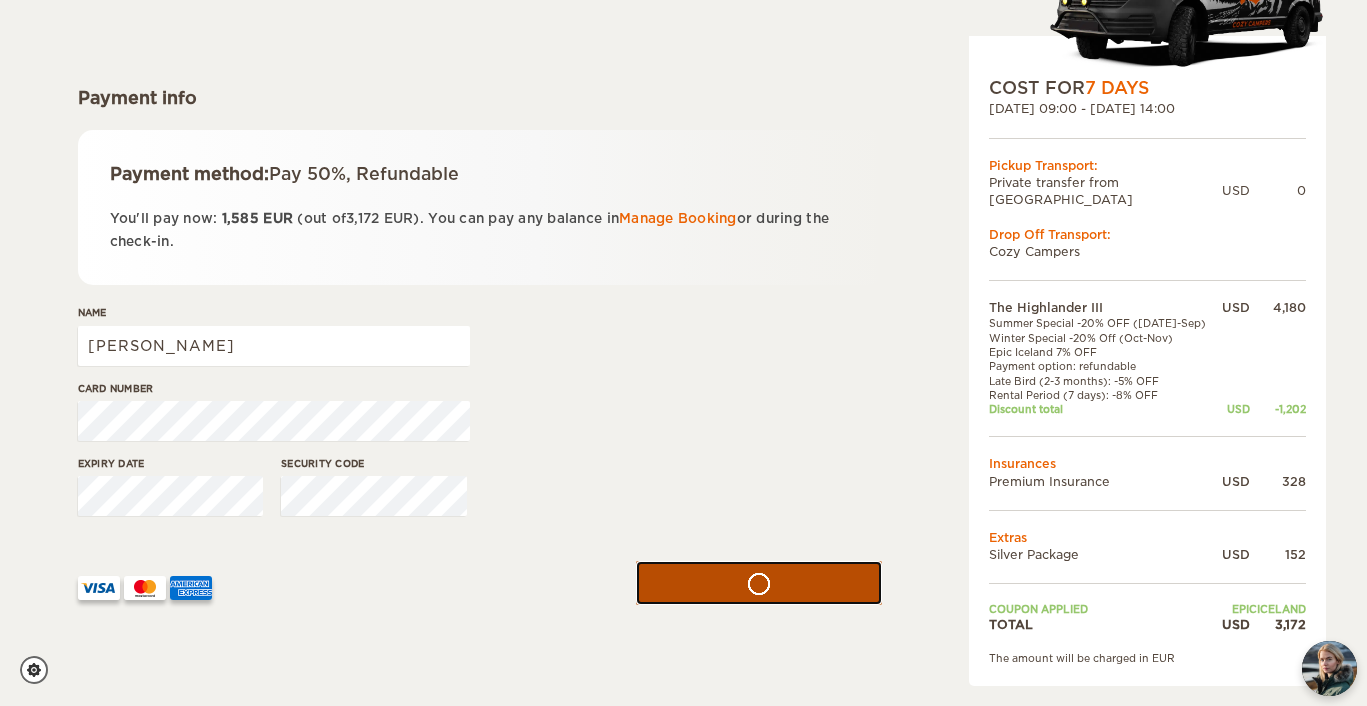 scroll, scrollTop: 265, scrollLeft: 0, axis: vertical 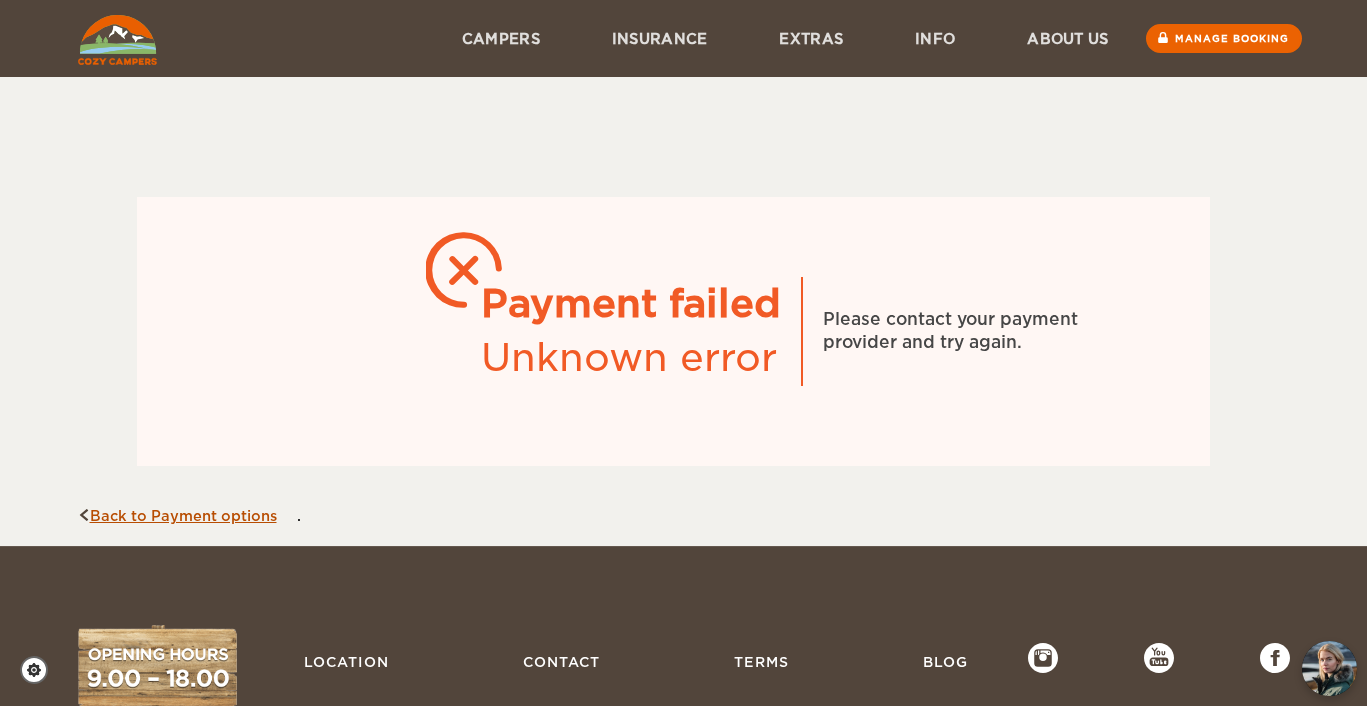 click on "Back to Payment options" at bounding box center [177, 516] 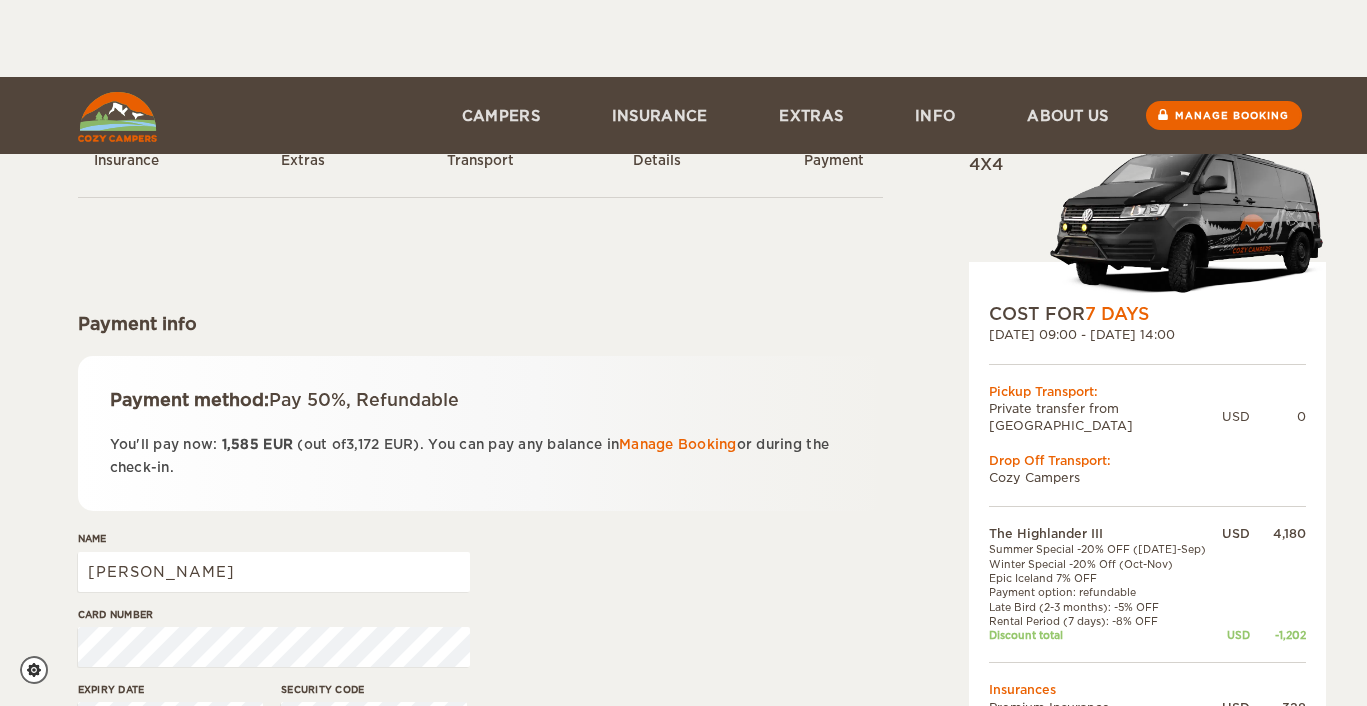 scroll, scrollTop: 77, scrollLeft: 0, axis: vertical 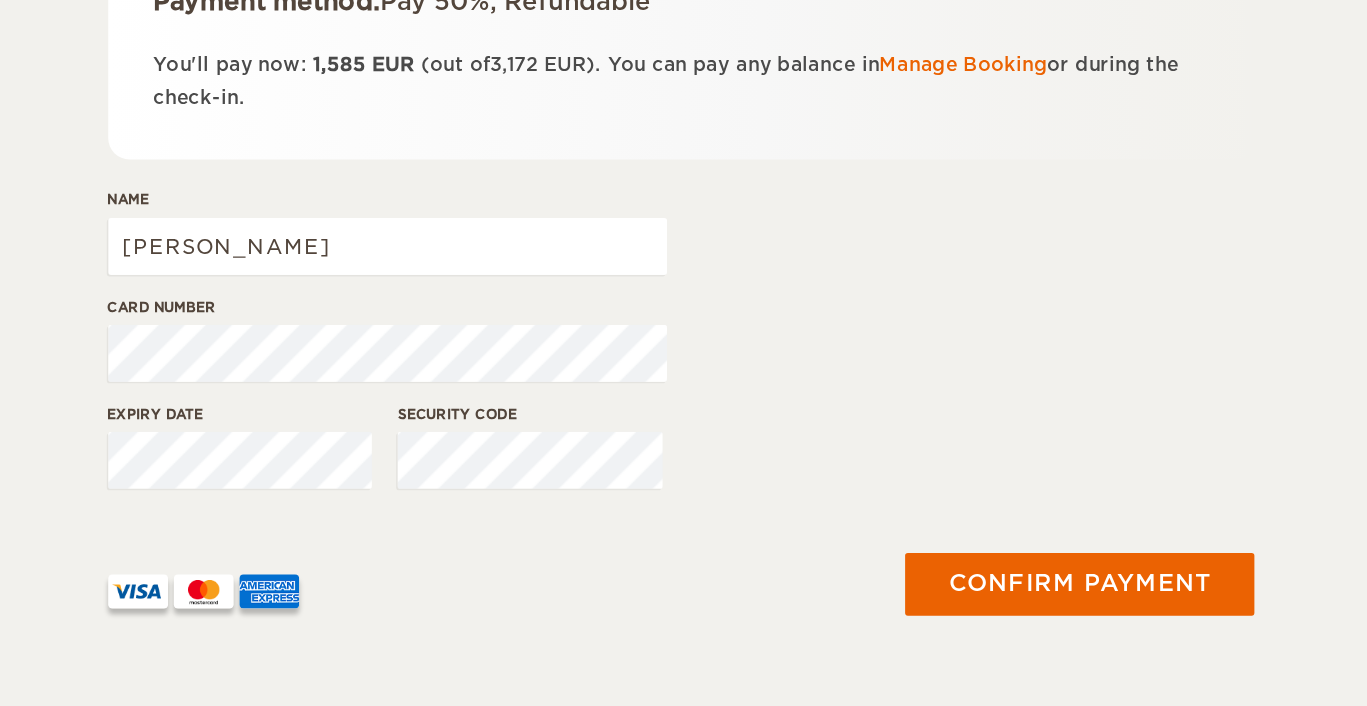 click on "Expiry date
Security code" at bounding box center [480, 410] 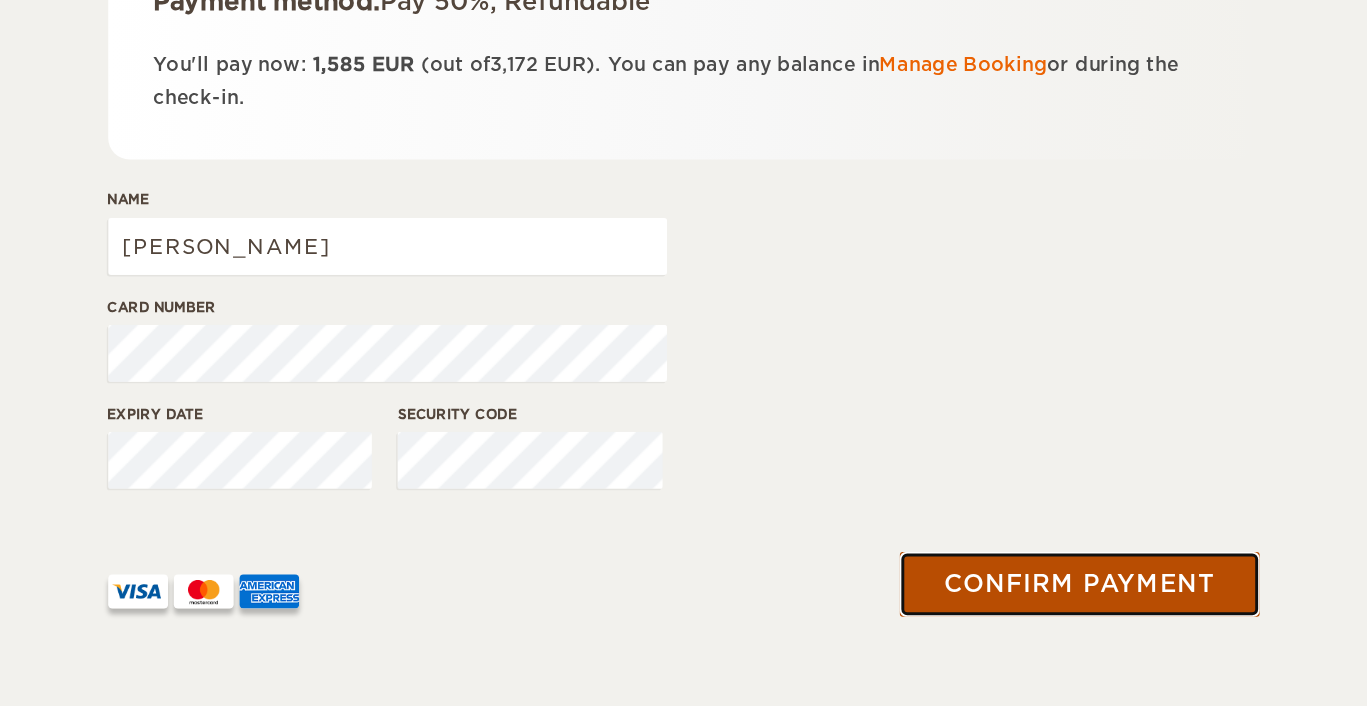 click on "Confirm payment" at bounding box center [760, 500] 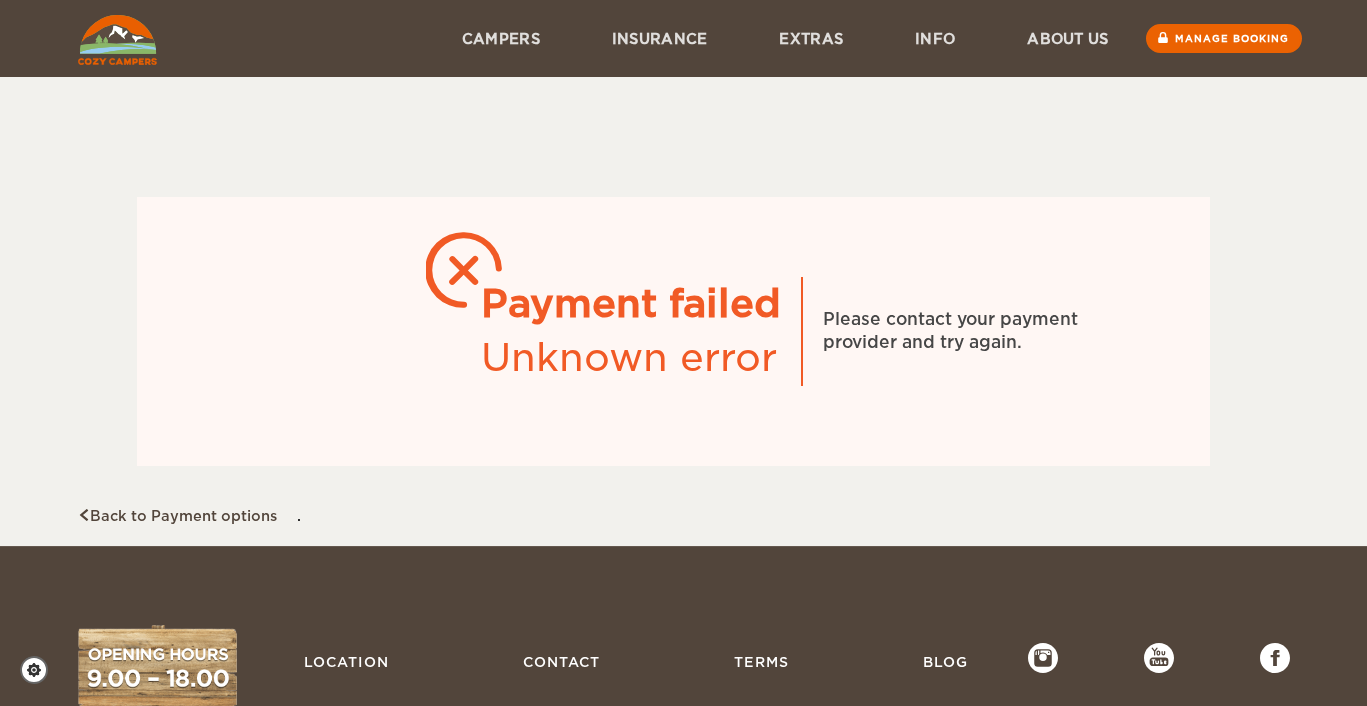 scroll, scrollTop: 0, scrollLeft: 0, axis: both 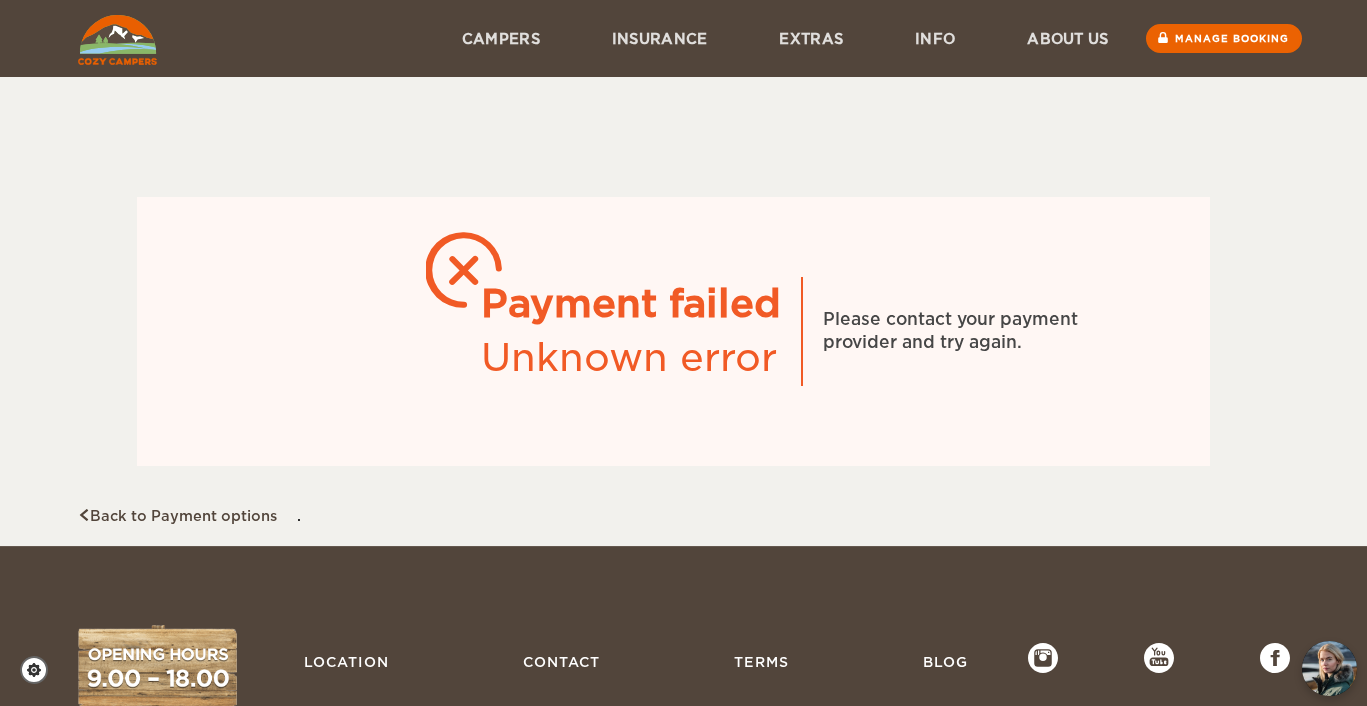 click on "Payment failed
Unknown error
Please contact your payment provider and try again.
Back to Payment options .
fa689a64-d861-f011-8f7c-000d3a665c8c" at bounding box center [674, 311] 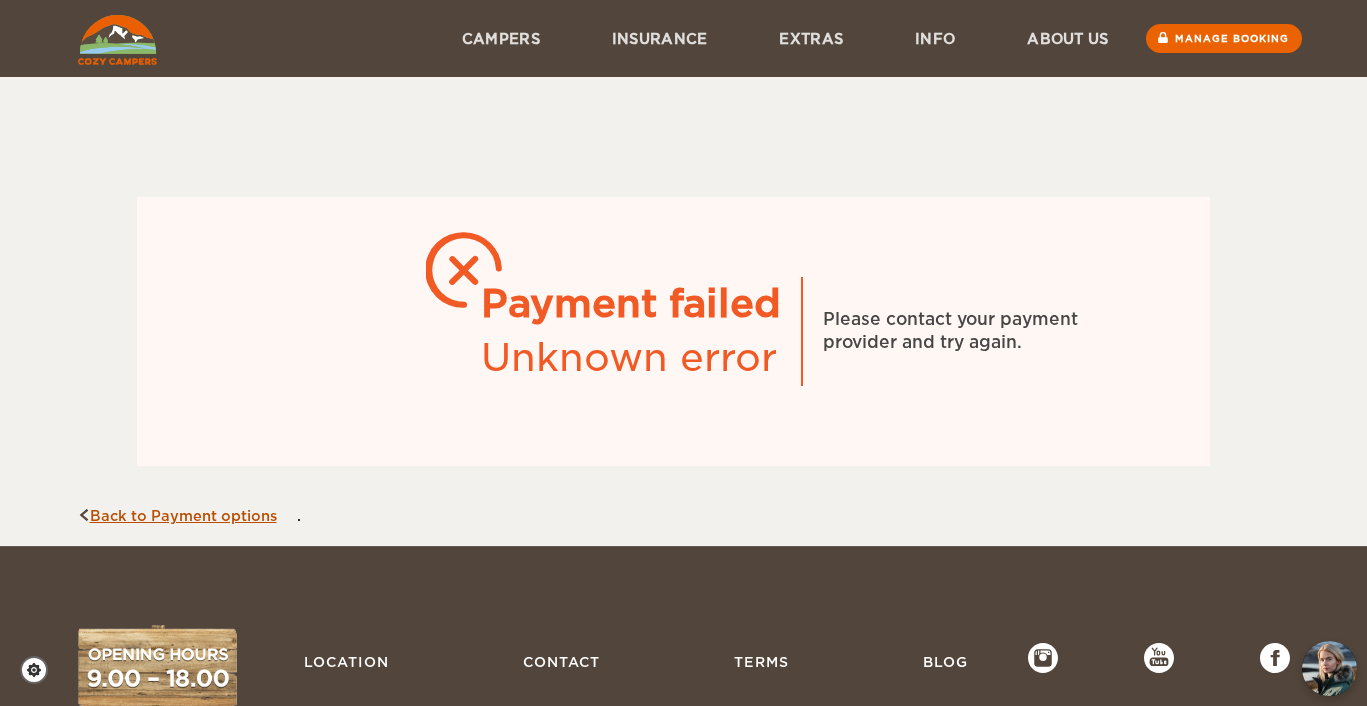 click on "Back to Payment options" at bounding box center [177, 516] 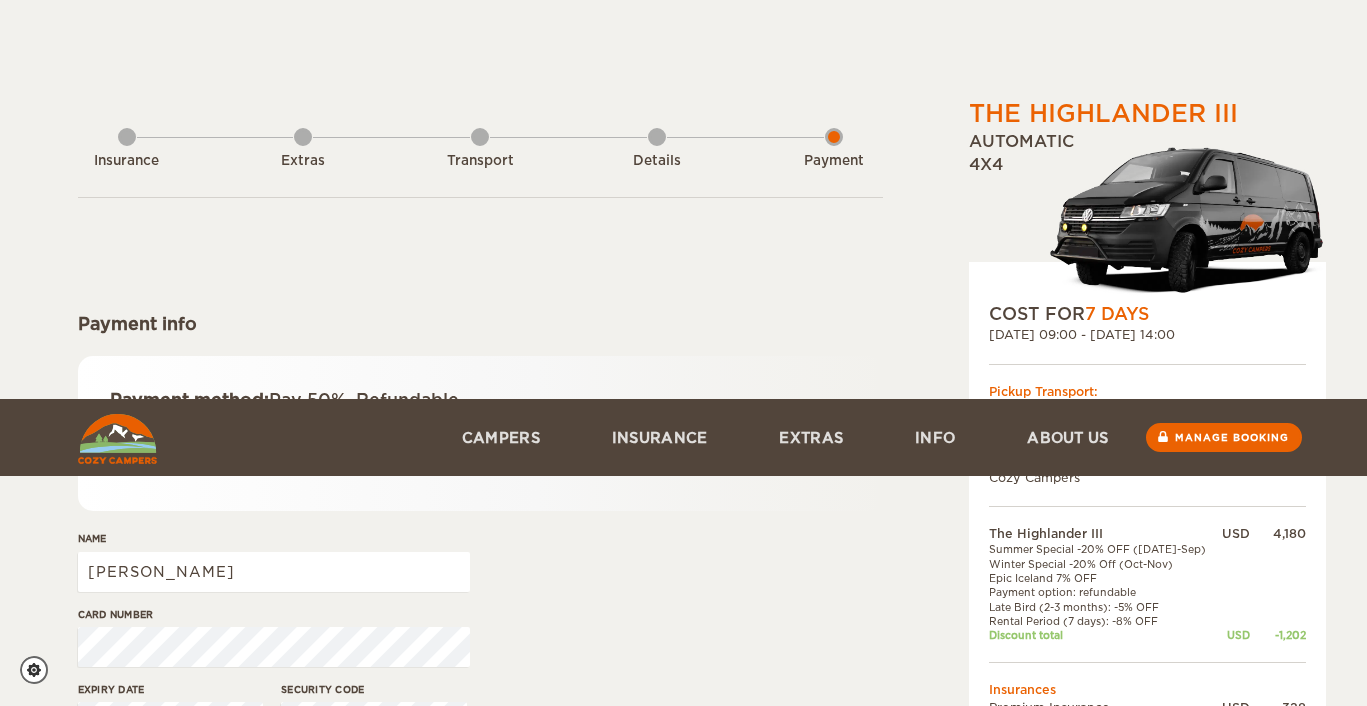 scroll, scrollTop: 309, scrollLeft: 0, axis: vertical 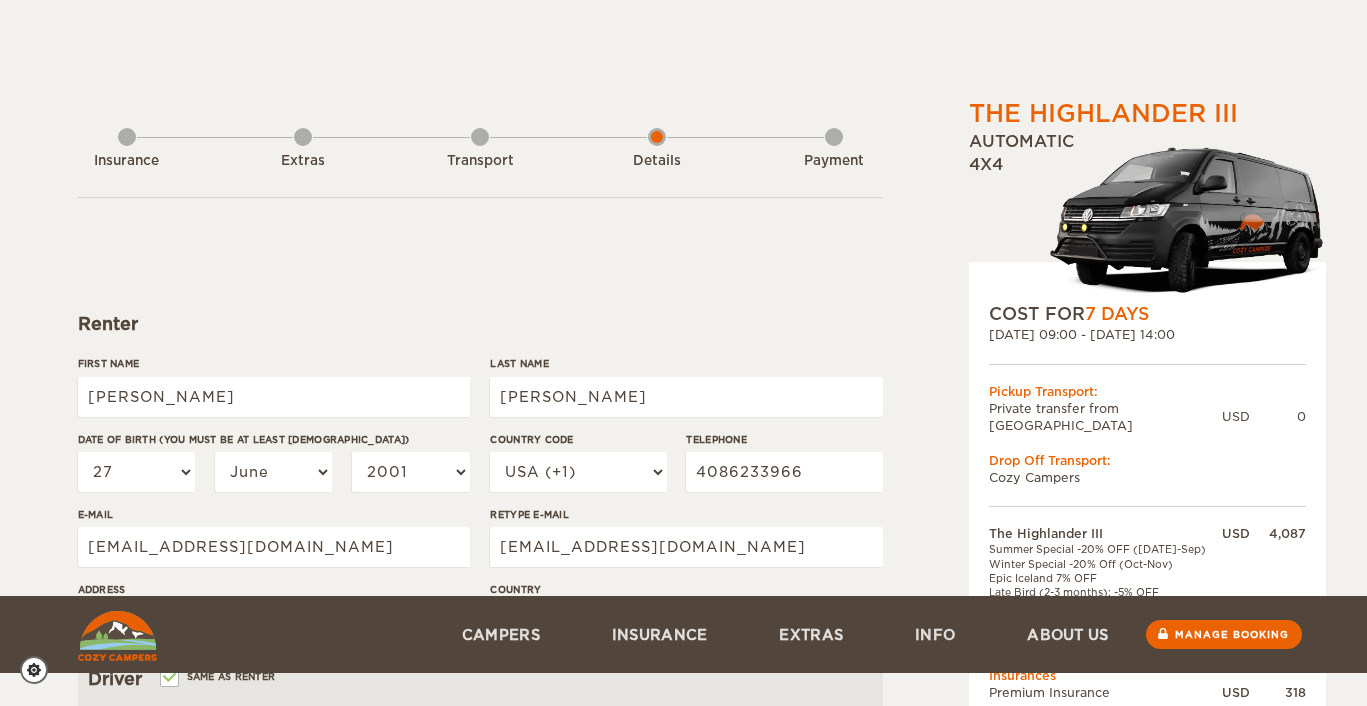 select on "27" 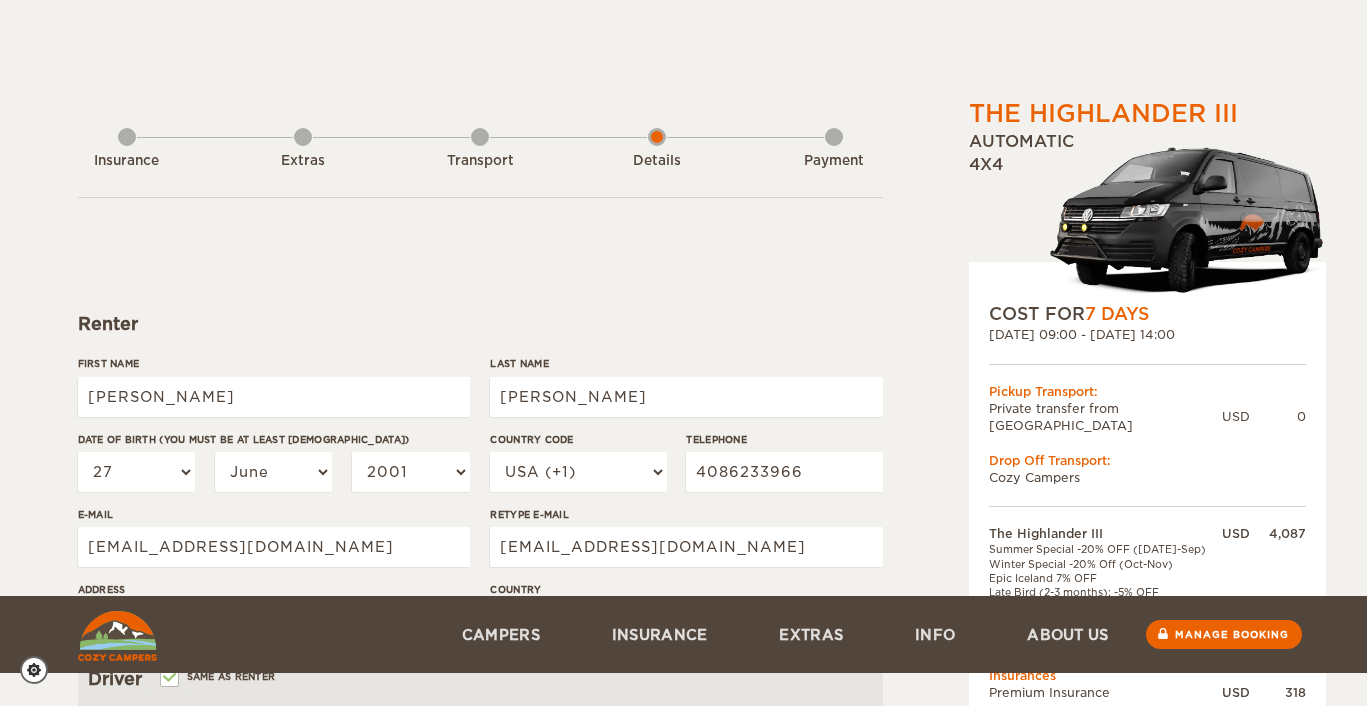 select on "06" 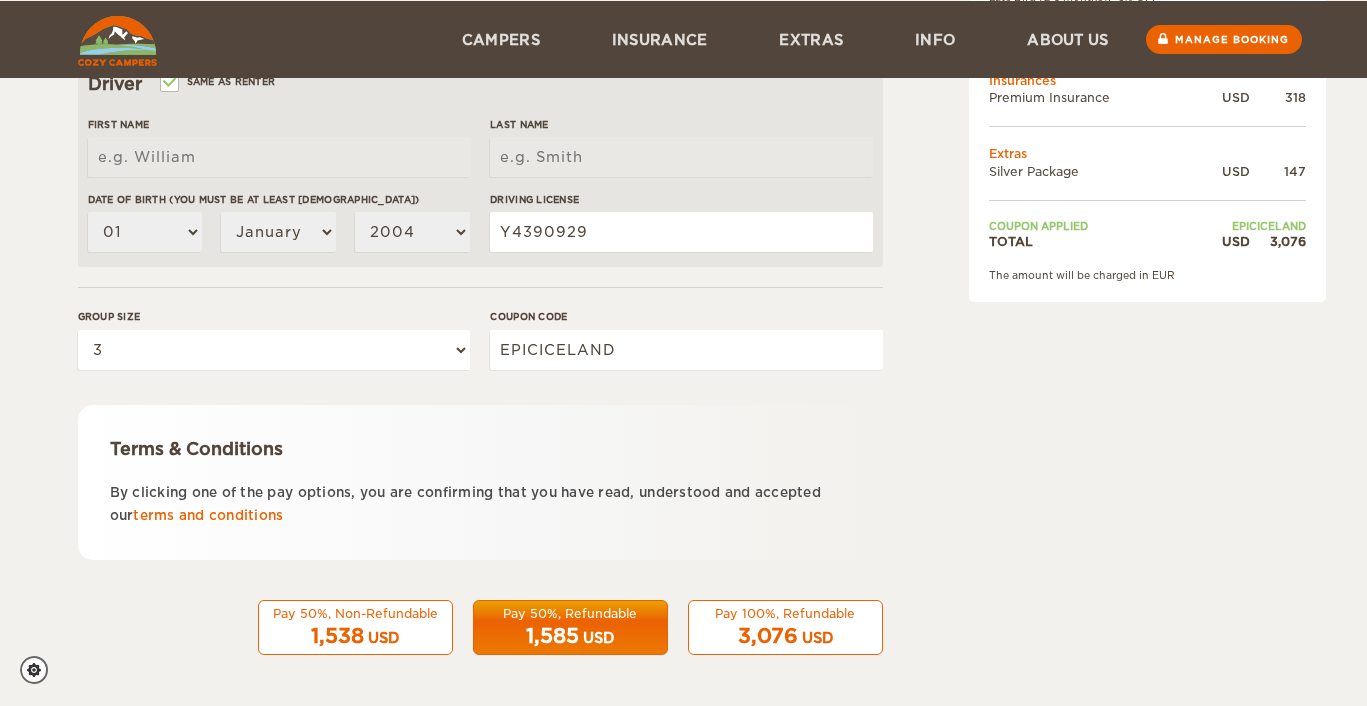 scroll, scrollTop: 0, scrollLeft: 0, axis: both 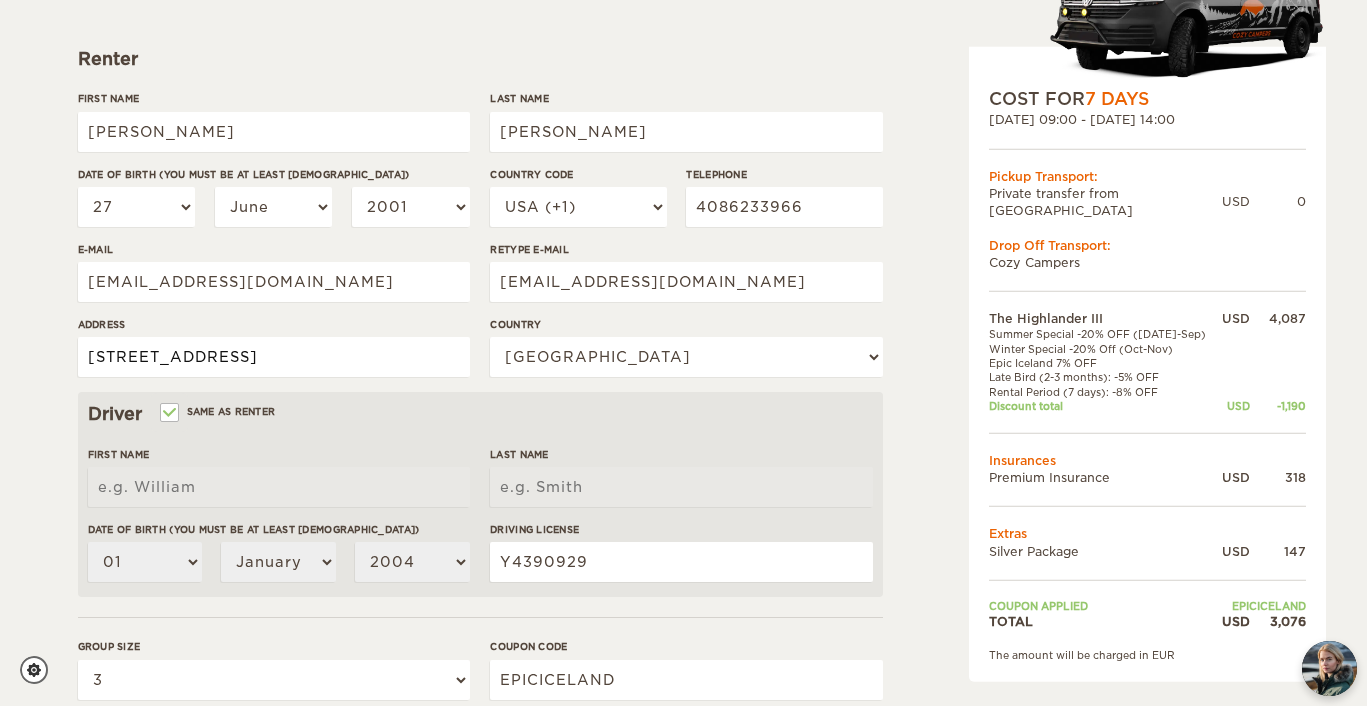 click on "14275 Los Gatos Almaden Road" at bounding box center (274, 357) 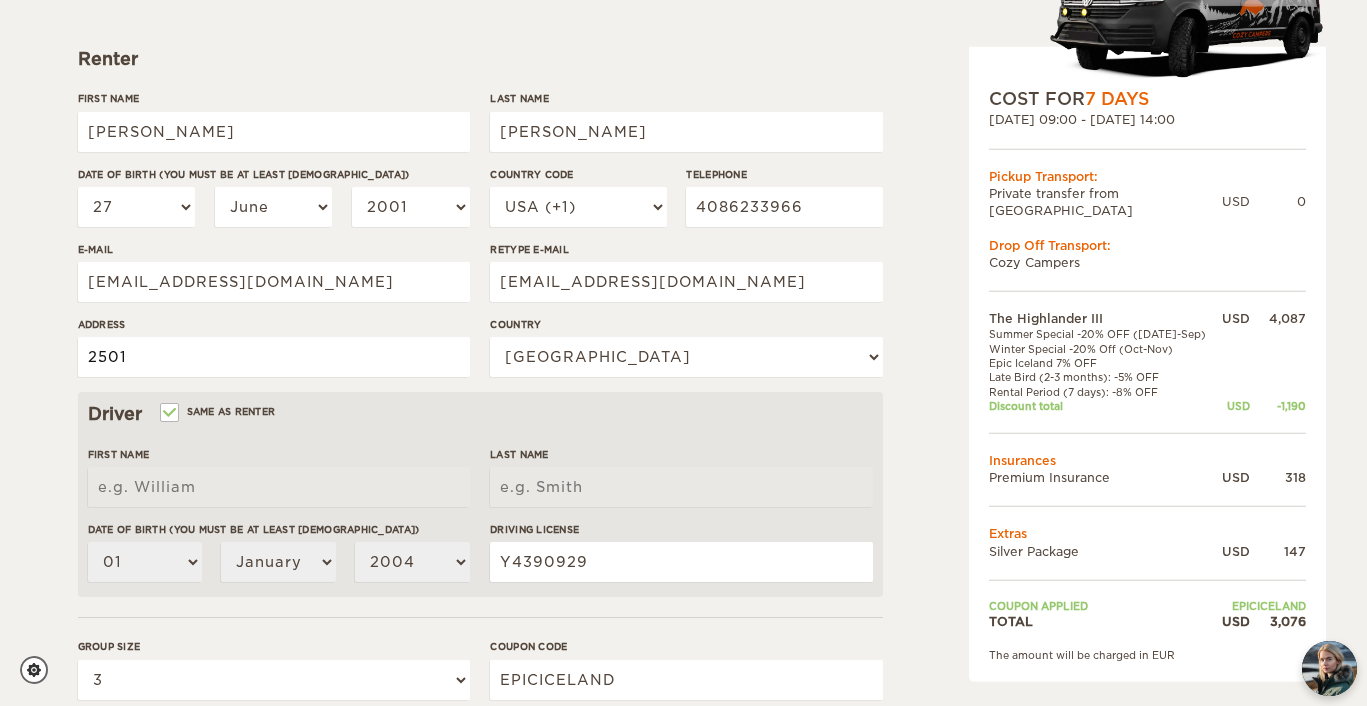 type on "2501 Myrtle Court" 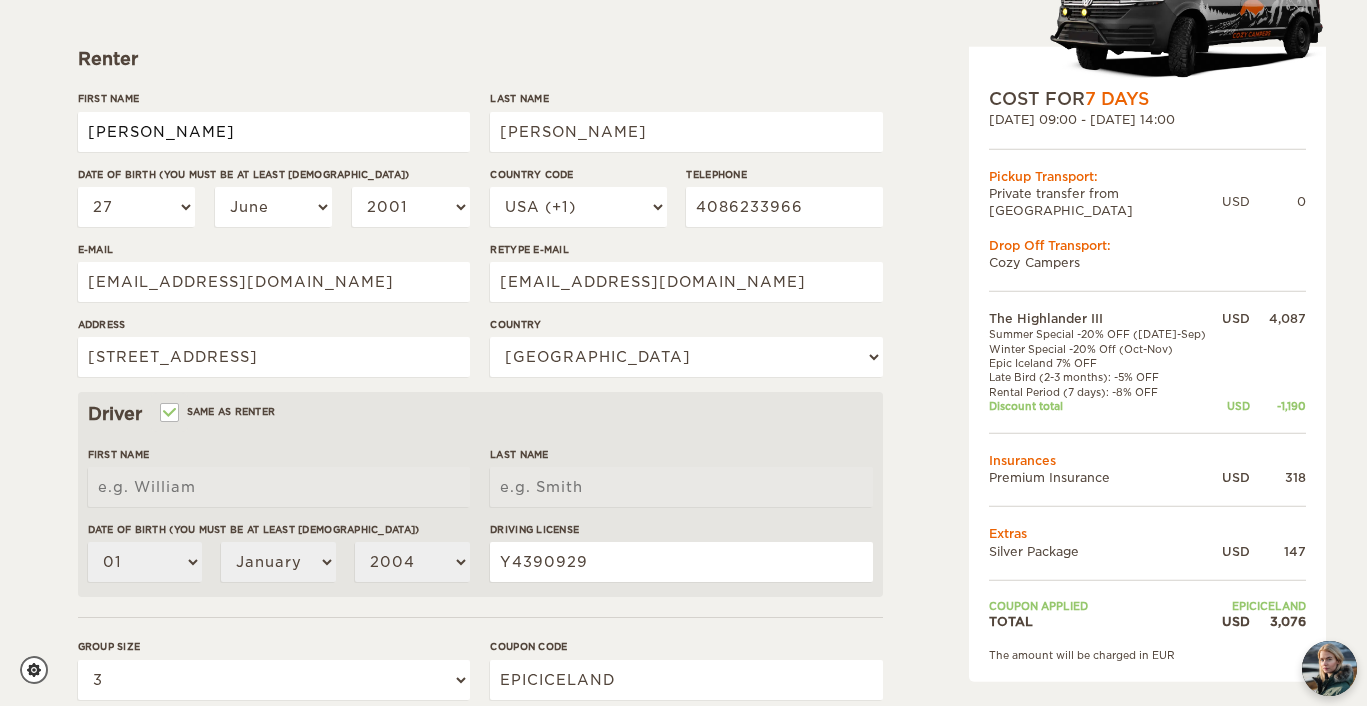 type on "Maeve" 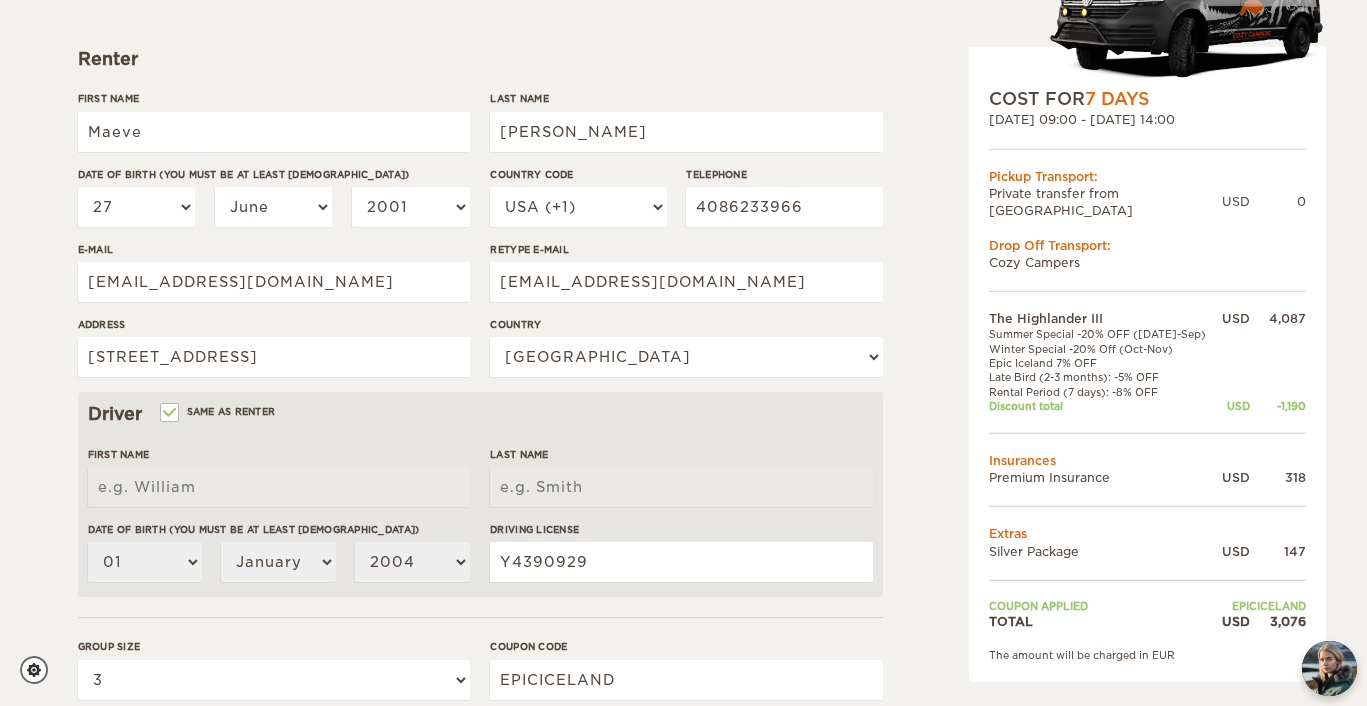 type on "McKiernan" 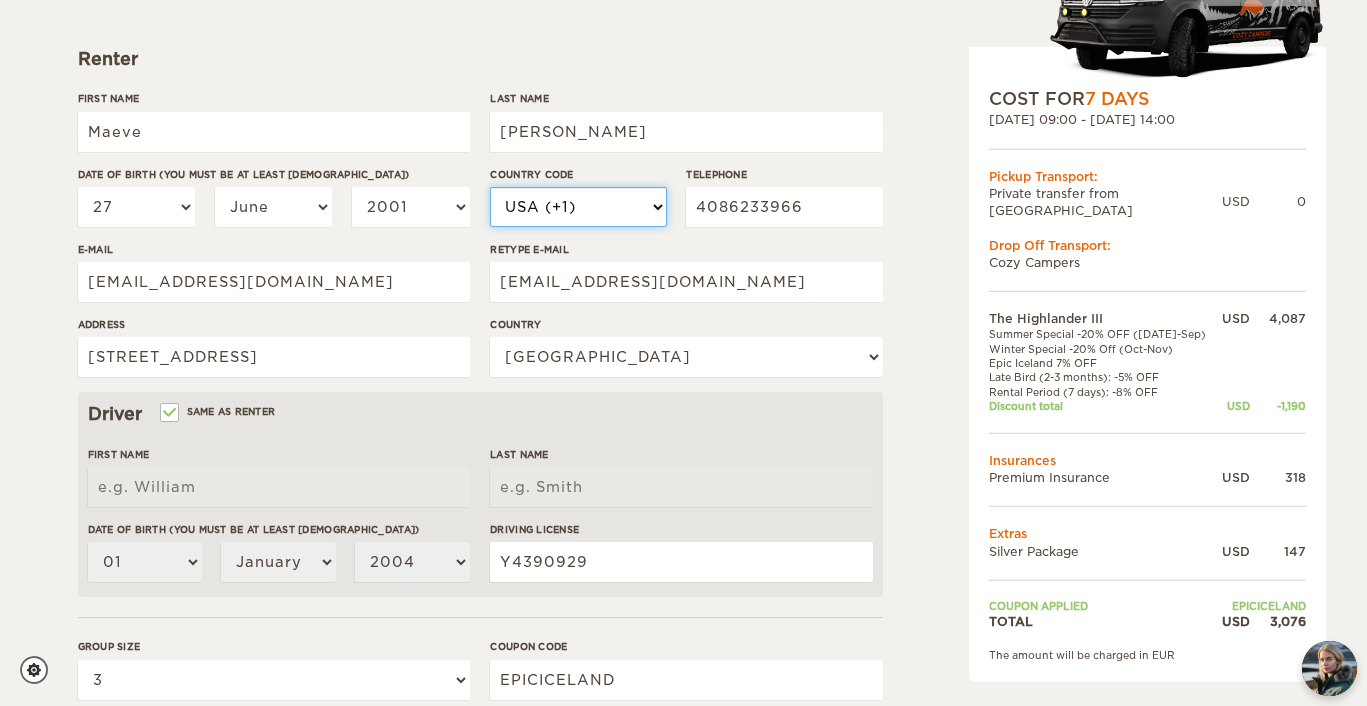 type on "8053052331" 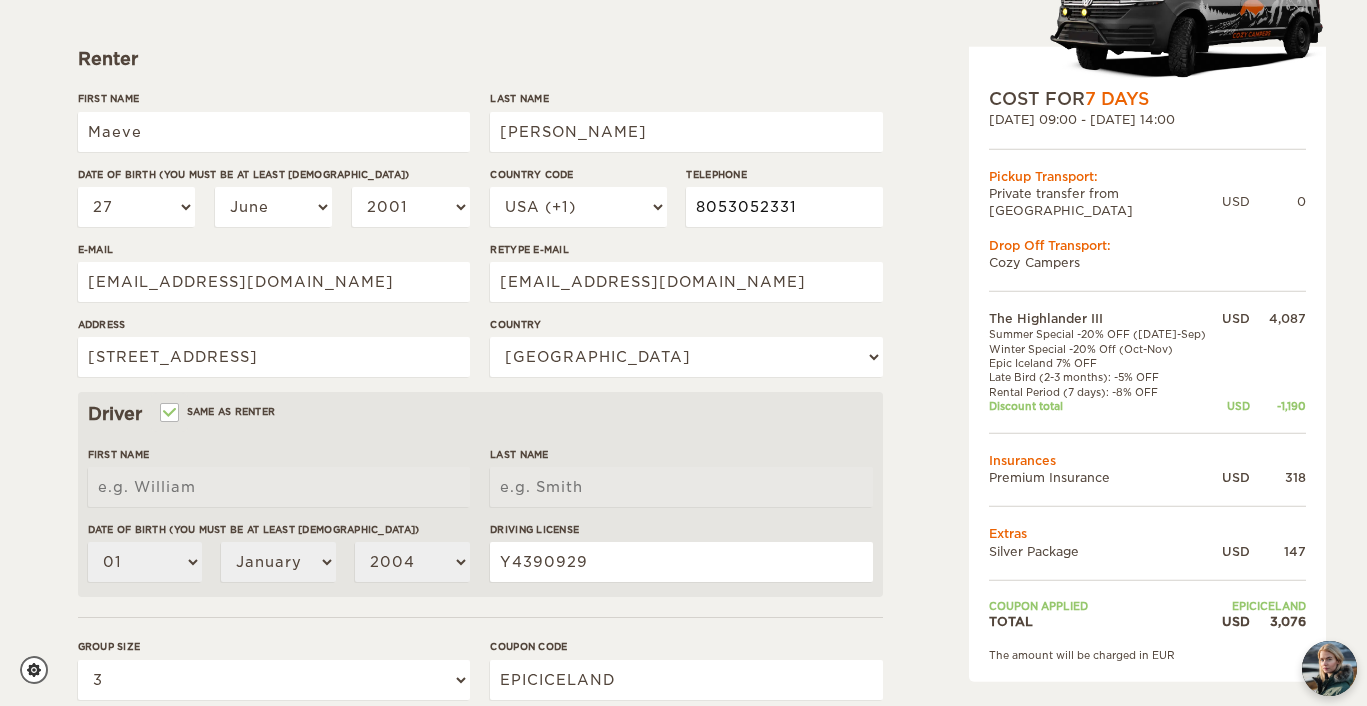 type on "maevemmckiernan00@gmail.com" 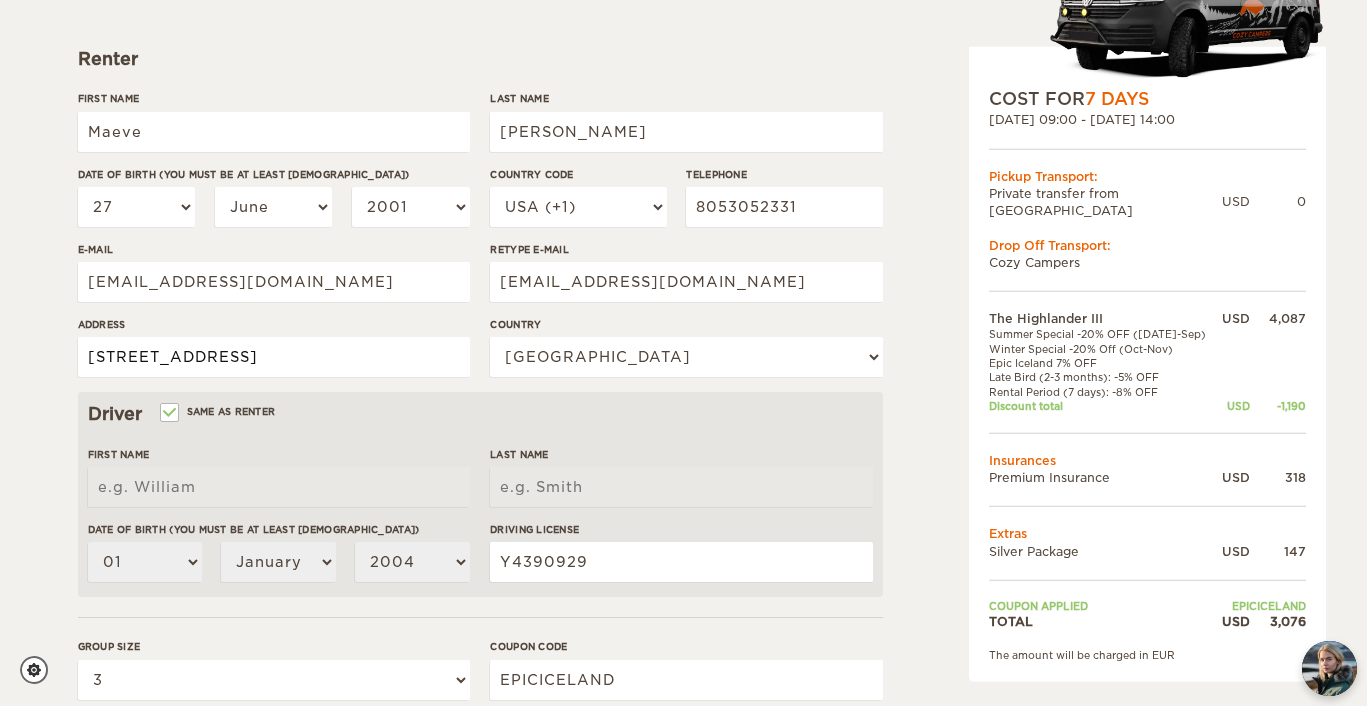 type on "Maeve" 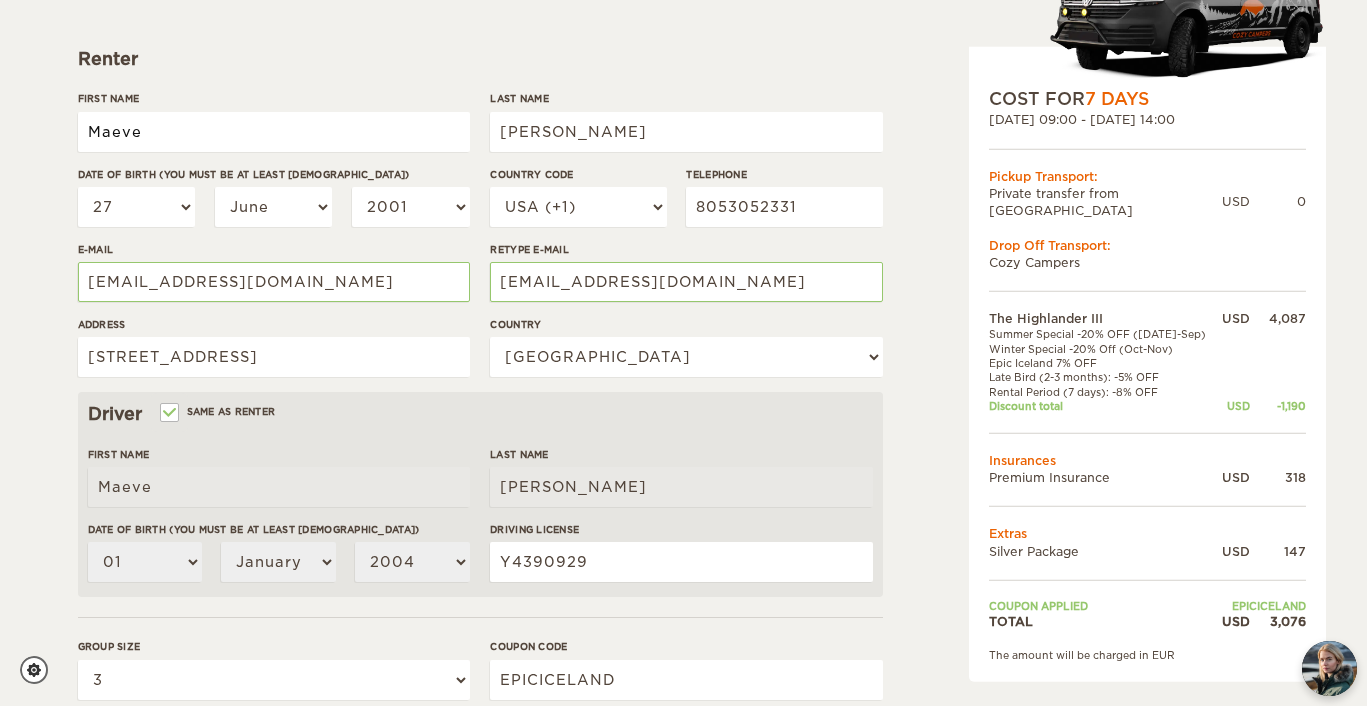 click on "Maeve" at bounding box center (274, 132) 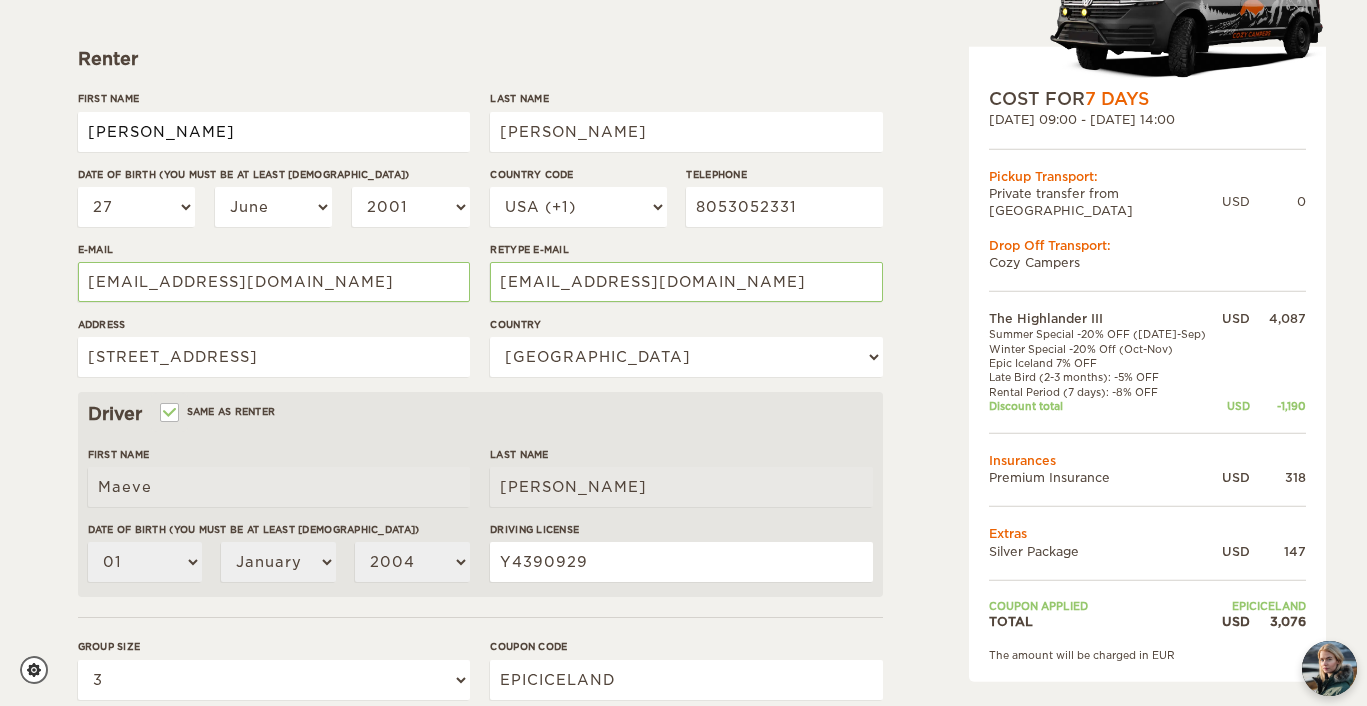 type on "Haley" 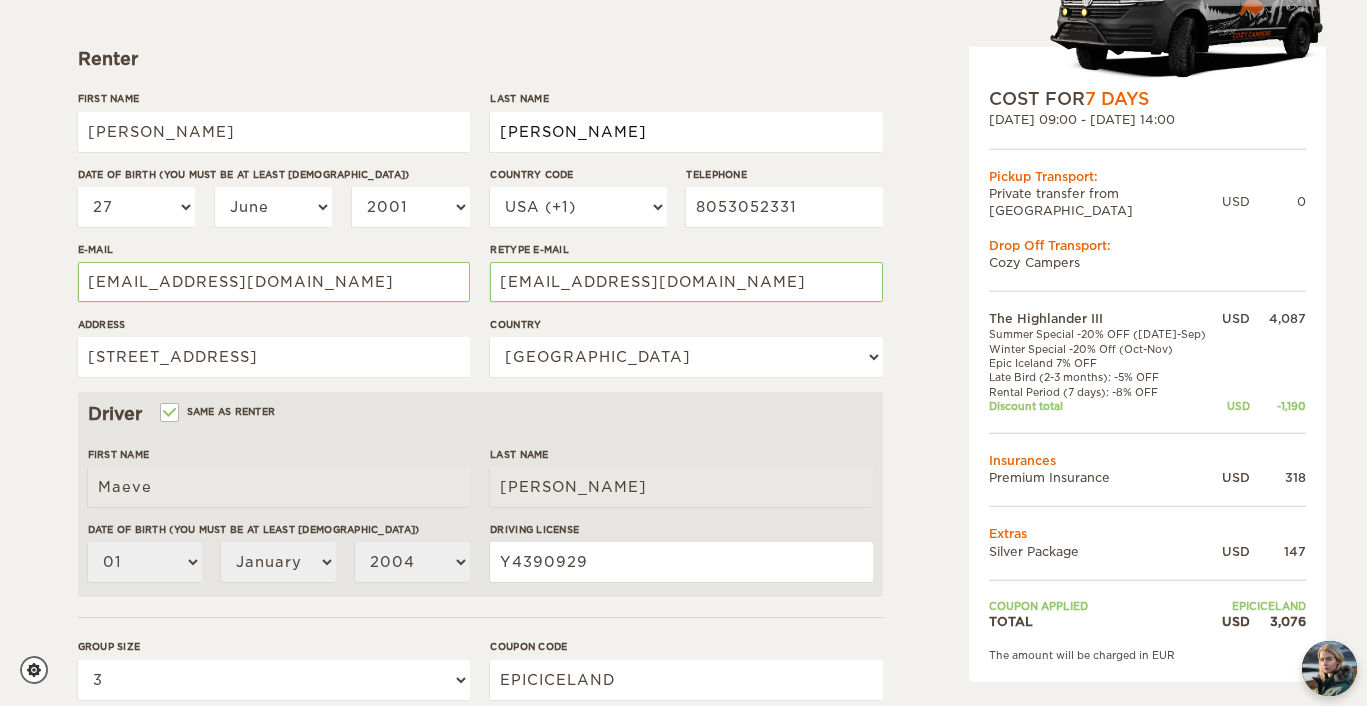 type on "Haley" 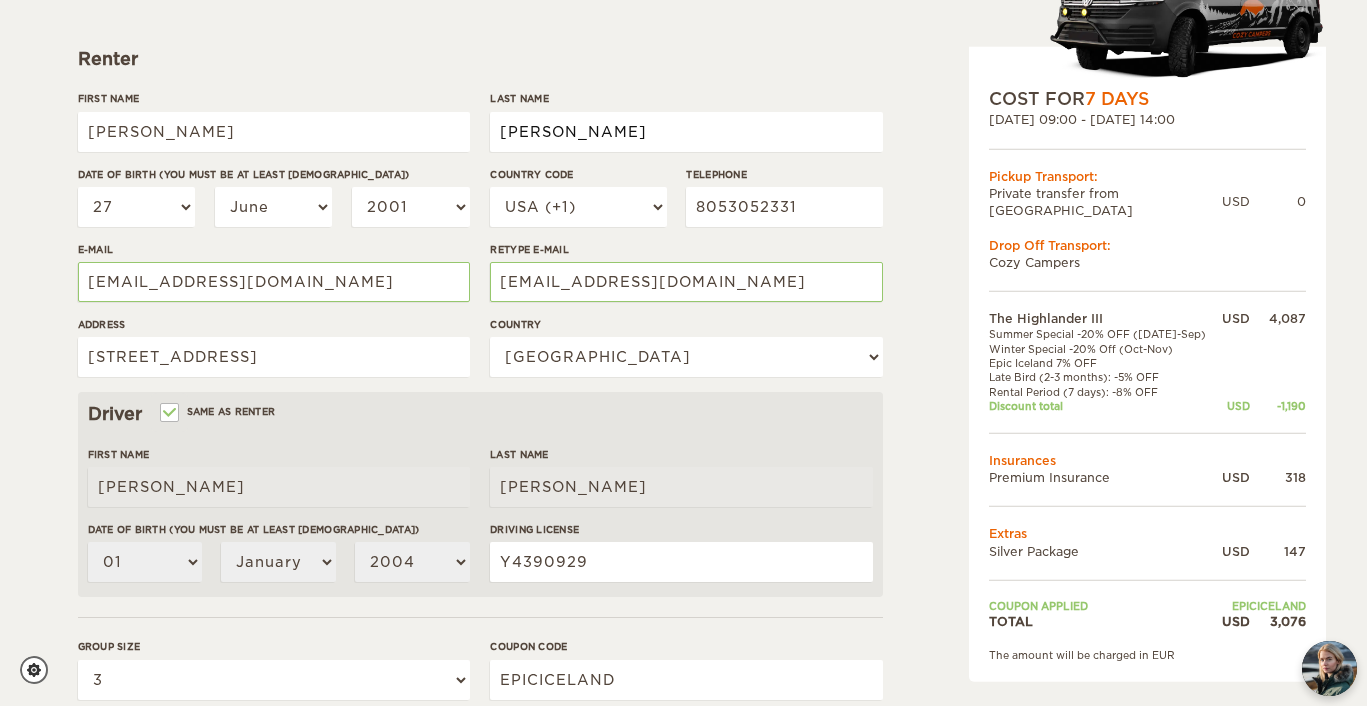 click on "McKiernan" at bounding box center (686, 132) 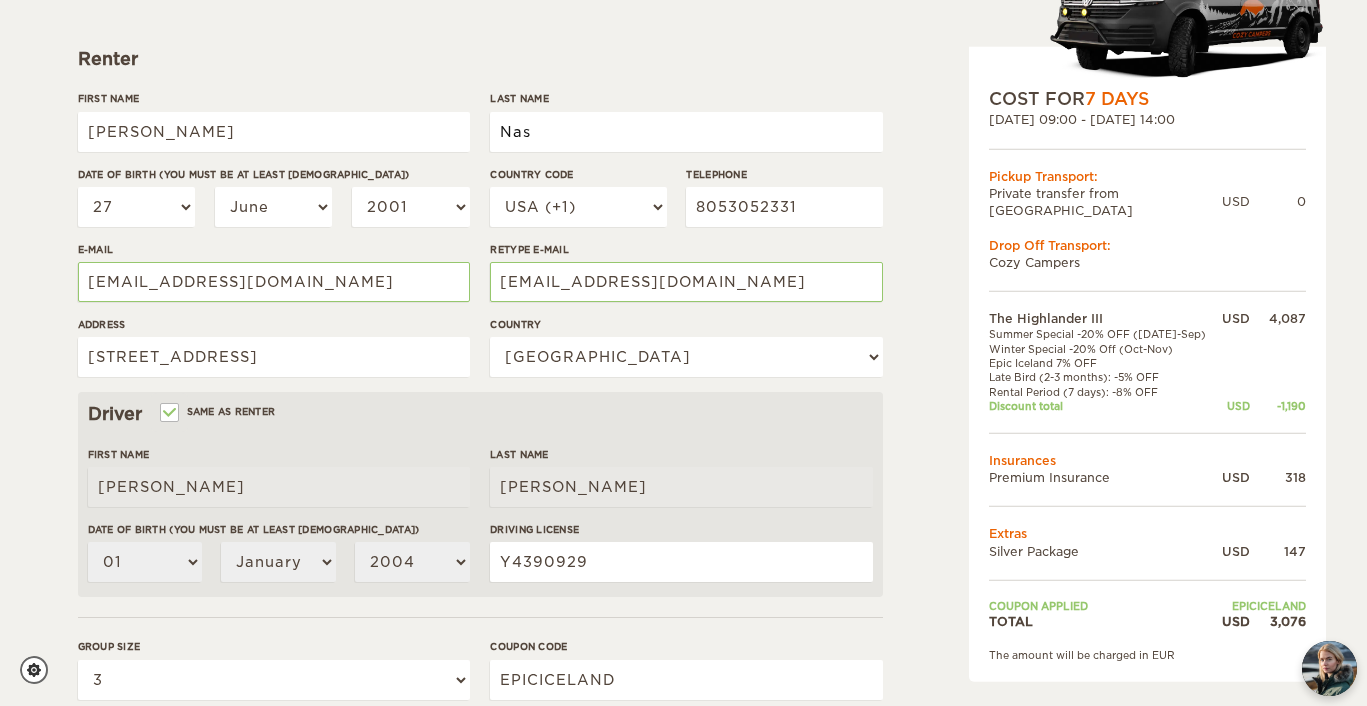 type on "Naslund" 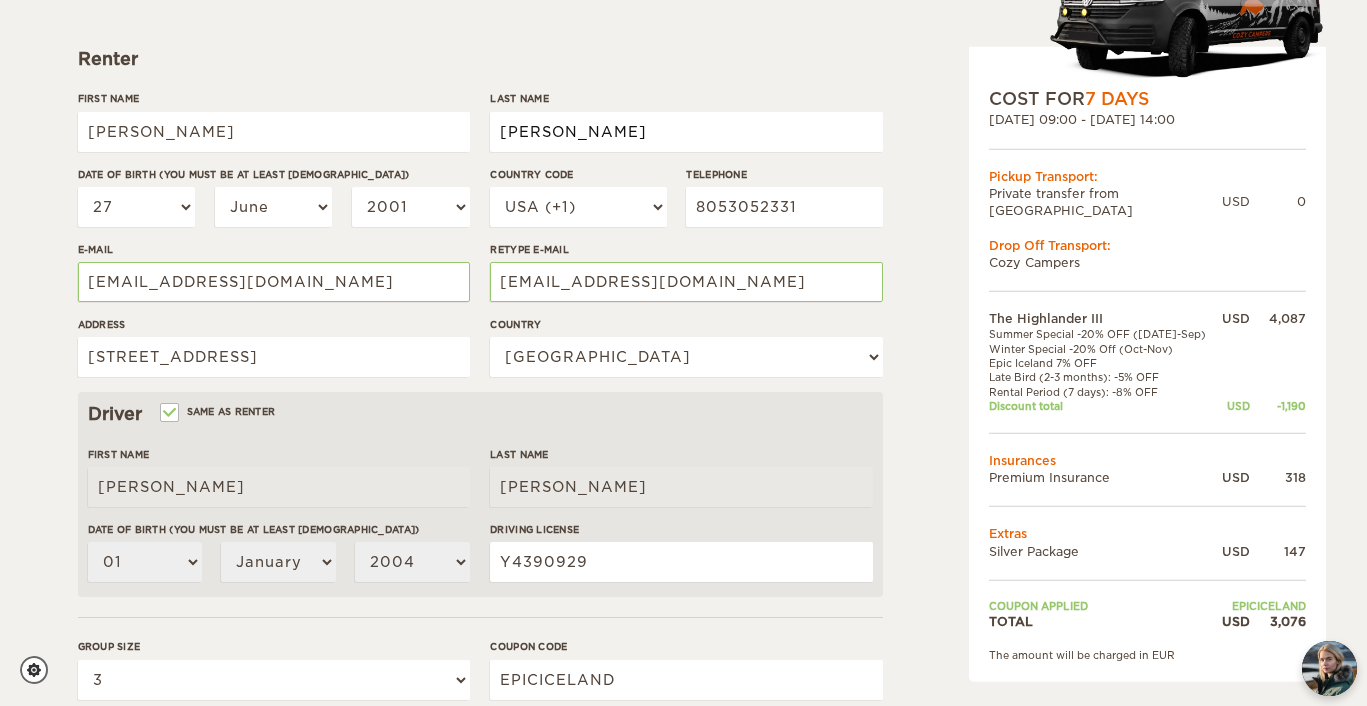 type on "Naslund" 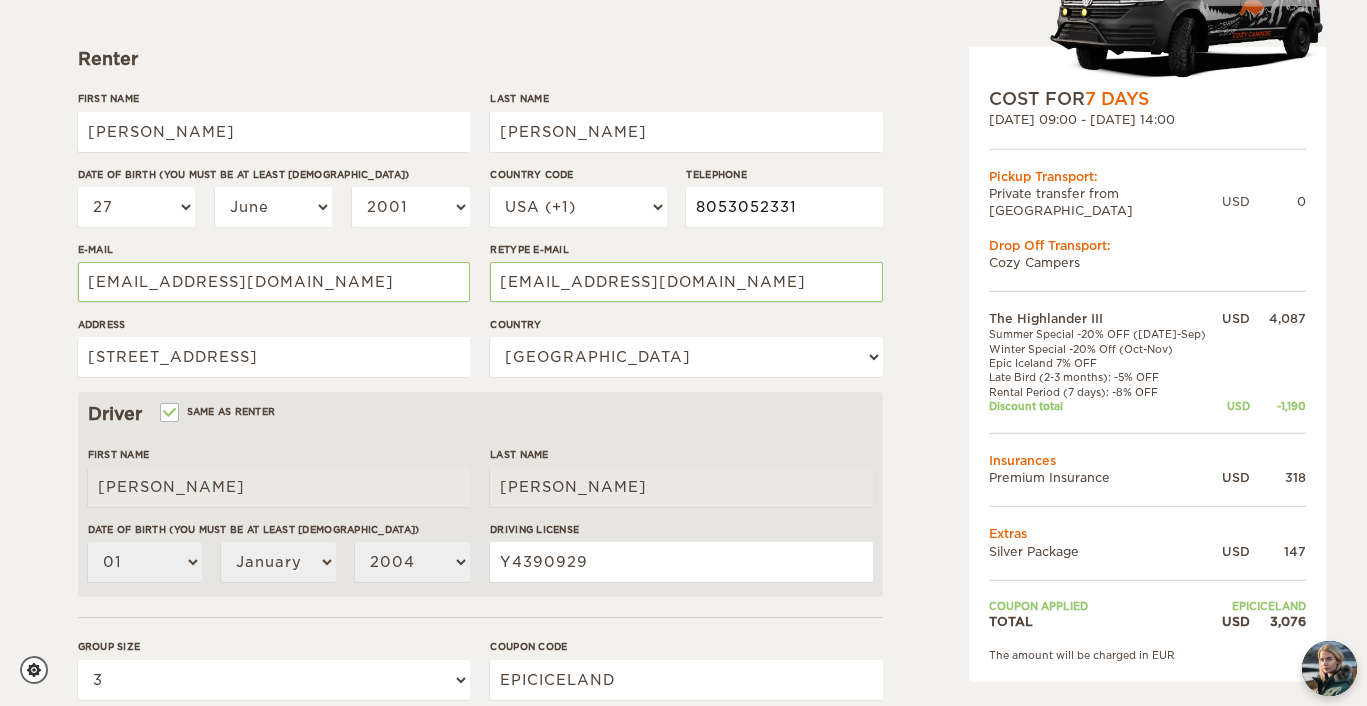 click on "8053052331" at bounding box center (784, 207) 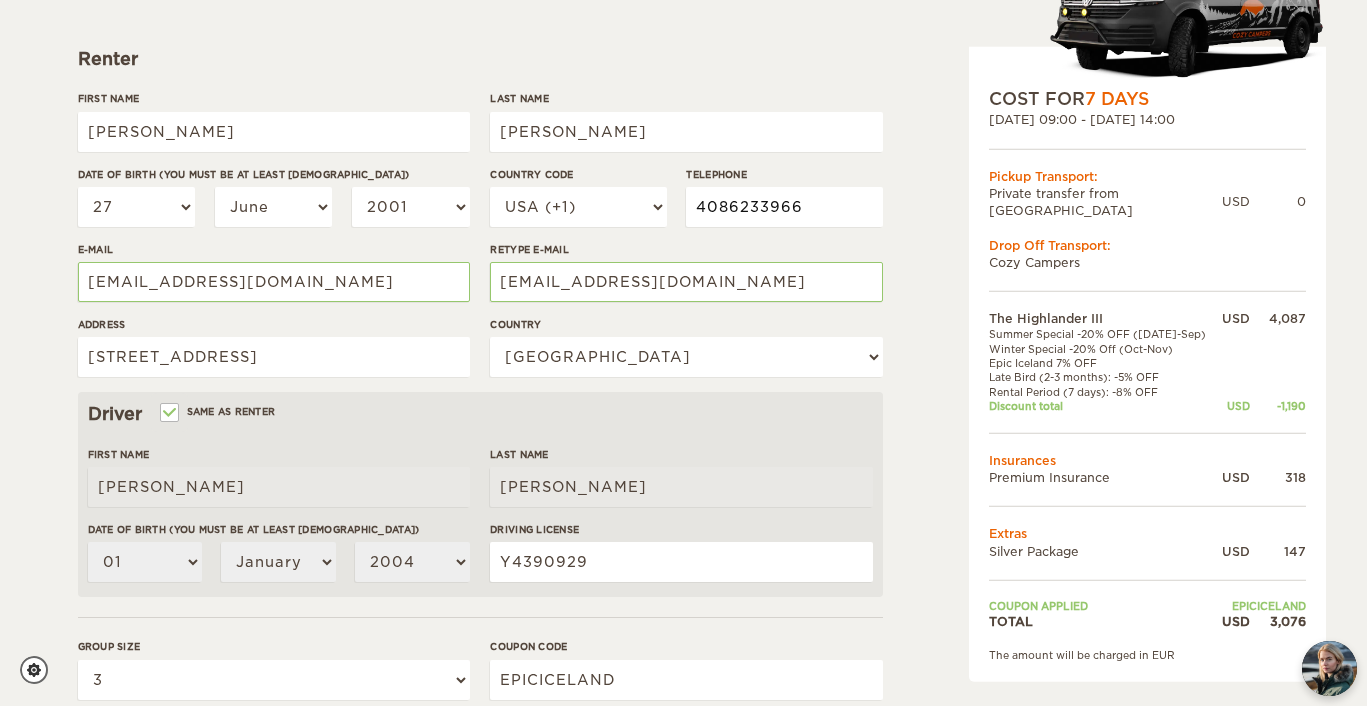 type on "4086233966" 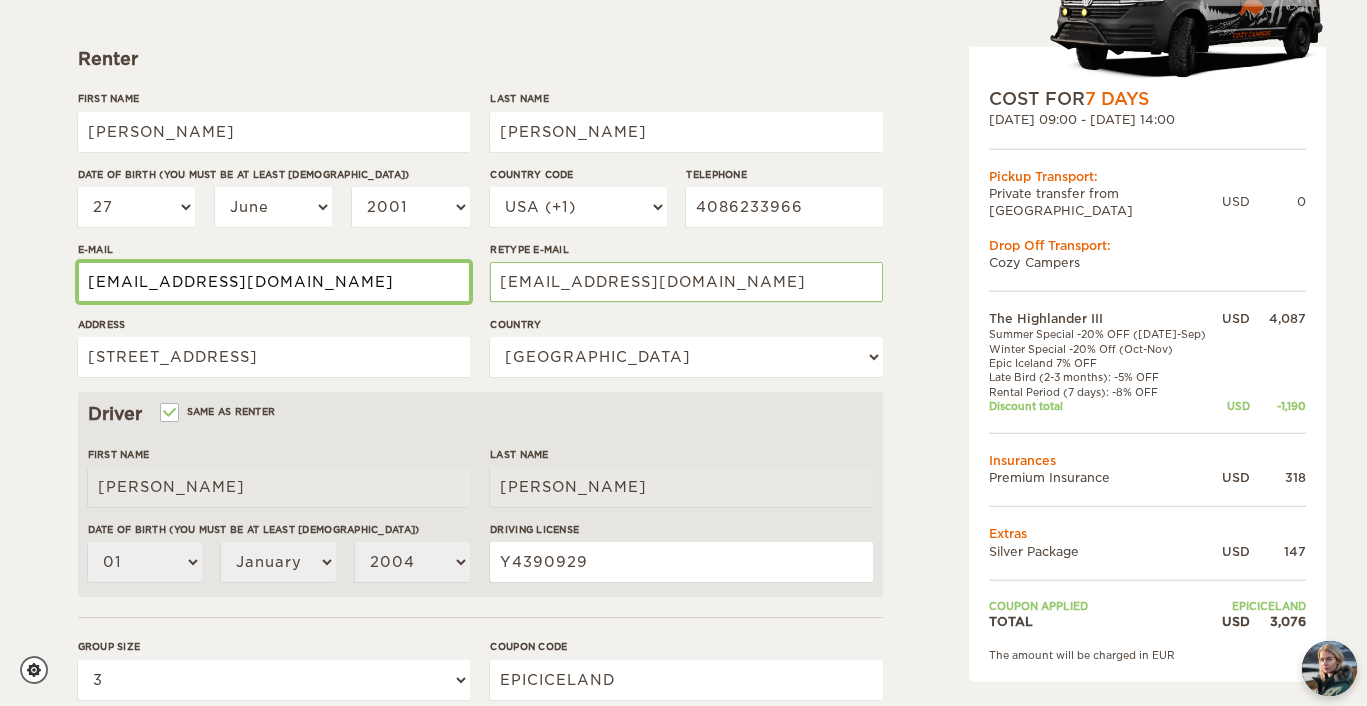 click on "maevemmckiernan00@gmail.com" at bounding box center (274, 282) 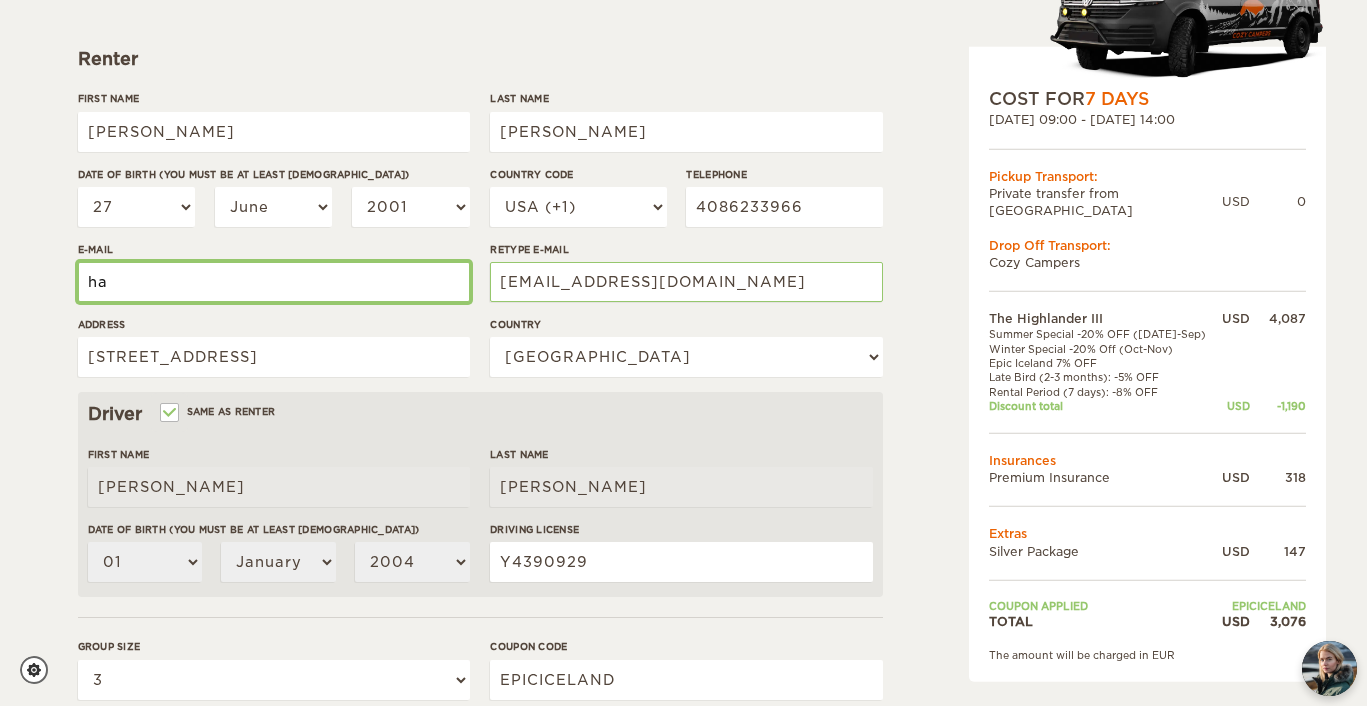 type on "haleynaslund@yahoo.com" 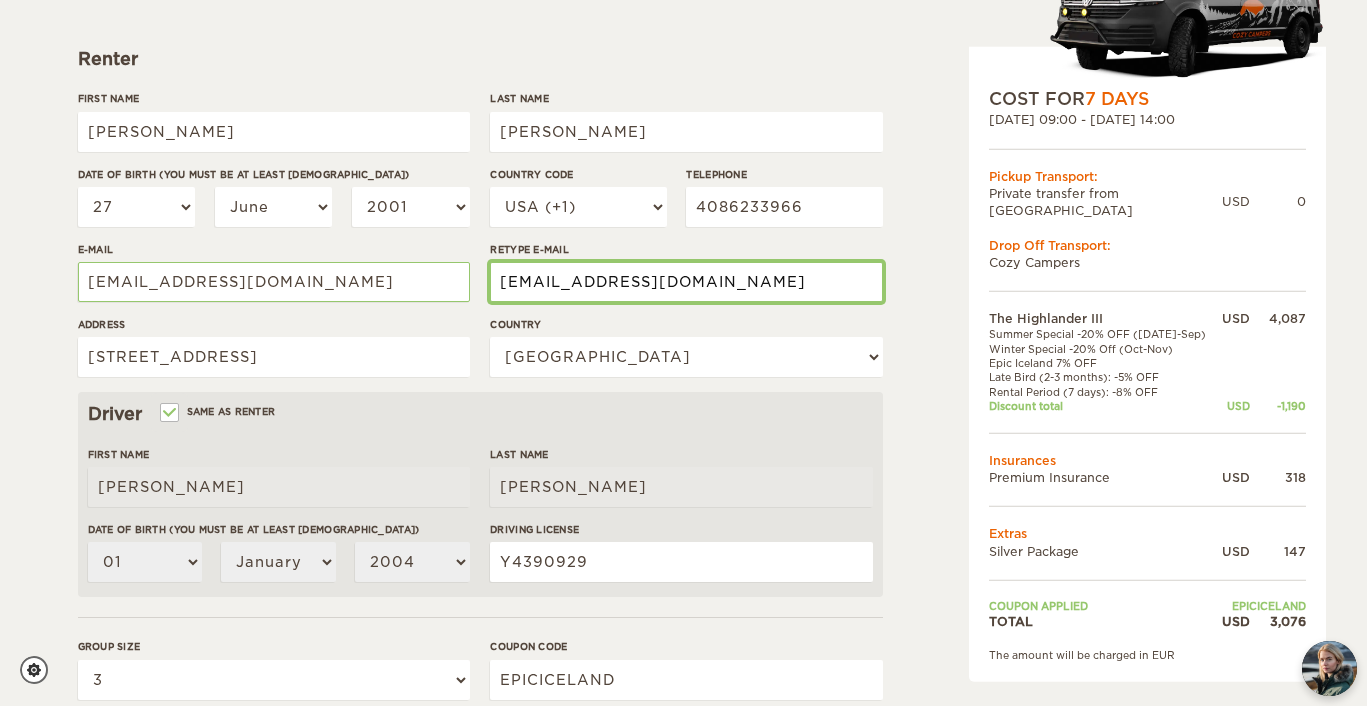 click on "maevemmckiernan00@gmail.com" at bounding box center (686, 282) 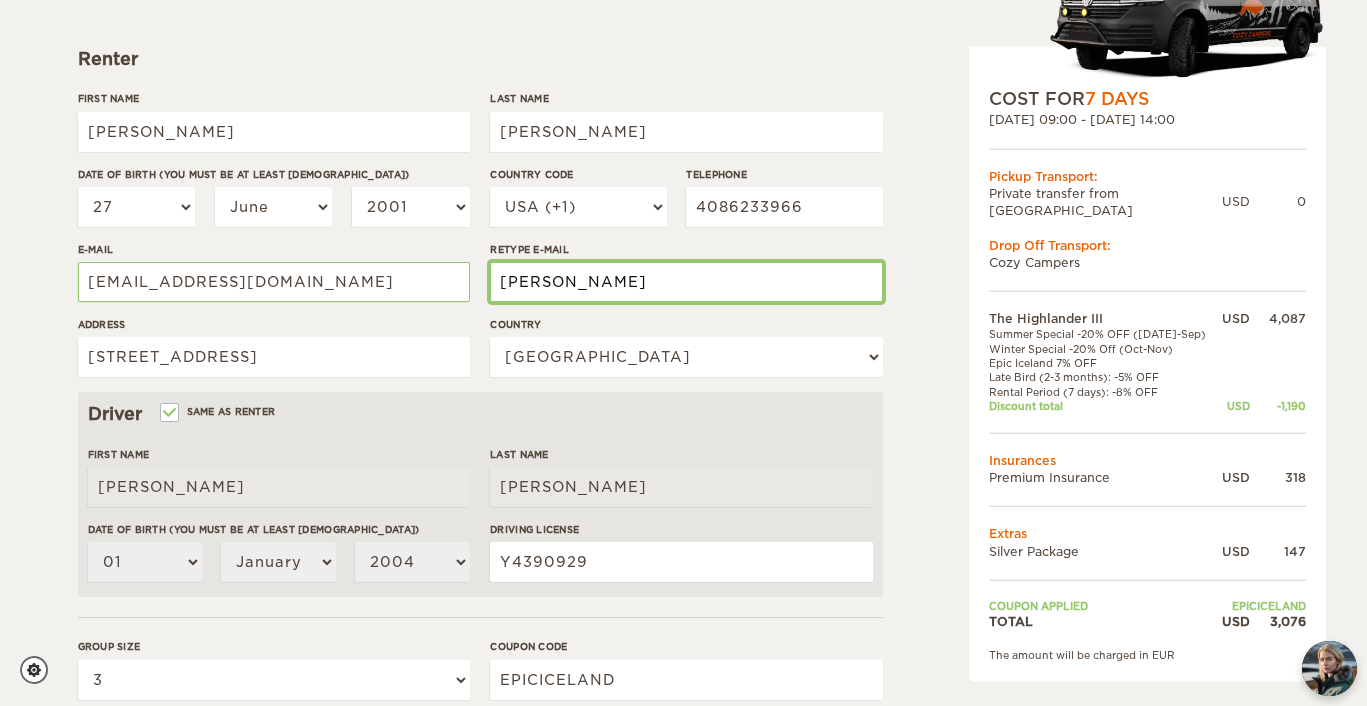 type on "haleynaslund@yahoo.com" 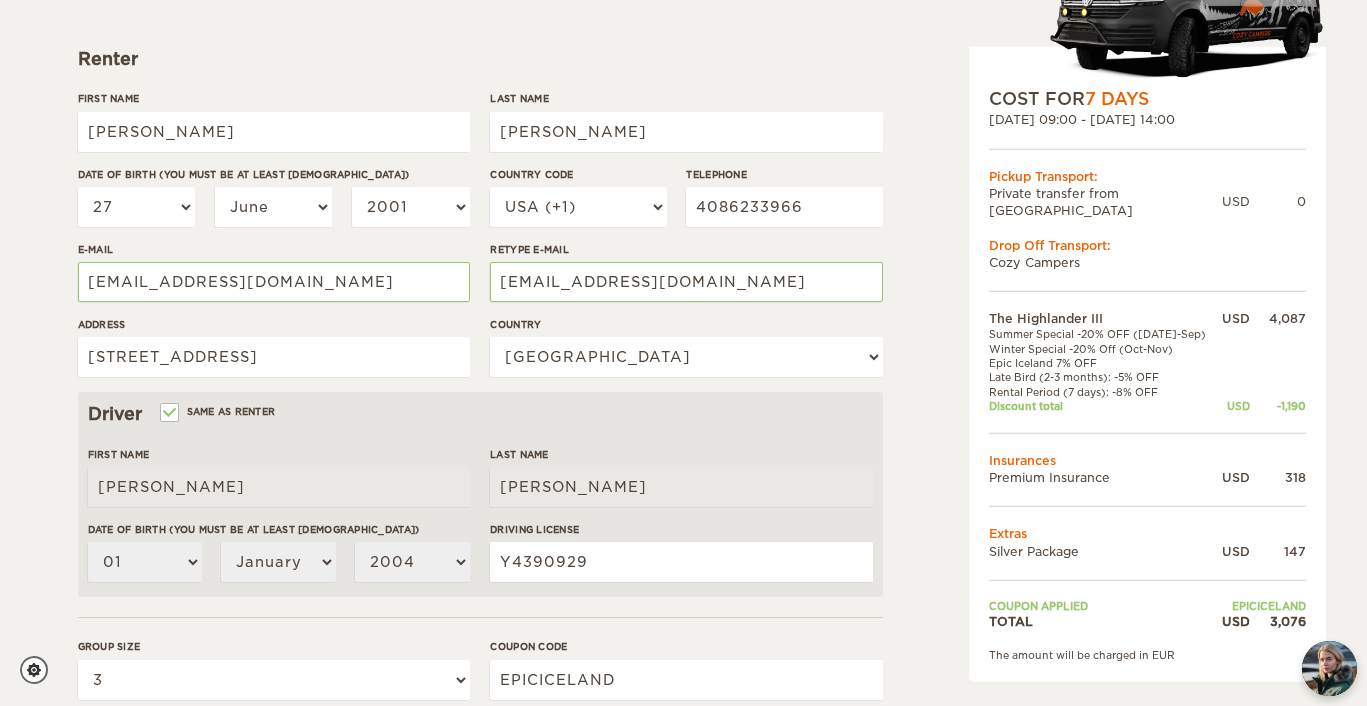 click on "Last Name" at bounding box center (681, 454) 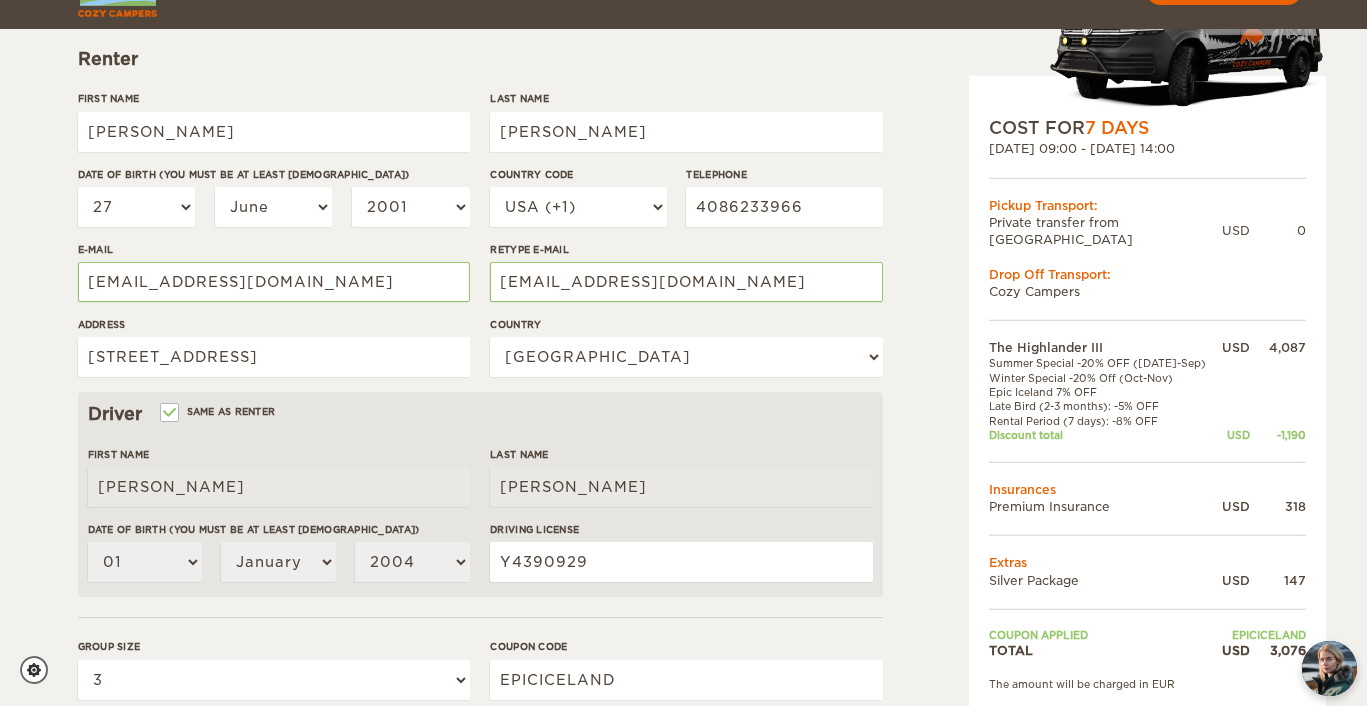 scroll, scrollTop: 314, scrollLeft: 0, axis: vertical 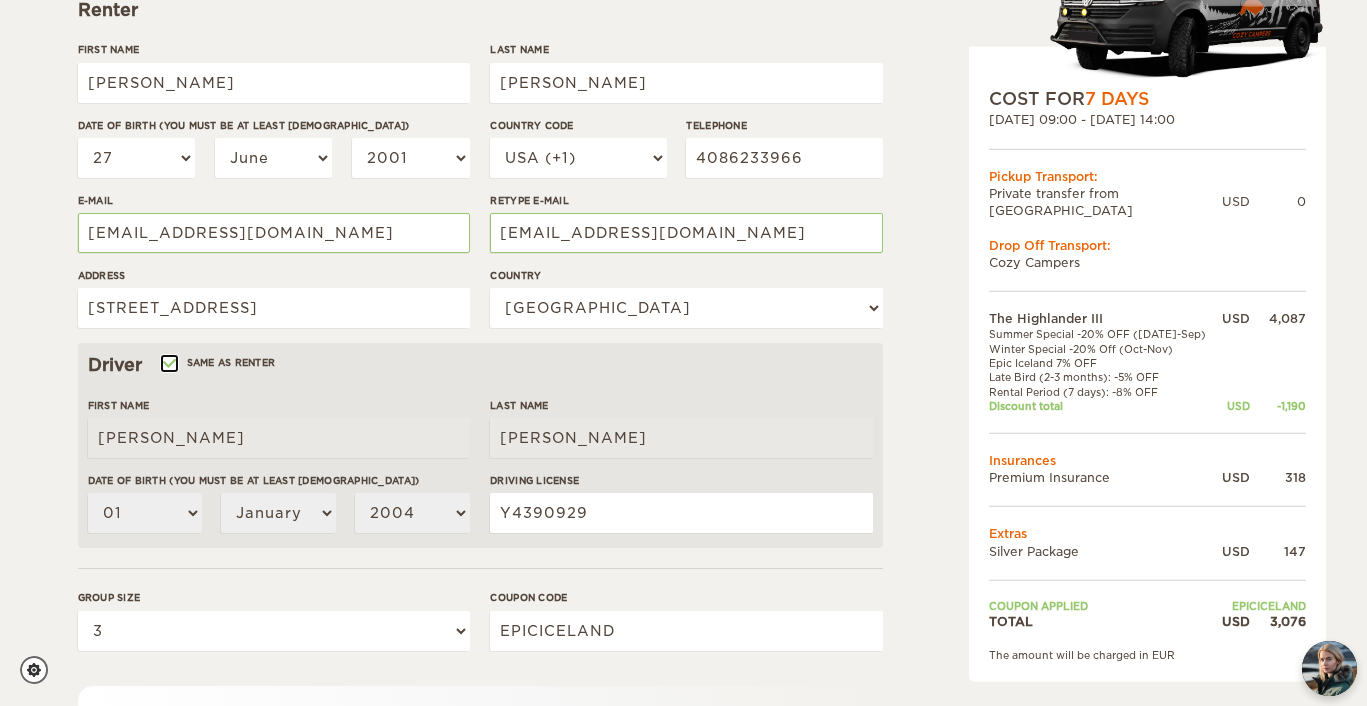 click on "Same as renter" at bounding box center [168, 365] 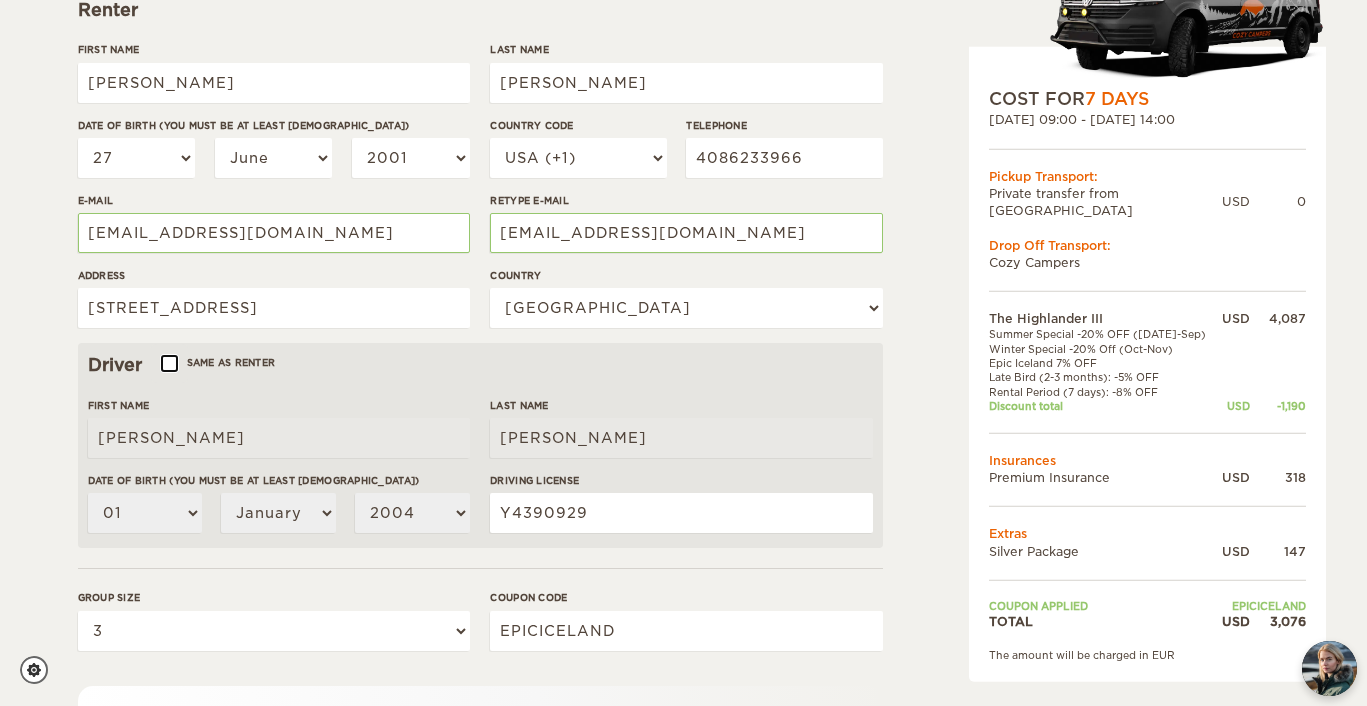 type 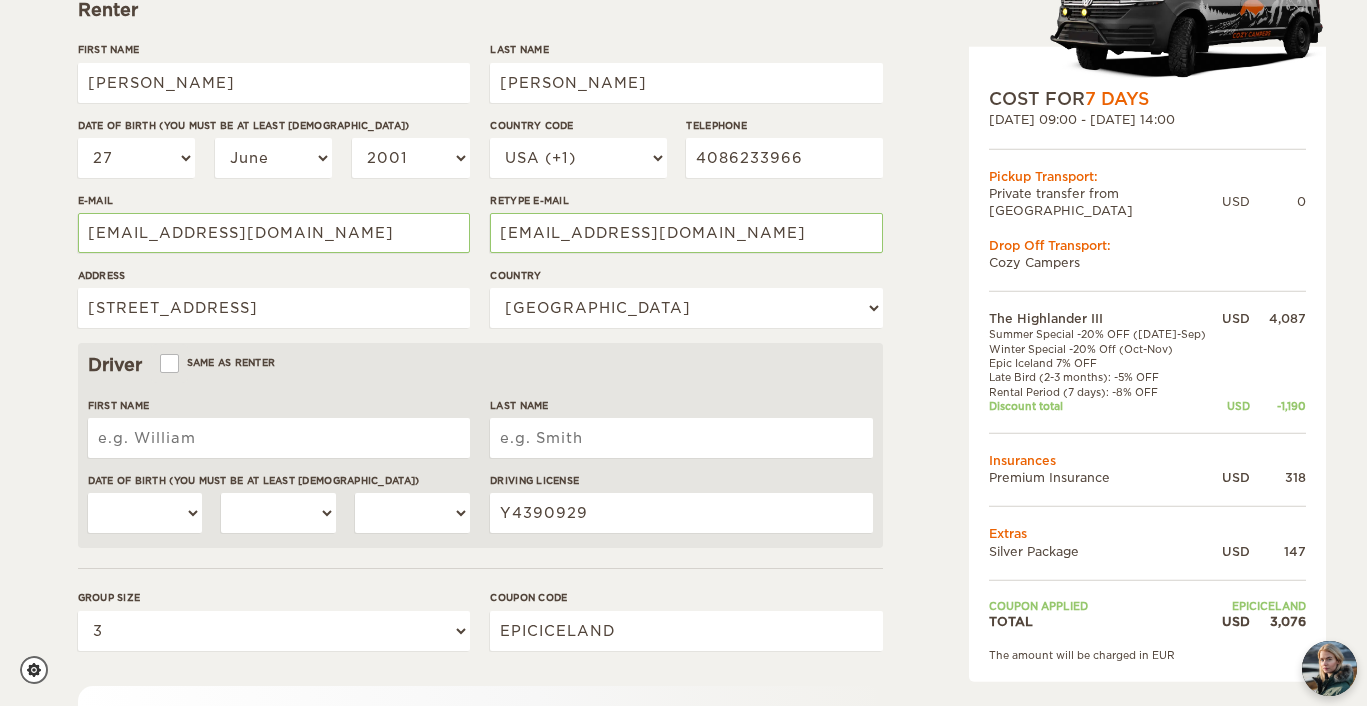 click on "First Name" at bounding box center [279, 438] 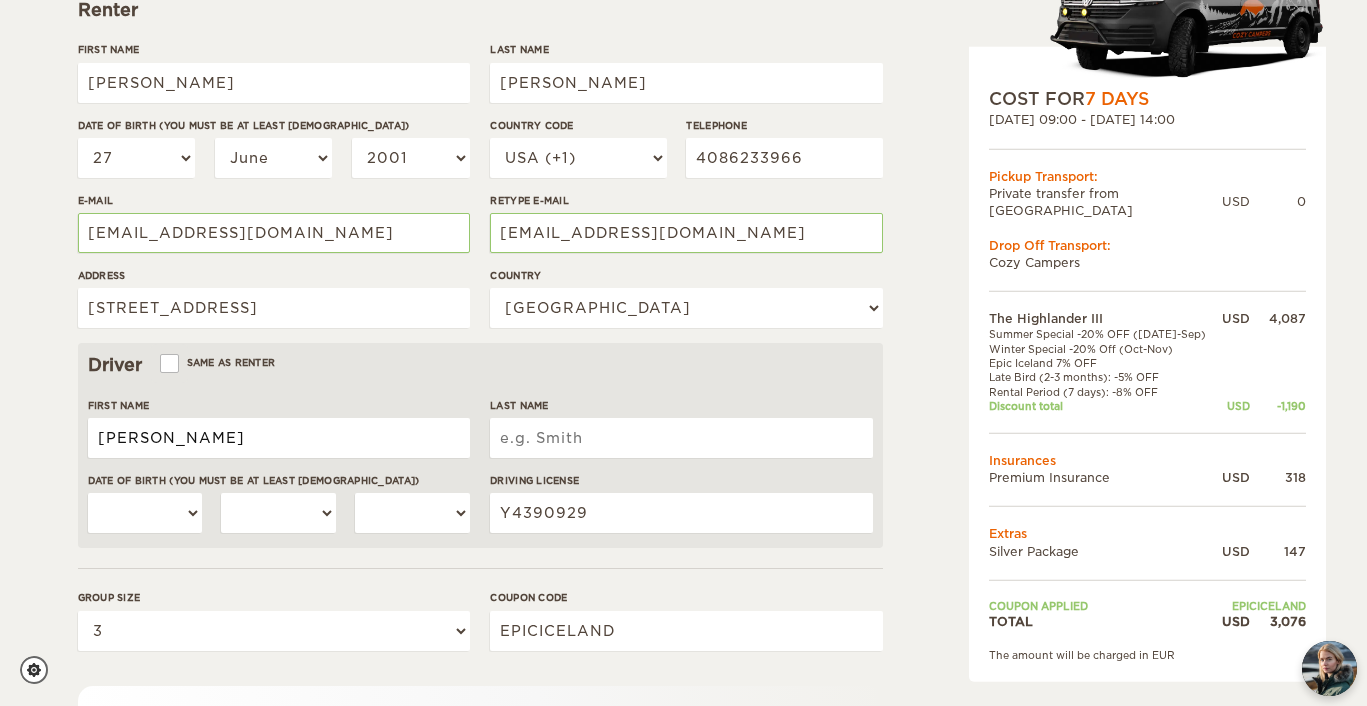 type on "[PERSON_NAME]" 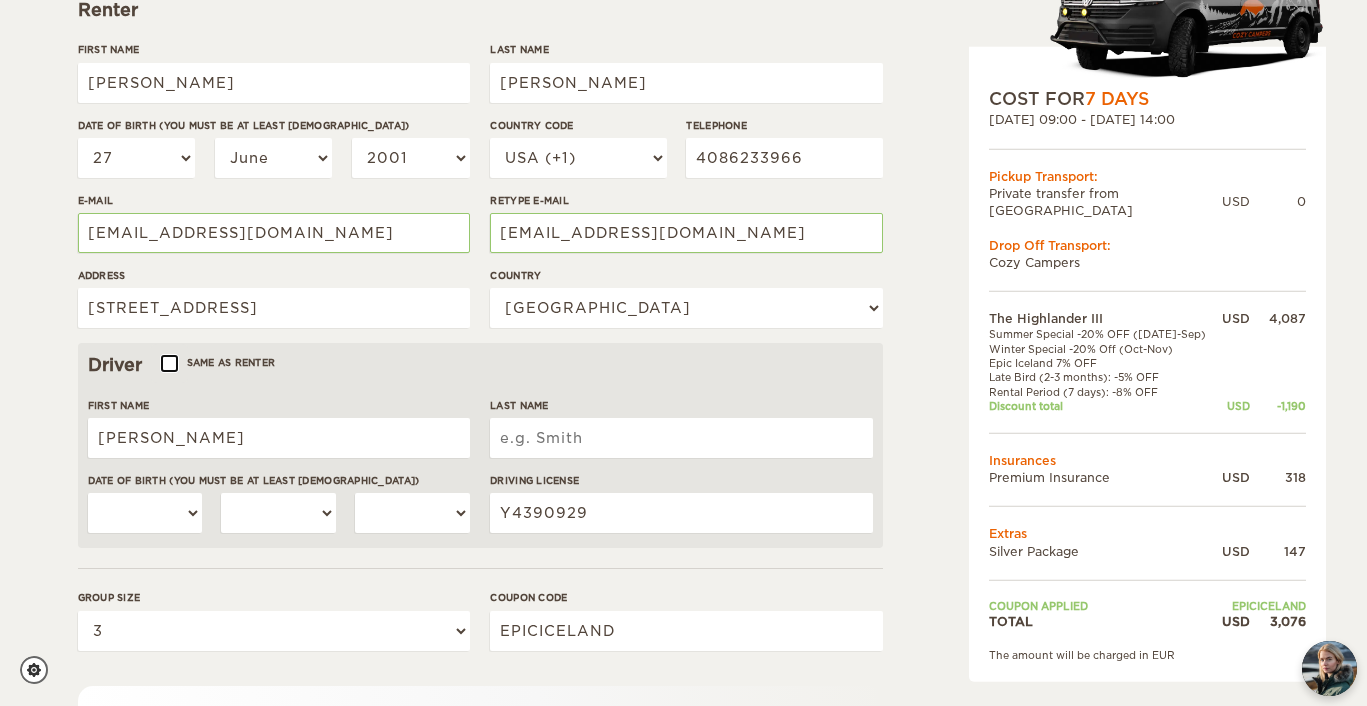 click on "Same as renter" at bounding box center (168, 365) 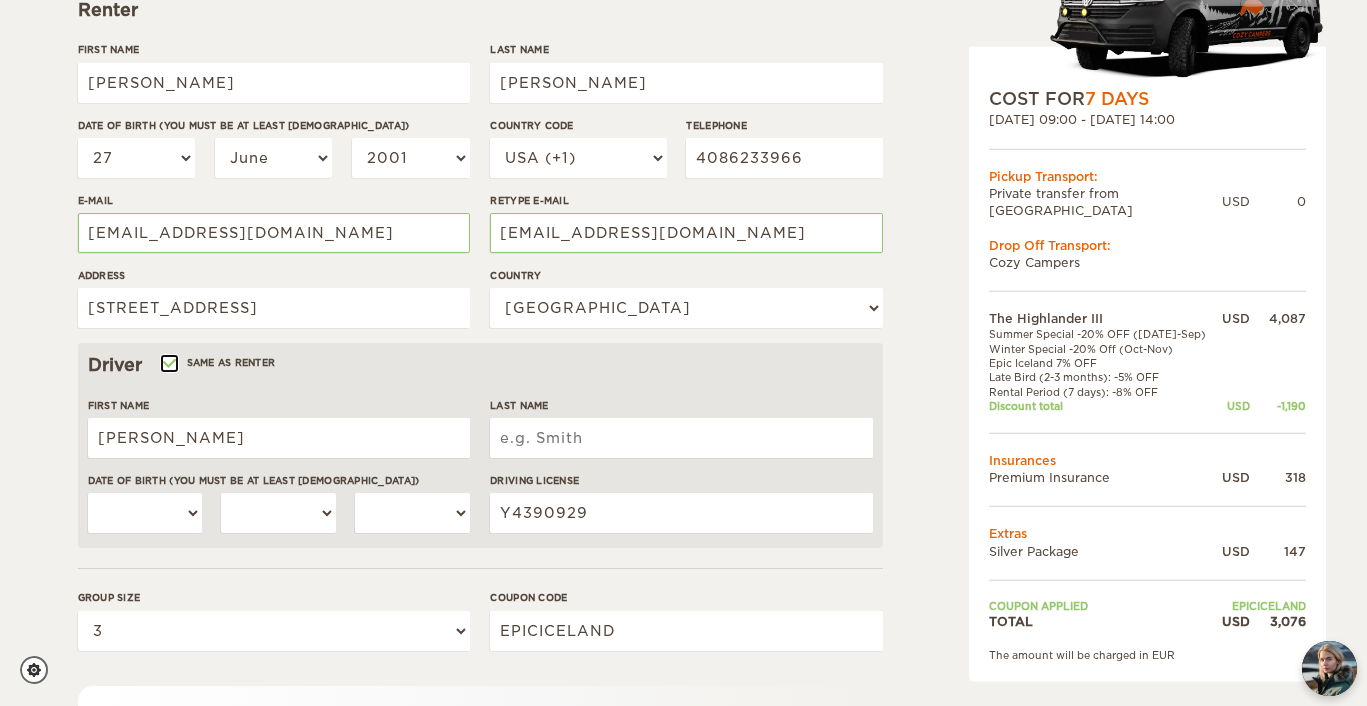 type on "Naslund" 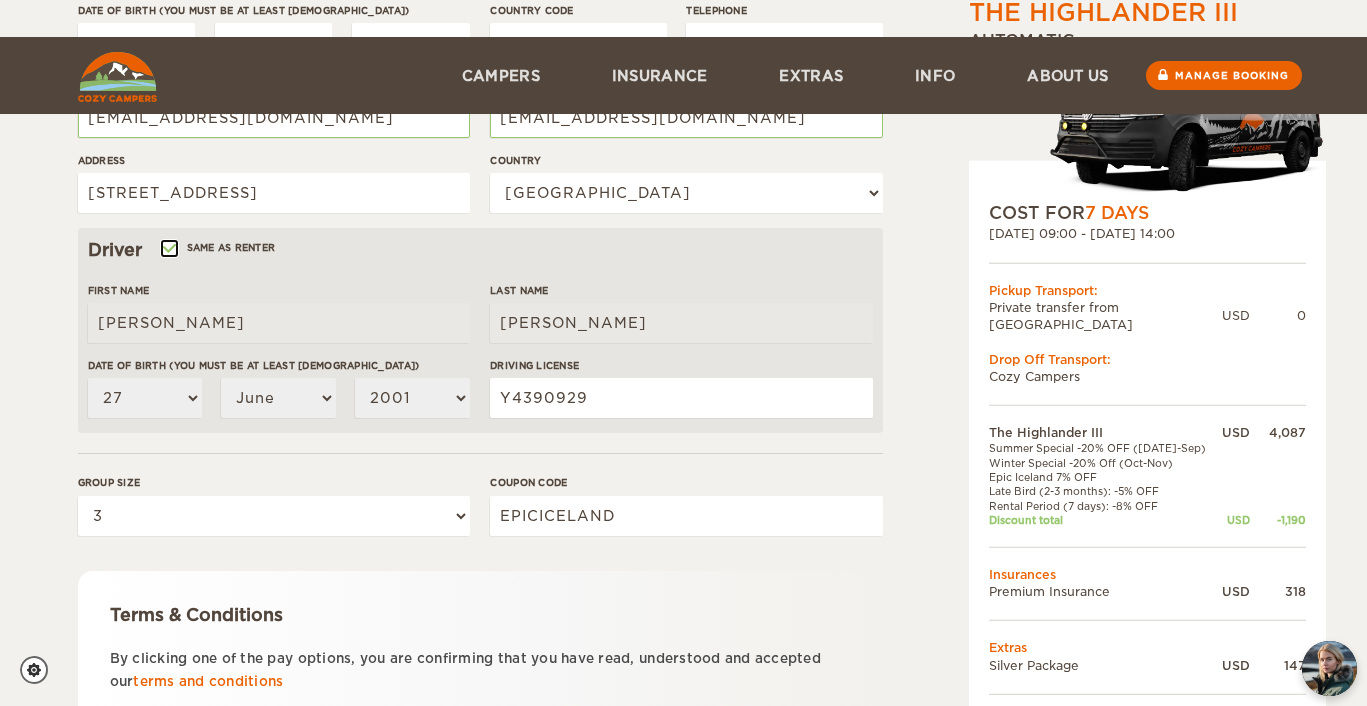 scroll, scrollTop: 595, scrollLeft: 0, axis: vertical 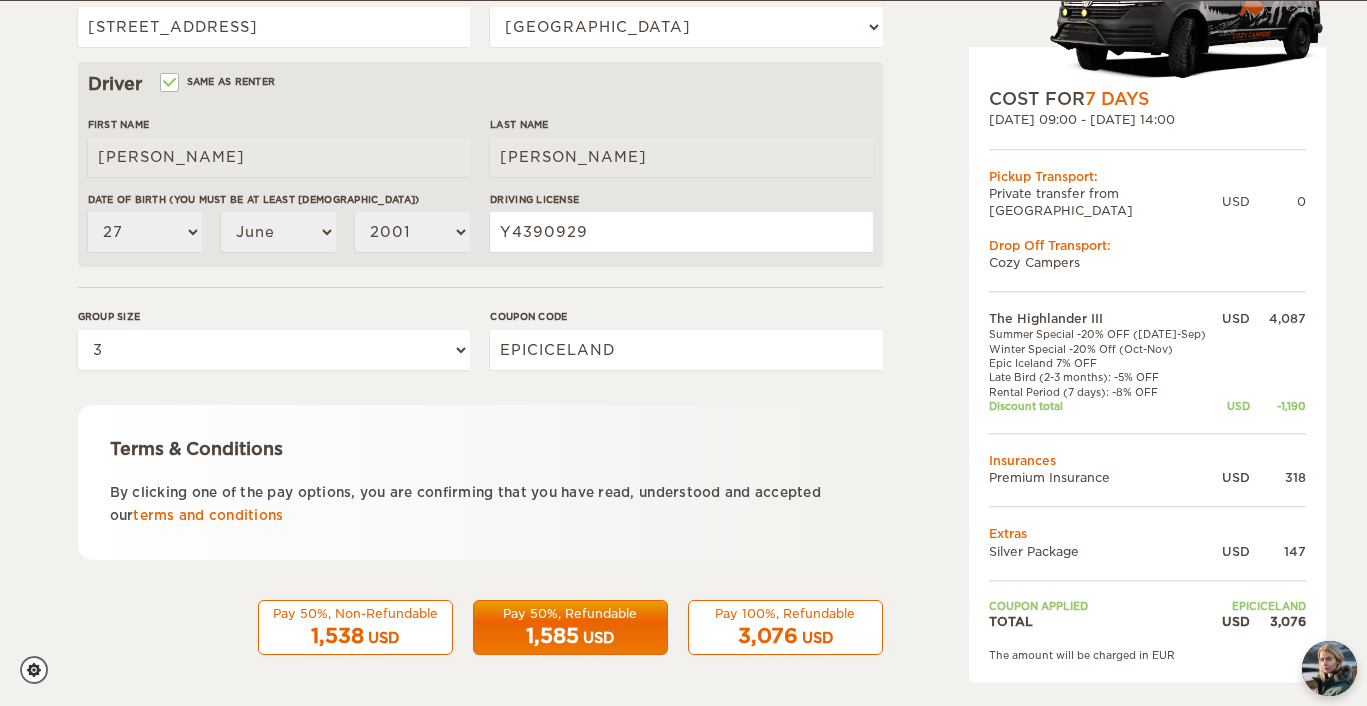 click on "USD" at bounding box center [598, 638] 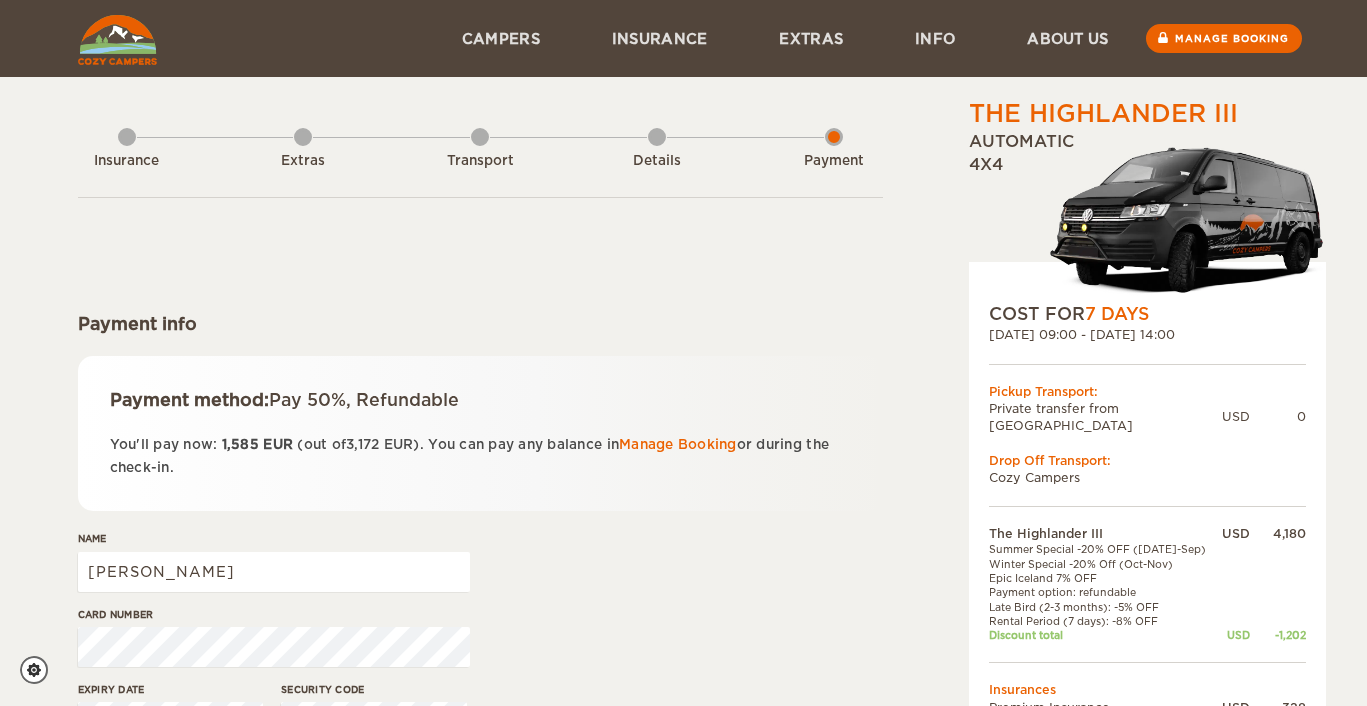 scroll, scrollTop: 0, scrollLeft: 0, axis: both 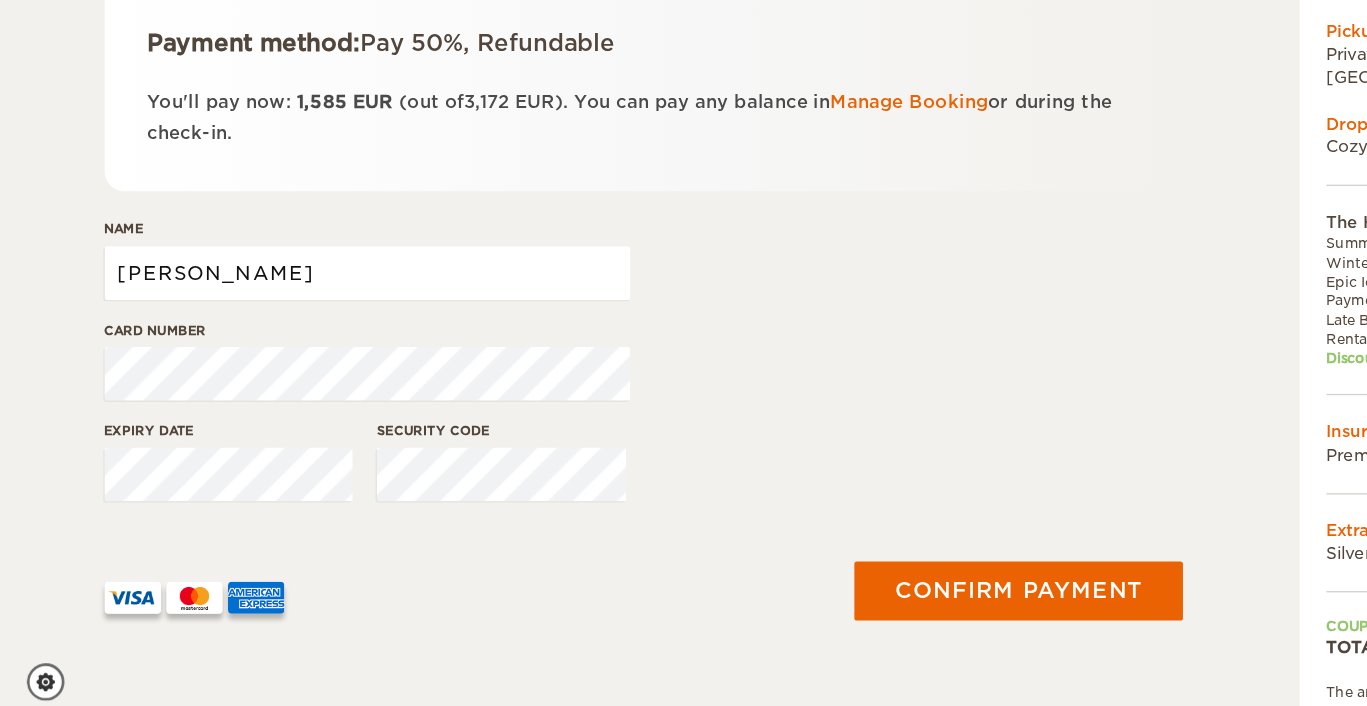 click on "[PERSON_NAME]" at bounding box center [274, 365] 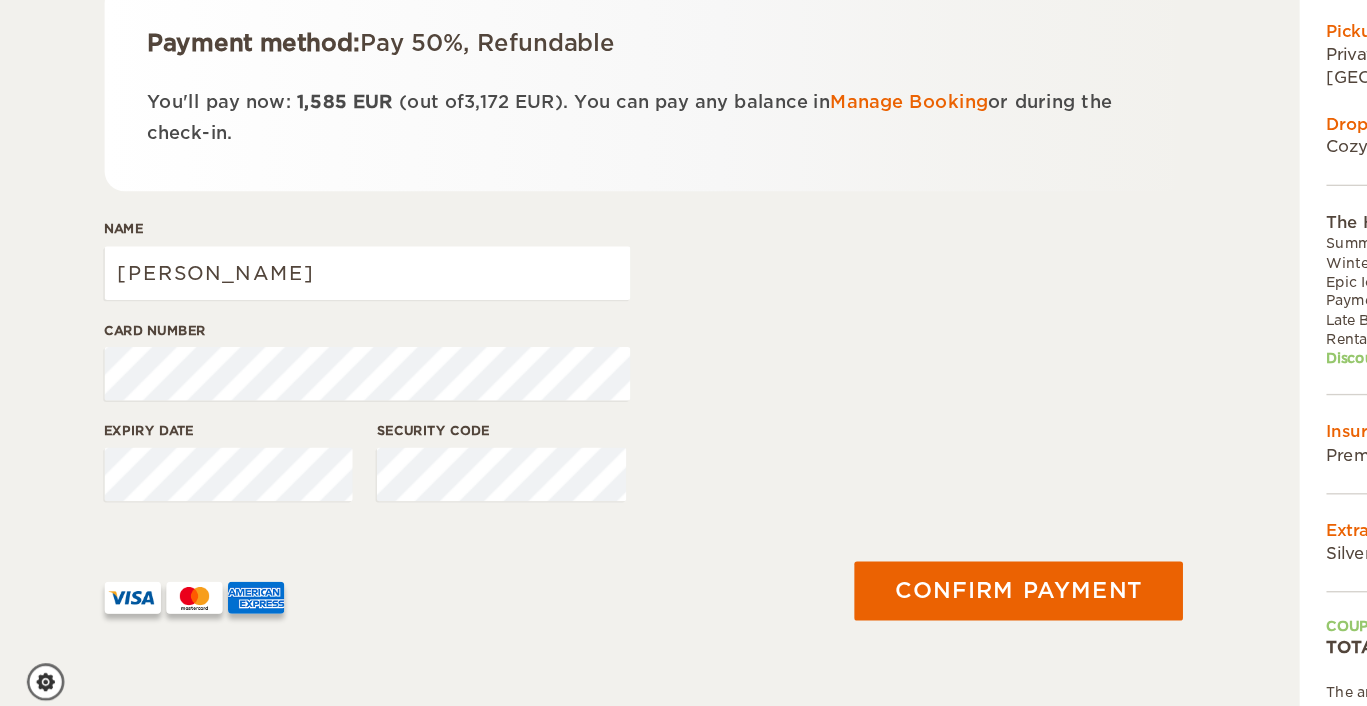 scroll, scrollTop: 209, scrollLeft: 0, axis: vertical 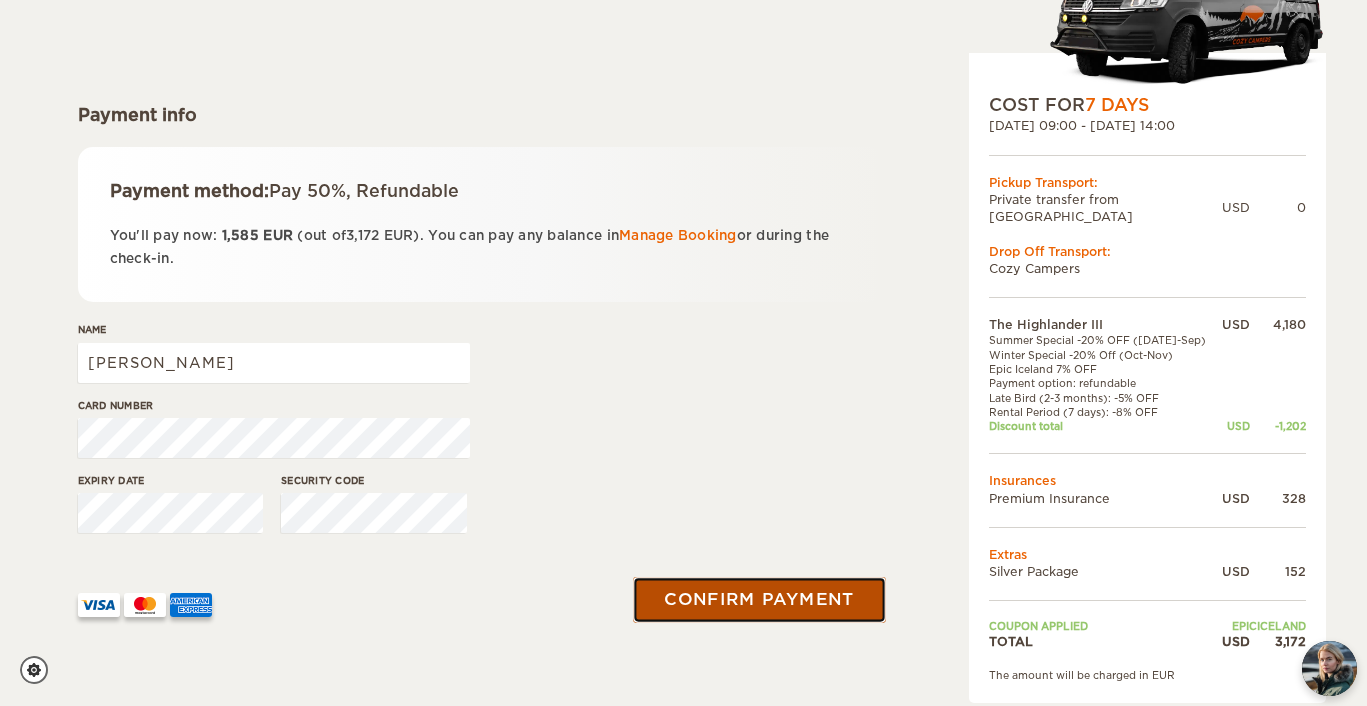 click on "Confirm payment" at bounding box center (760, 600) 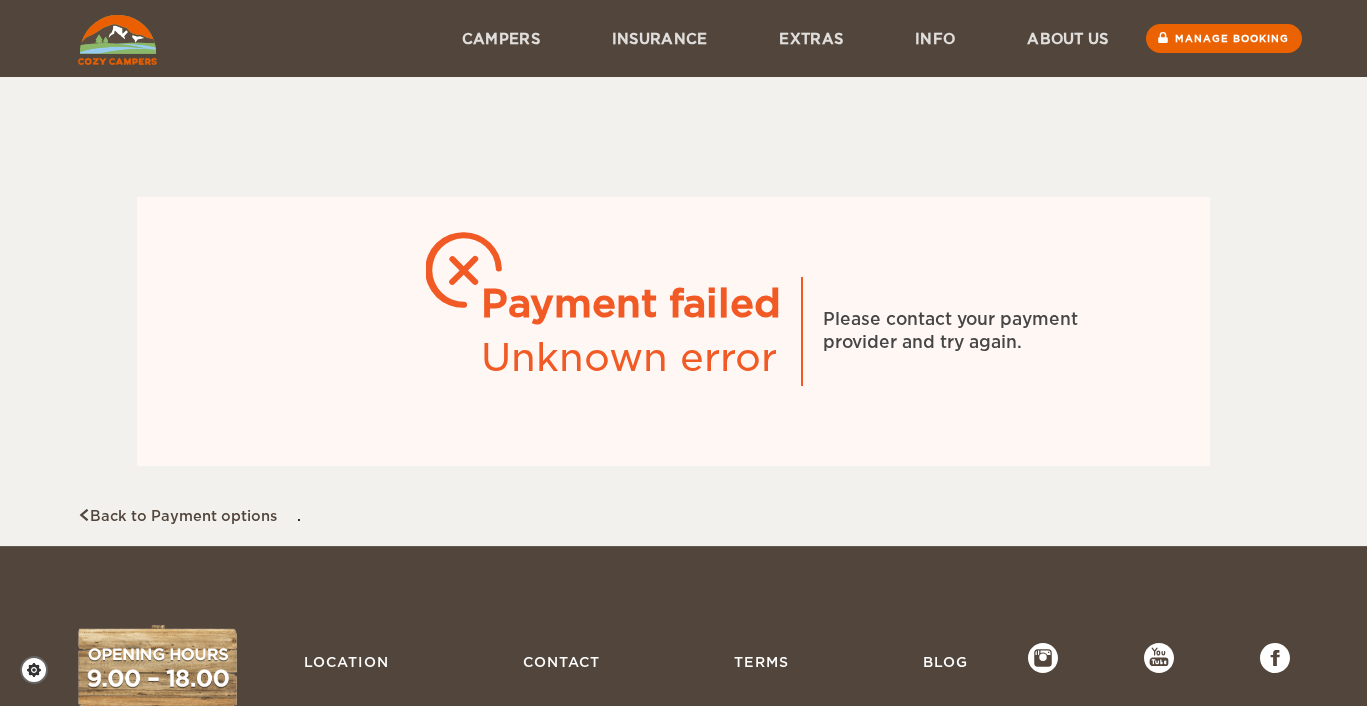 scroll, scrollTop: 0, scrollLeft: 0, axis: both 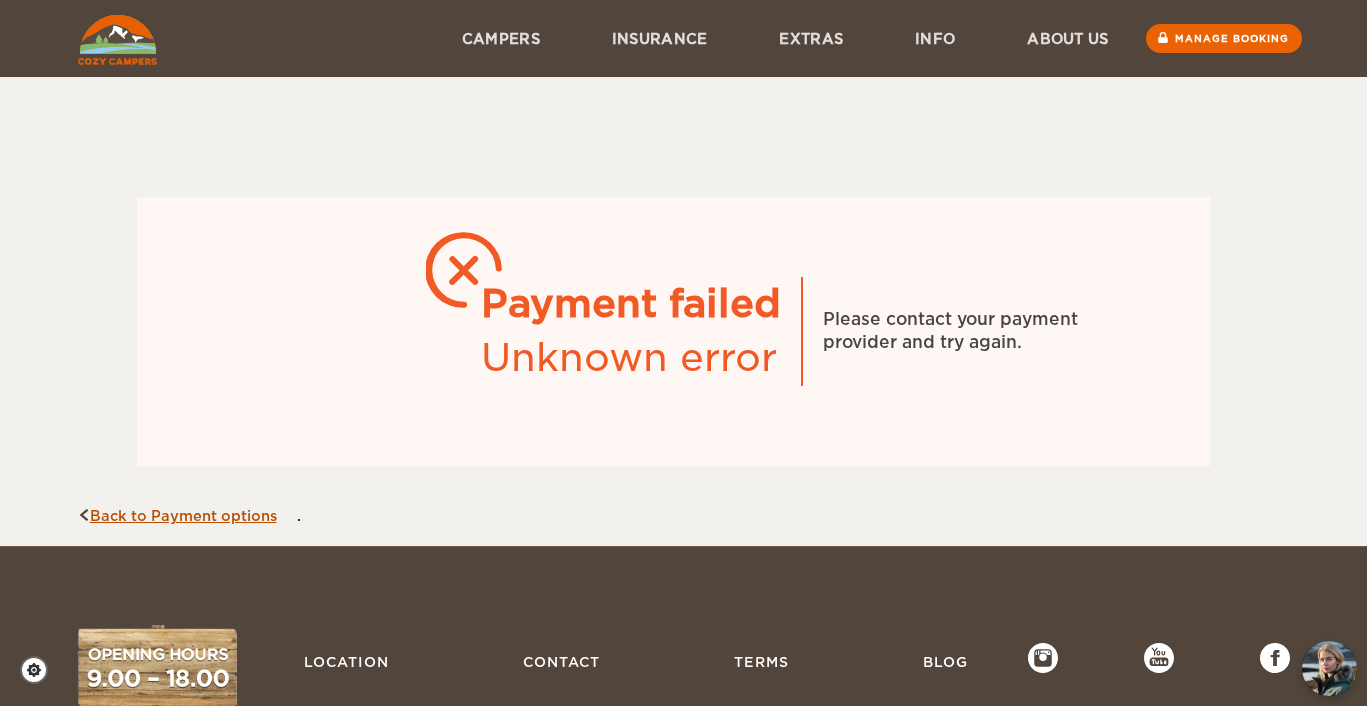 click on "Back to Payment options" at bounding box center (177, 516) 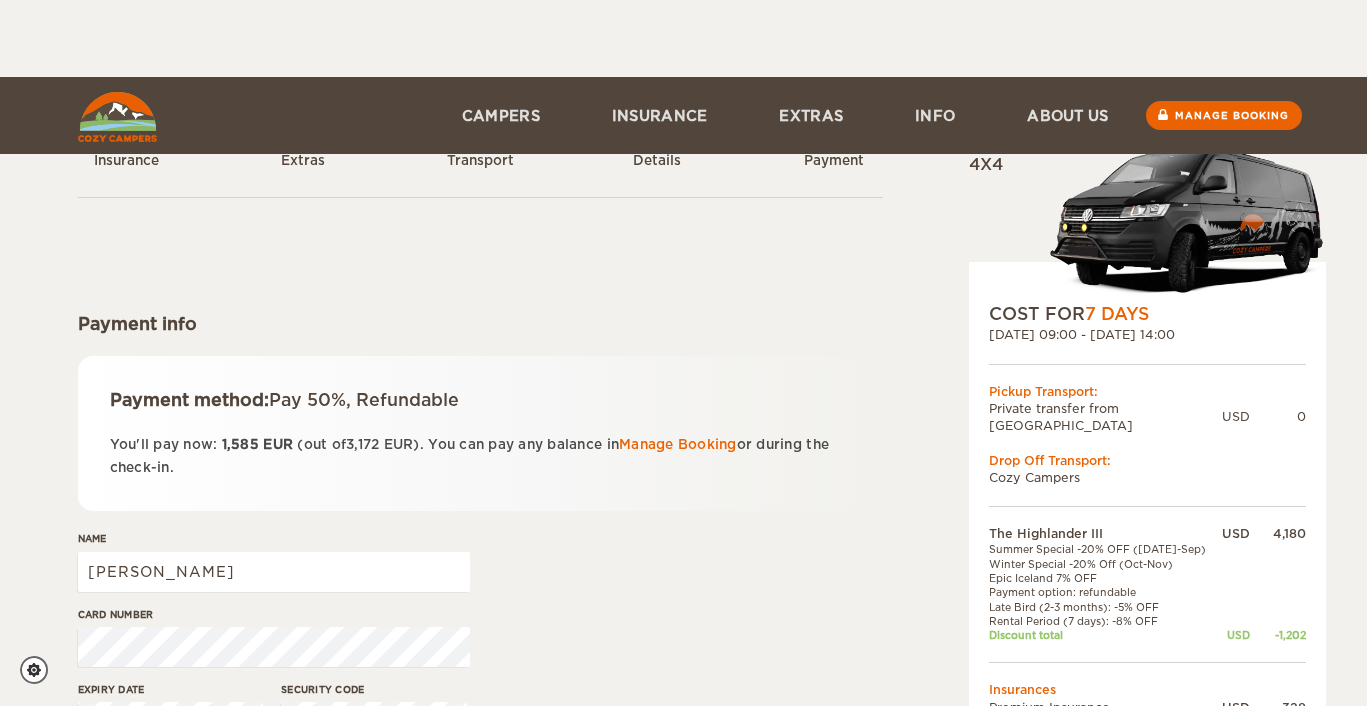 scroll, scrollTop: 77, scrollLeft: 0, axis: vertical 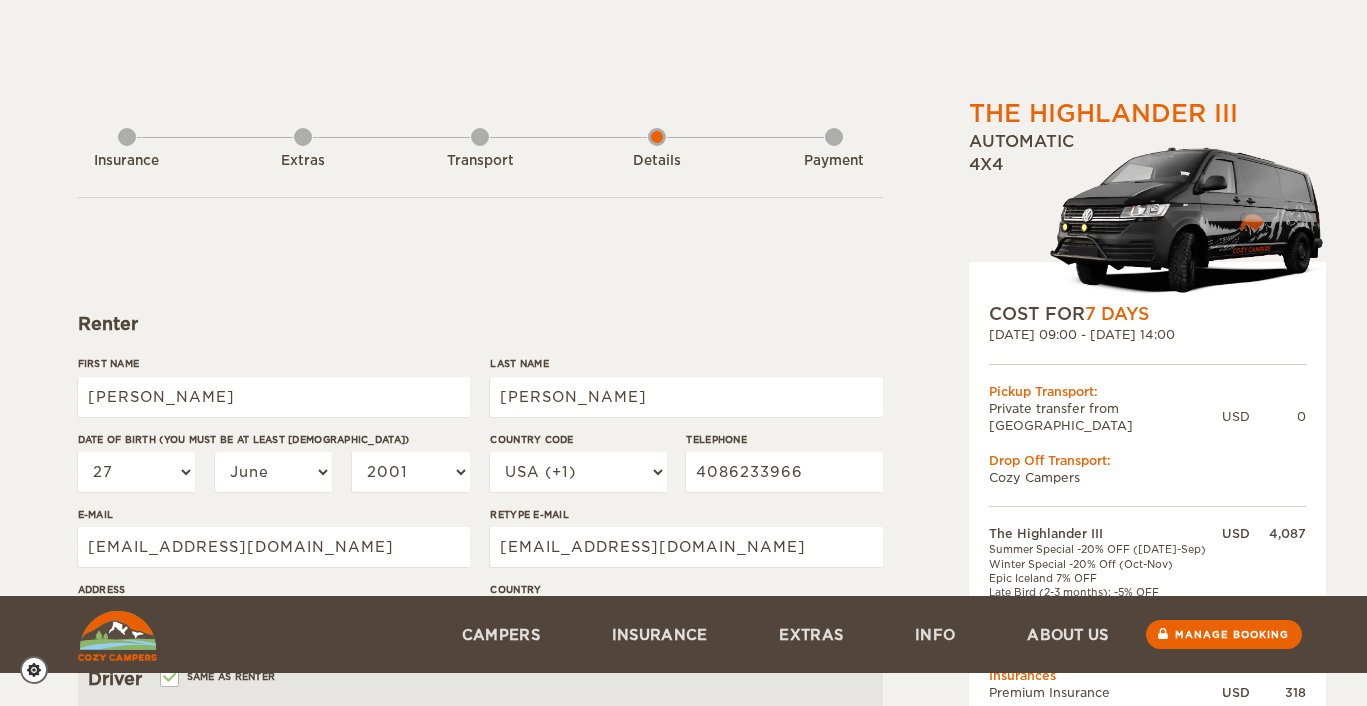select on "27" 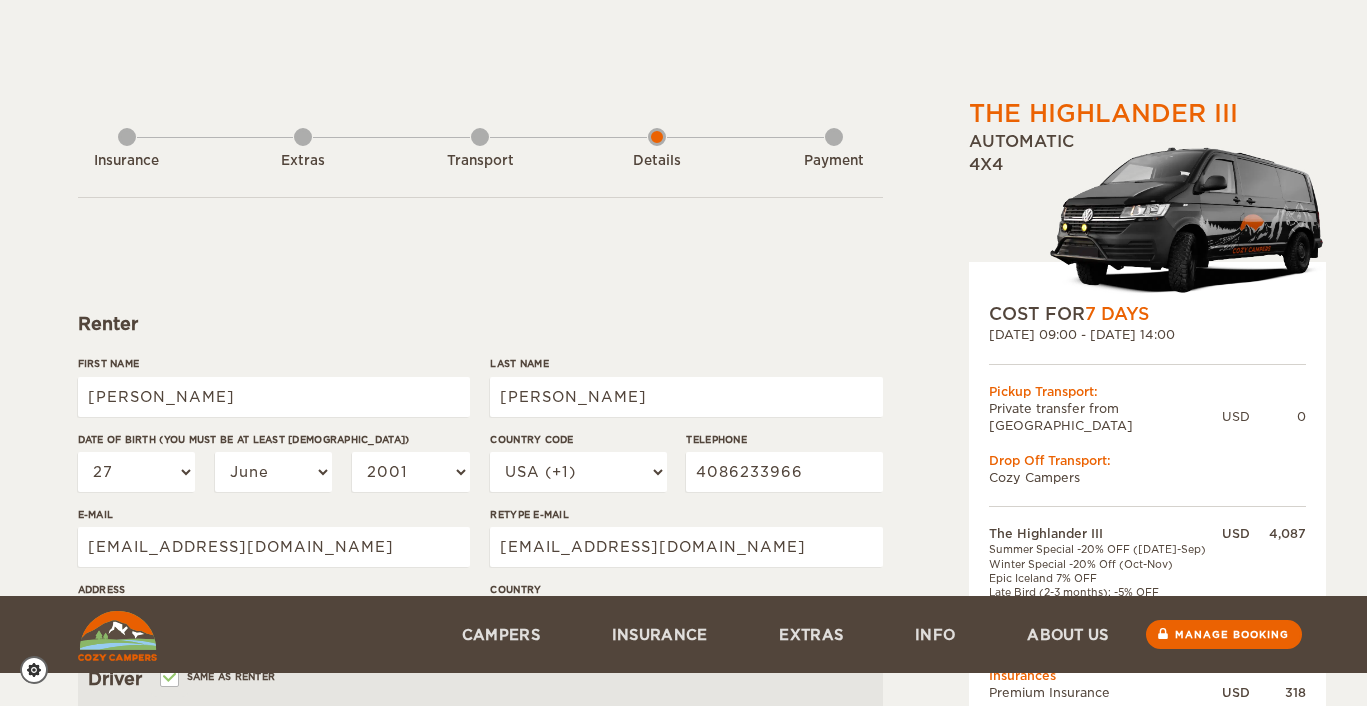 select on "06" 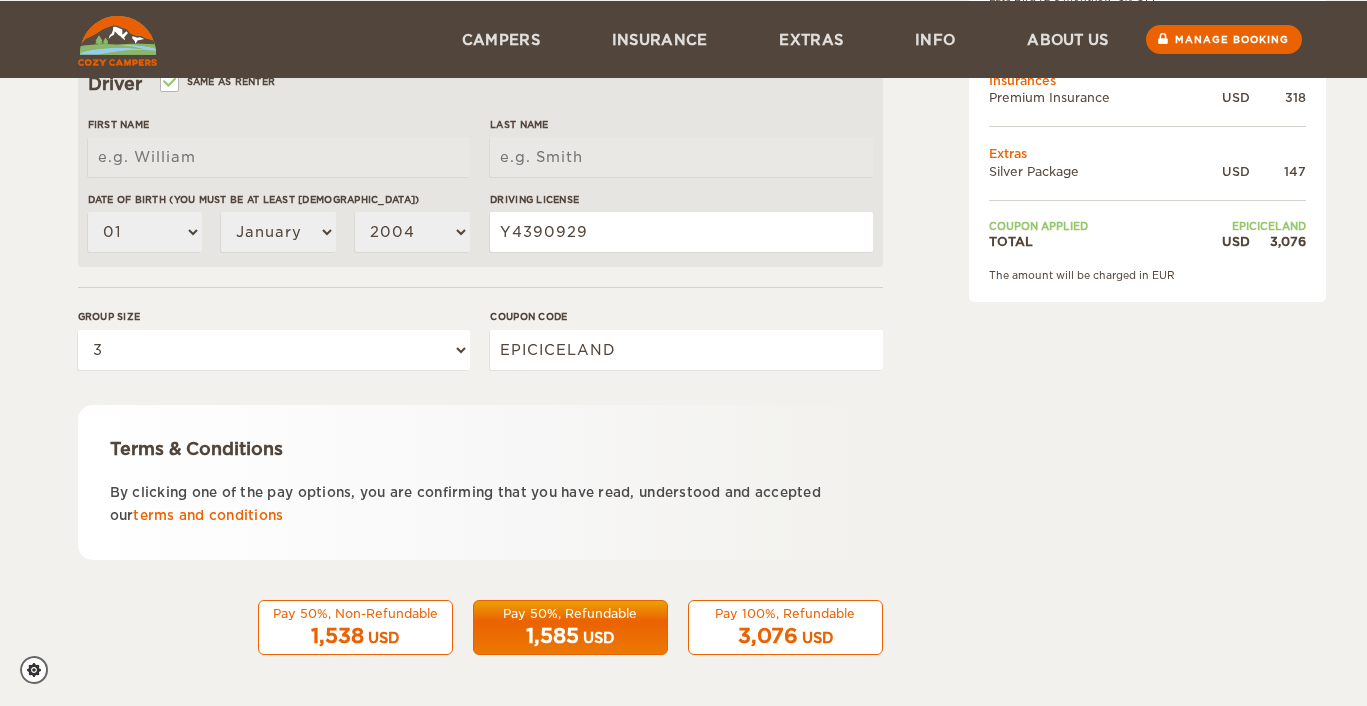 scroll, scrollTop: 0, scrollLeft: 0, axis: both 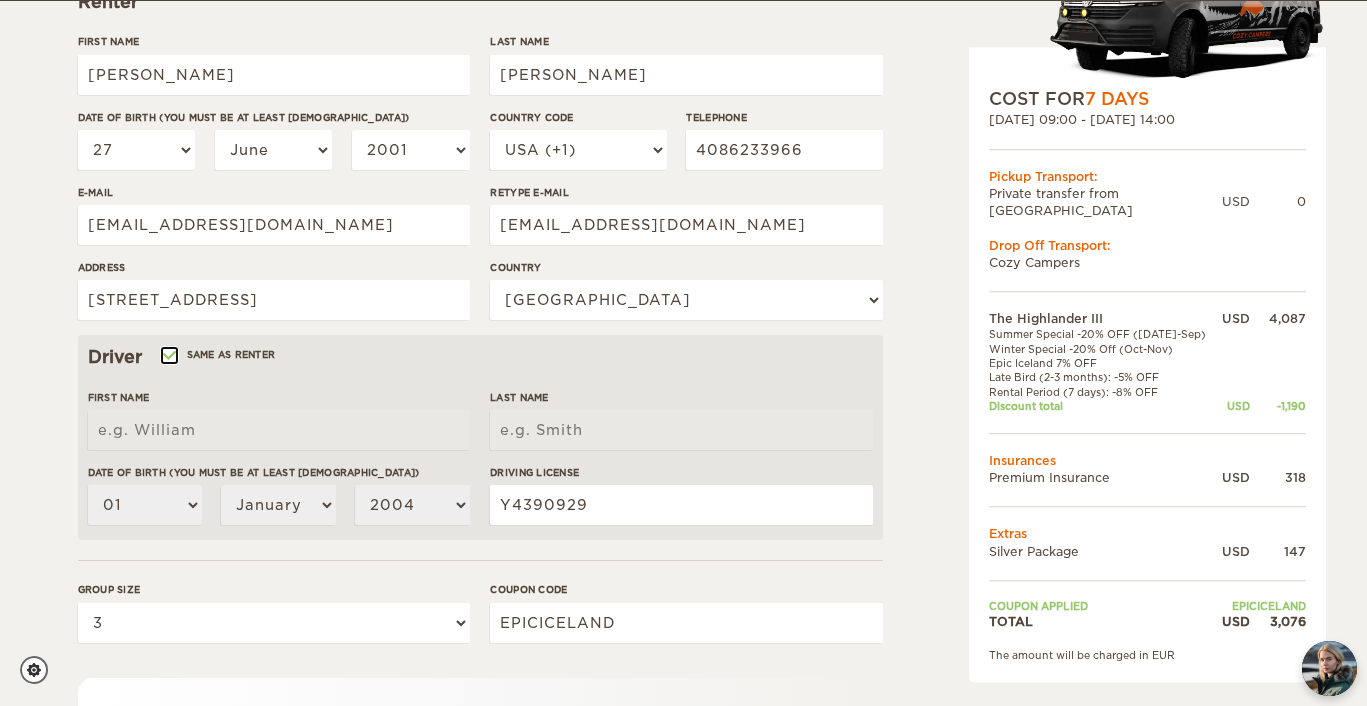 click on "Same as renter" at bounding box center (168, 357) 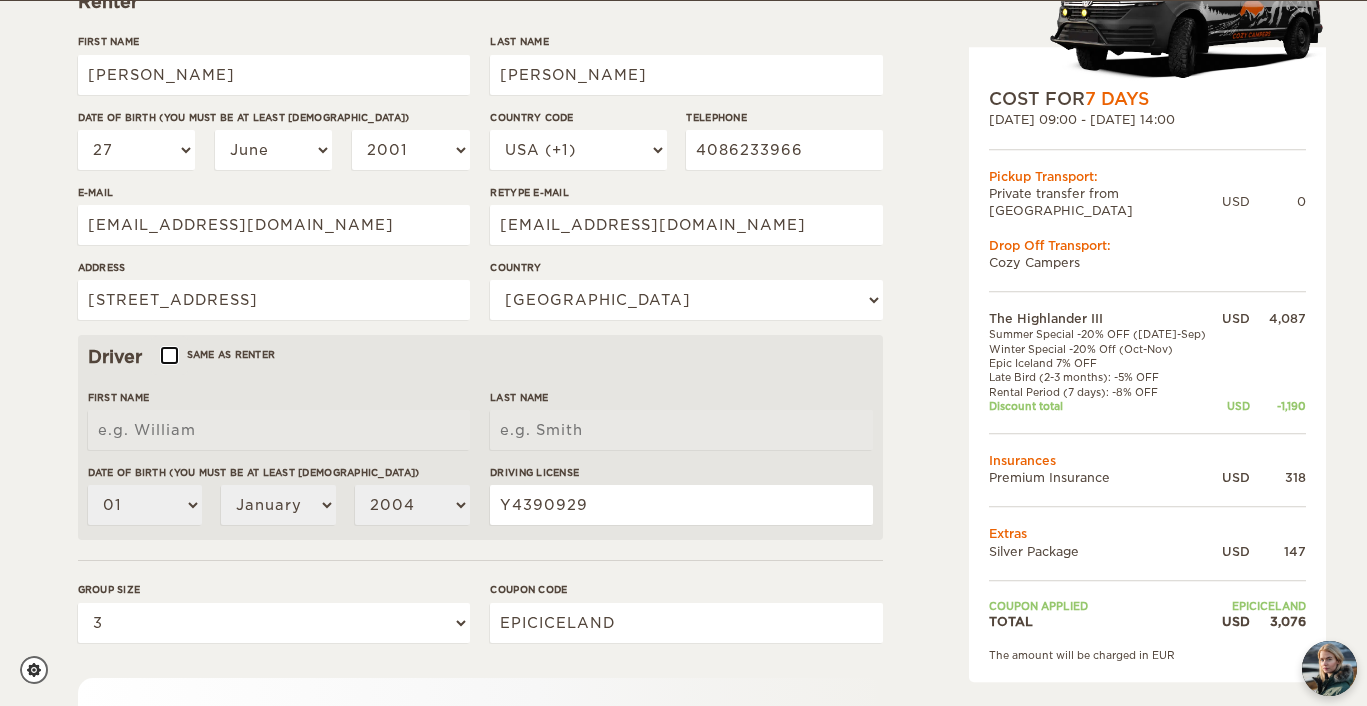select 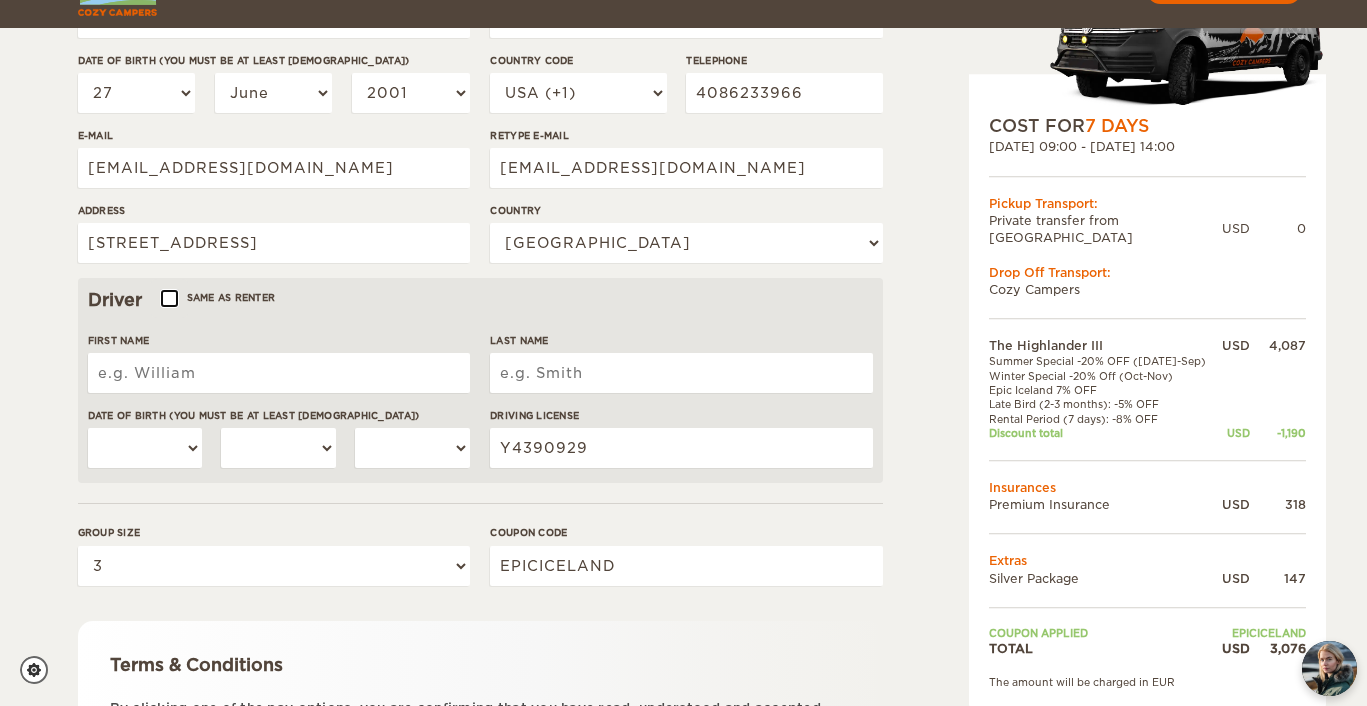 scroll, scrollTop: 434, scrollLeft: 0, axis: vertical 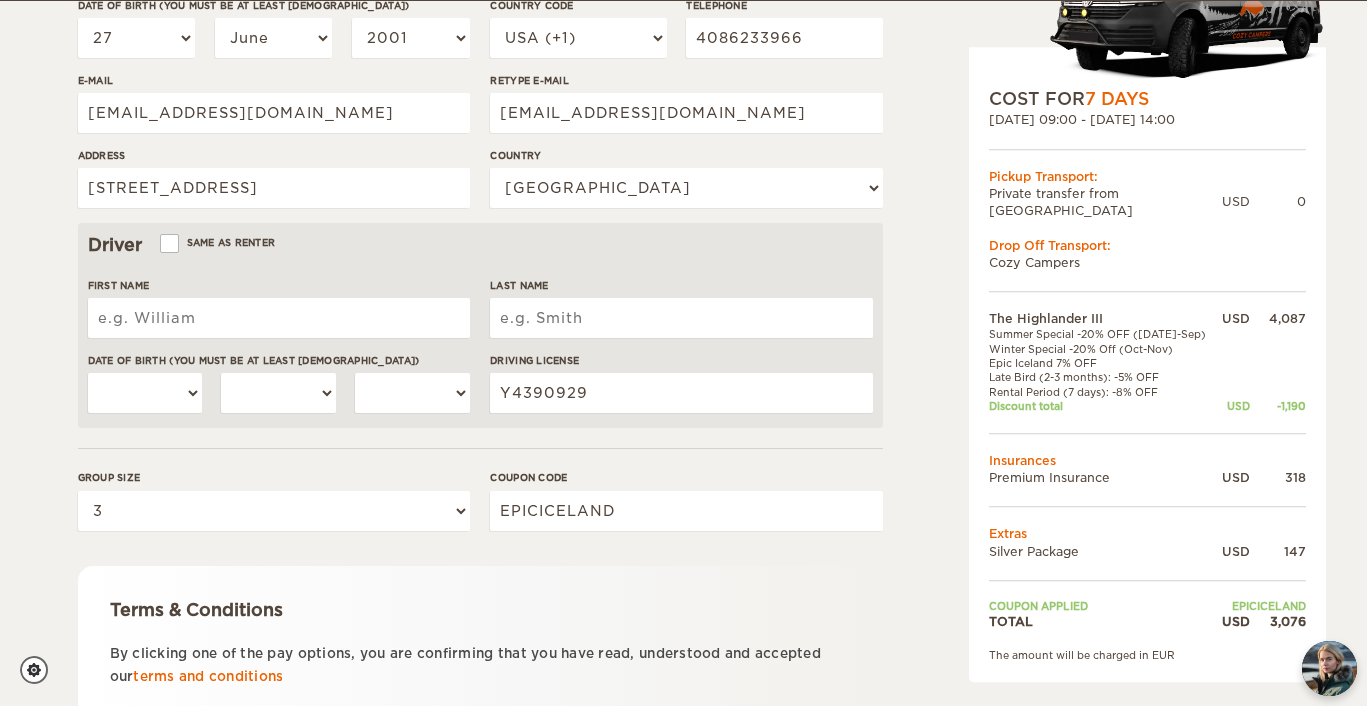click on "First Name" at bounding box center [279, 318] 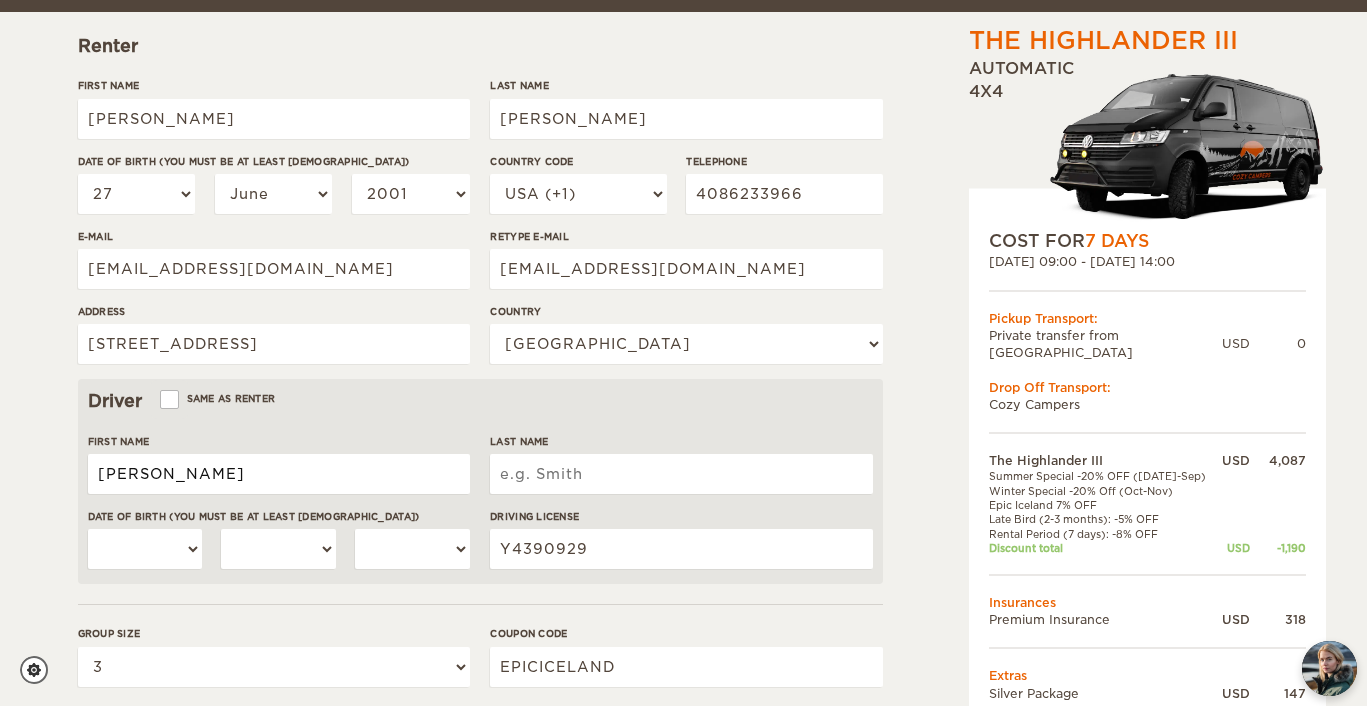 scroll, scrollTop: 289, scrollLeft: 0, axis: vertical 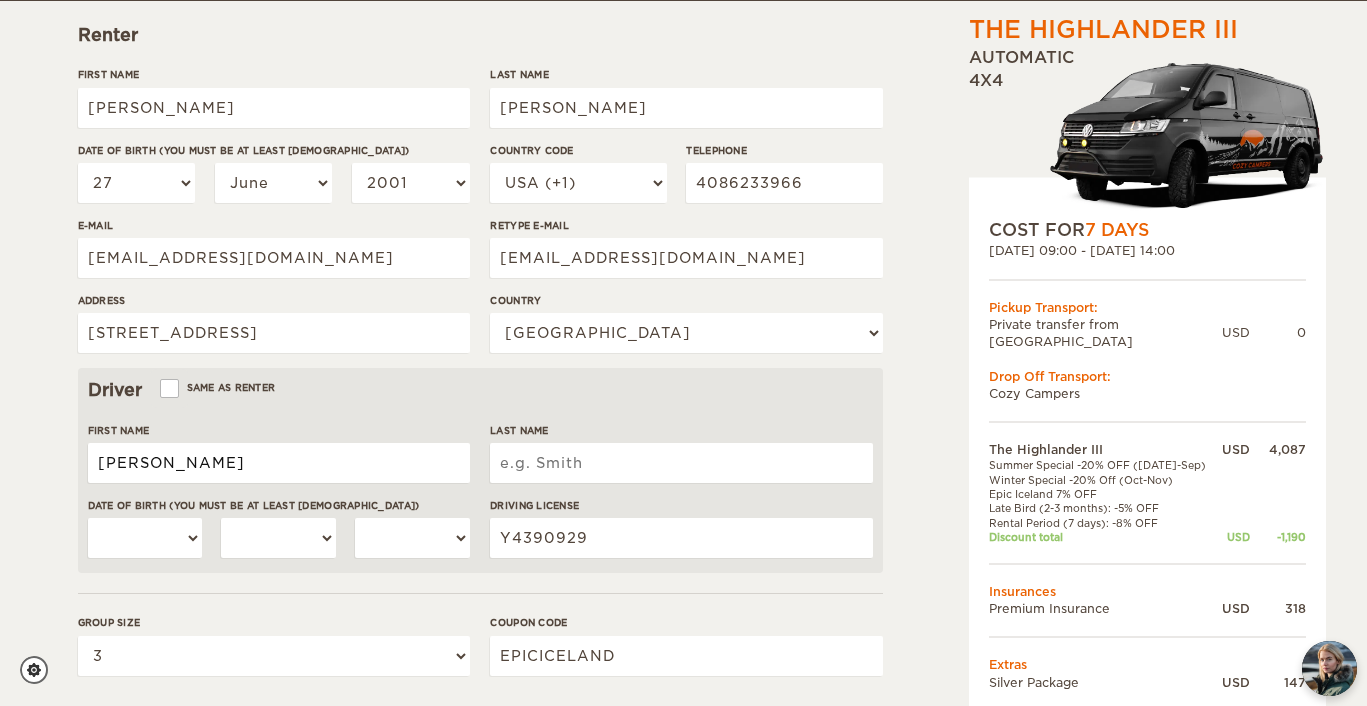 type on "[PERSON_NAME]" 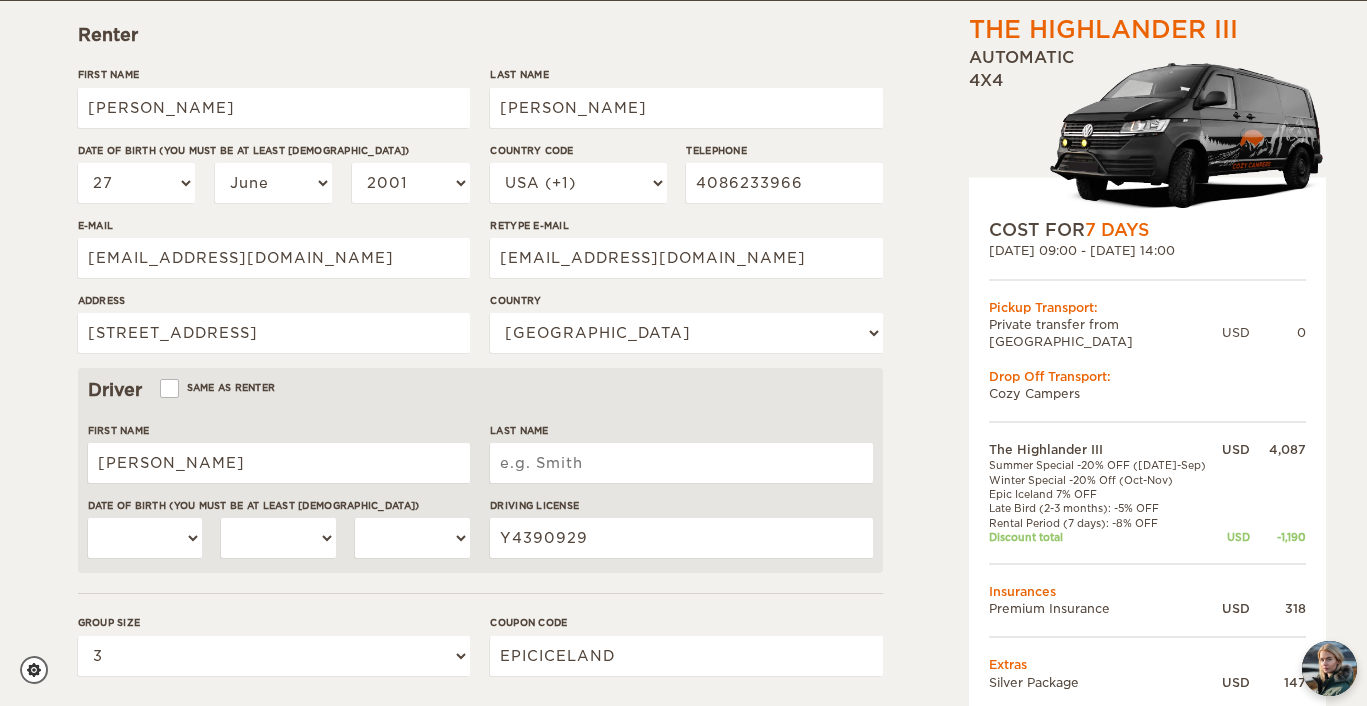click on "Last Name" at bounding box center [681, 463] 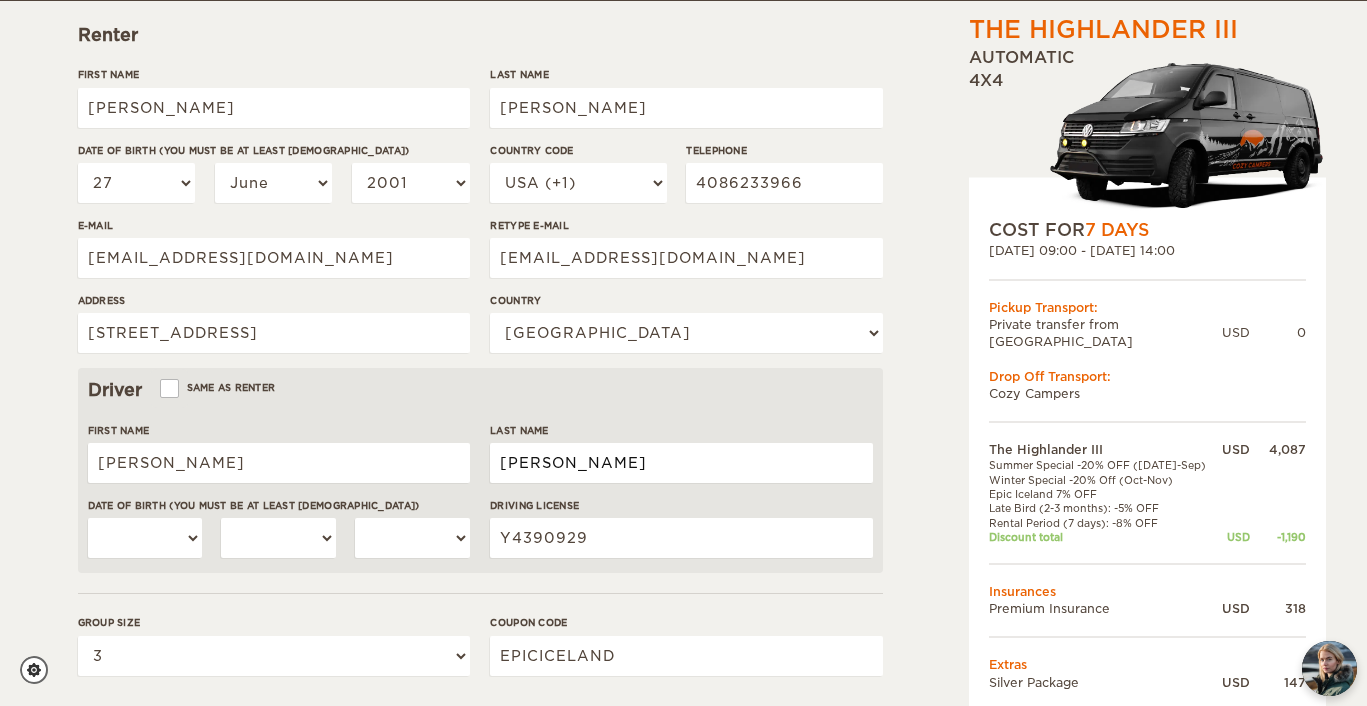 type on "Naslund" 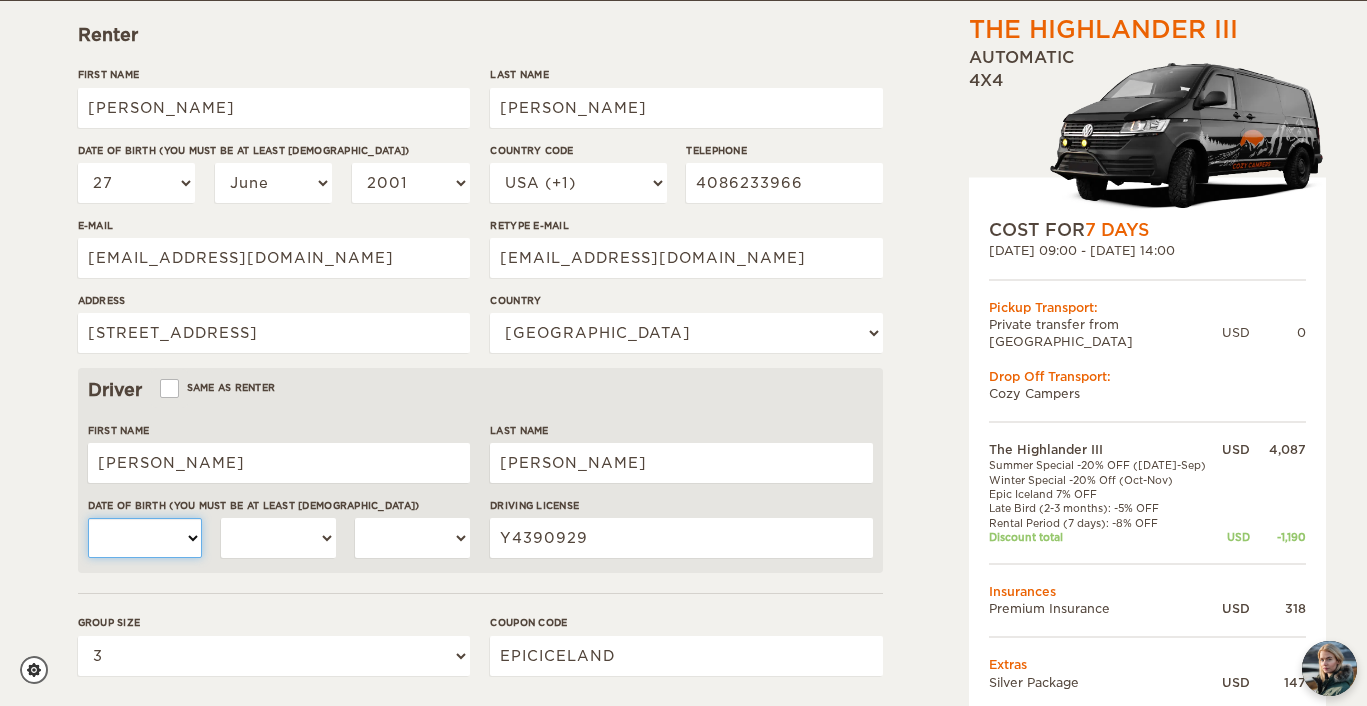 click on "01
02
03
04
05
06
07
08
09
10
11
12
13
14
15
16
17
18
19
20
21
22
23
24
25
26
27
28
29
30
31" at bounding box center [145, 538] 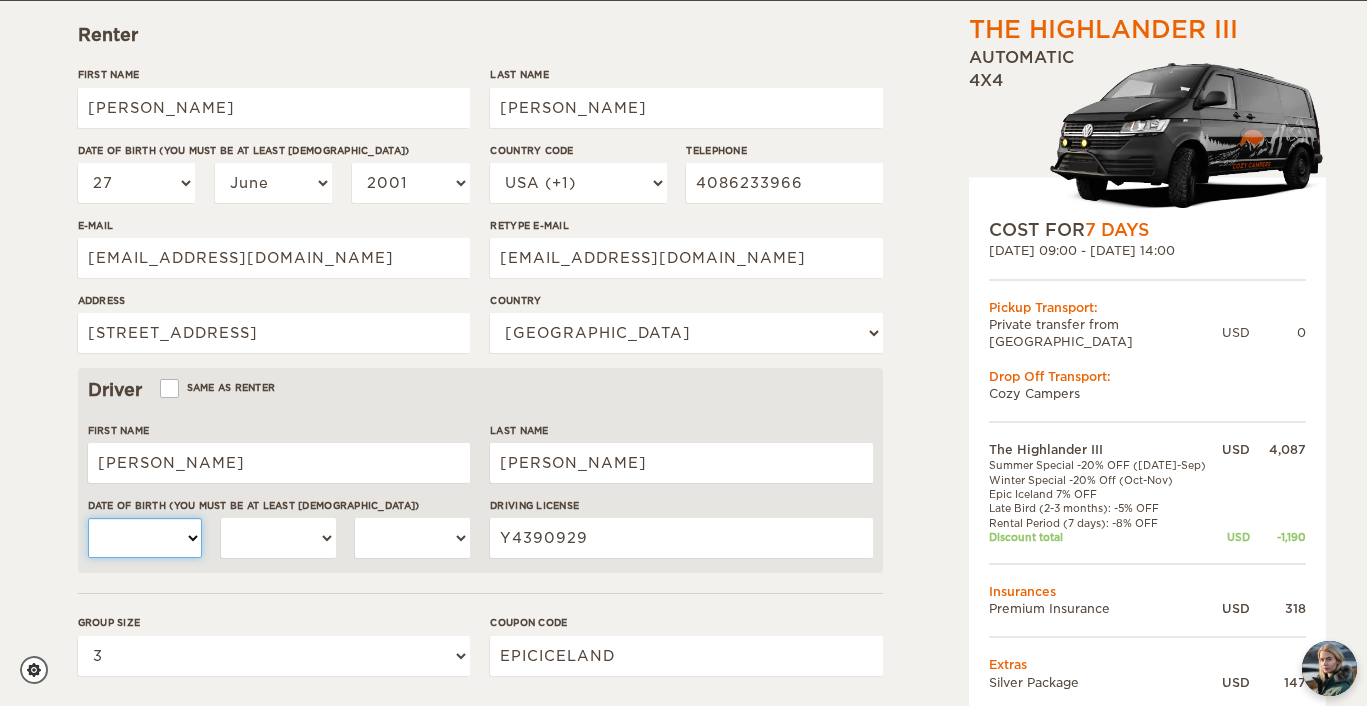 select on "06" 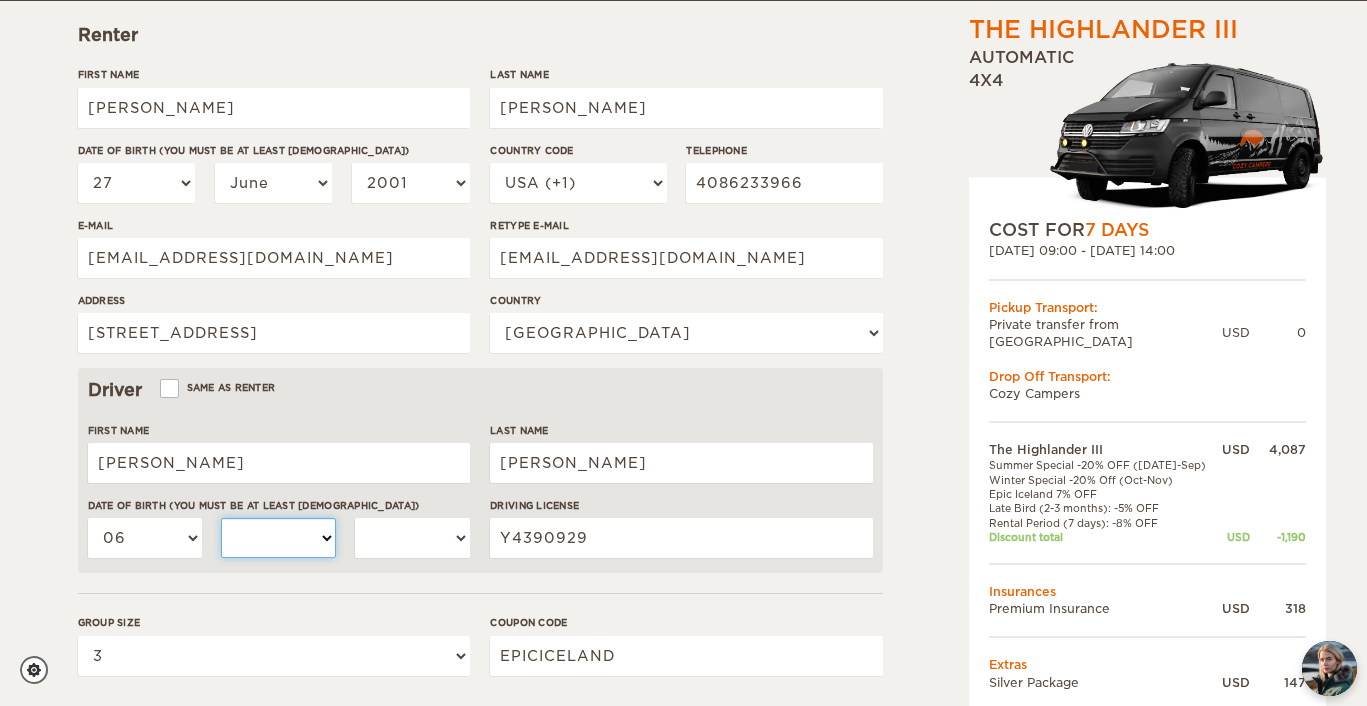 click on "January
February
March
April
May
June
July
August
September
October
November
December" at bounding box center [278, 538] 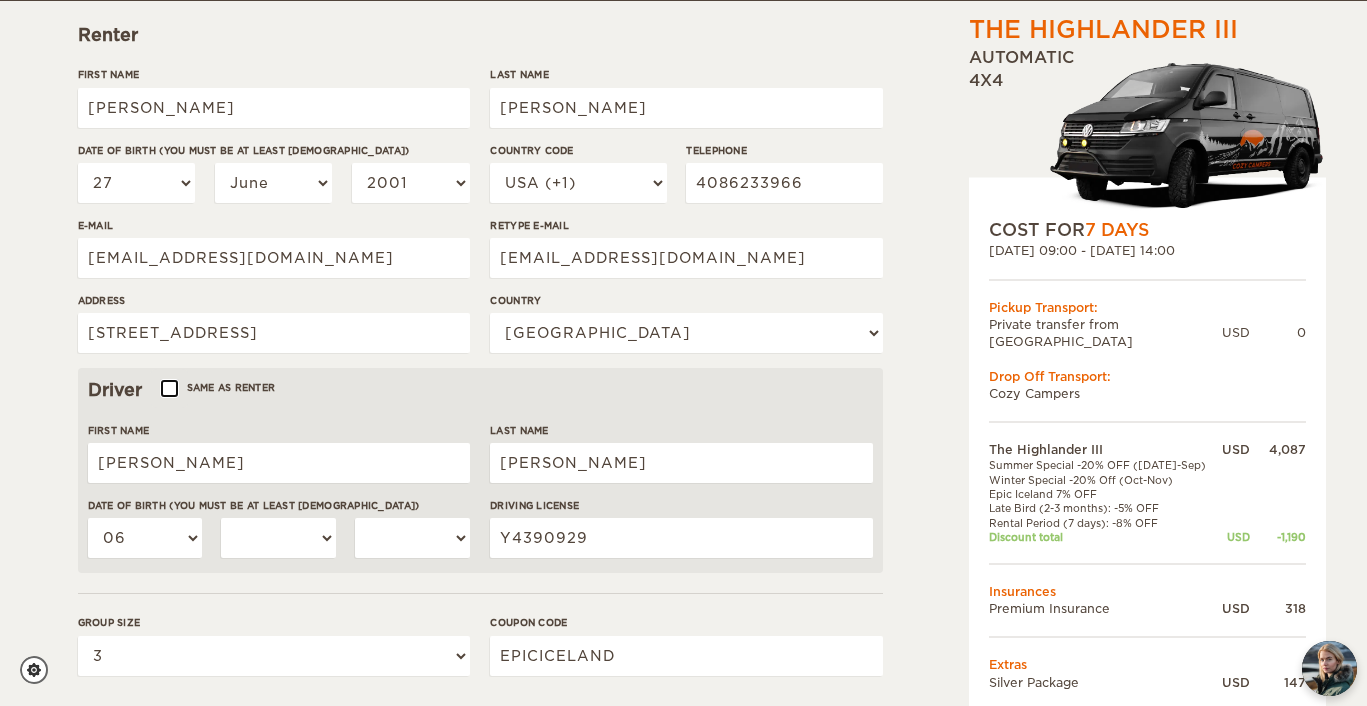click on "Same as renter" at bounding box center (168, 390) 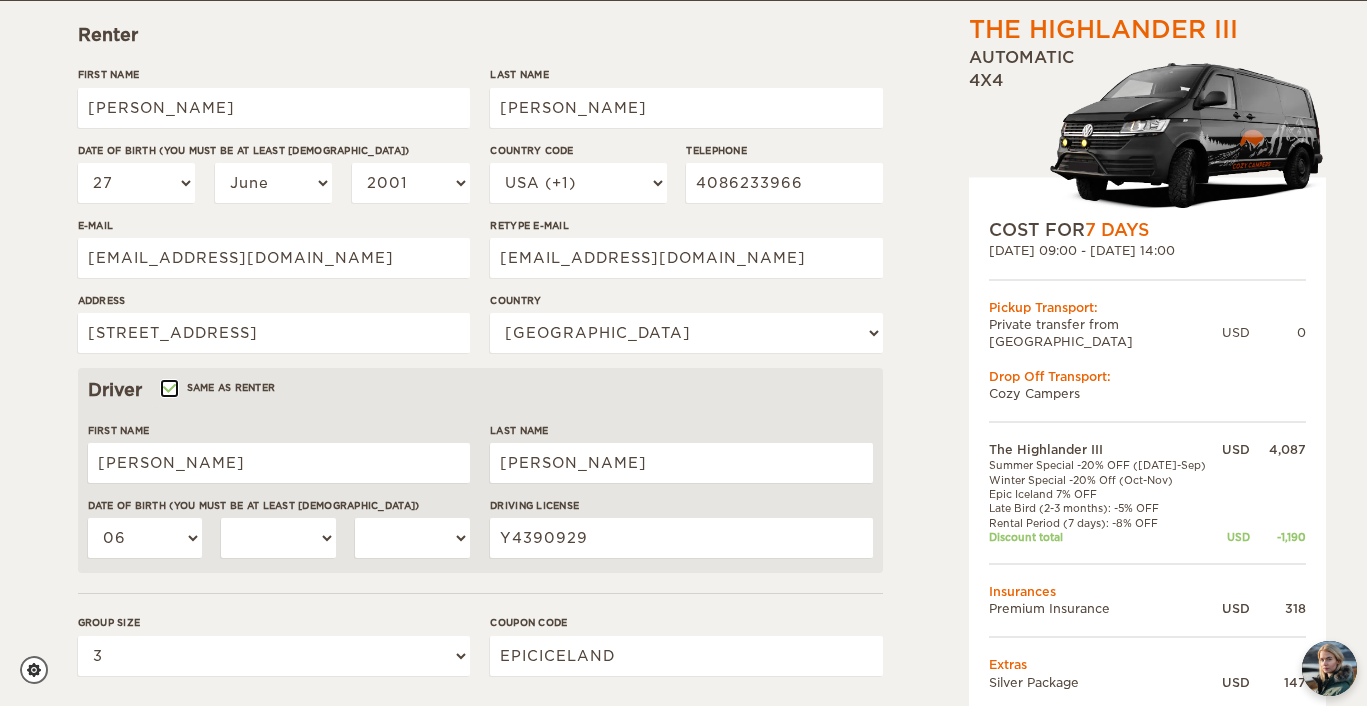 select on "27" 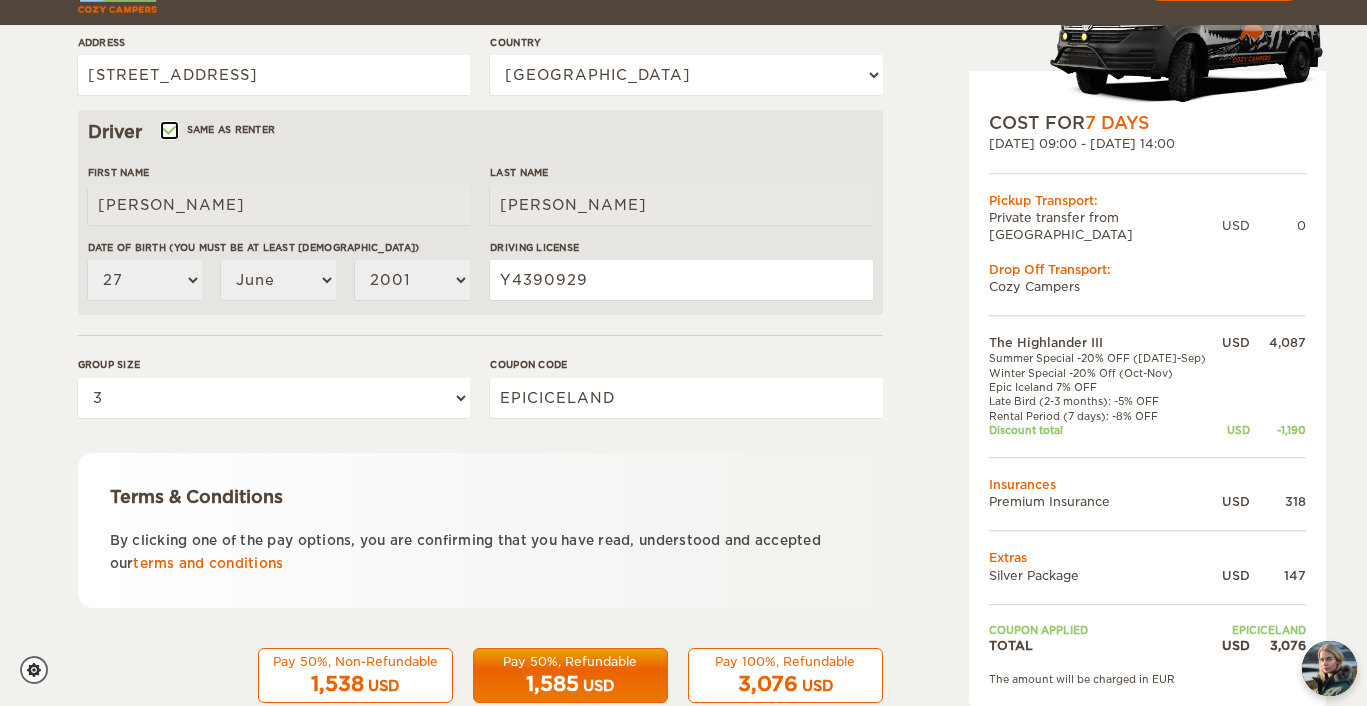 scroll, scrollTop: 595, scrollLeft: 0, axis: vertical 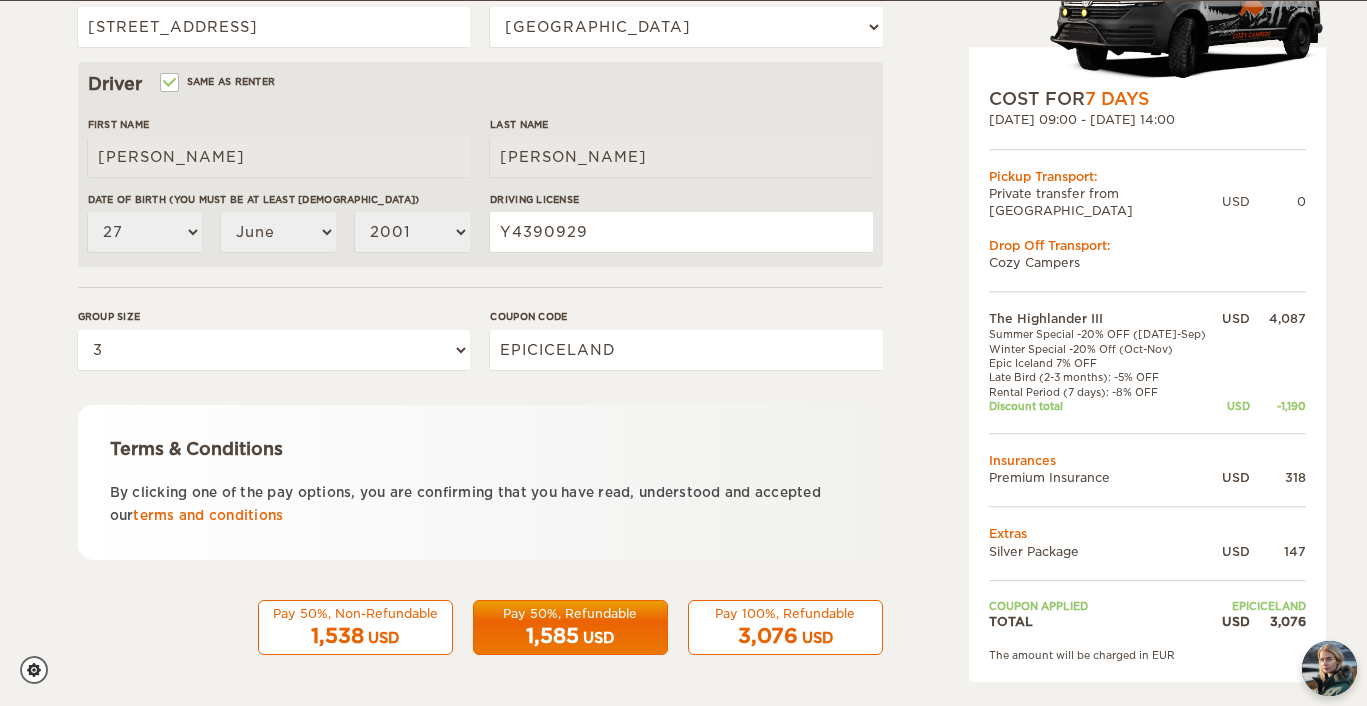 click on "1,585
USD" at bounding box center (570, 636) 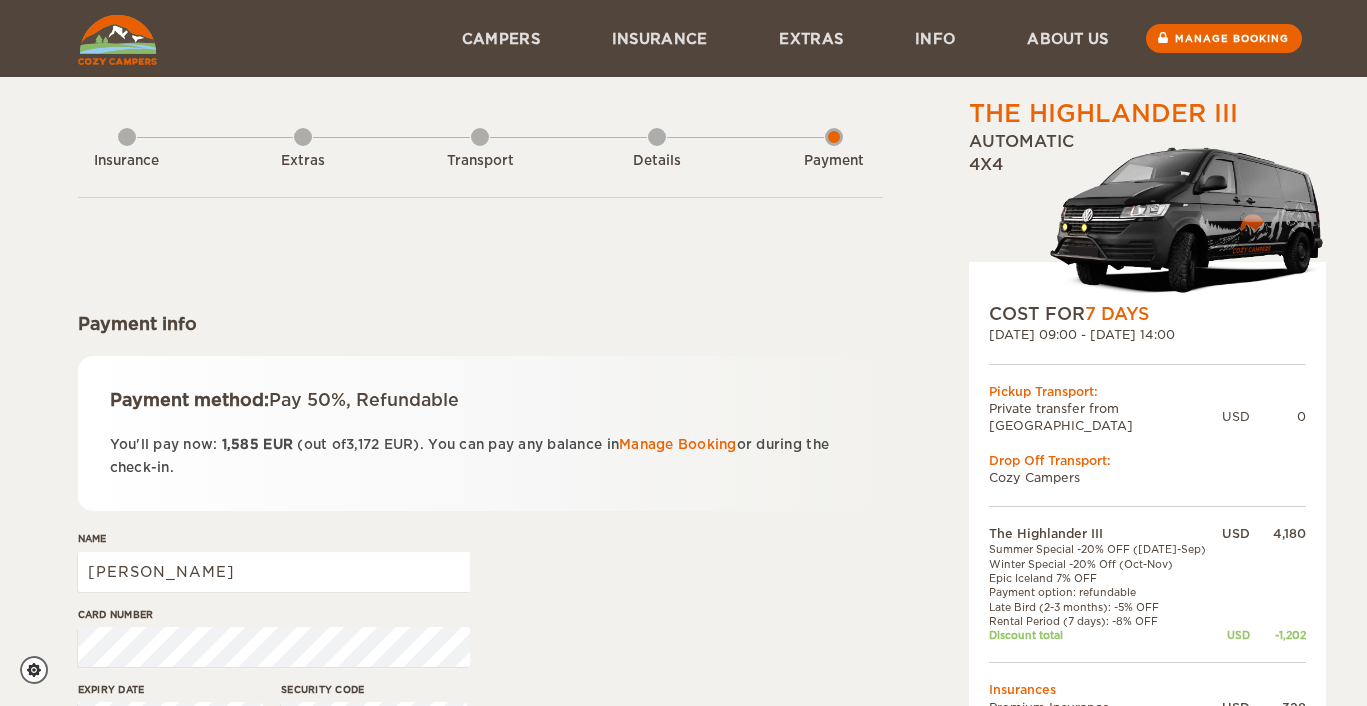 scroll, scrollTop: 0, scrollLeft: 0, axis: both 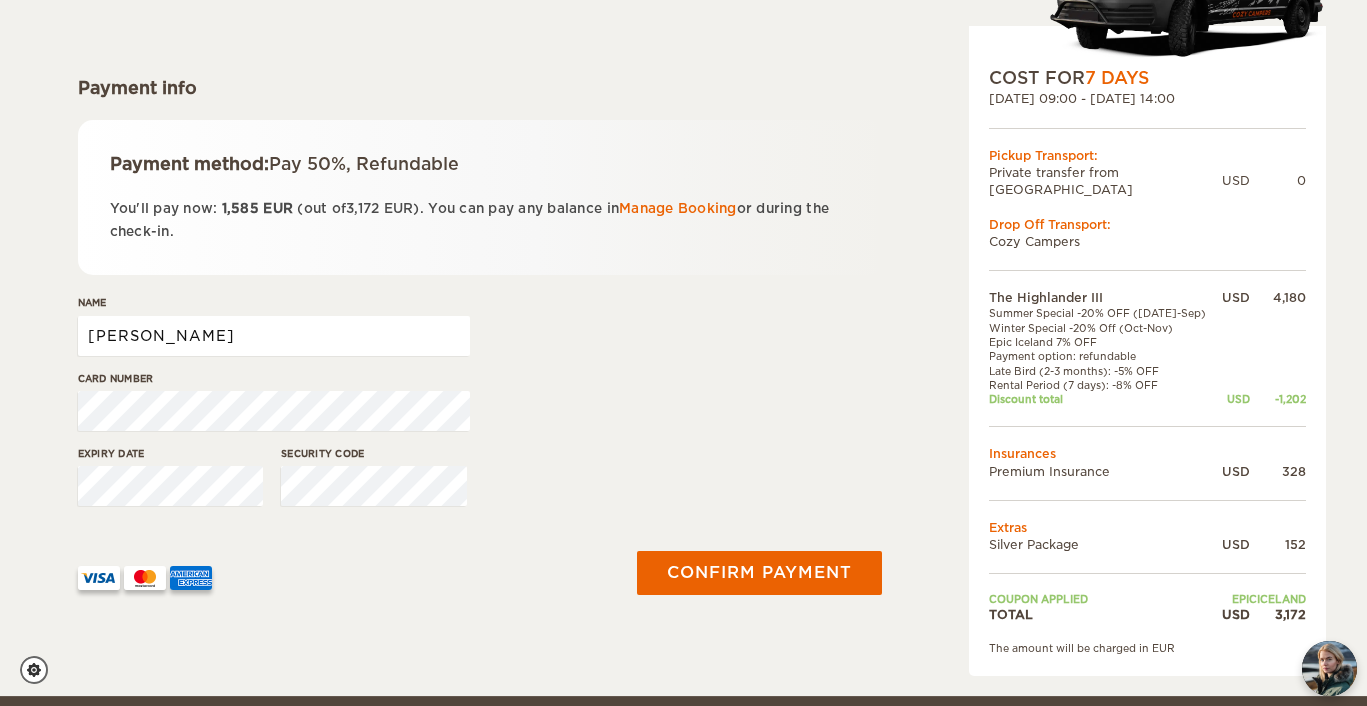 click on "[PERSON_NAME]" at bounding box center [274, 336] 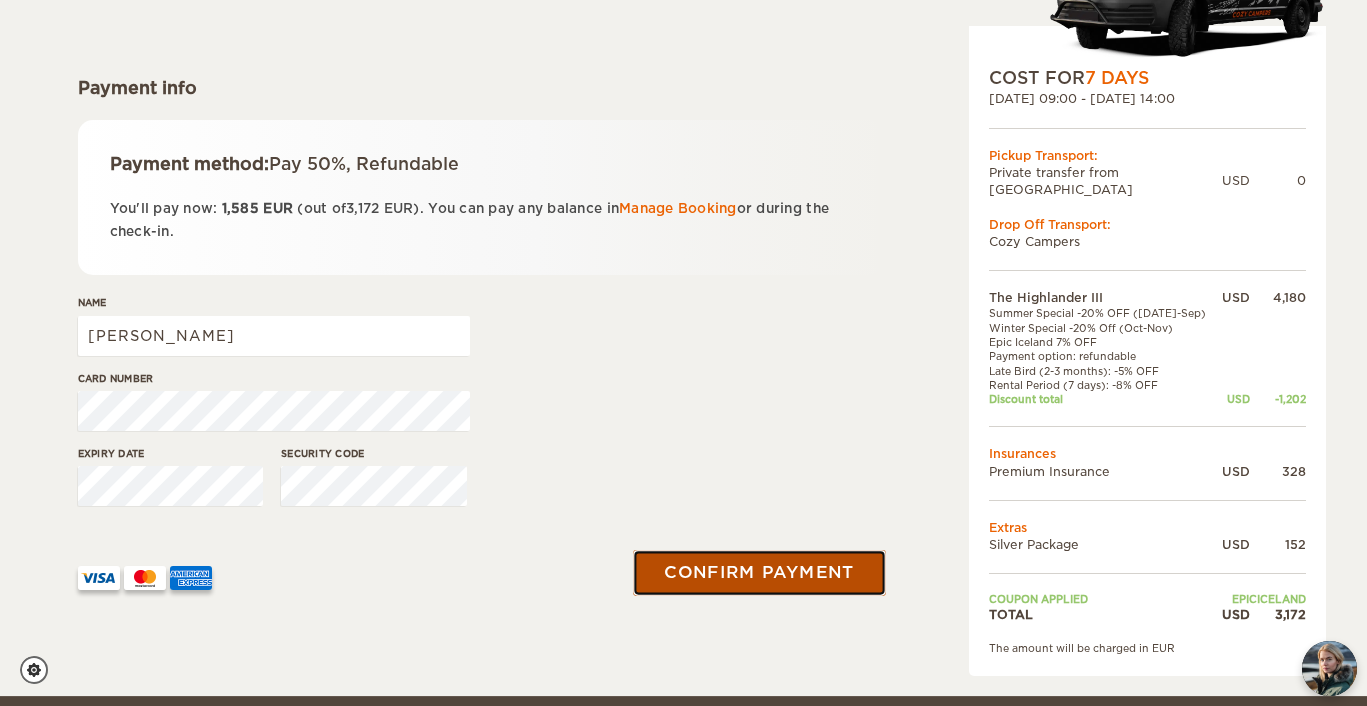 click on "Confirm payment" at bounding box center (760, 573) 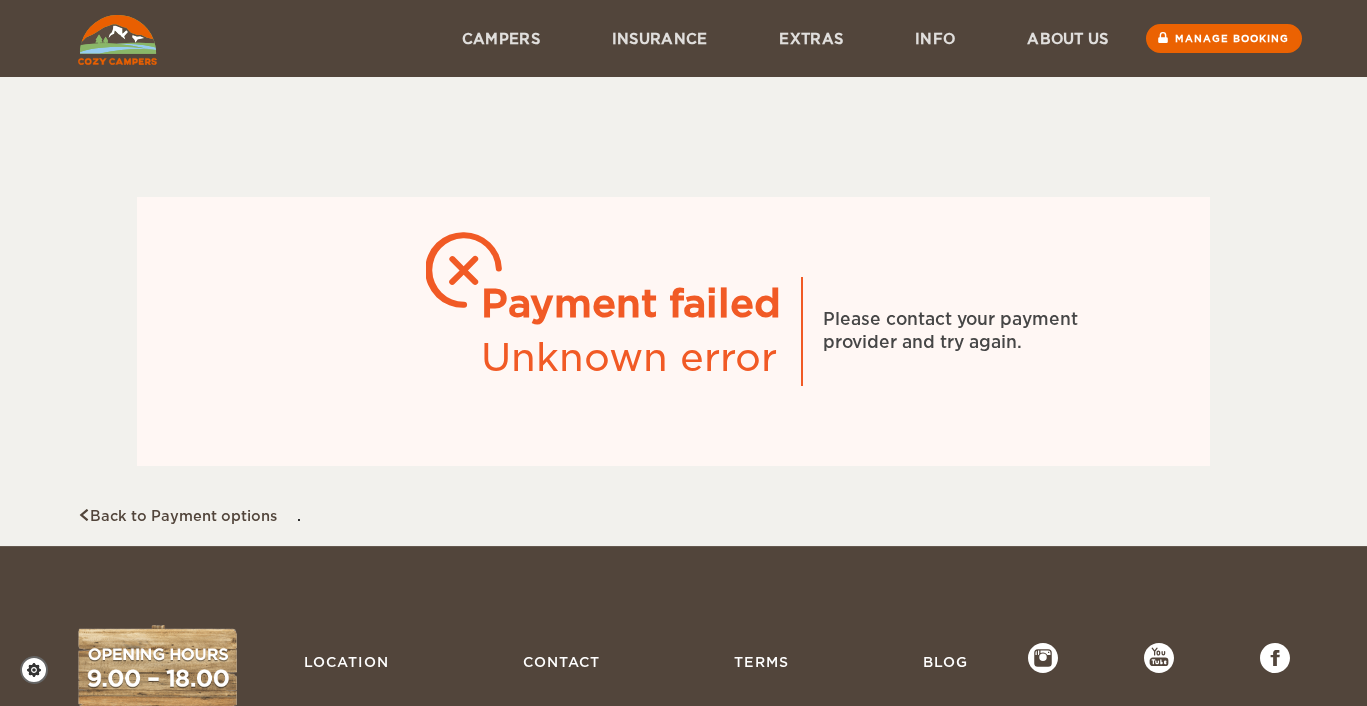 scroll, scrollTop: 0, scrollLeft: 0, axis: both 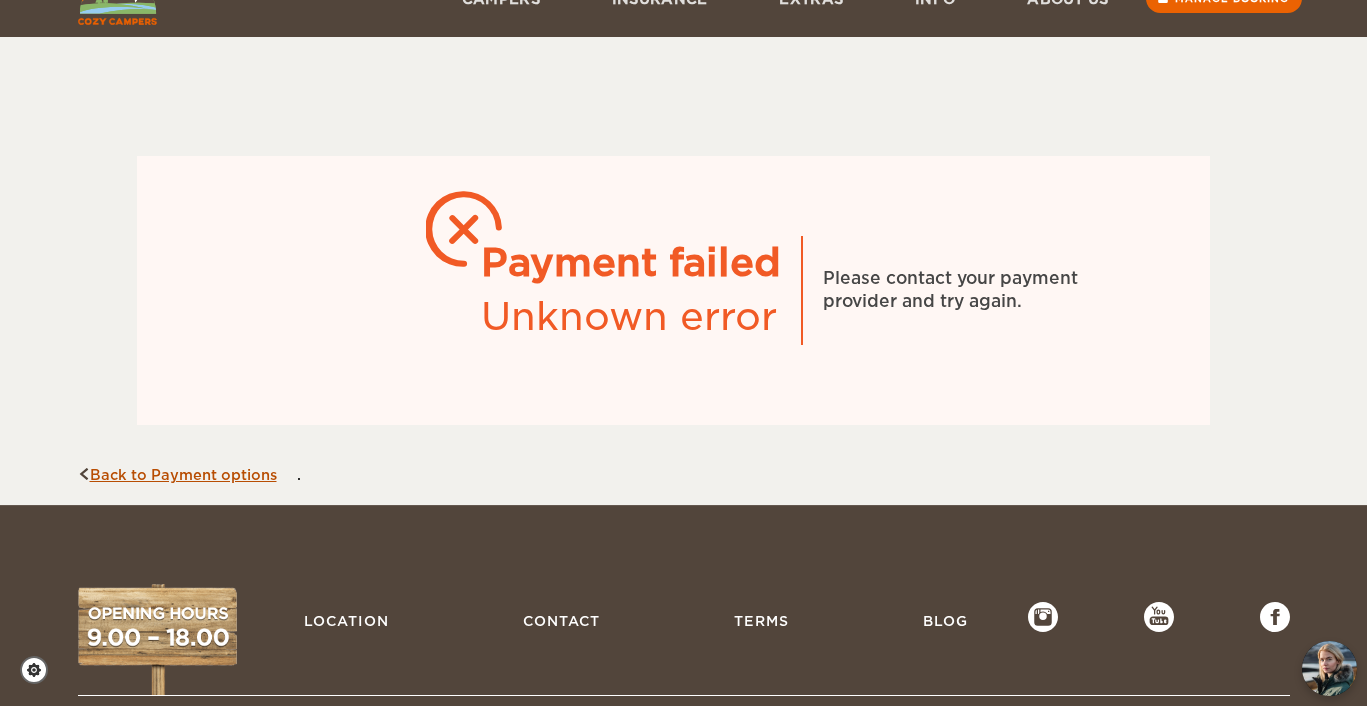 click on "Back to Payment options" at bounding box center [177, 475] 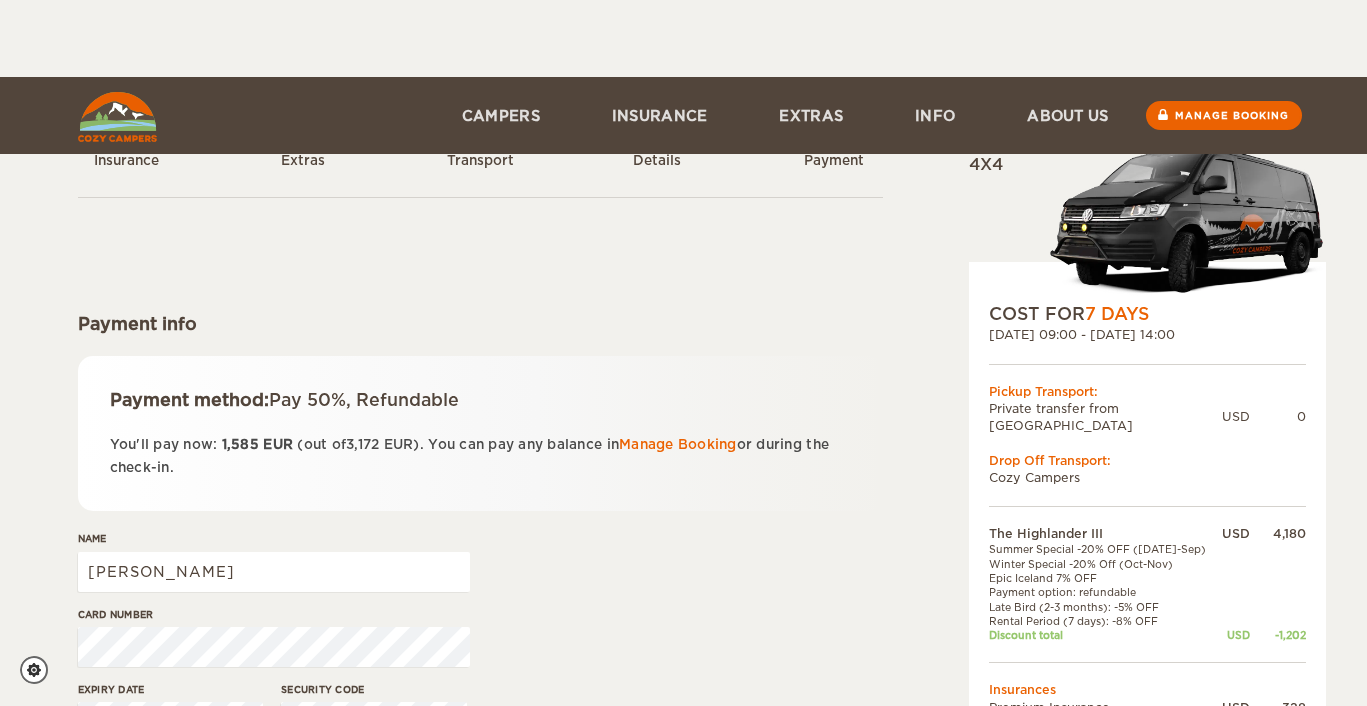 scroll, scrollTop: 77, scrollLeft: 0, axis: vertical 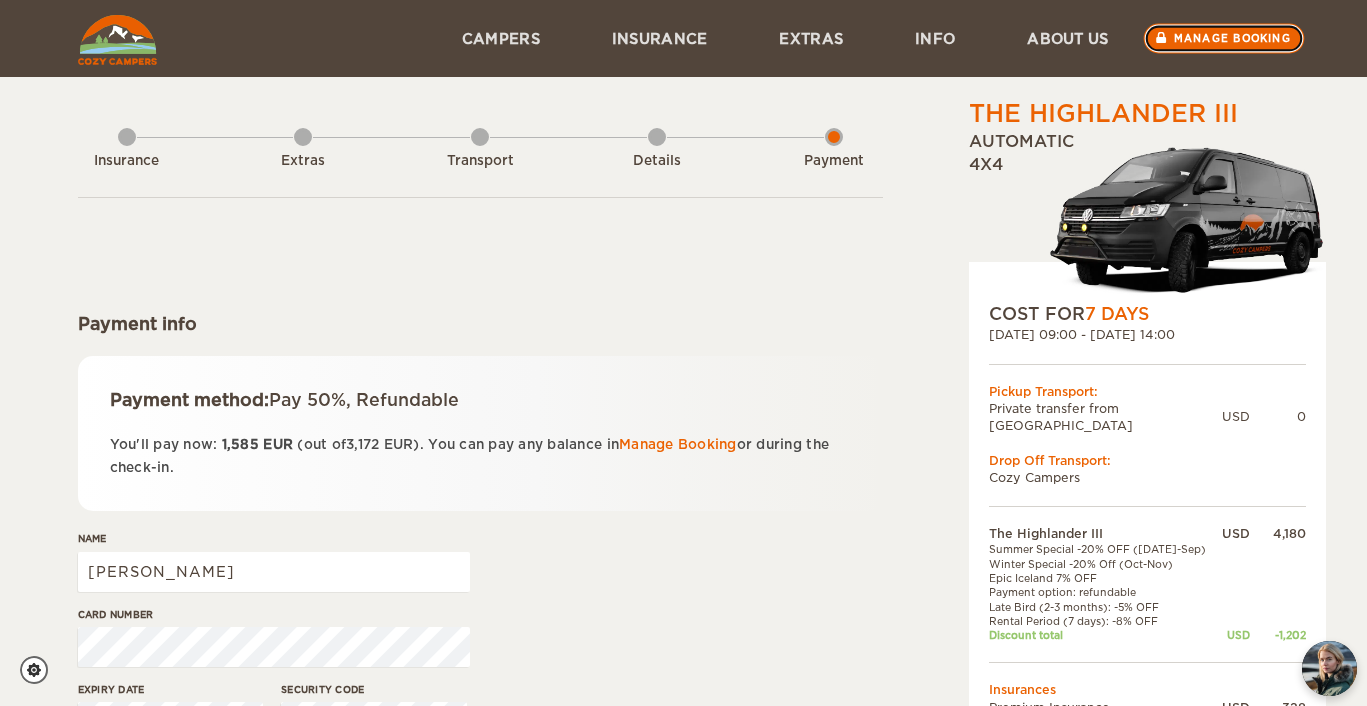 click on "Manage booking" at bounding box center (1223, 39) 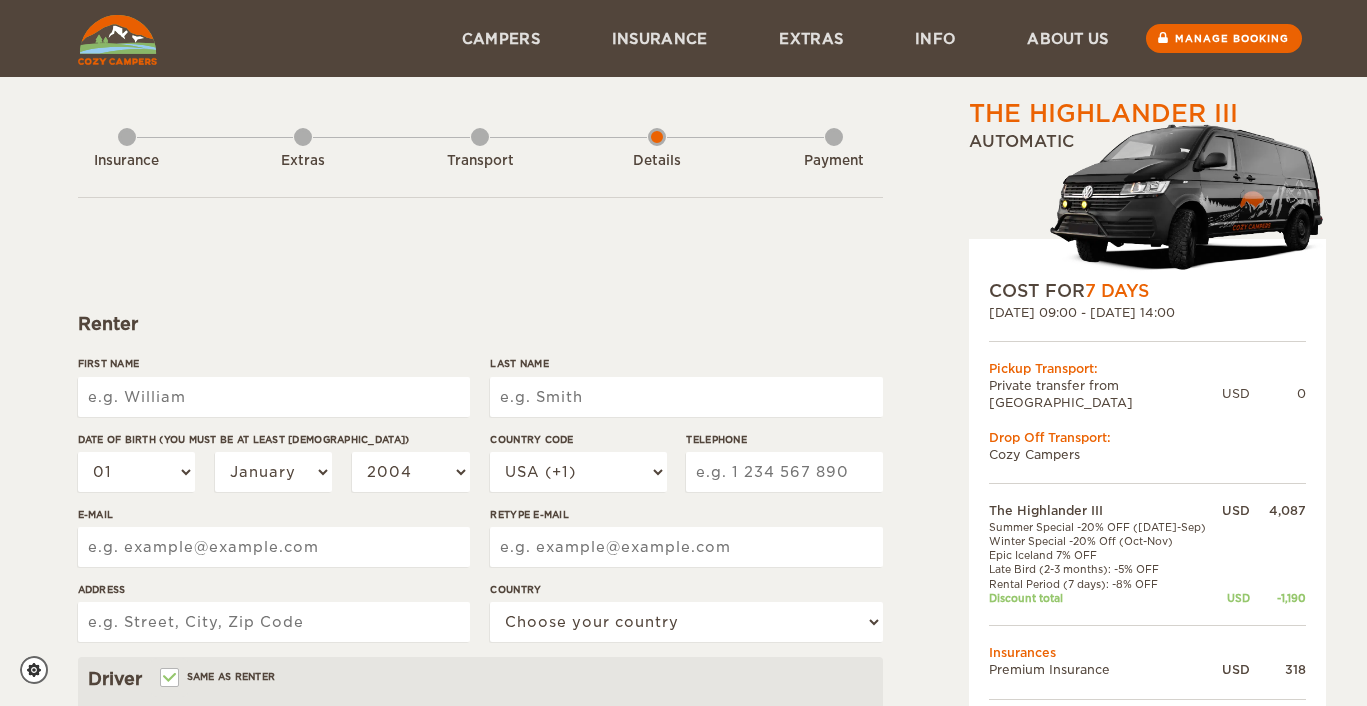 scroll, scrollTop: 0, scrollLeft: 0, axis: both 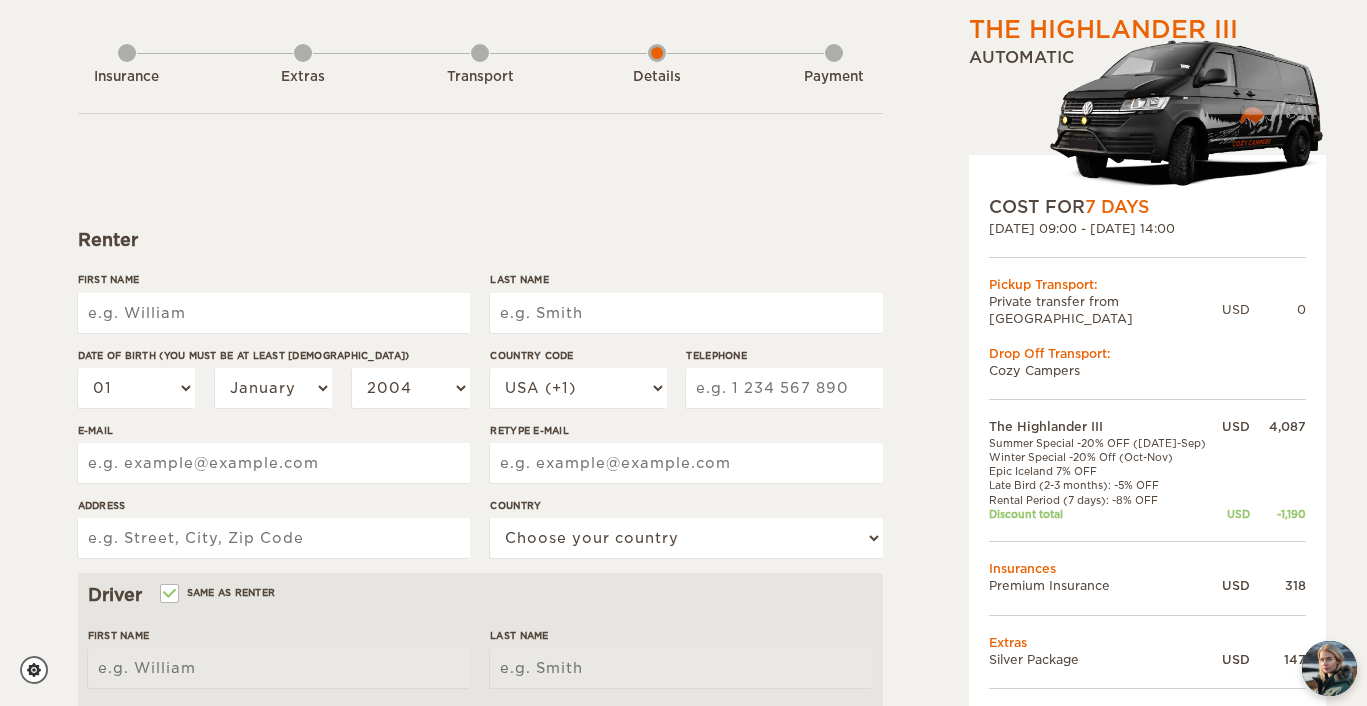 click on "First Name" at bounding box center [274, 313] 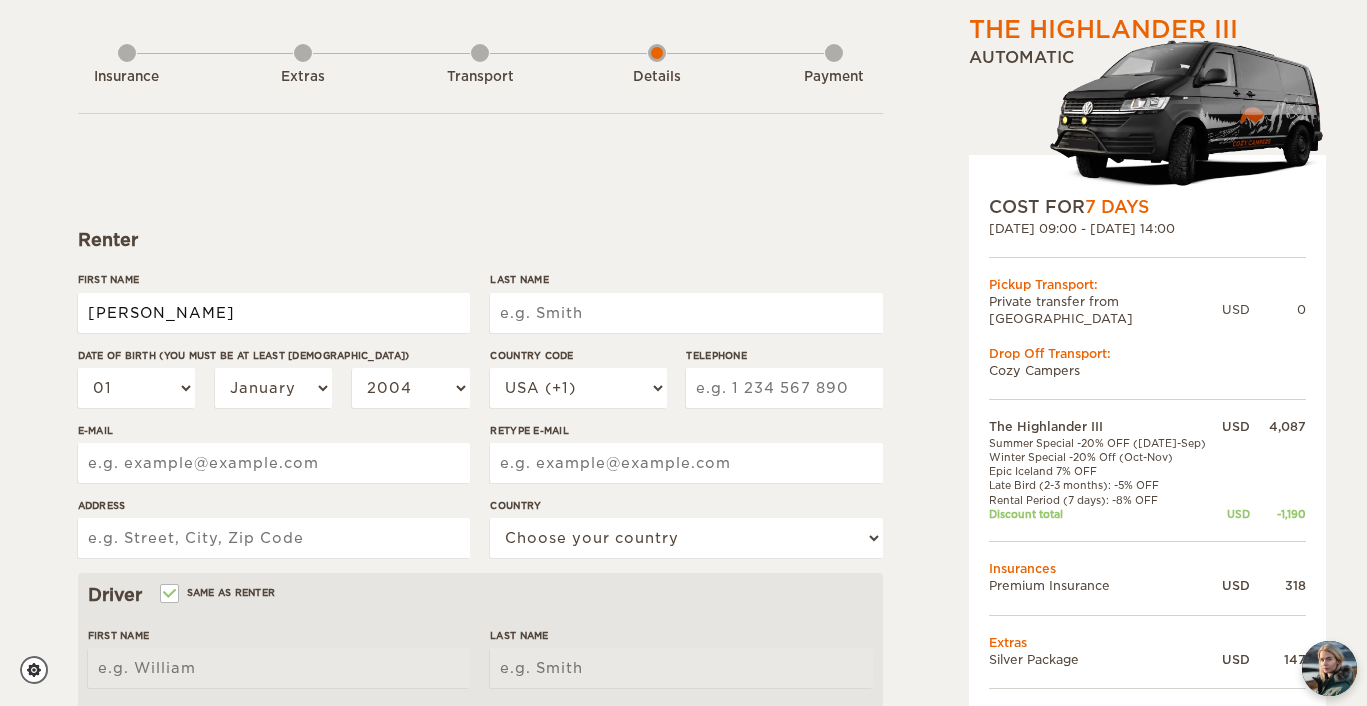type on "[PERSON_NAME]" 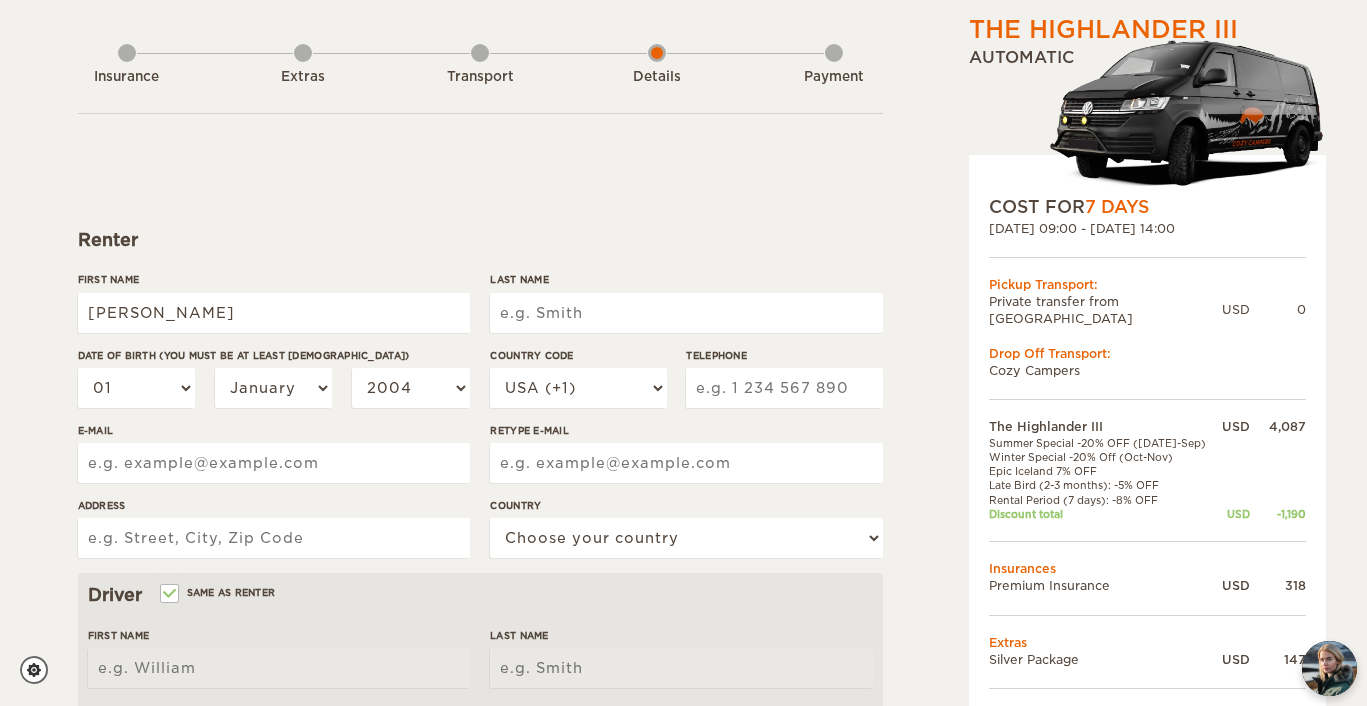 type on "[PERSON_NAME]" 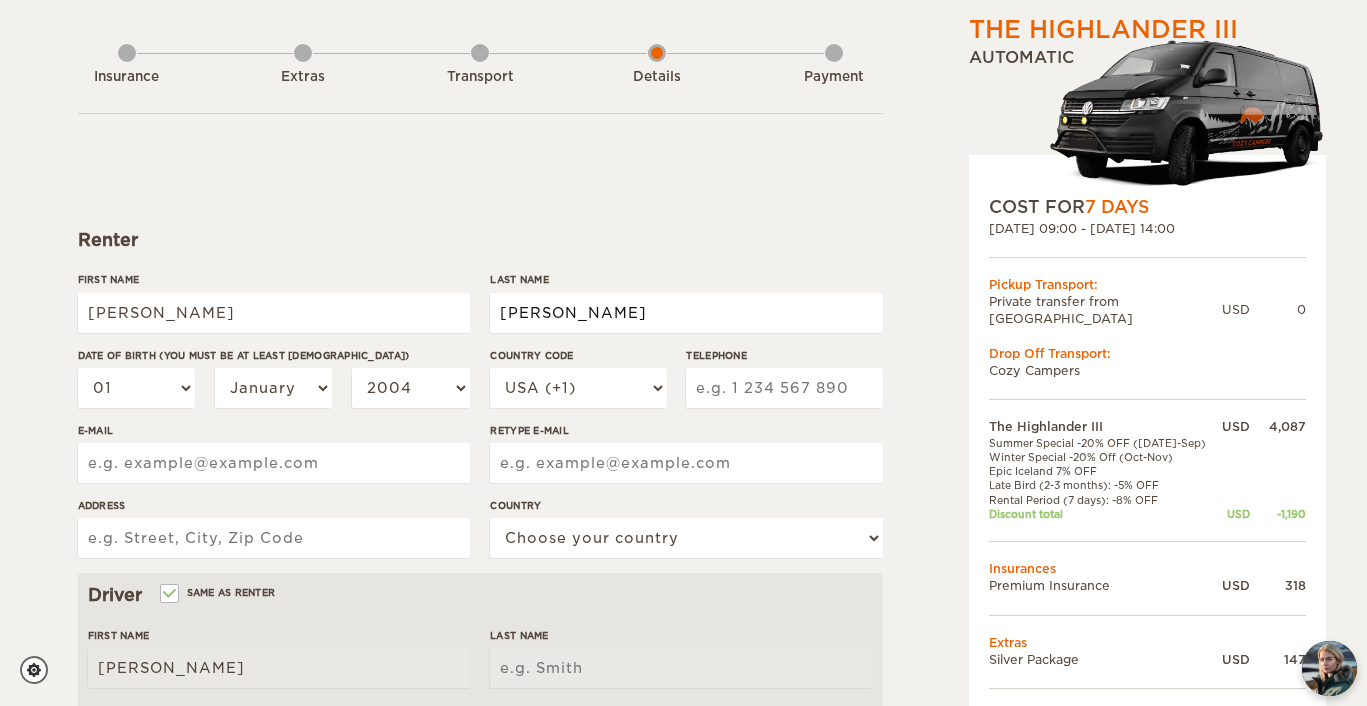 type on "Naslund" 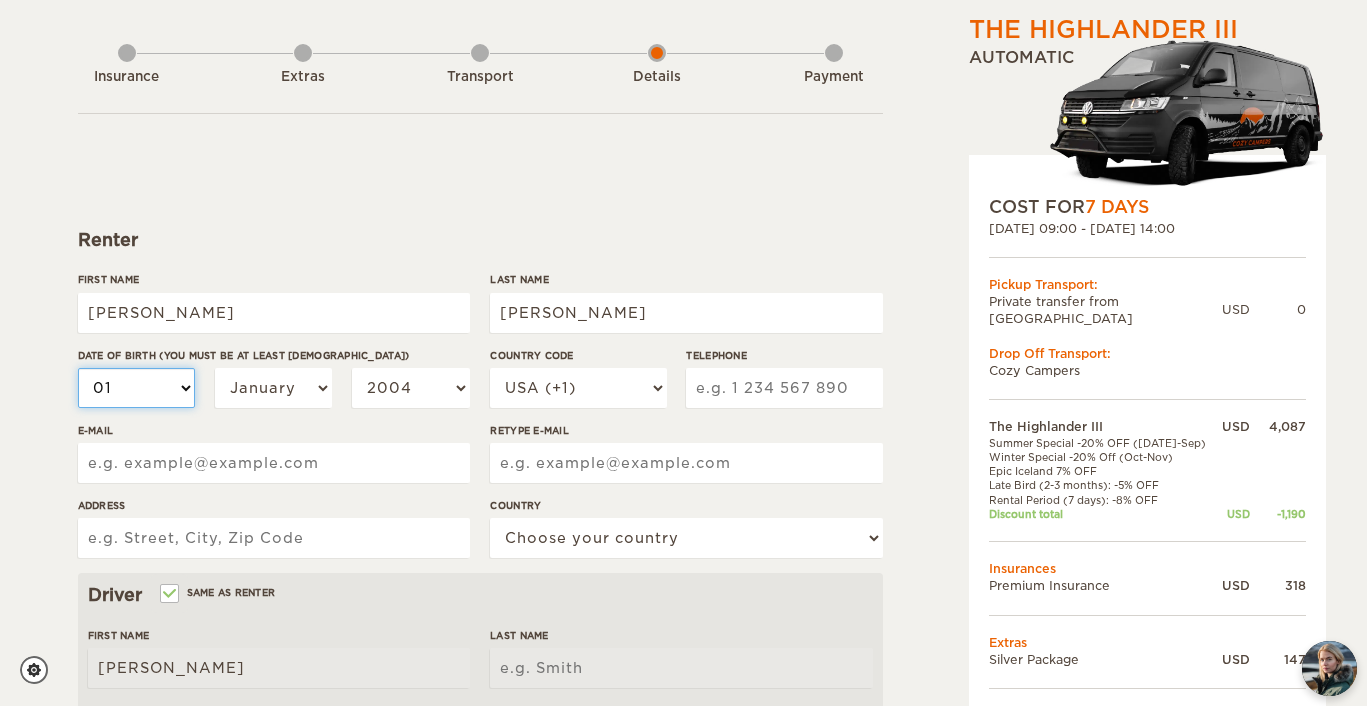 type on "Naslund" 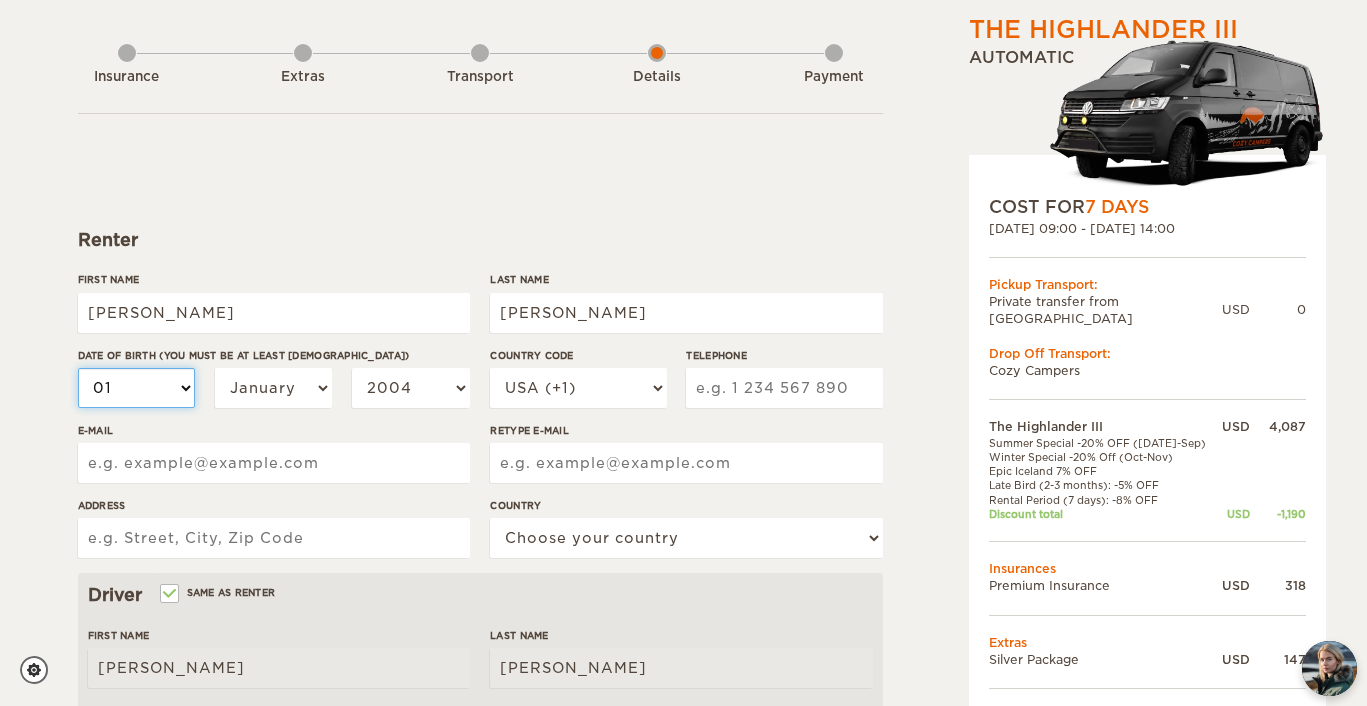 select on "27" 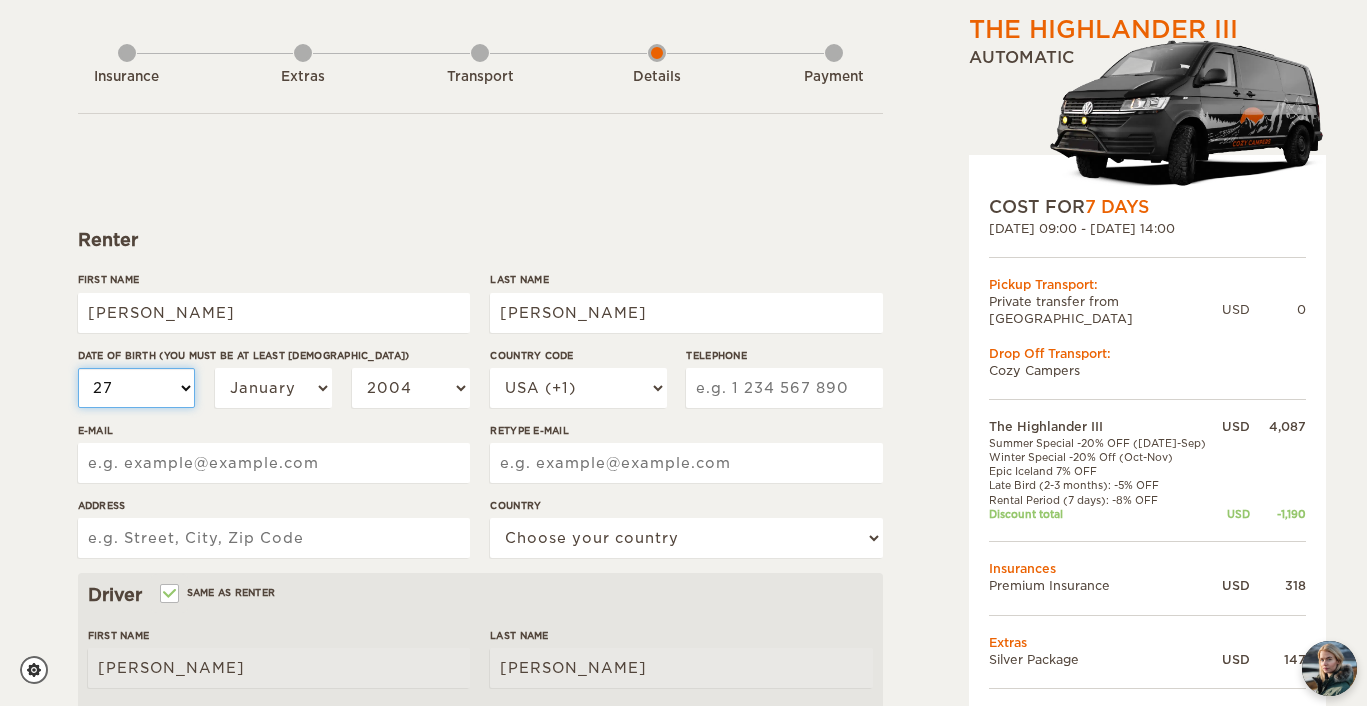 select on "27" 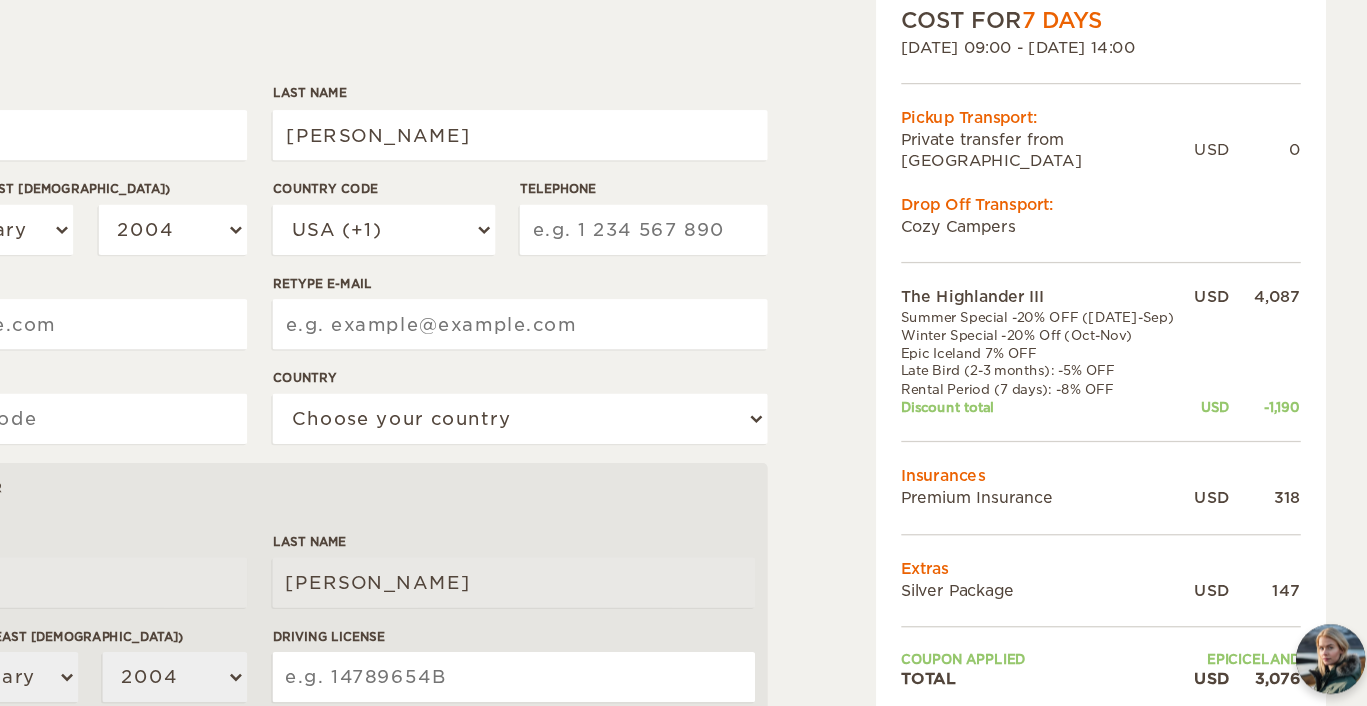 scroll, scrollTop: 145, scrollLeft: 0, axis: vertical 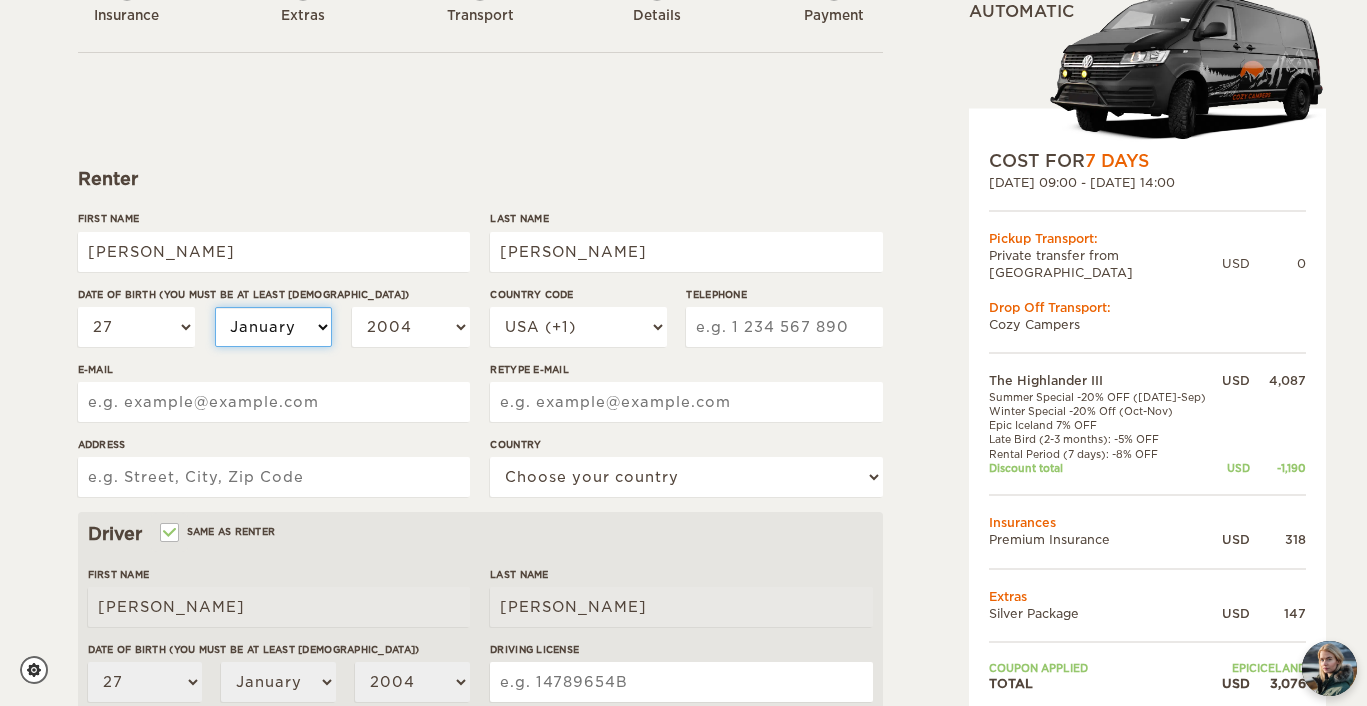 click on "January
February
March
April
May
June
July
August
September
October
November
December" at bounding box center (274, 327) 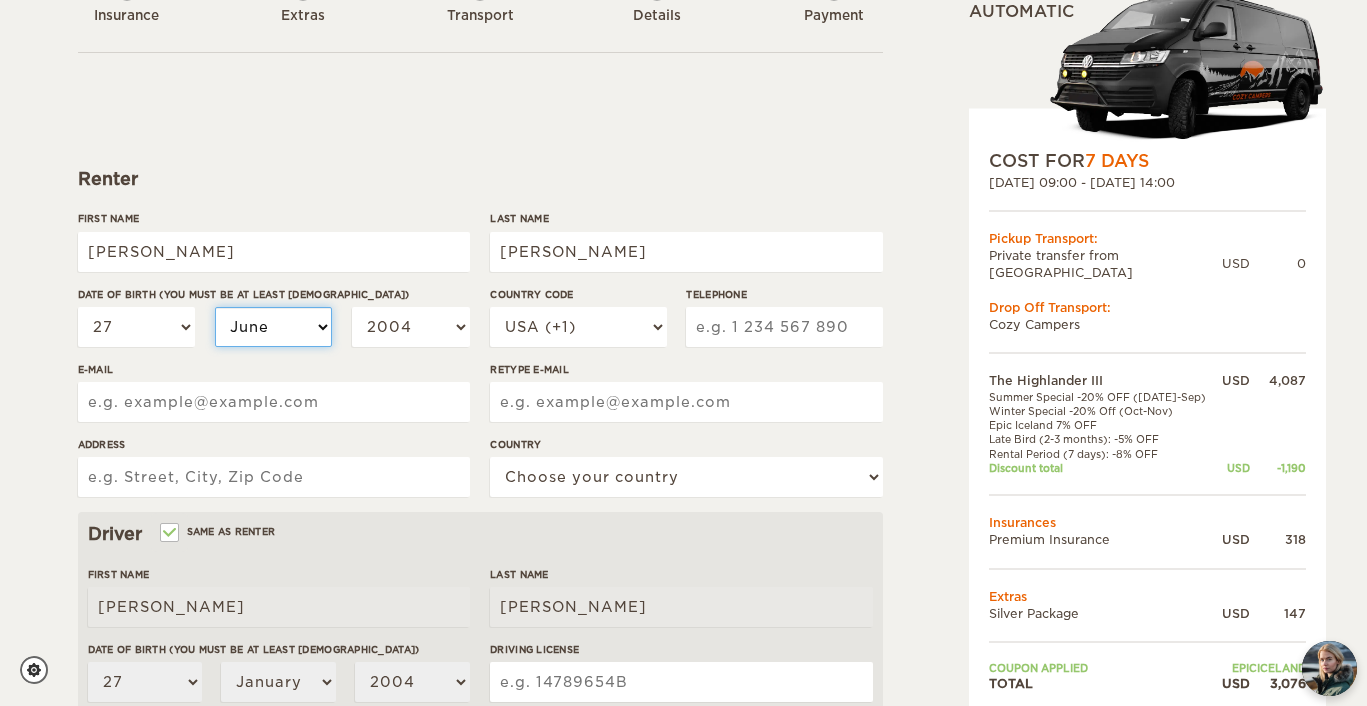 select on "06" 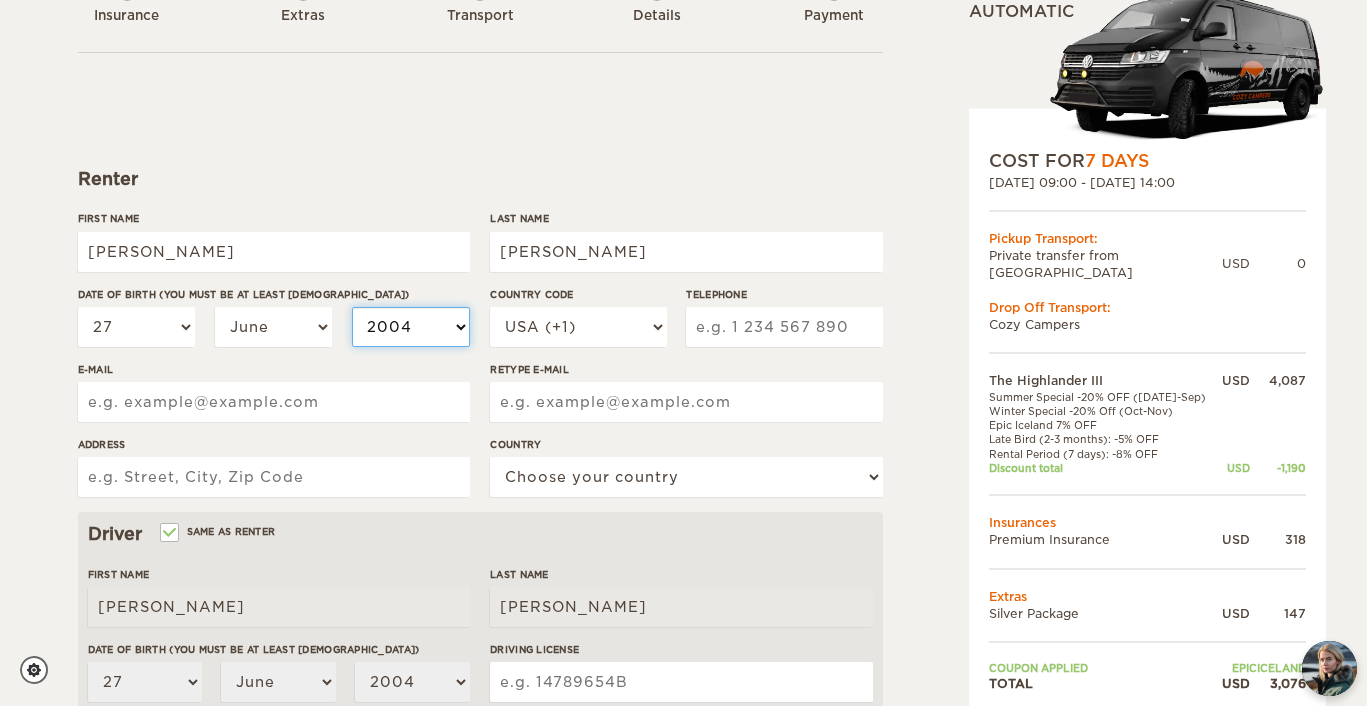 click on "2004 2003 2002 2001 2000 1999 1998 1997 1996 1995 1994 1993 1992 1991 1990 1989 1988 1987 1986 1985 1984 1983 1982 1981 1980 1979 1978 1977 1976 1975 1974 1973 1972 1971 1970 1969 1968 1967 1966 1965 1964 1963 1962 1961 1960 1959 1958 1957 1956 1955 1954 1953 1952 1951 1950 1949 1948 1947 1946 1945 1944 1943 1942 1941 1940 1939 1938 1937 1936 1935 1934 1933 1932 1931 1930 1929 1928 1927 1926 1925 1924 1923 1922 1921 1920 1919 1918 1917 1916 1915 1914 1913 1912 1911 1910 1909 1908 1907 1906 1905 1904 1903 1902 1901 1900 1899 1898 1897 1896 1895 1894 1893 1892 1891 1890 1889 1888 1887 1886 1885 1884 1883 1882 1881 1880 1879 1878 1877 1876 1875" at bounding box center (411, 327) 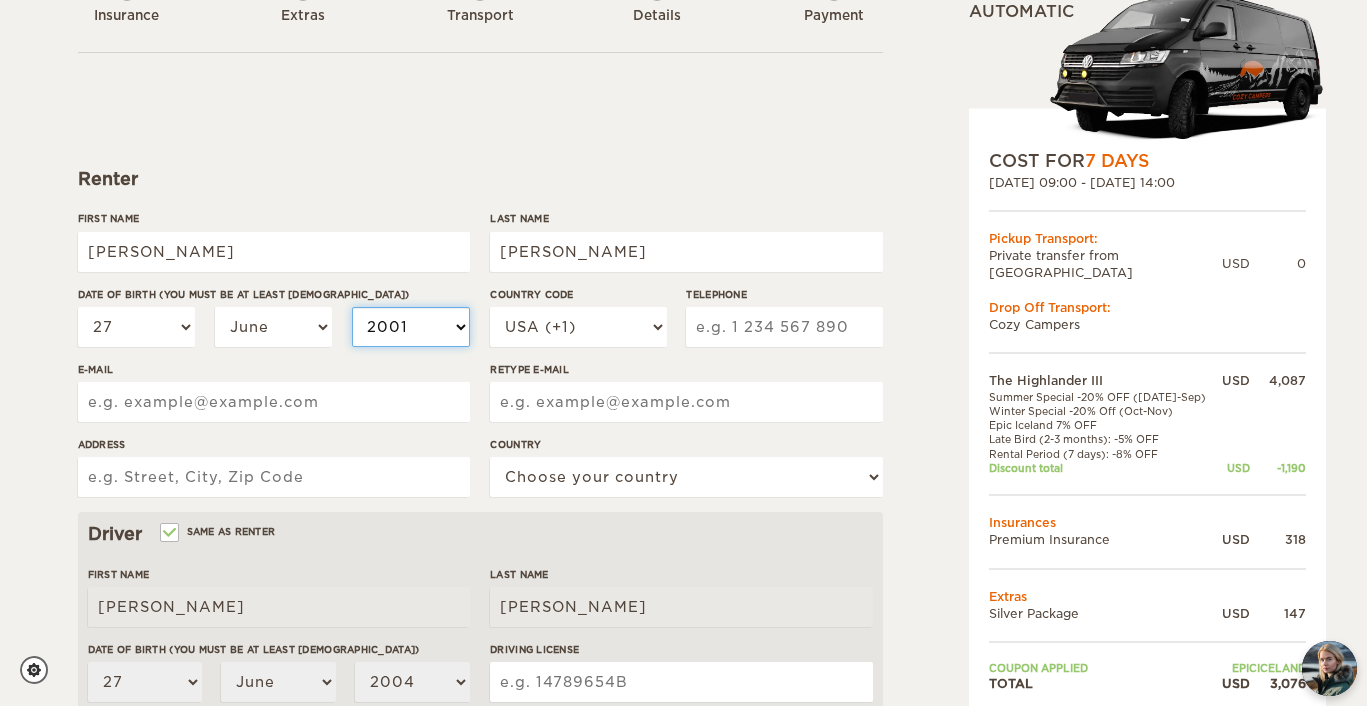 select on "2001" 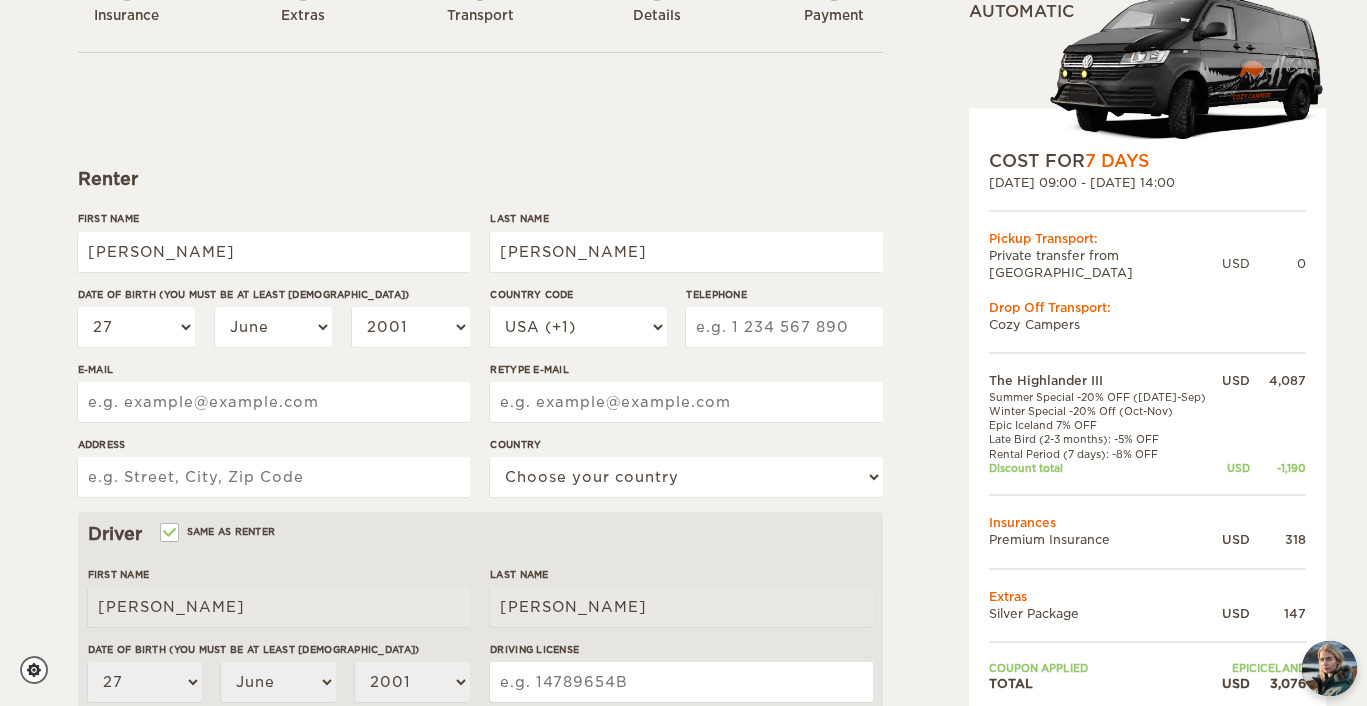 click on "Telephone" at bounding box center [784, 327] 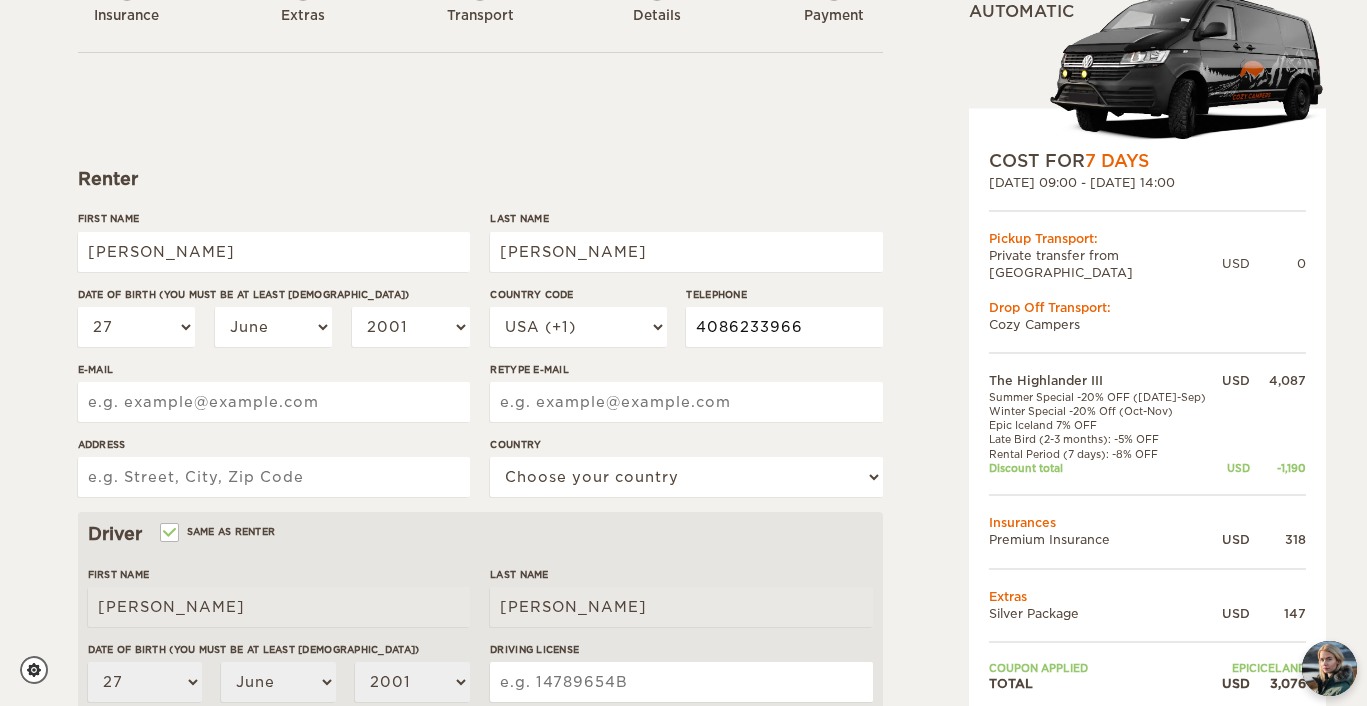 type on "4086233966" 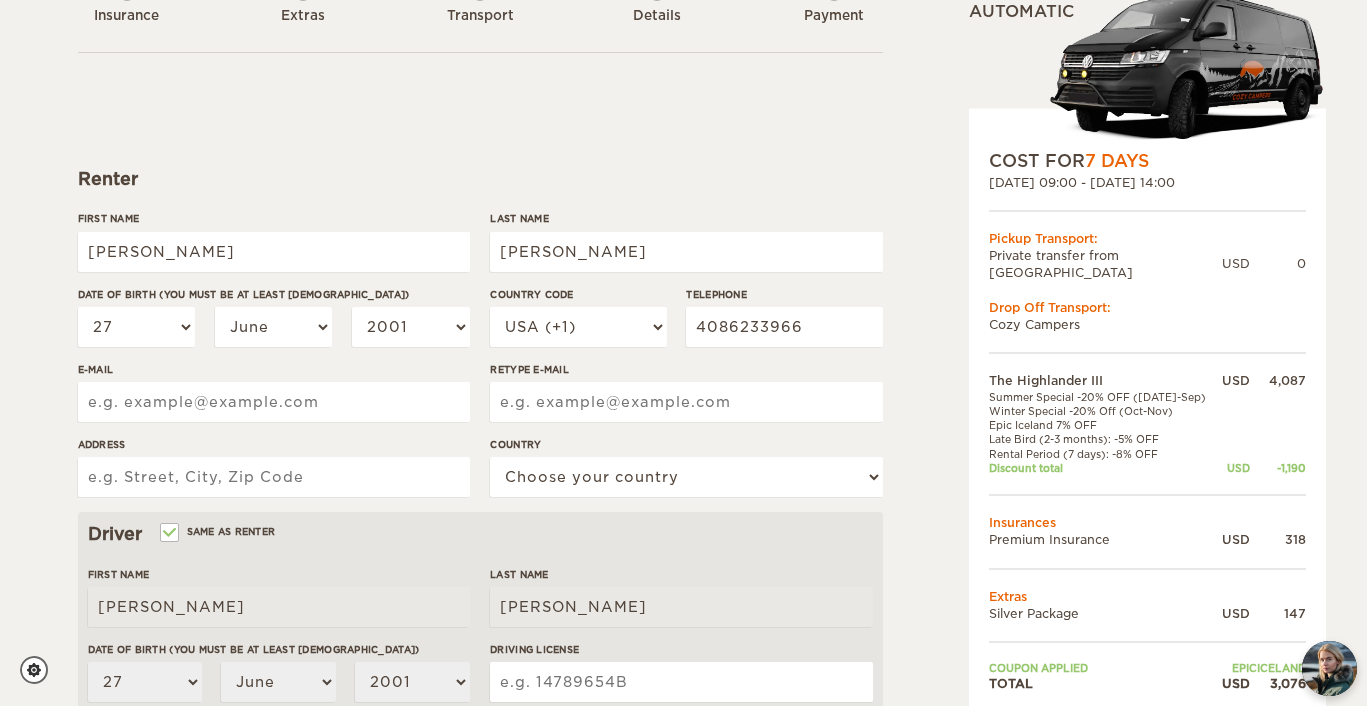 click on "E-mail" at bounding box center [274, 402] 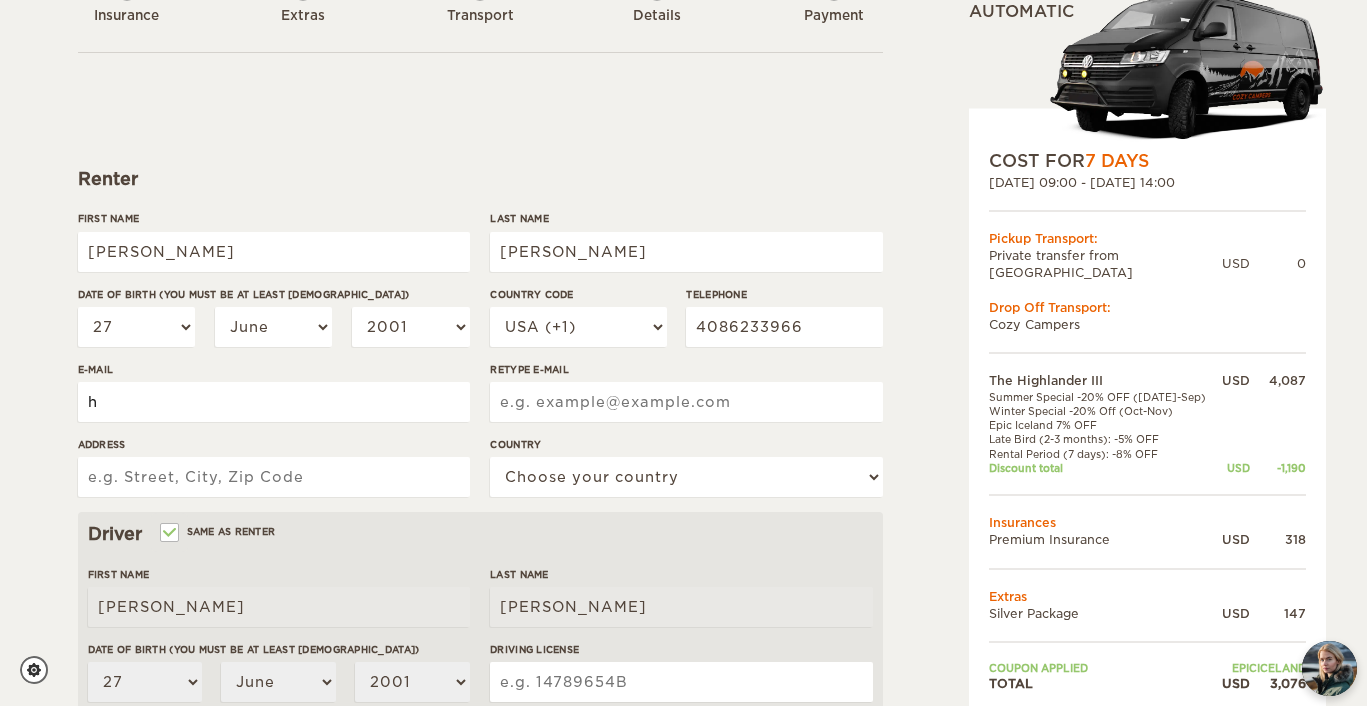 type on "haleynaslund@yahoo.com" 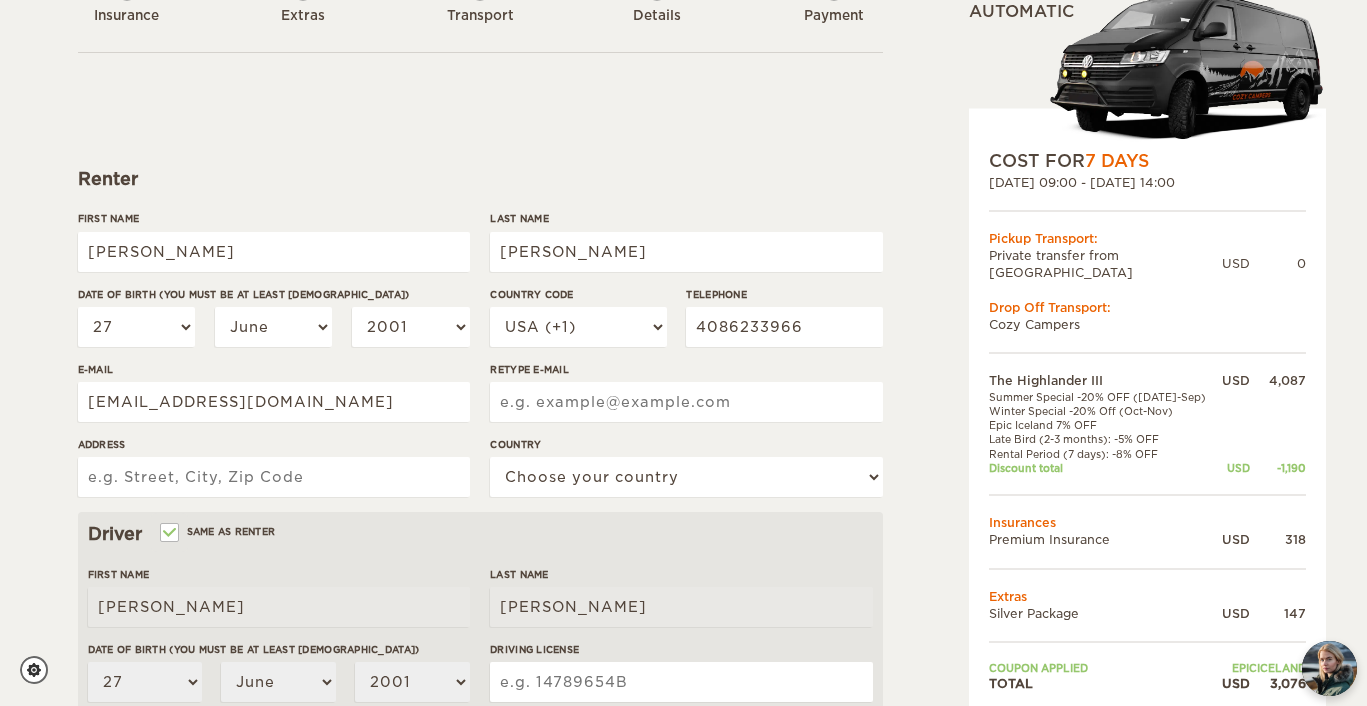 click on "Retype E-mail" at bounding box center [686, 402] 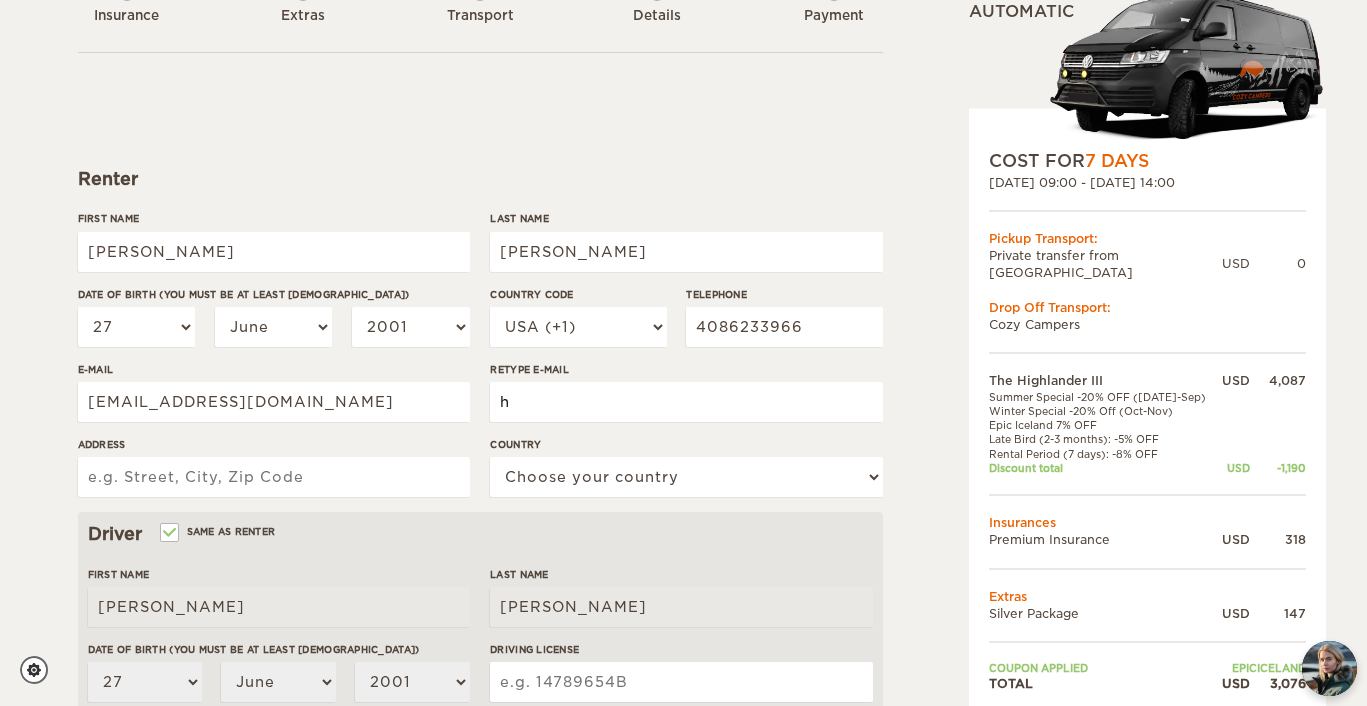 click on "h" at bounding box center (686, 402) 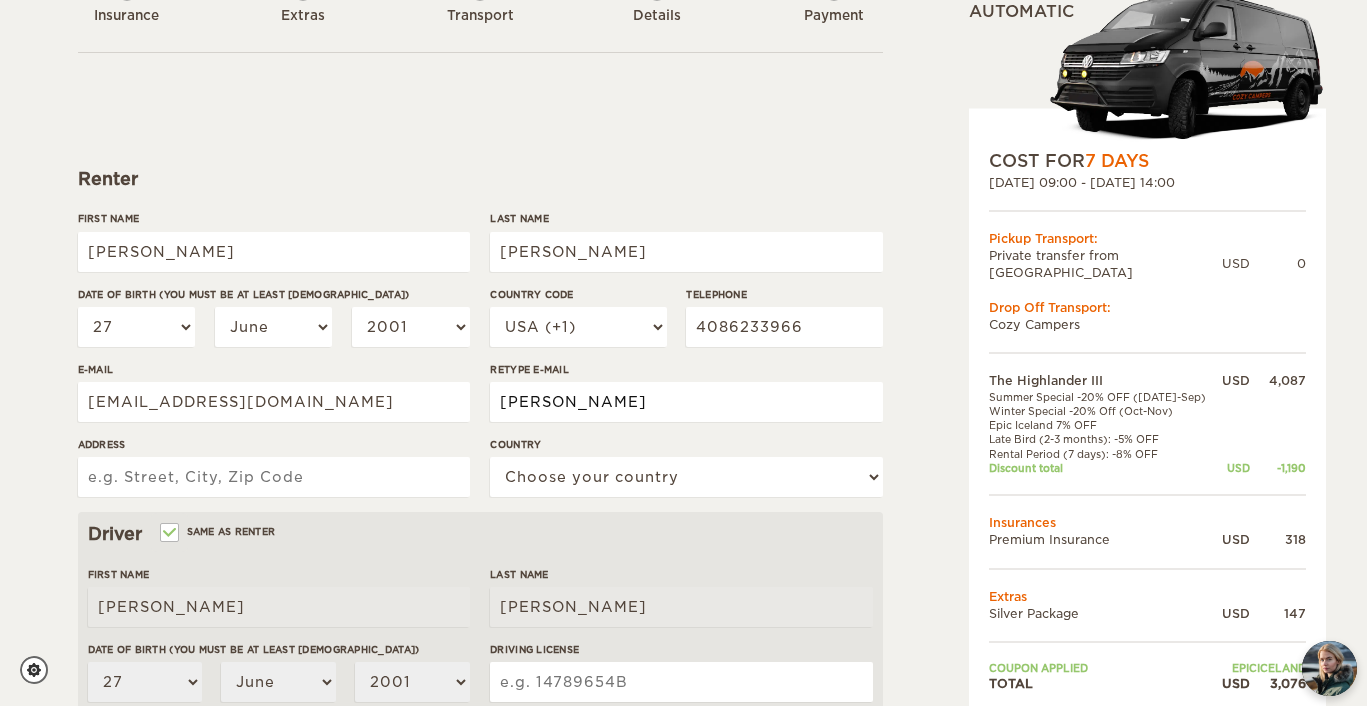 type on "haleynaslund@yahoo.com" 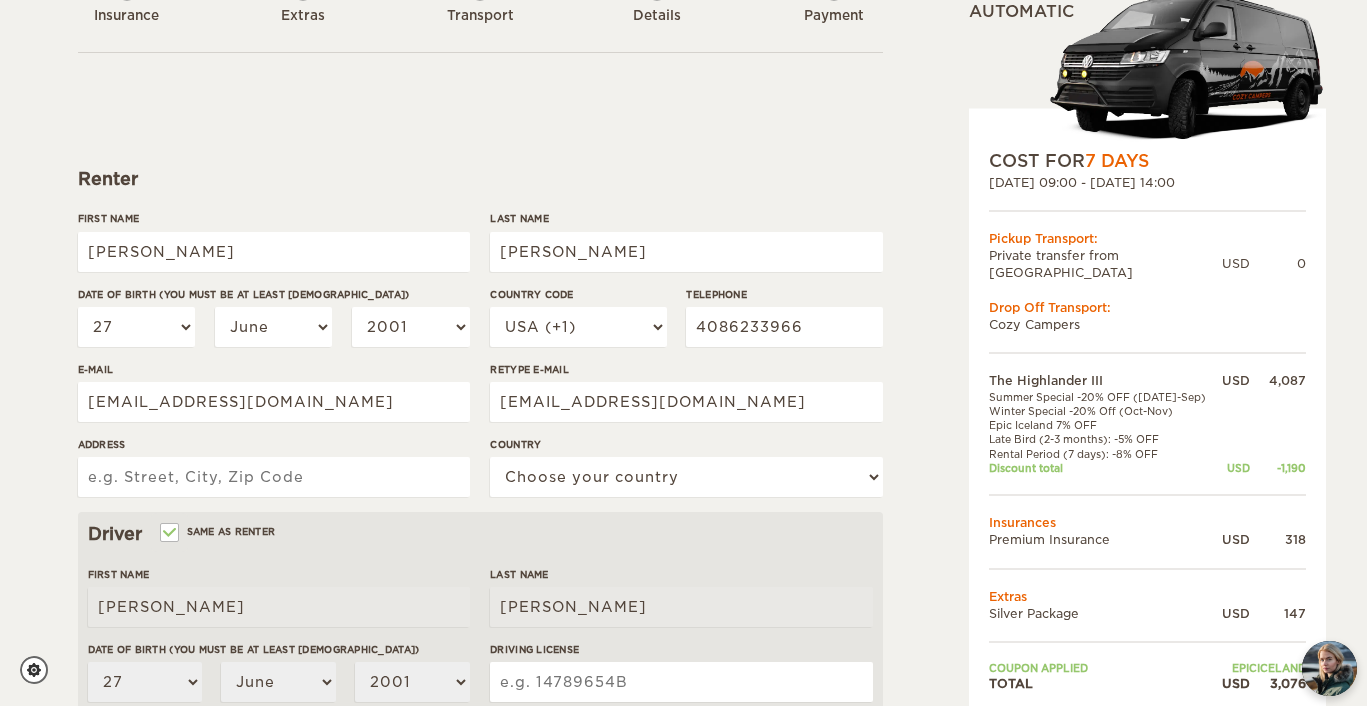click on "Address" at bounding box center [274, 477] 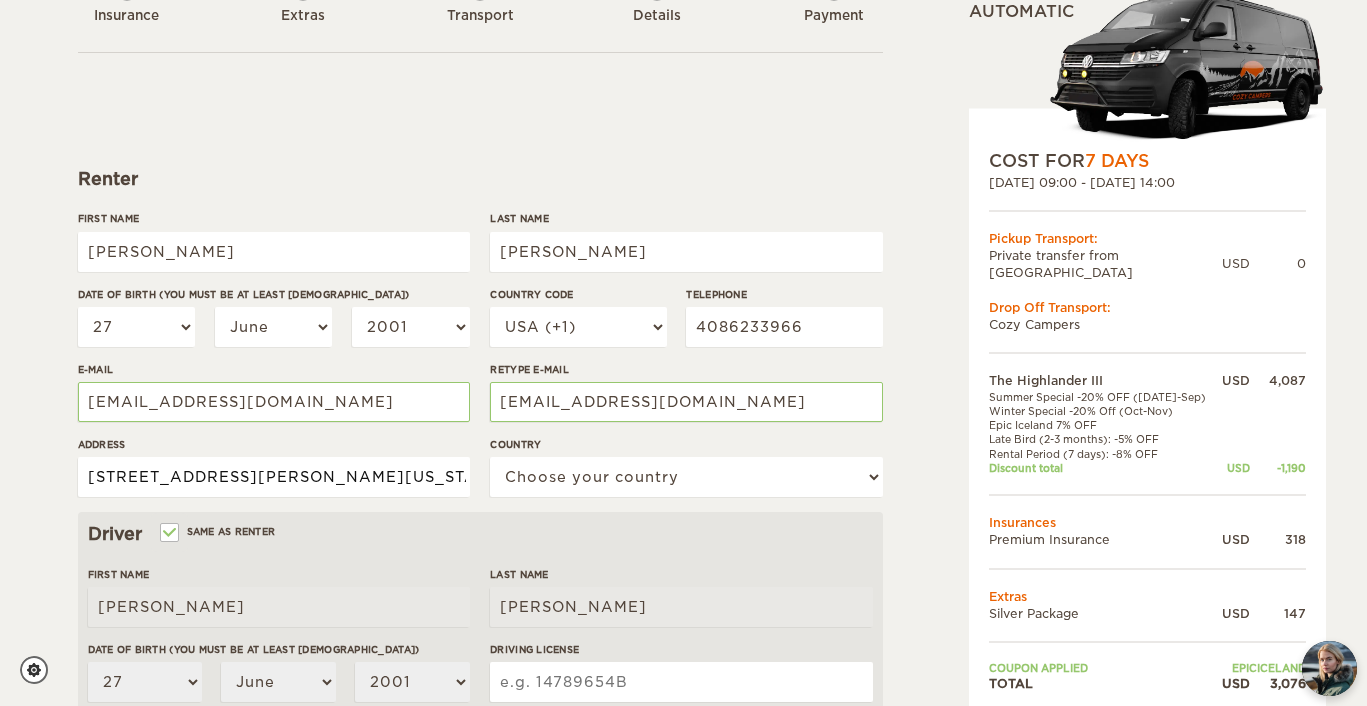 scroll, scrollTop: 0, scrollLeft: 5, axis: horizontal 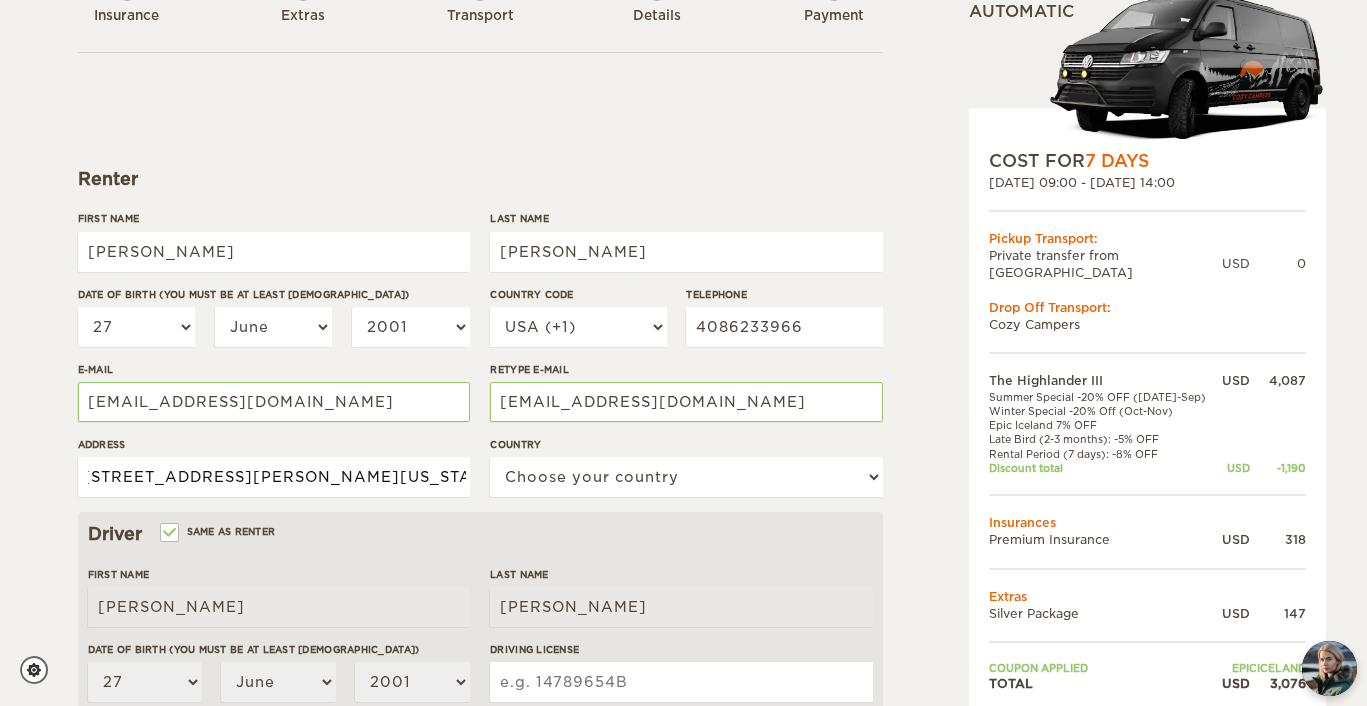 type on "2501 Myrtle Court Fort Collins Colorado 80521" 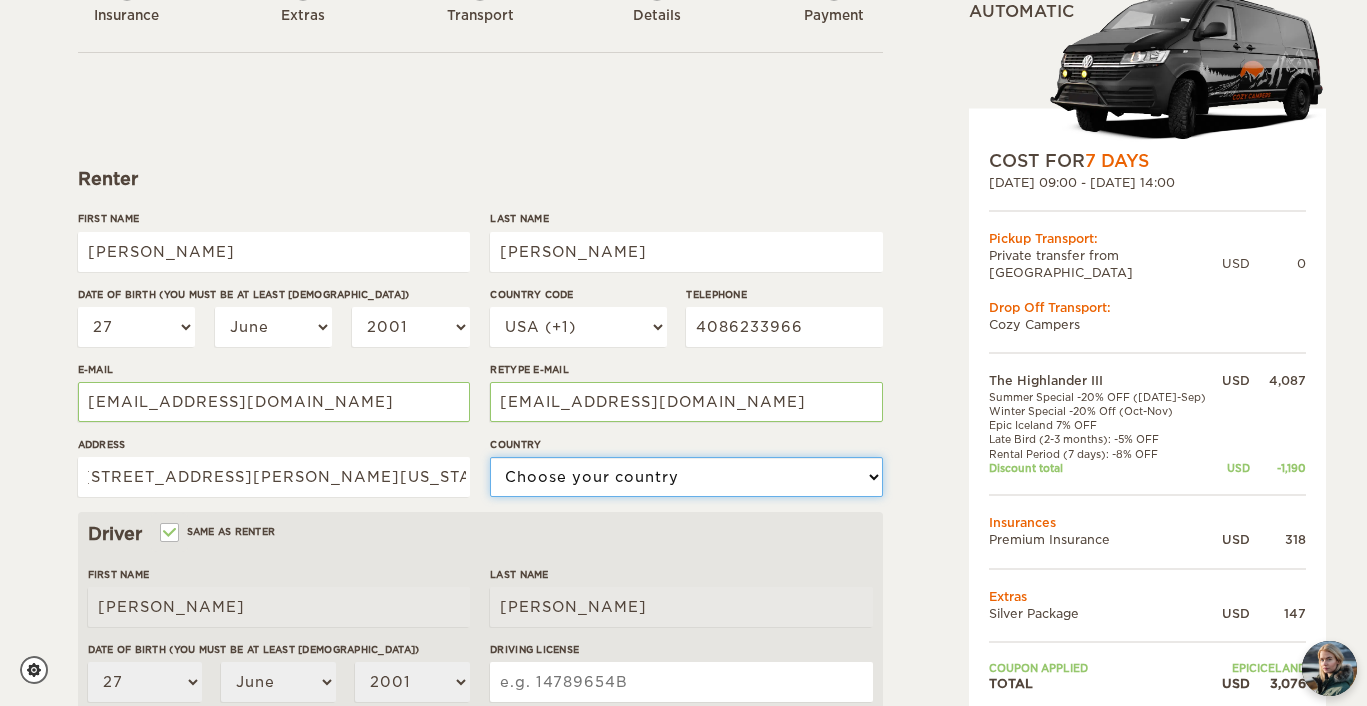 click on "Choose your country
United States
United Kingdom
Germany
Afghanistan Albania Algeria American Samoa Andorra Angola Anguilla Antarctica Antigua and Barbuda Argentina Armenia Aruba Australia Austria Azerbaijan Bahamas Bahrain Bangladesh Barbados Belarus Belgium Belize Benin Bermuda Bhutan Bolivia Bosnia and Herzegovina Botswana Brazil British Virgin Islands Brunei Bulgaria Burkina Faso Burma (Myanmar) Burundi Cambodia Cameroon Canada Cape Verde Cayman Islands Central African Republic Chad Chile China Christmas Island Cocos (Keeling) Islands Colombia Comoros Cook Islands Costa Rica Croatia Cuba Cyprus Czech Republic Democratic Republic of the Congo Denmark Djibouti Dominica Dominican Republic Ecuador Egypt El Salvador Equatorial Guinea Eritrea Estonia Ethiopia Falkland Islands Faroe Islands Fiji Finland France French Polynesia Gabon Gambia Gaza Strip Georgia Germany Ghana Gibraltar Greece Greenland Grenada Guam Guatemala Guinea Guinea-Bissau Guyana Haiti Holy See (Vatican City)" at bounding box center (686, 477) 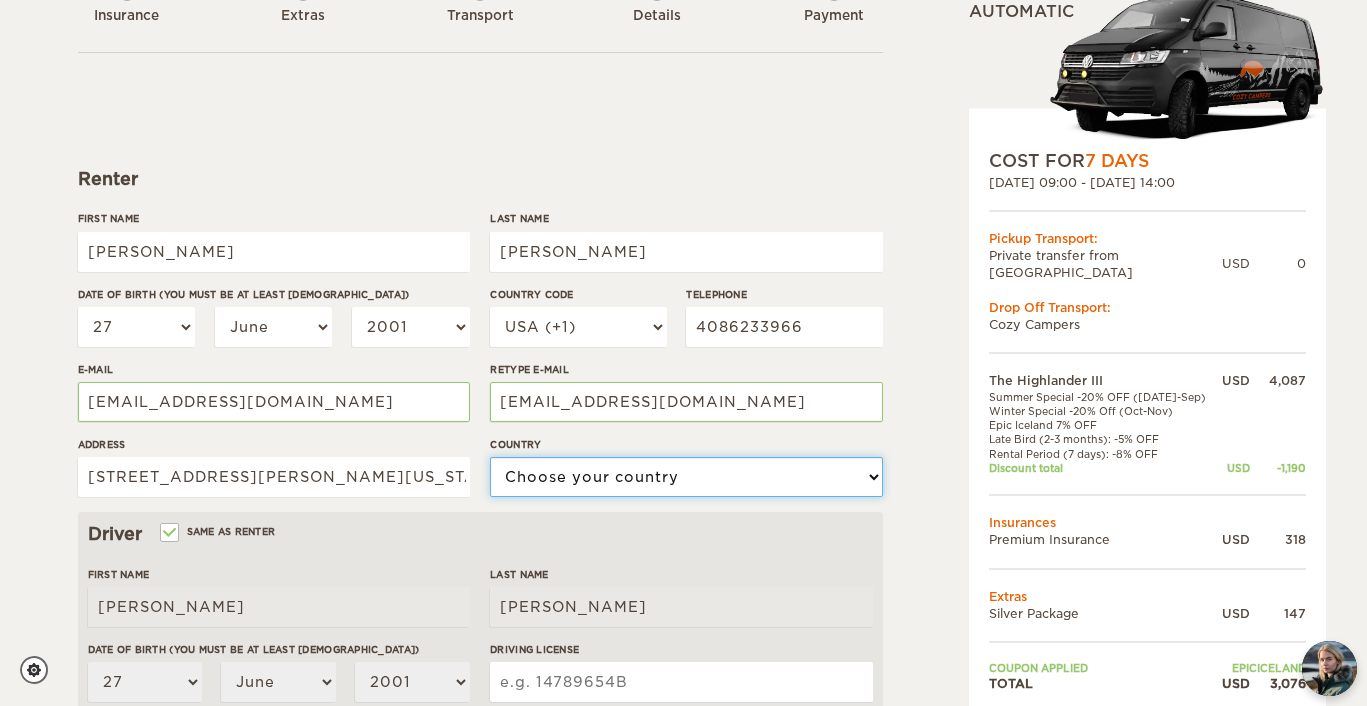select on "222" 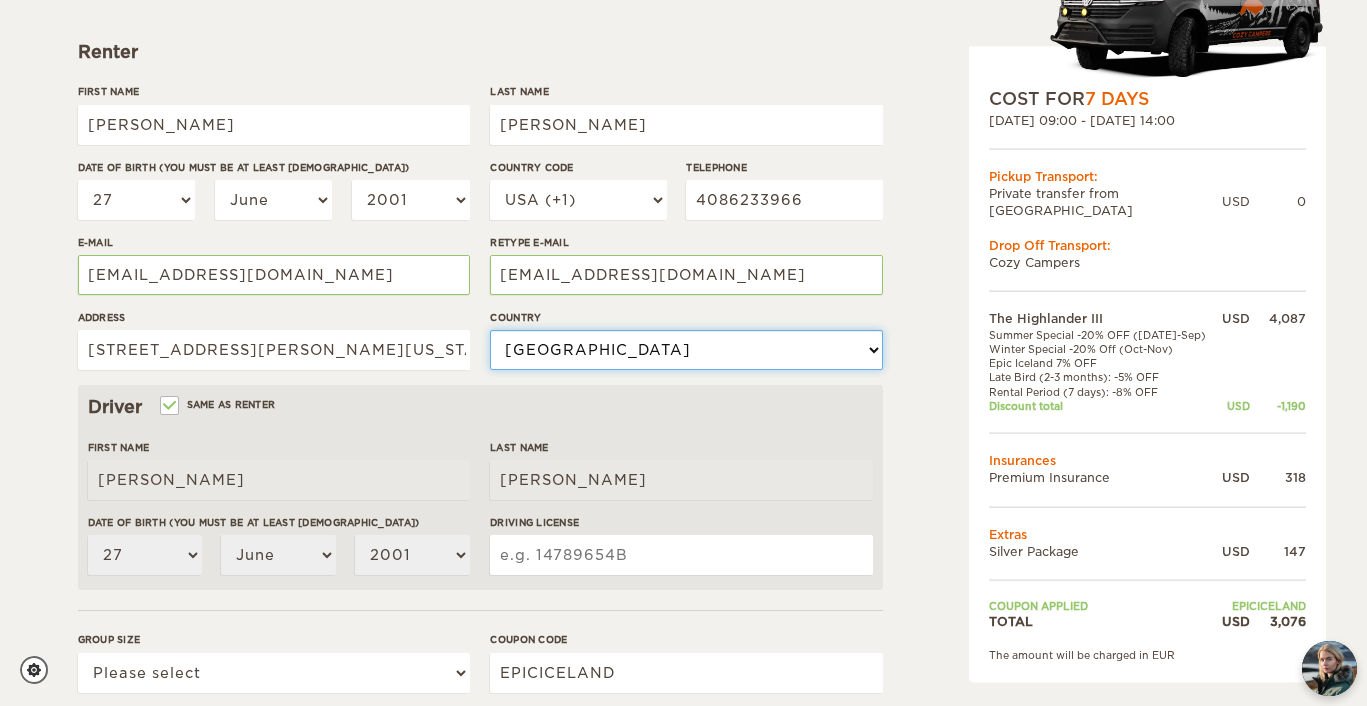 scroll, scrollTop: 294, scrollLeft: 0, axis: vertical 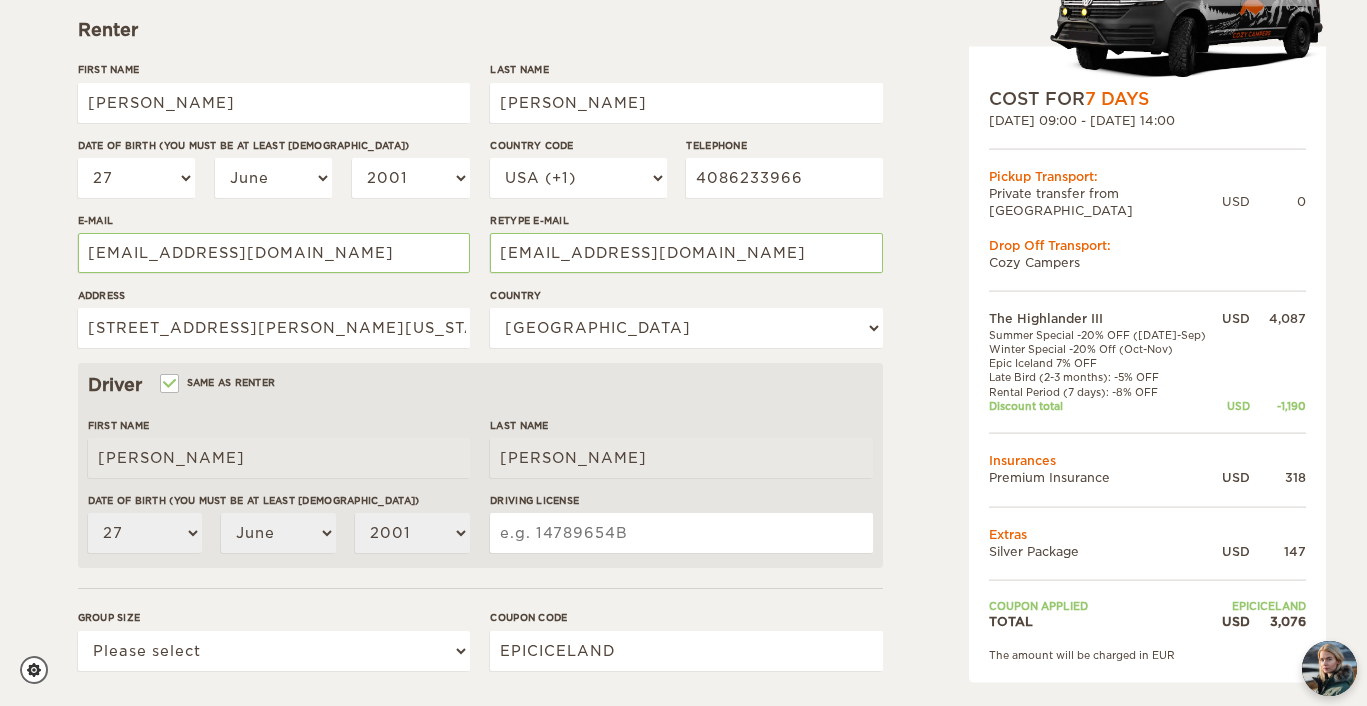 click on "Driving License" at bounding box center [681, 533] 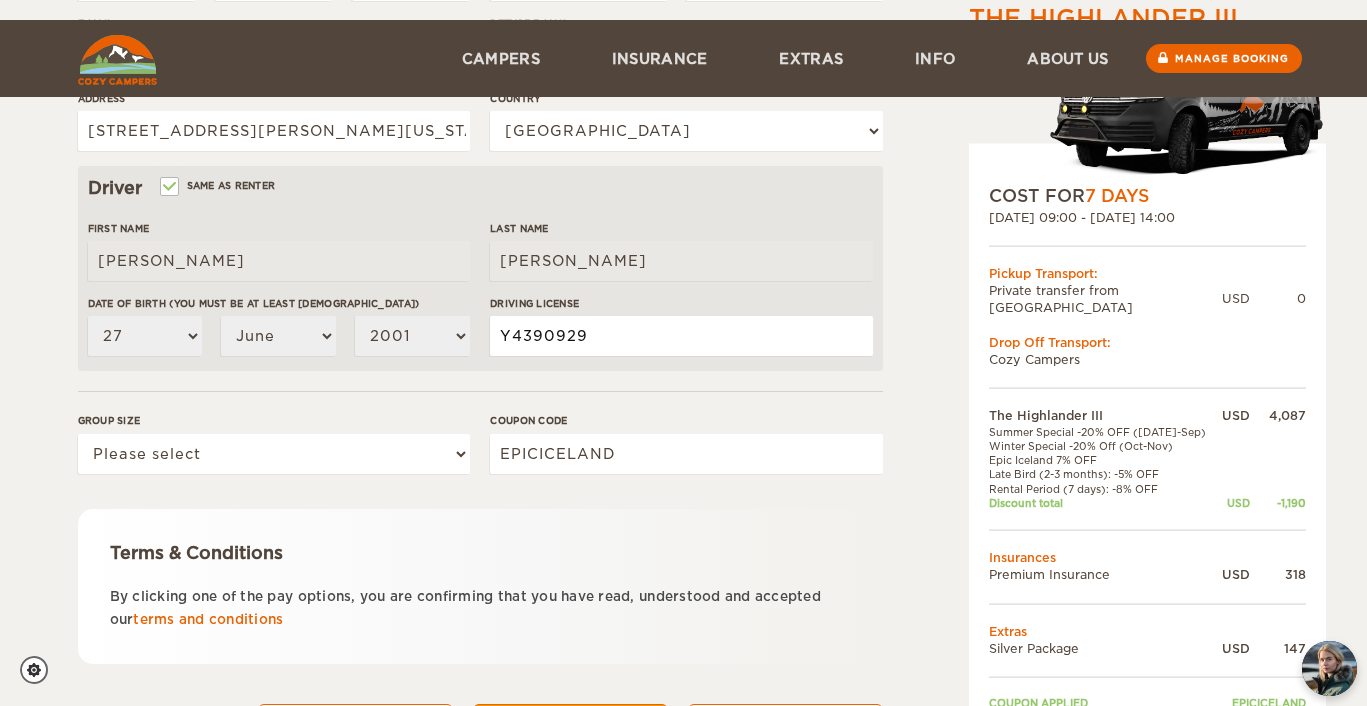 scroll, scrollTop: 595, scrollLeft: 0, axis: vertical 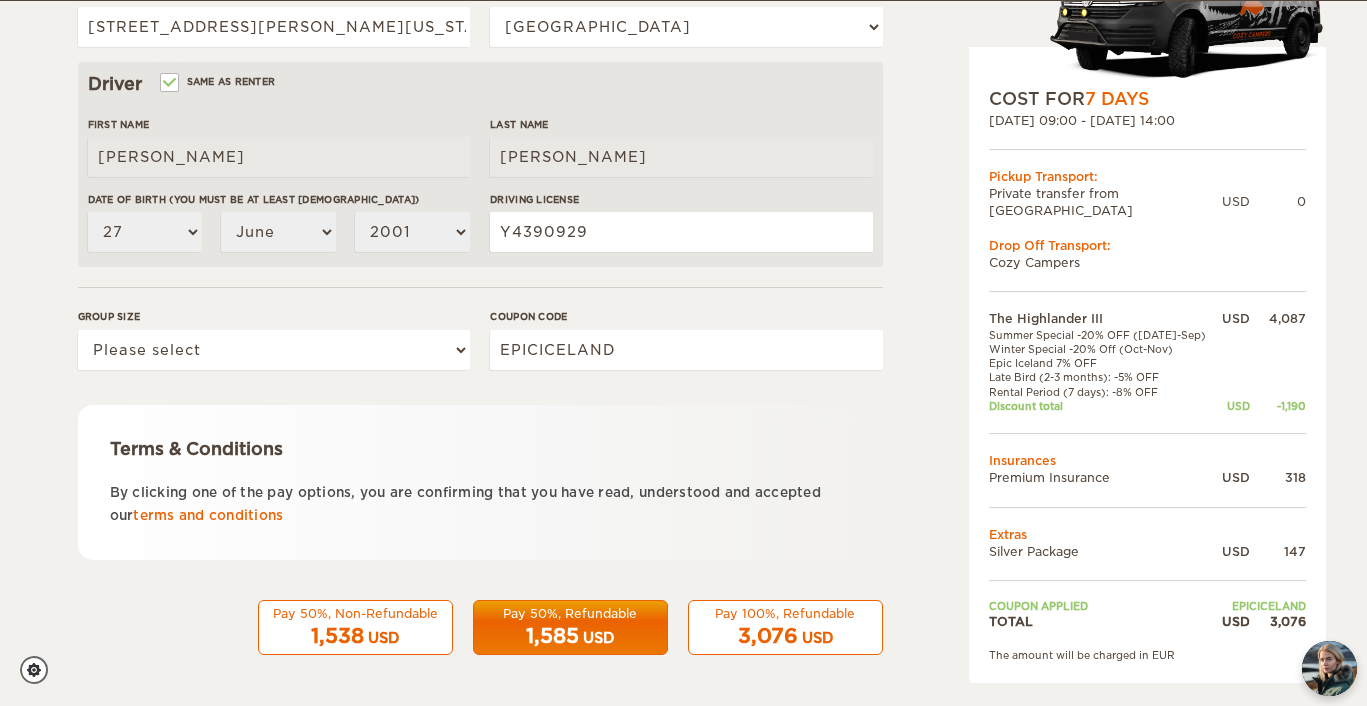 click on "USD" at bounding box center (598, 638) 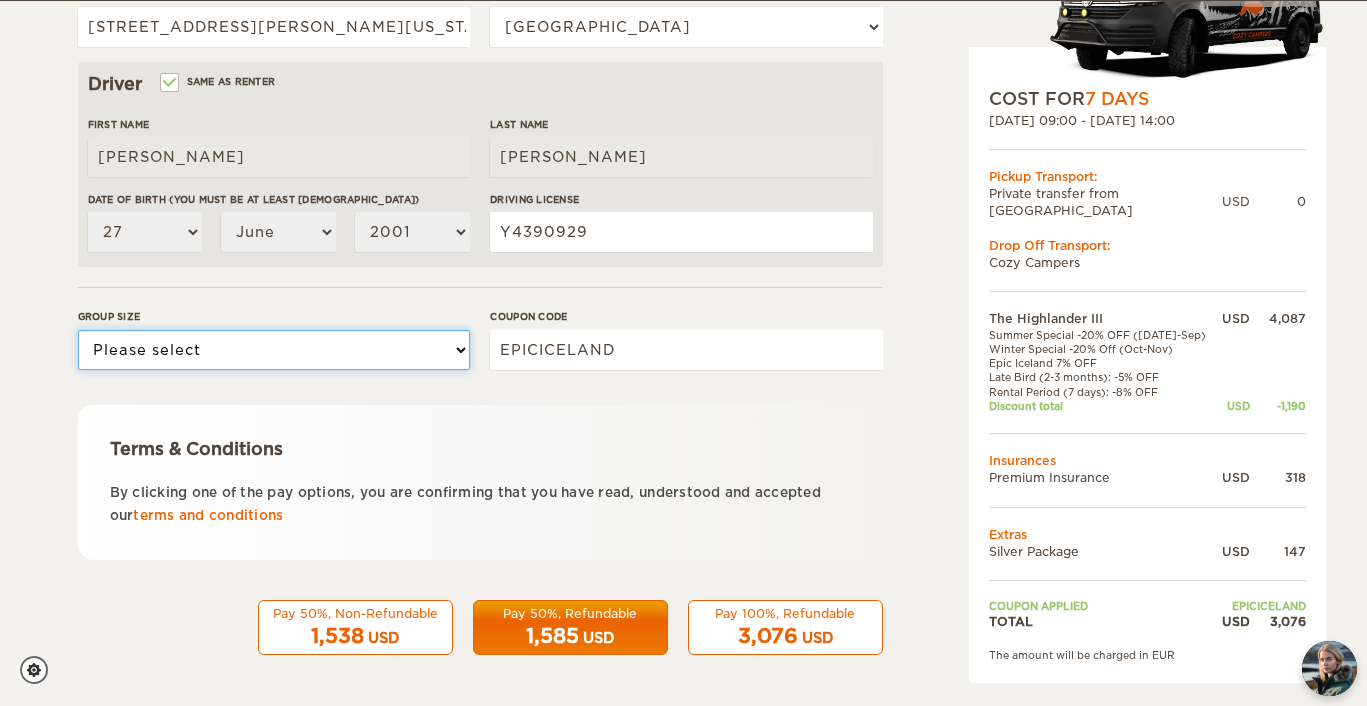 click on "Please select
1 2 3" at bounding box center (274, 350) 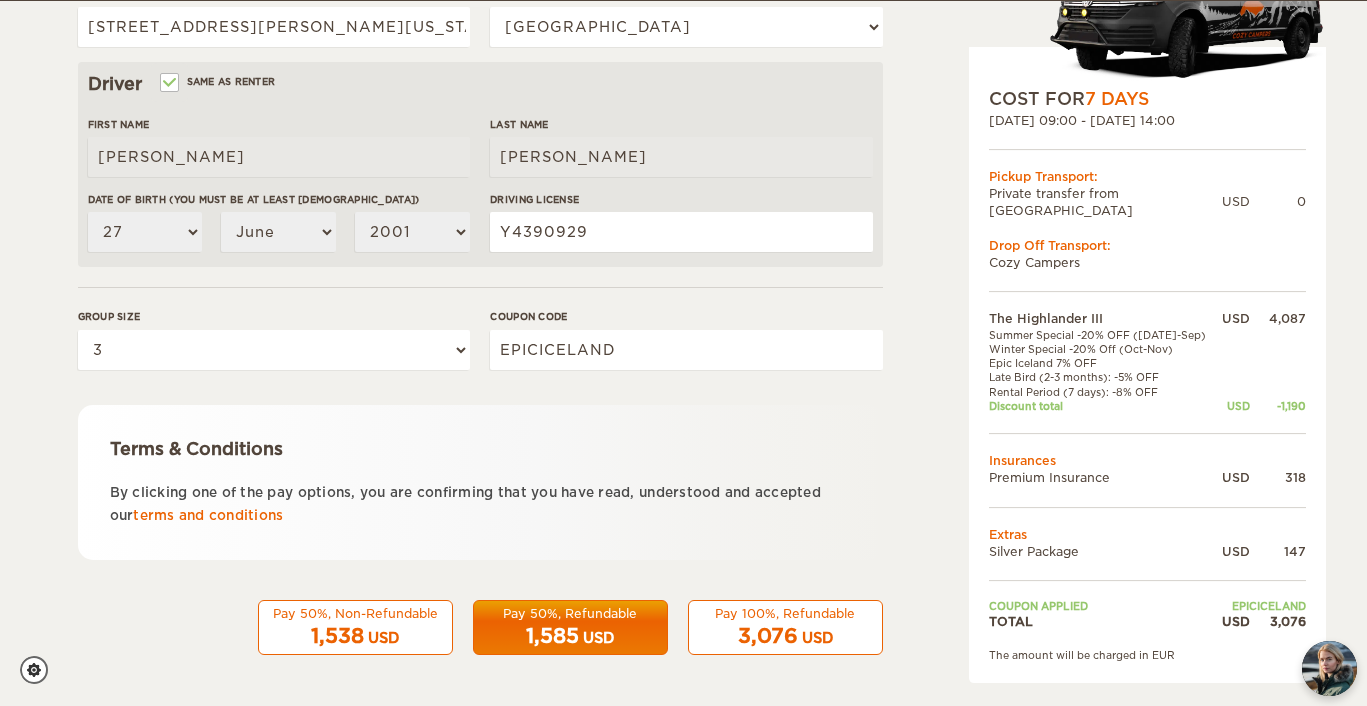 click on "Pay 50%, Refundable" at bounding box center [570, 613] 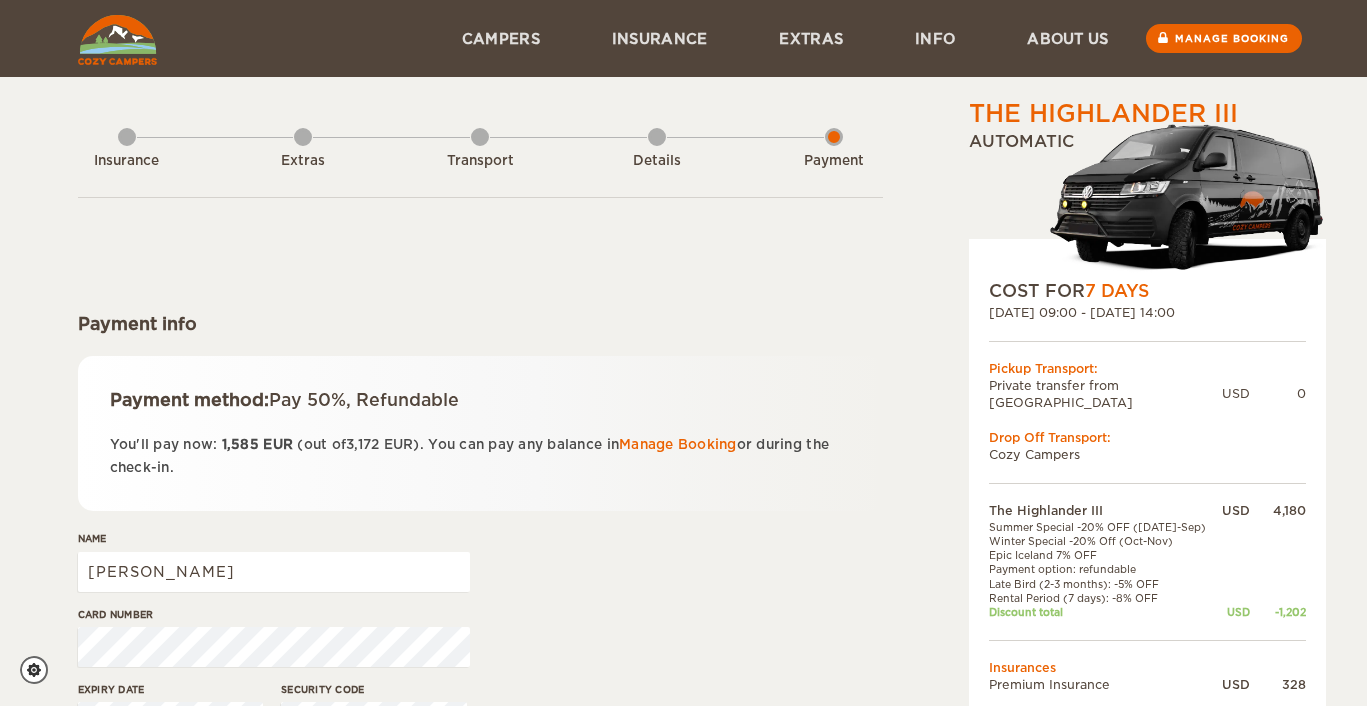 scroll, scrollTop: 0, scrollLeft: 0, axis: both 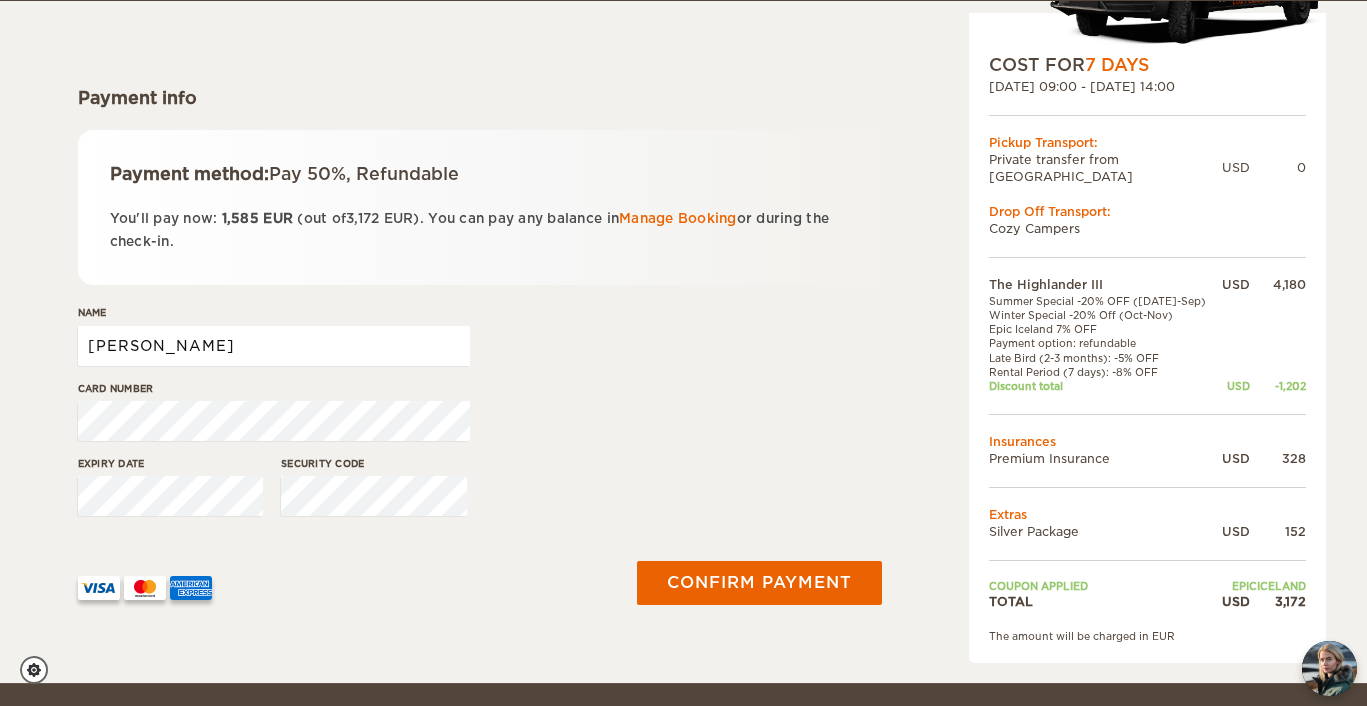 click on "[PERSON_NAME]" at bounding box center [274, 346] 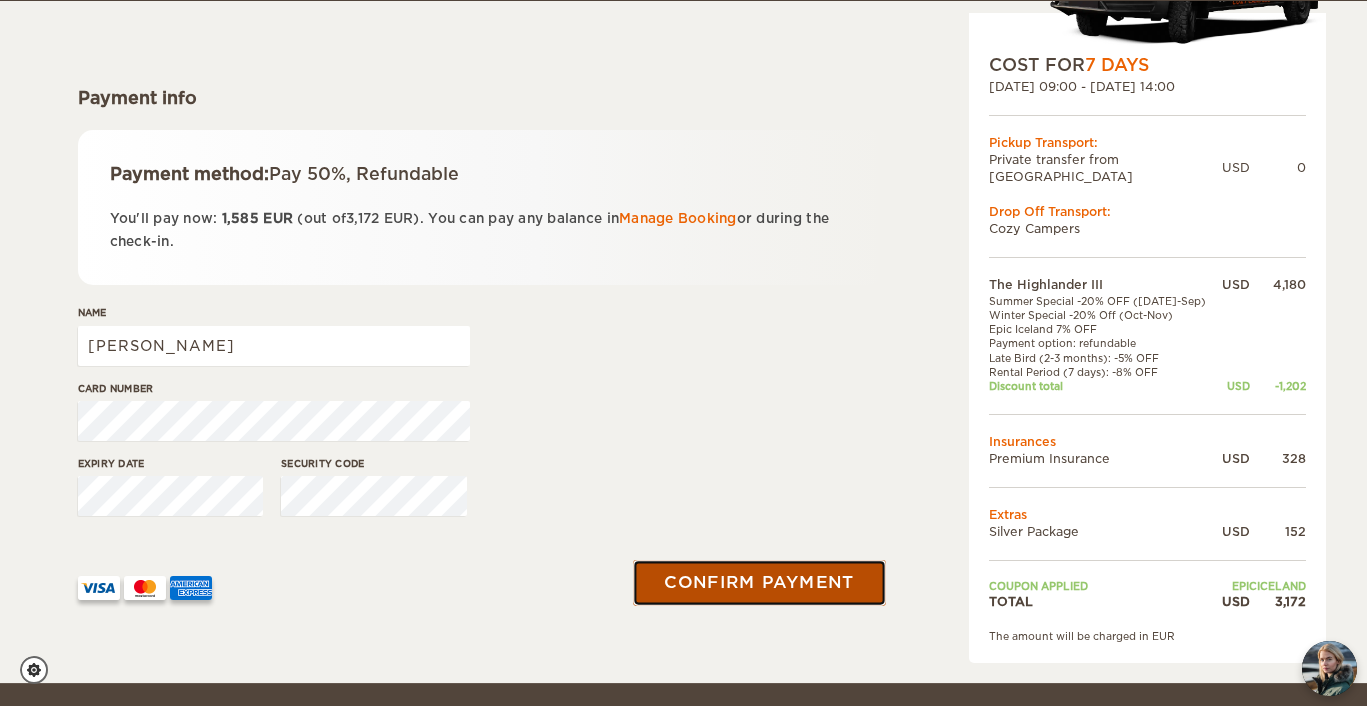 click on "Confirm payment" at bounding box center [760, 583] 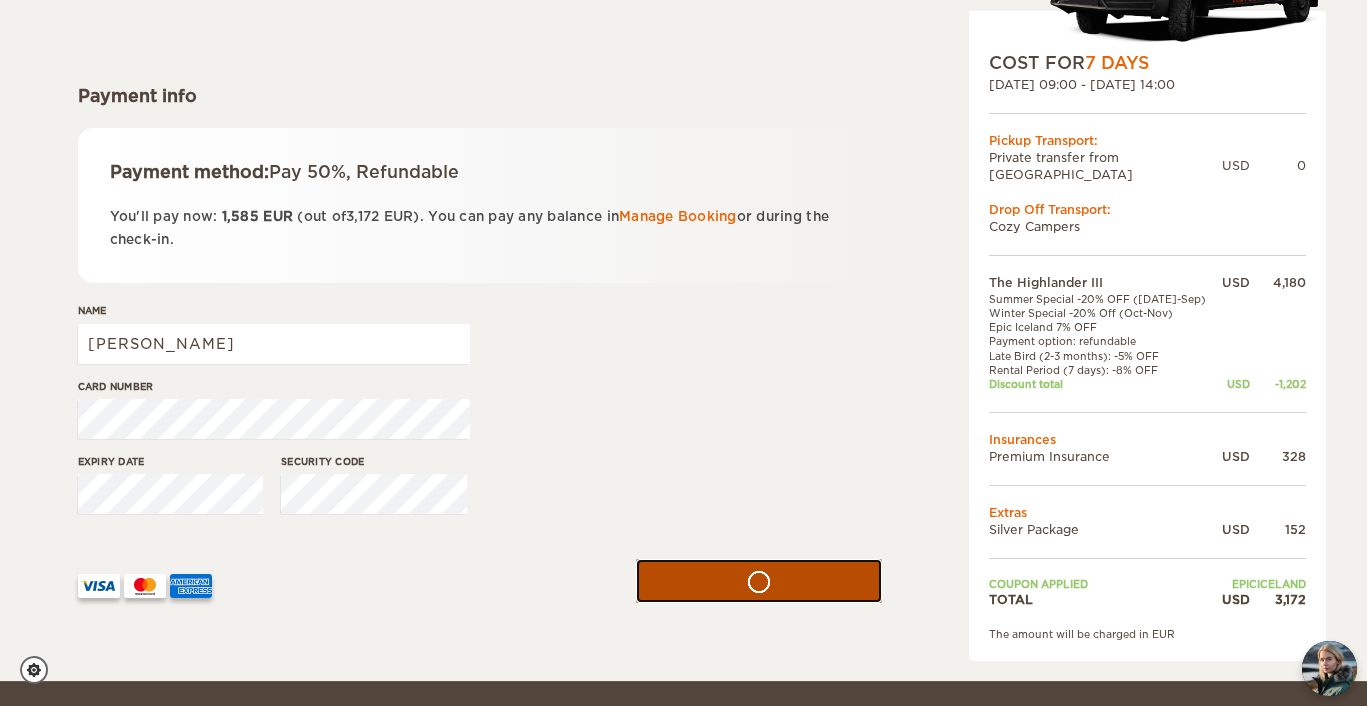 scroll, scrollTop: 234, scrollLeft: 0, axis: vertical 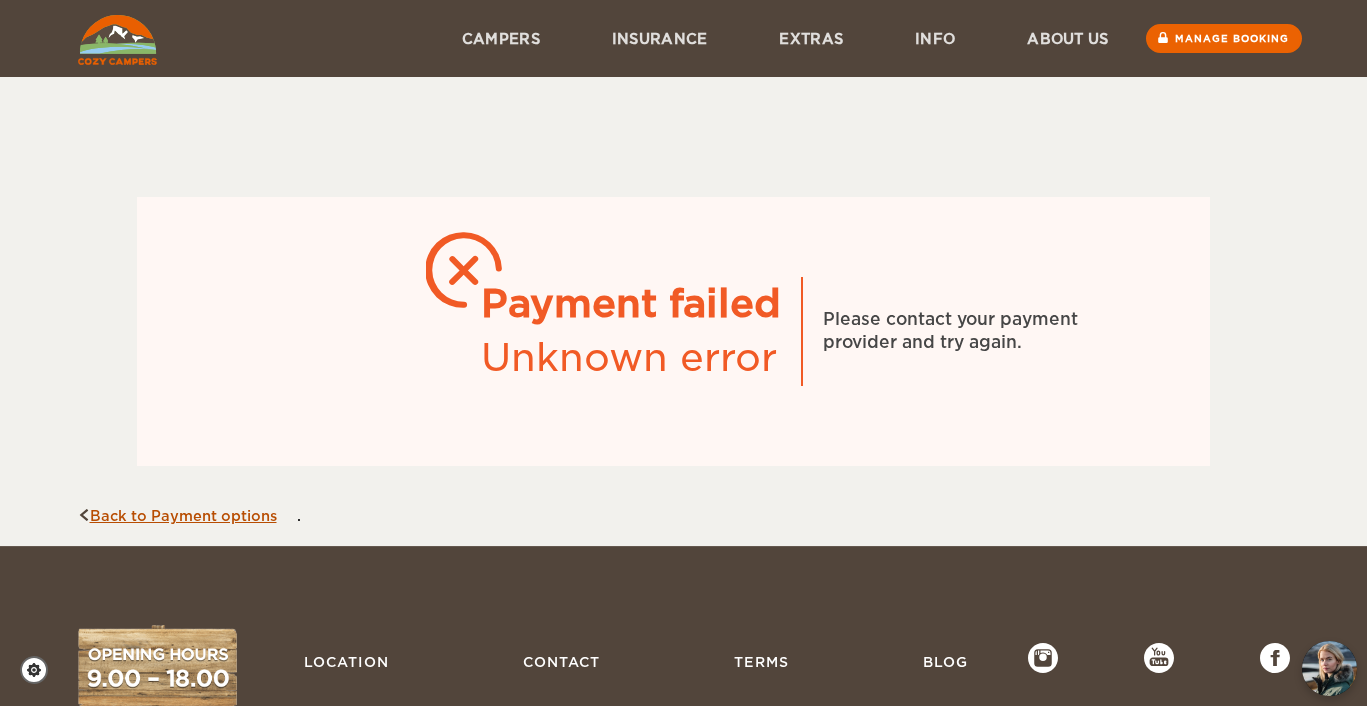 click on "Back to Payment options" at bounding box center (177, 516) 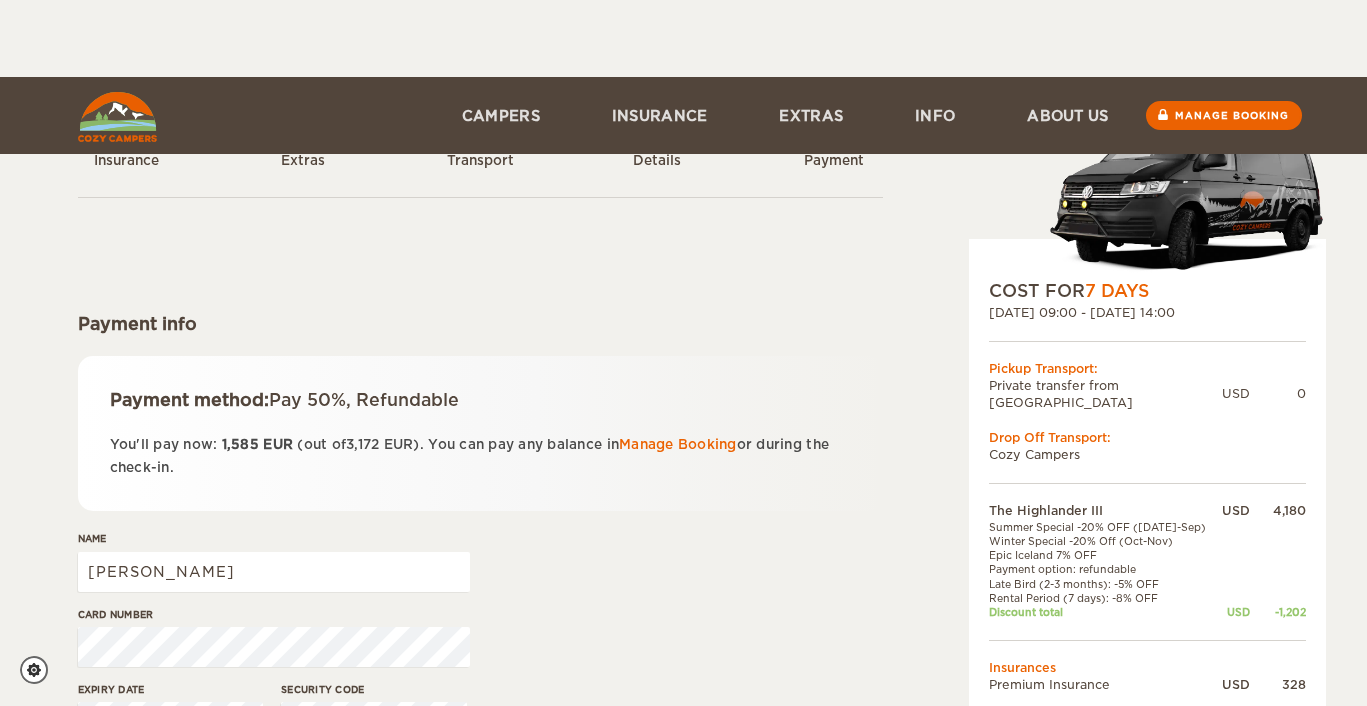 scroll, scrollTop: 77, scrollLeft: 0, axis: vertical 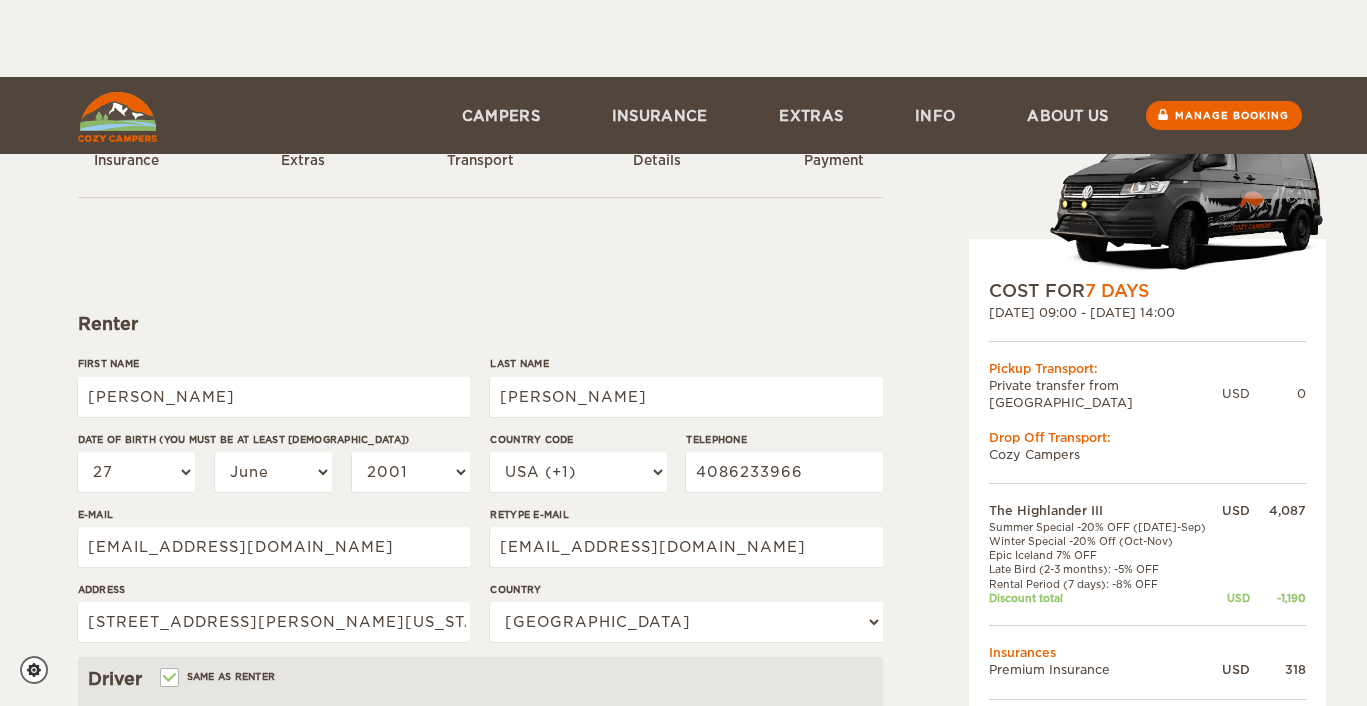 select on "27" 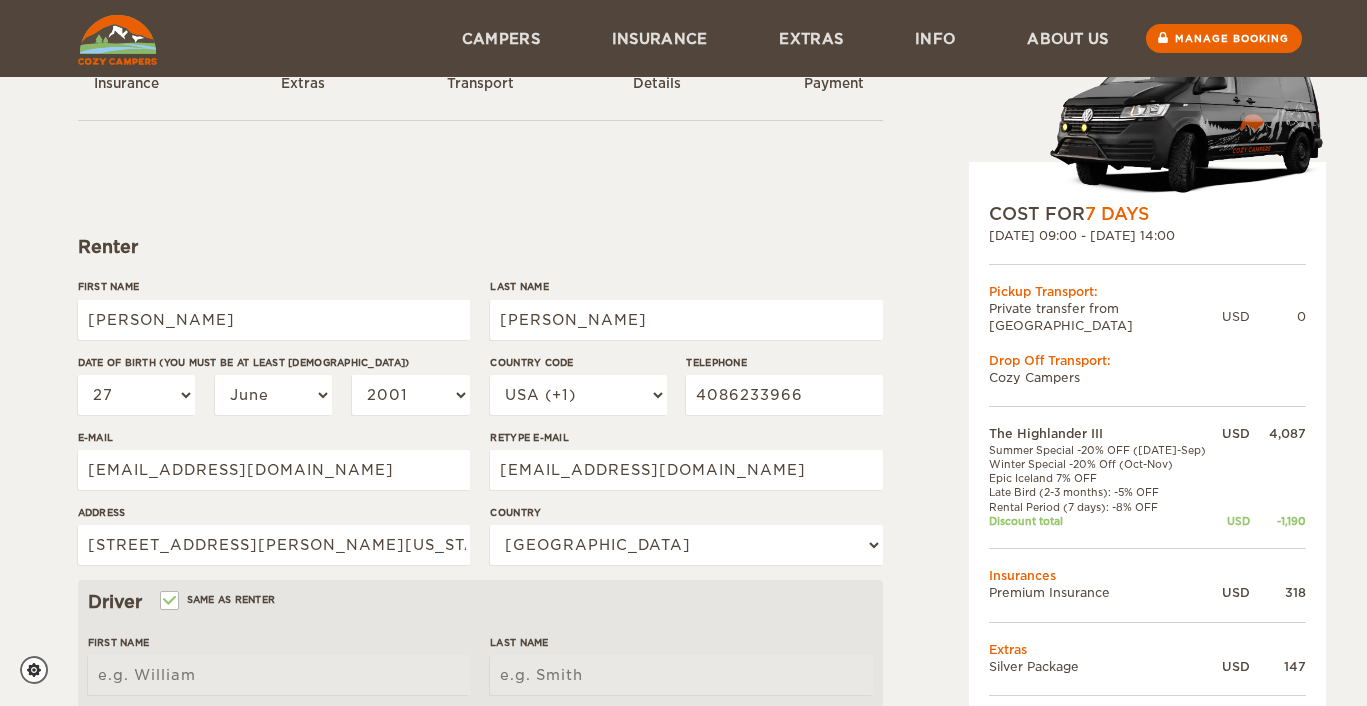 scroll, scrollTop: 0, scrollLeft: 0, axis: both 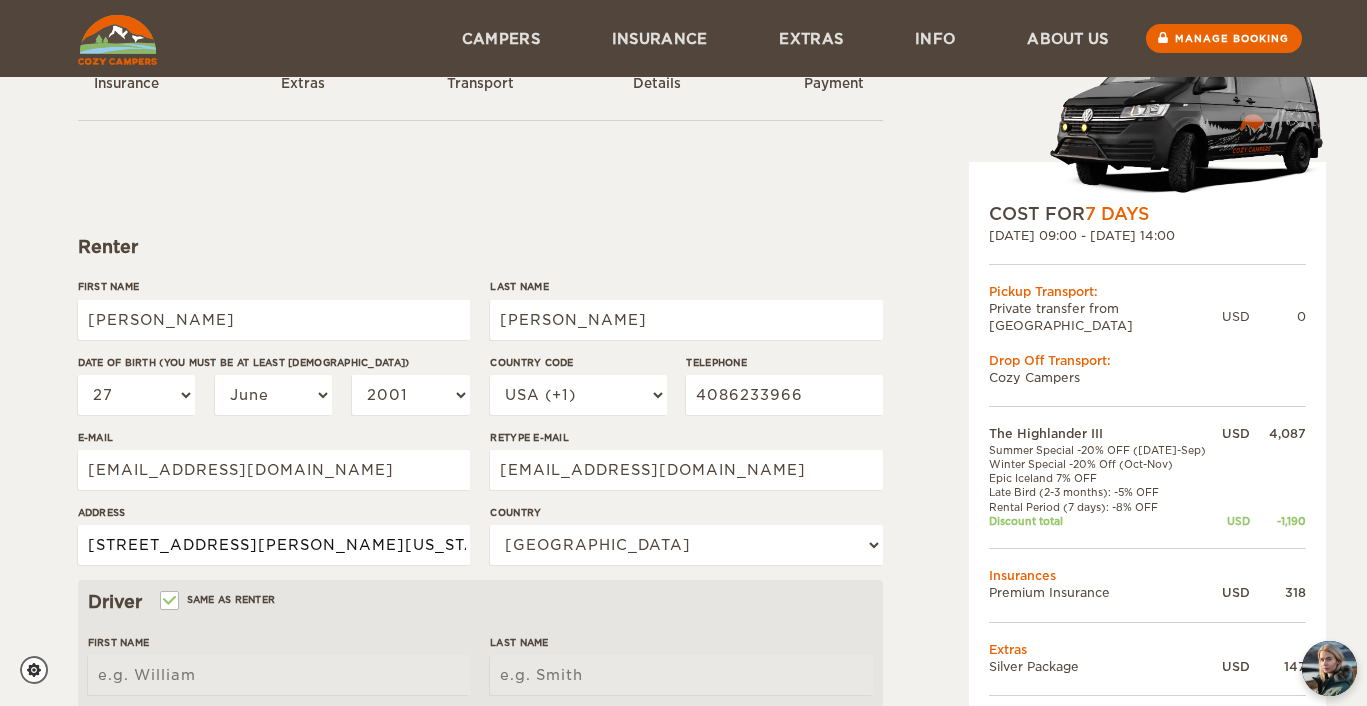 click on "2501 Myrtle Court Fort Collins Colorado 80521" at bounding box center (274, 545) 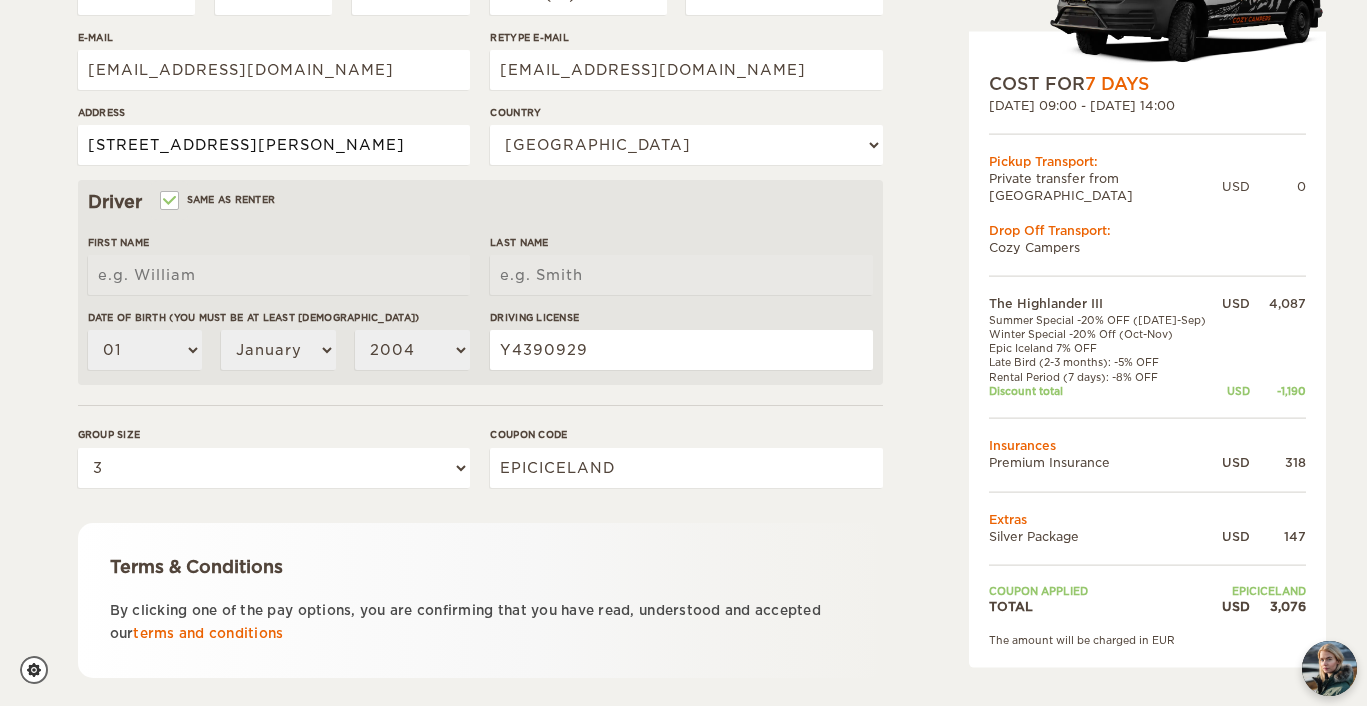 scroll, scrollTop: 478, scrollLeft: 0, axis: vertical 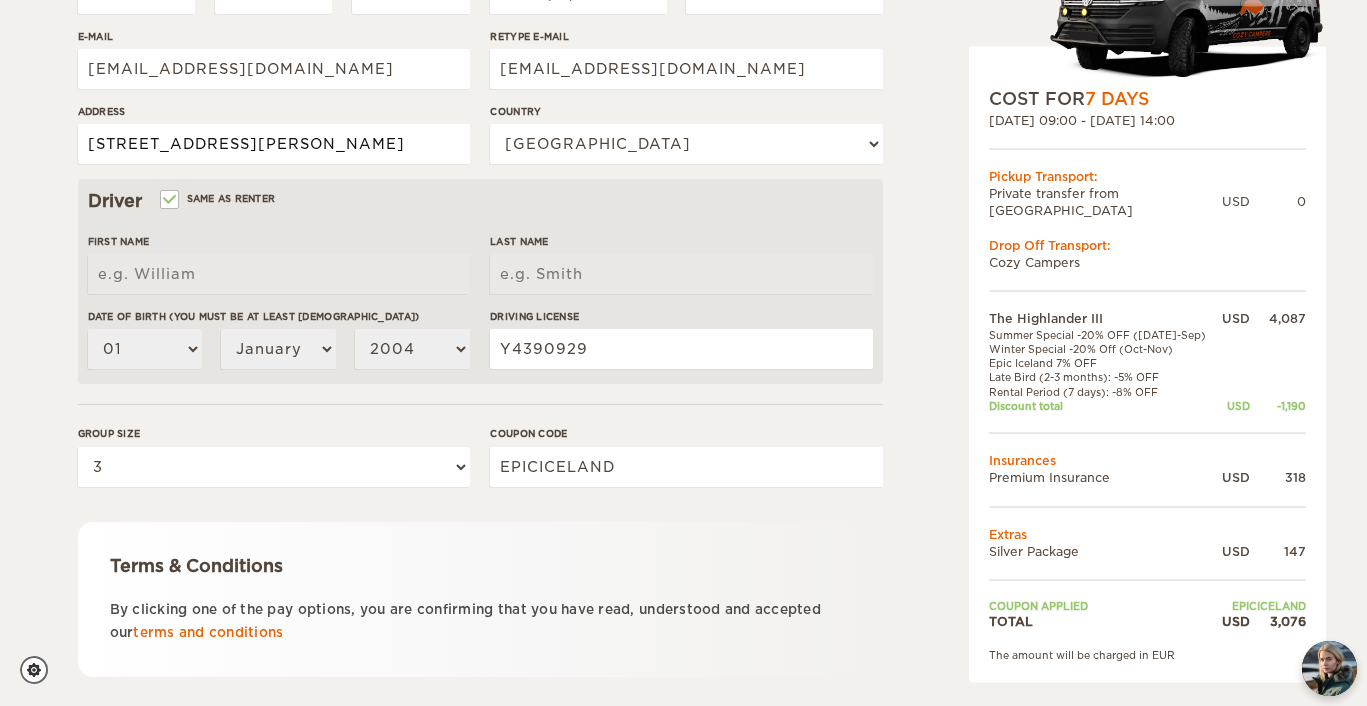 type on "2501 Myrtle Court Fort Collins 80521" 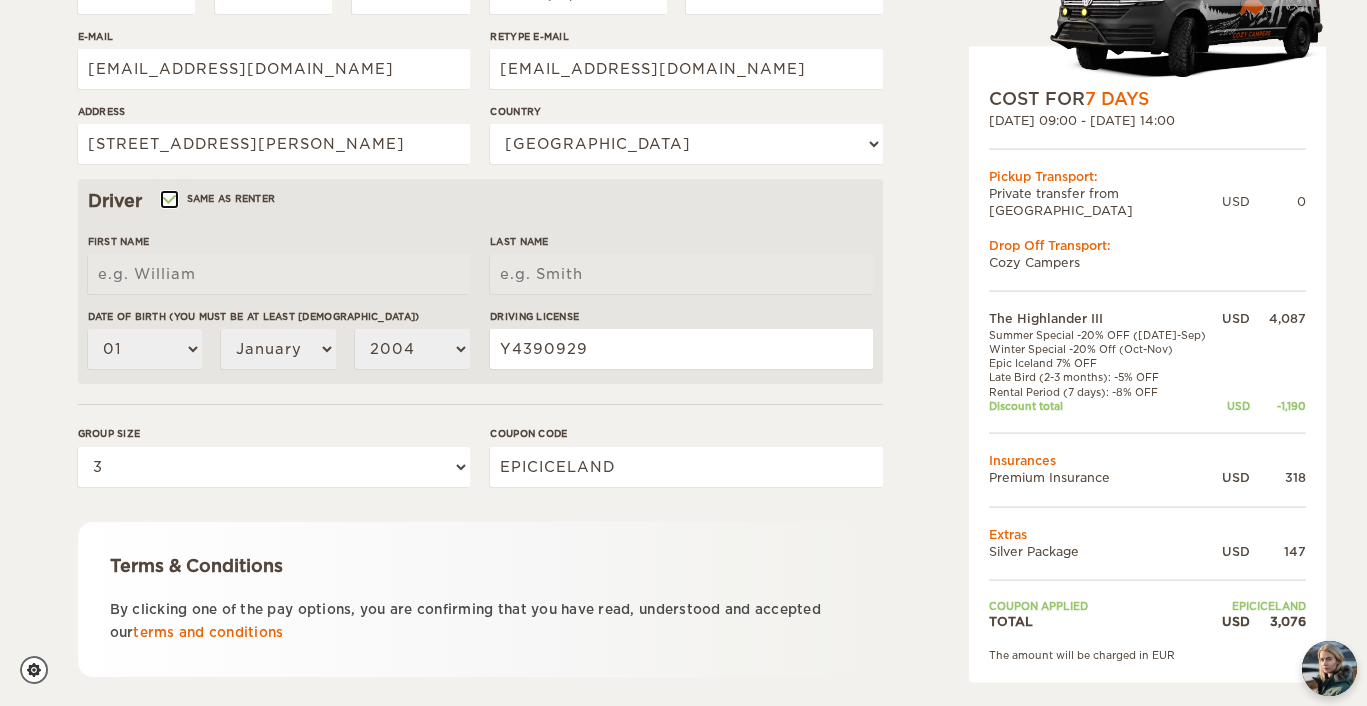 click on "Same as renter" at bounding box center (168, 201) 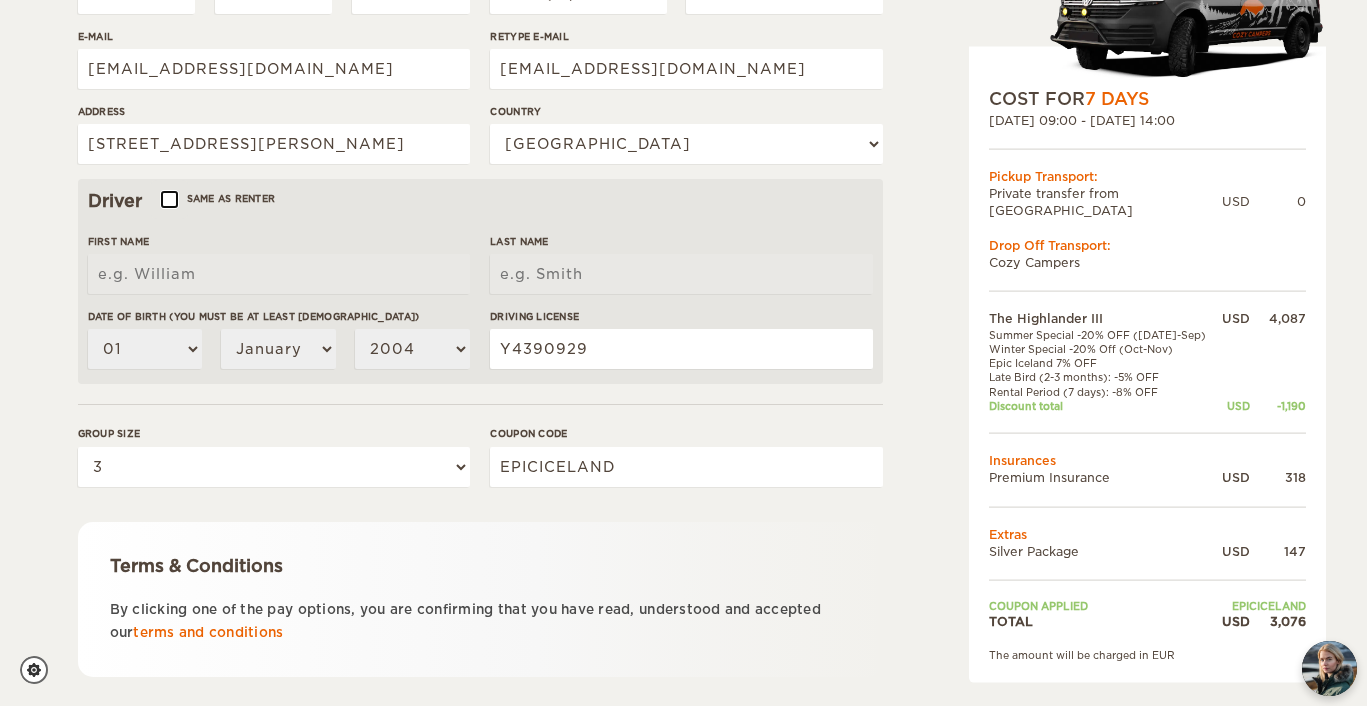 select 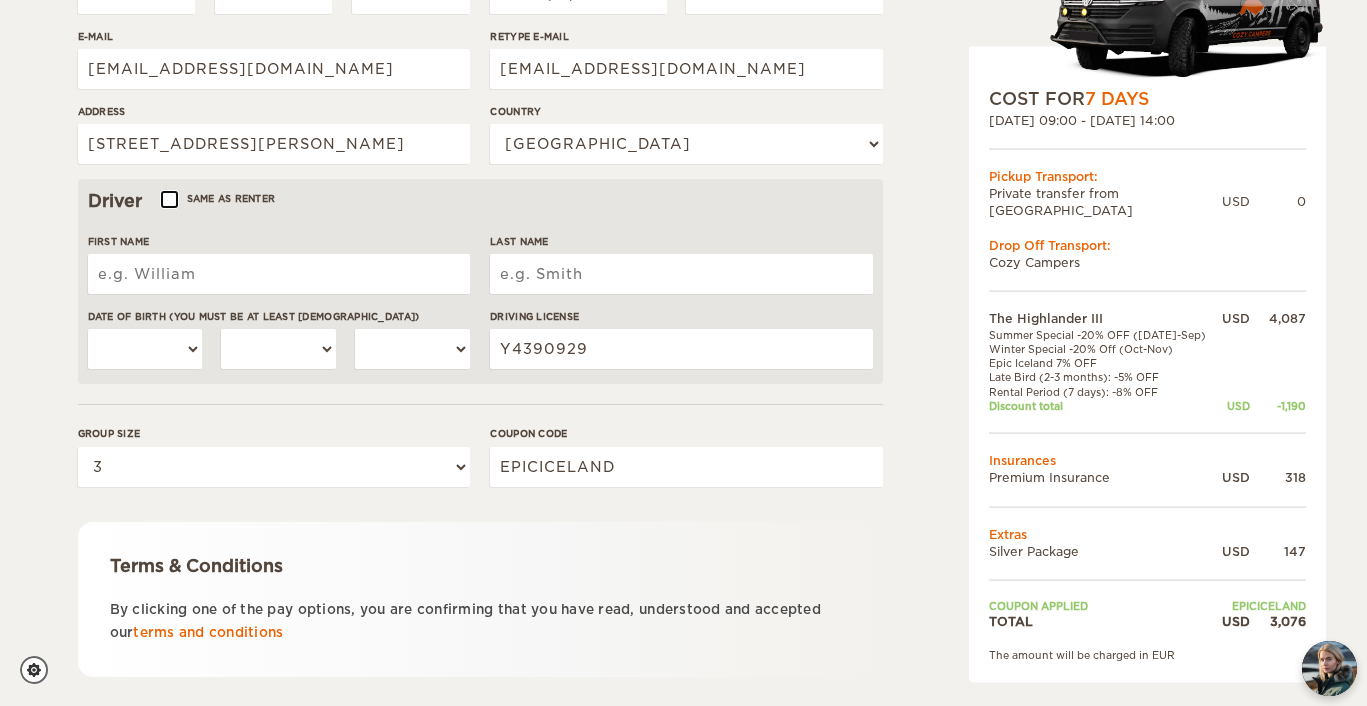 click on "Same as renter" at bounding box center (168, 201) 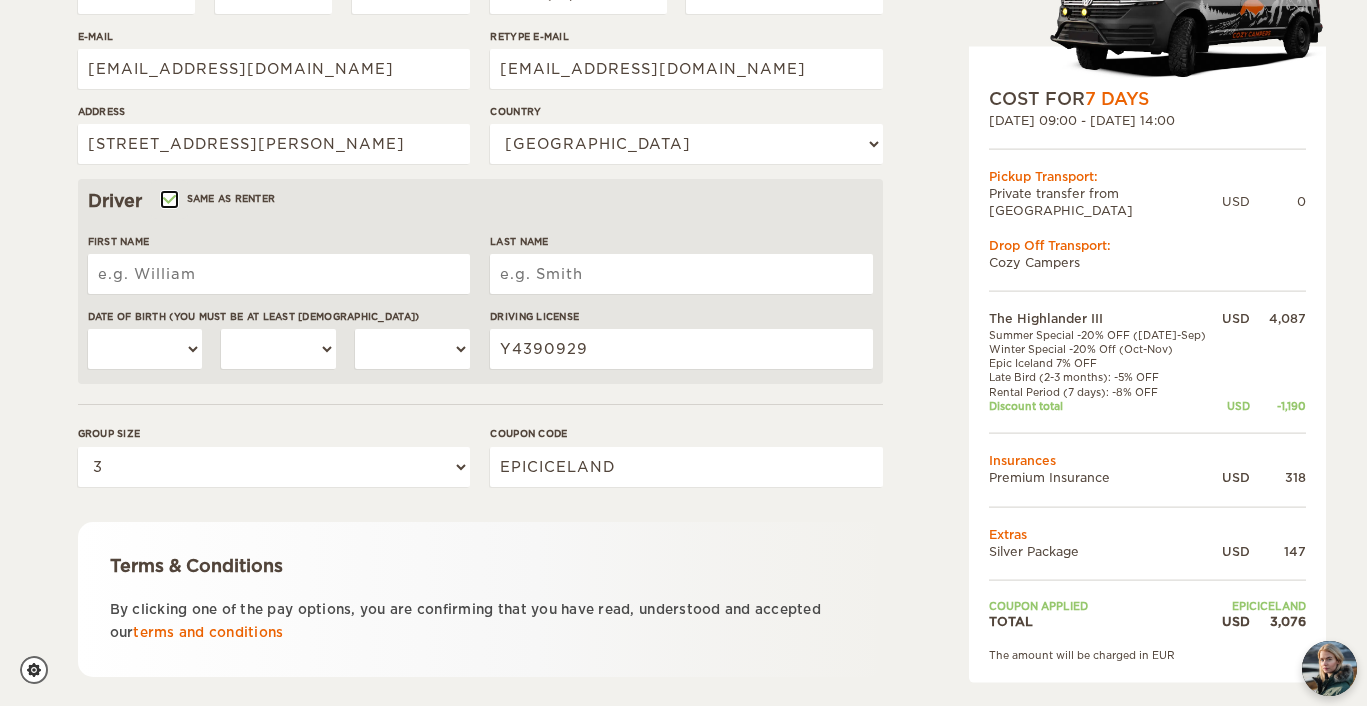 type on "[PERSON_NAME]" 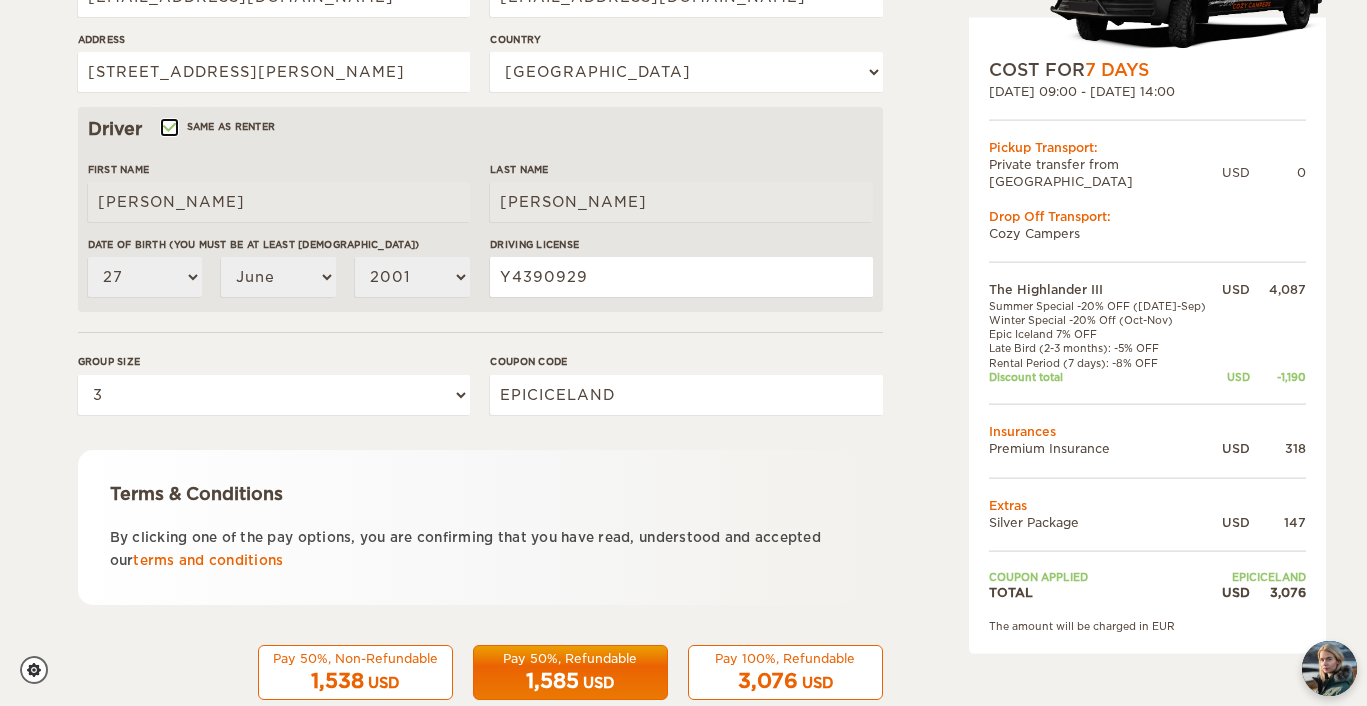 scroll, scrollTop: 595, scrollLeft: 0, axis: vertical 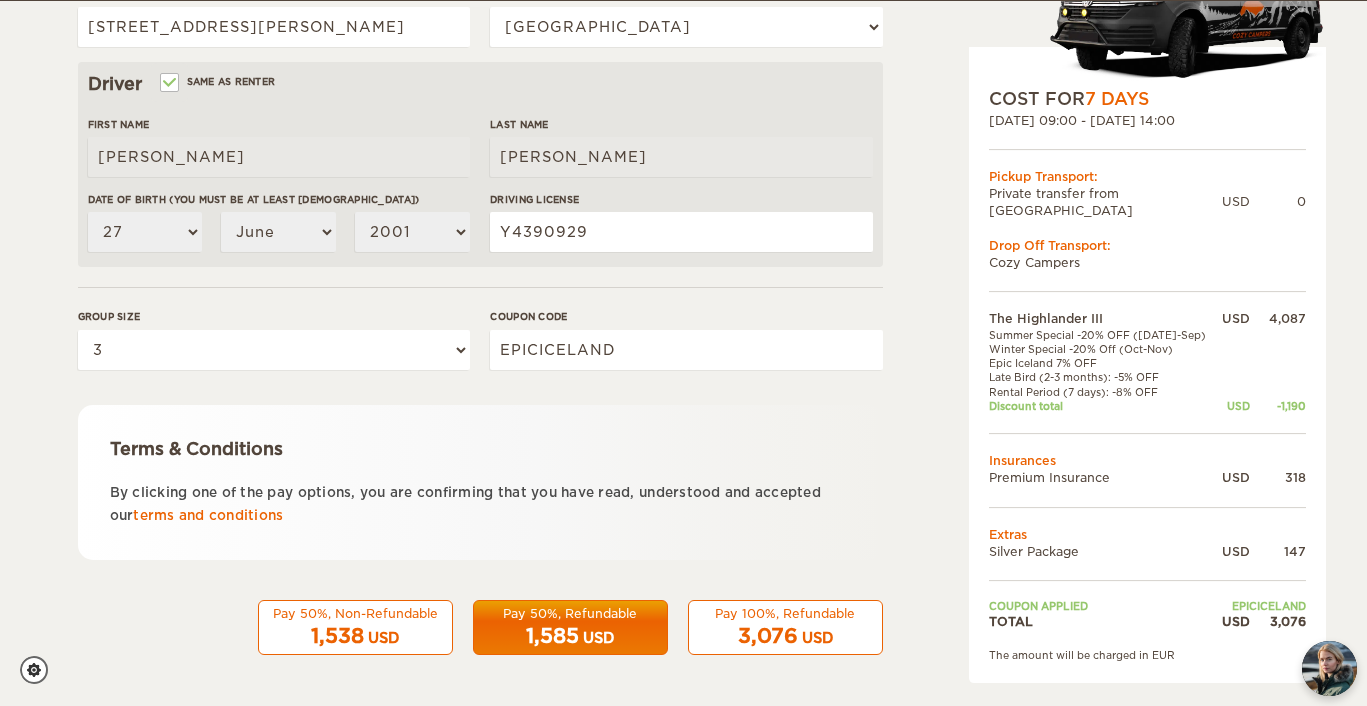 click on "1,585" at bounding box center (552, 636) 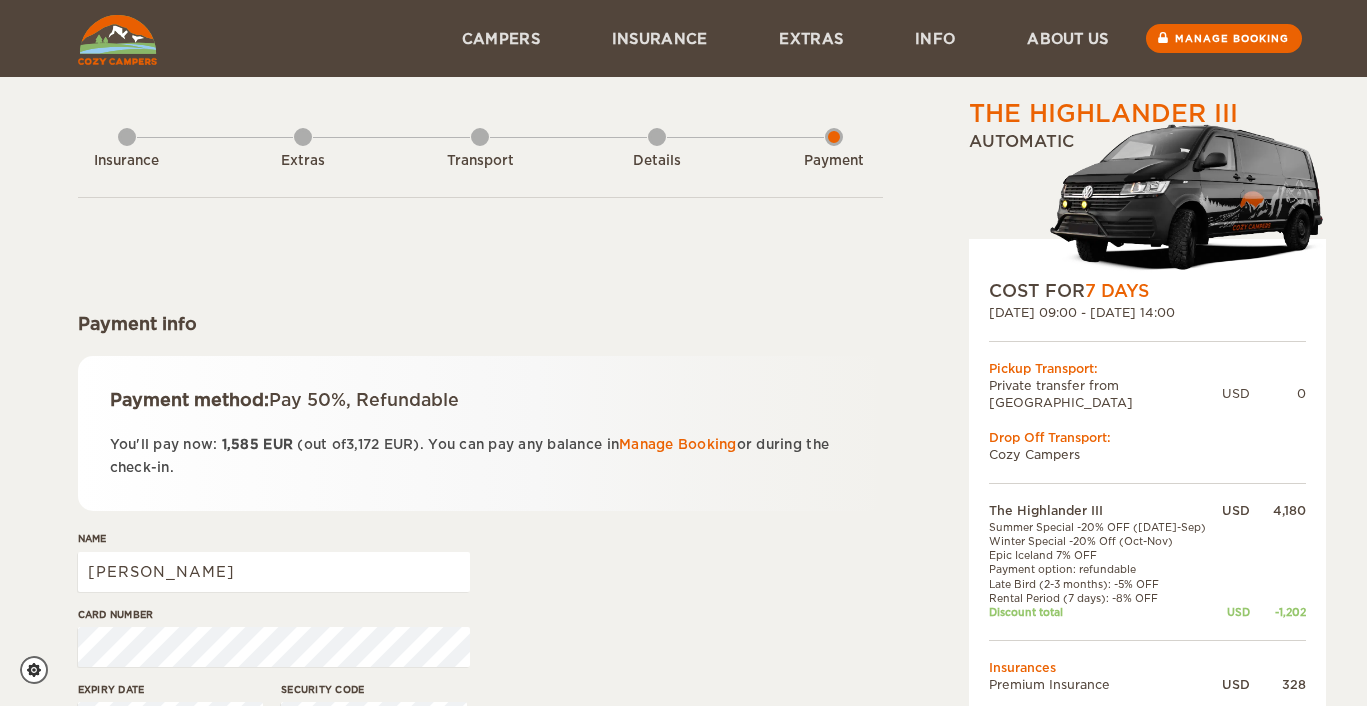 scroll, scrollTop: 0, scrollLeft: 0, axis: both 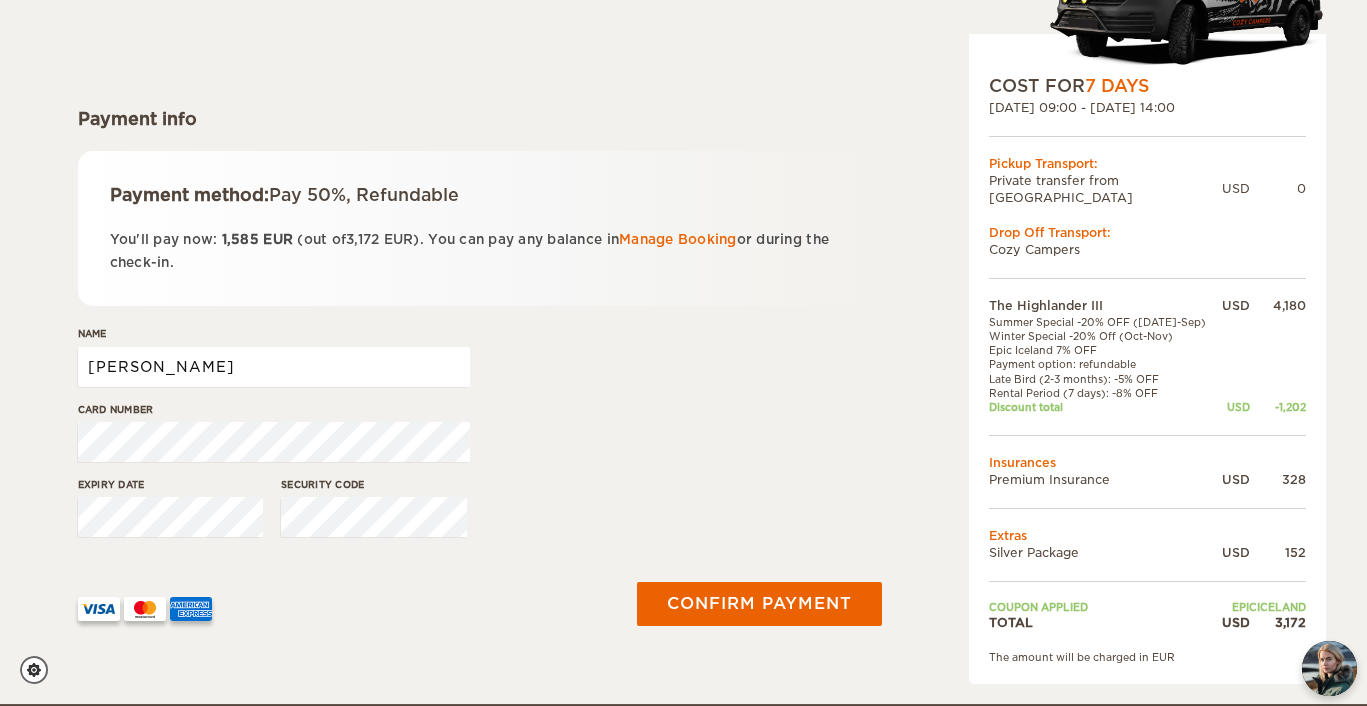 click on "[PERSON_NAME]" at bounding box center [274, 367] 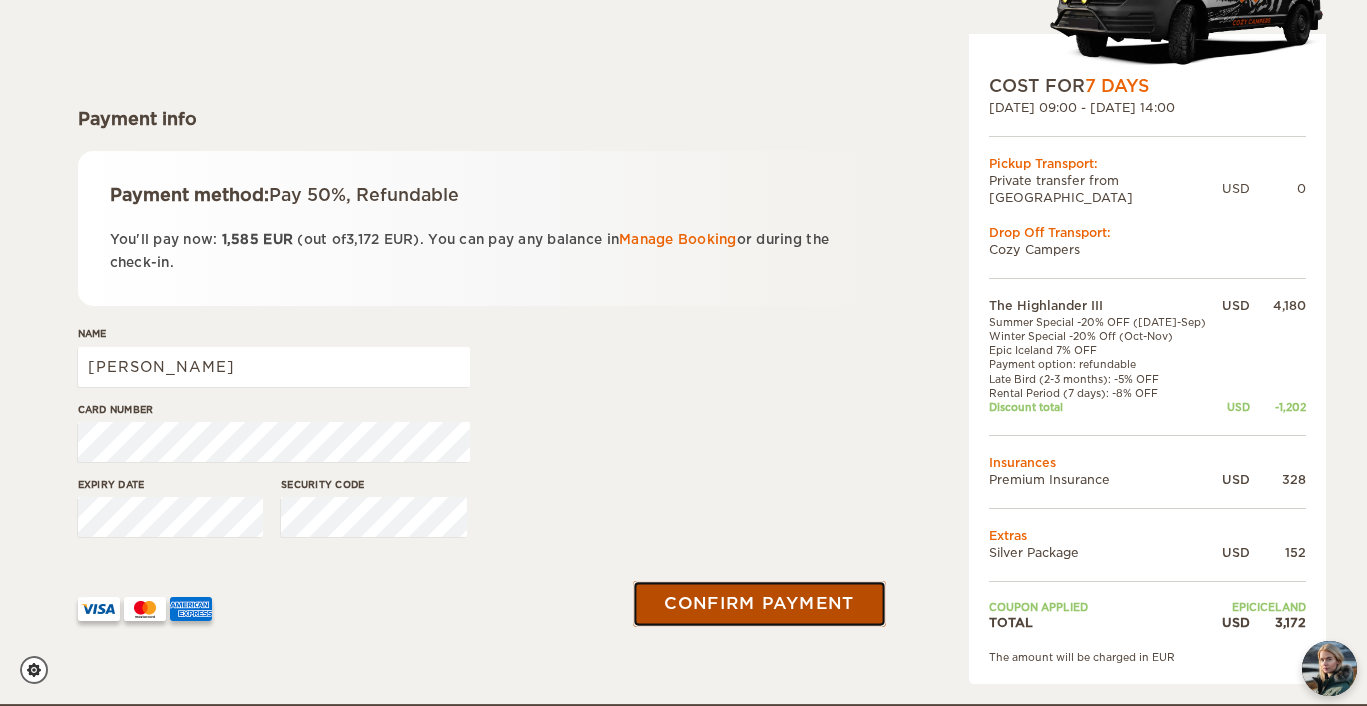 click on "Confirm payment" at bounding box center [760, 604] 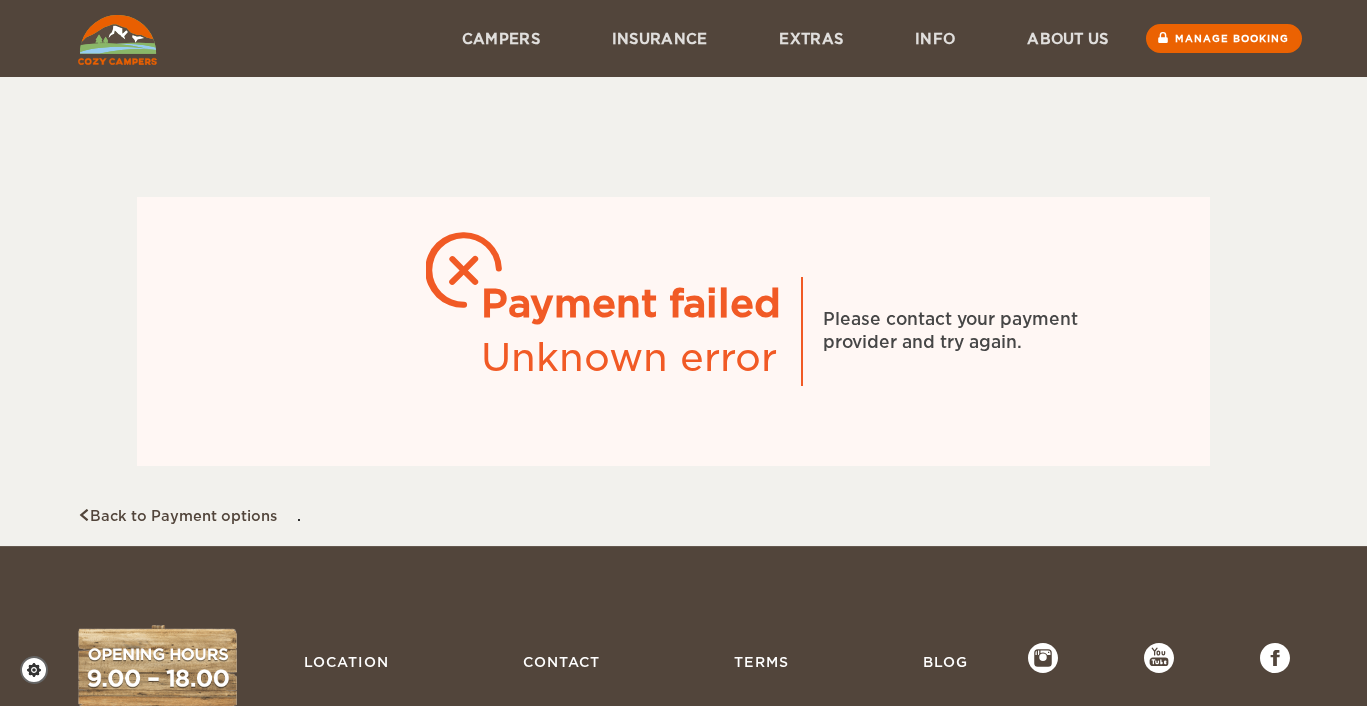 scroll, scrollTop: 0, scrollLeft: 0, axis: both 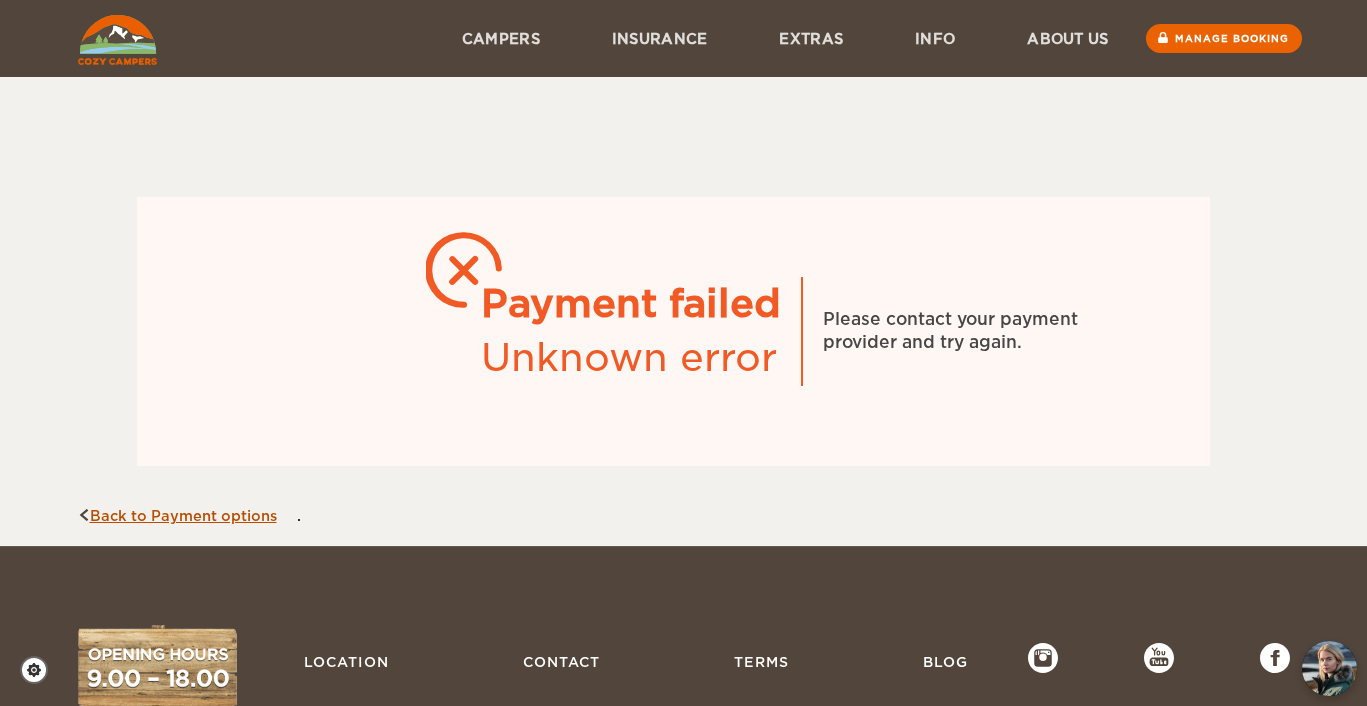 click on "Back to Payment options" at bounding box center [177, 516] 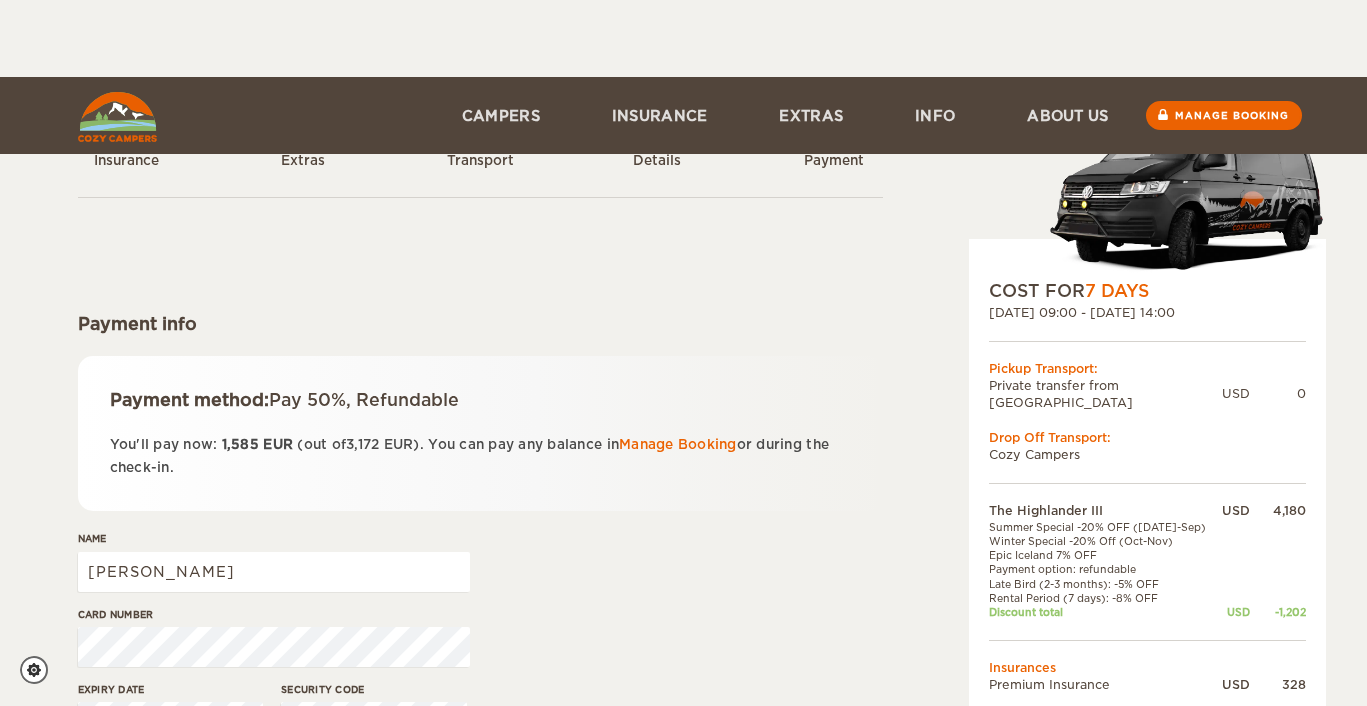 scroll, scrollTop: 77, scrollLeft: 0, axis: vertical 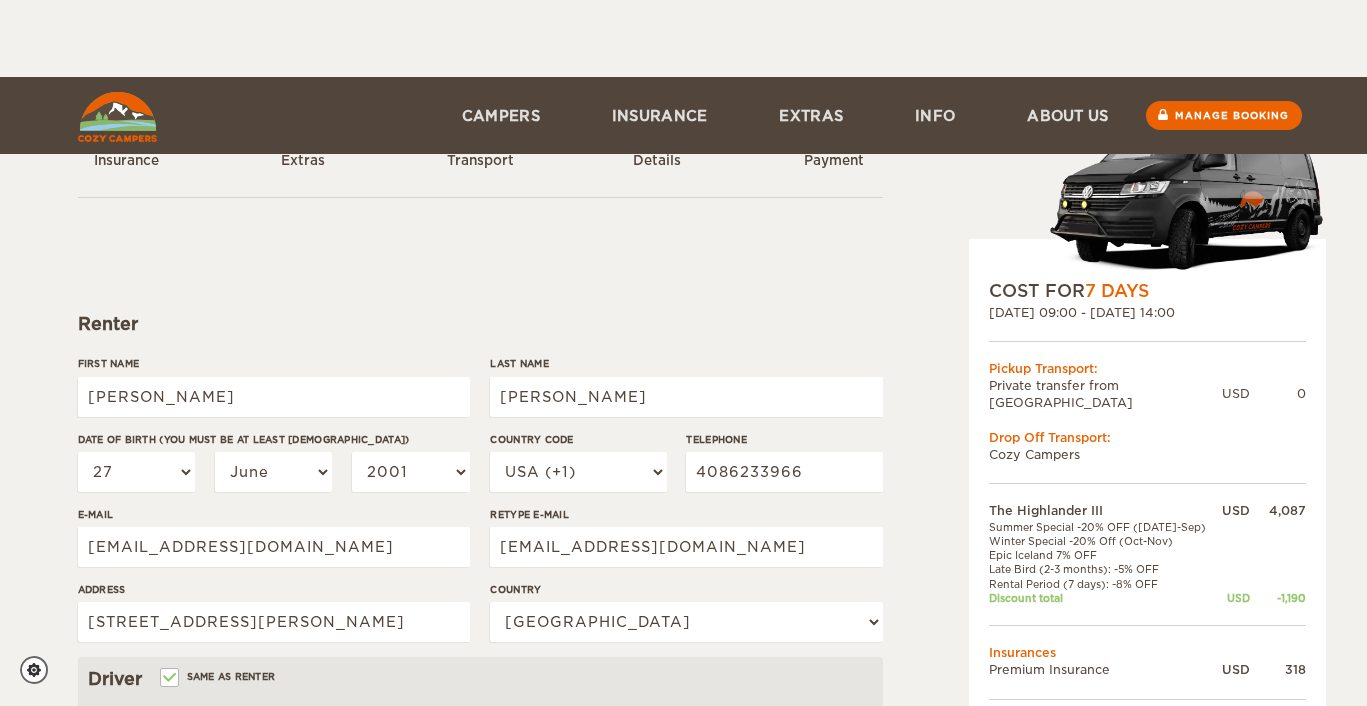 select on "27" 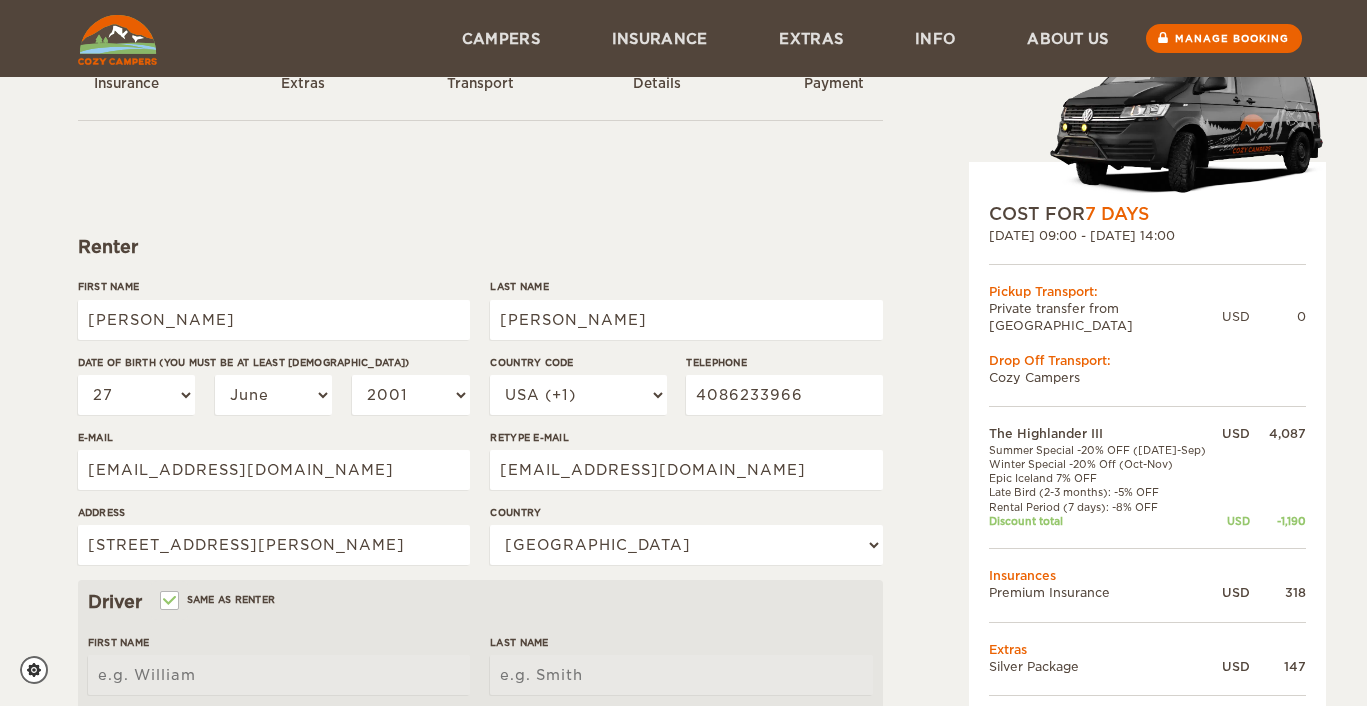 scroll, scrollTop: 0, scrollLeft: 0, axis: both 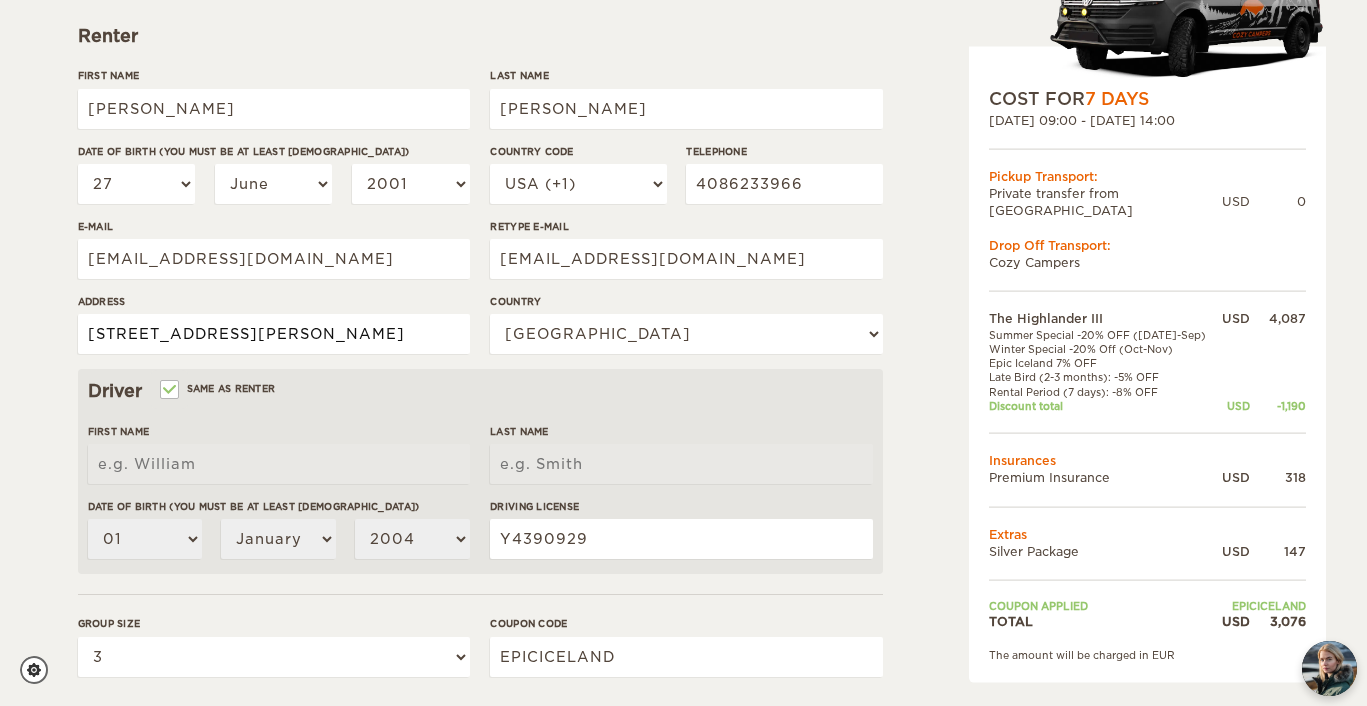 click on "2501 Myrtle Court Fort Collins 80521" at bounding box center [274, 334] 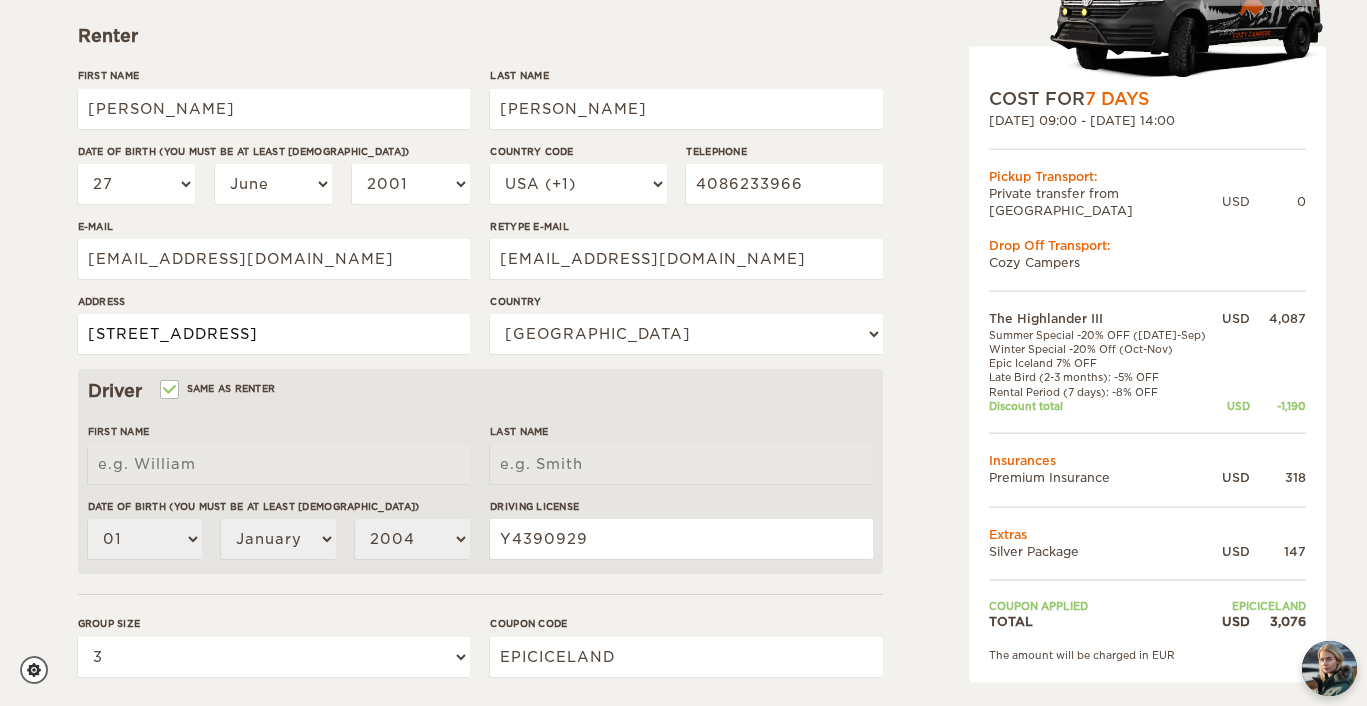 scroll, scrollTop: 0, scrollLeft: 27, axis: horizontal 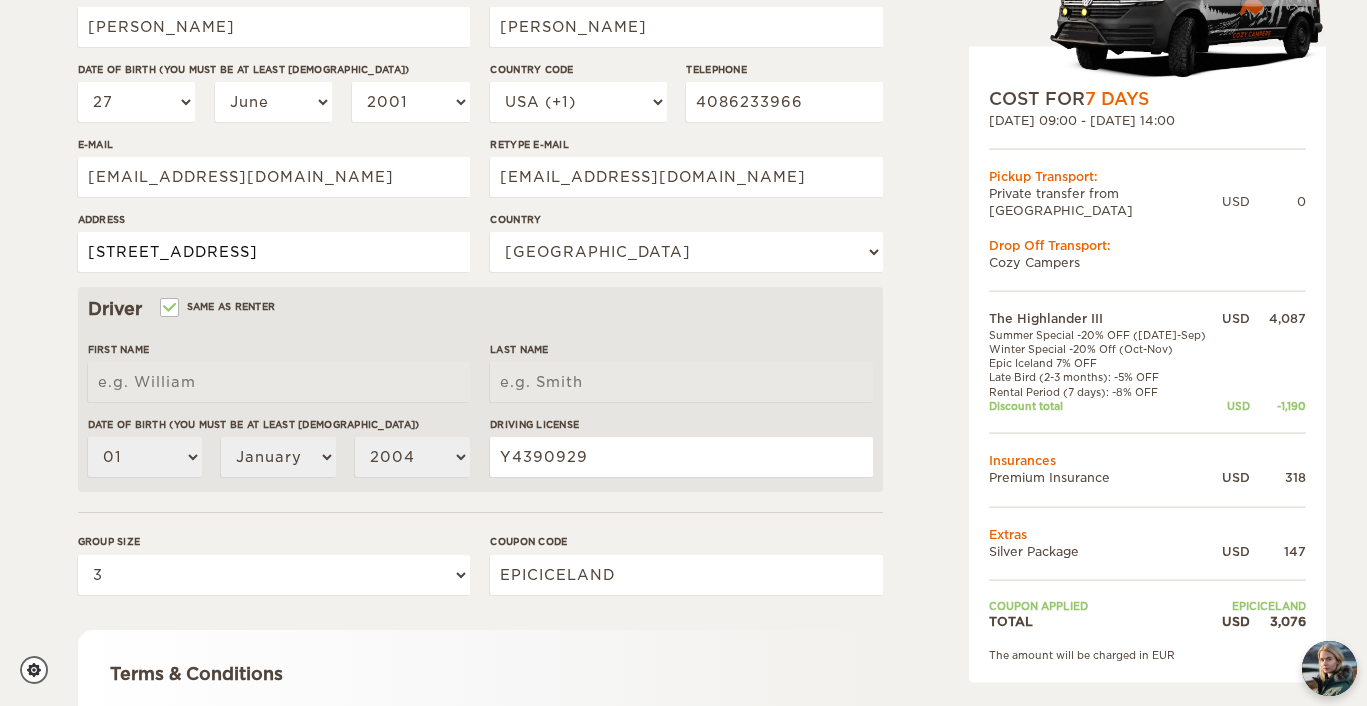 type on "14275 Los Gatos Almaden Road Los Gatos 95032" 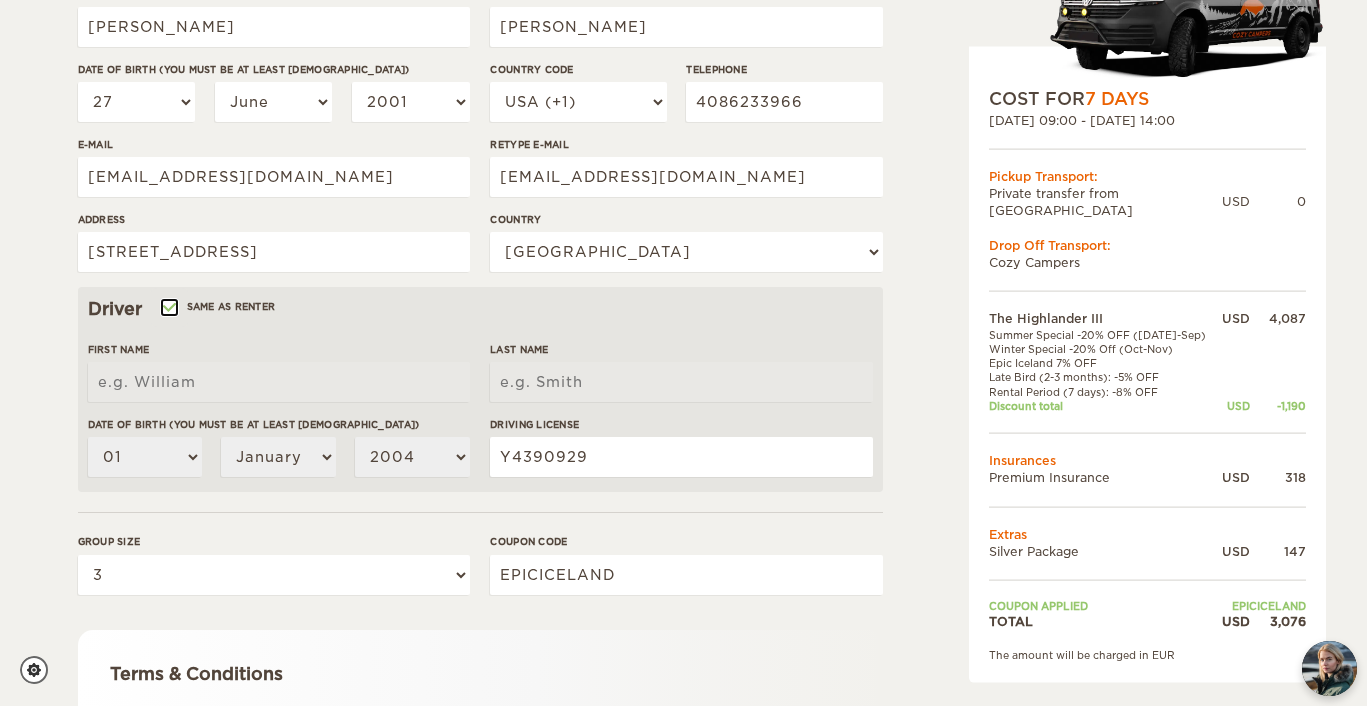 scroll, scrollTop: 0, scrollLeft: 0, axis: both 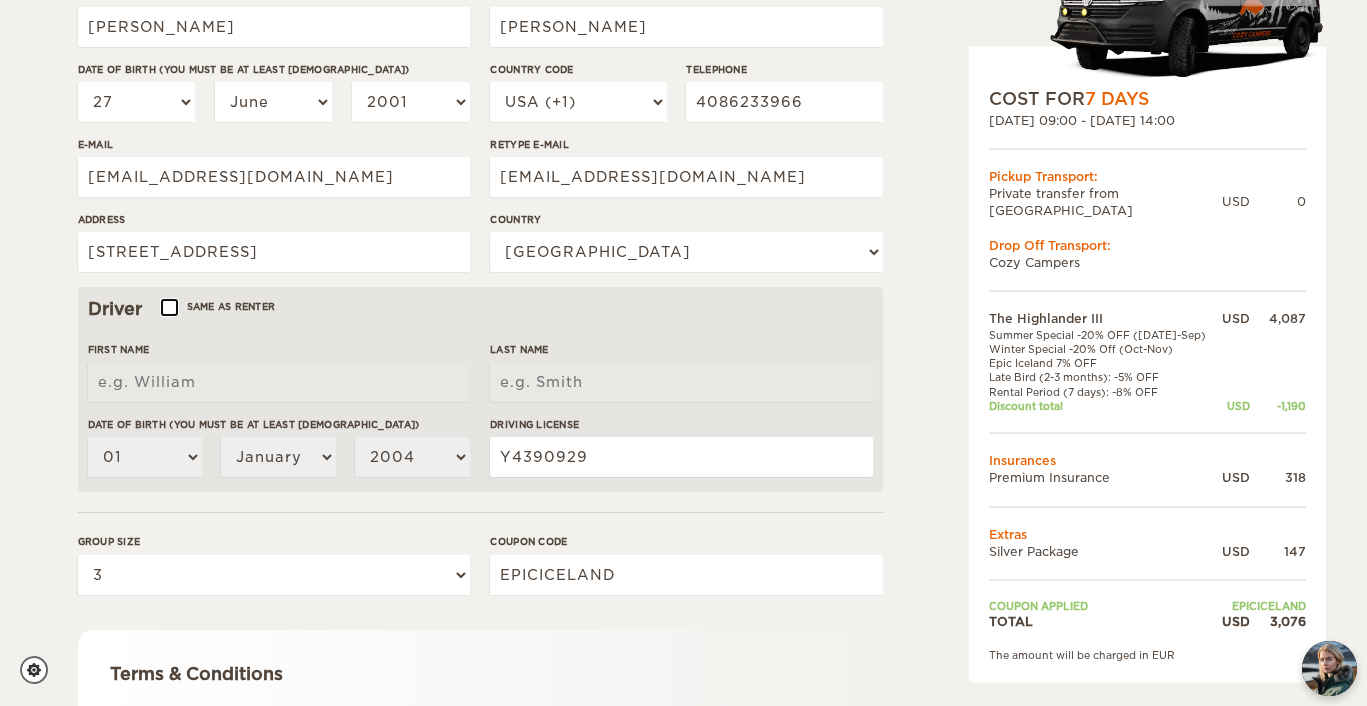 select 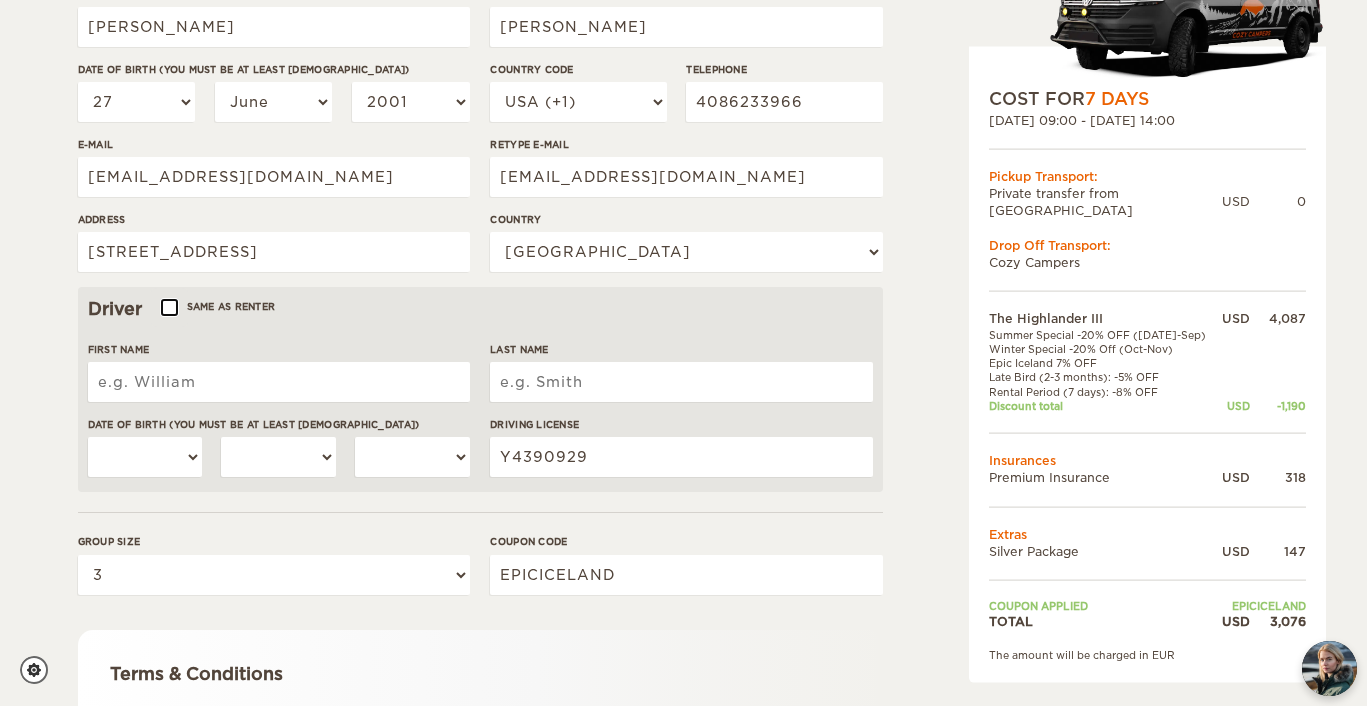 click on "Same as renter" at bounding box center (168, 309) 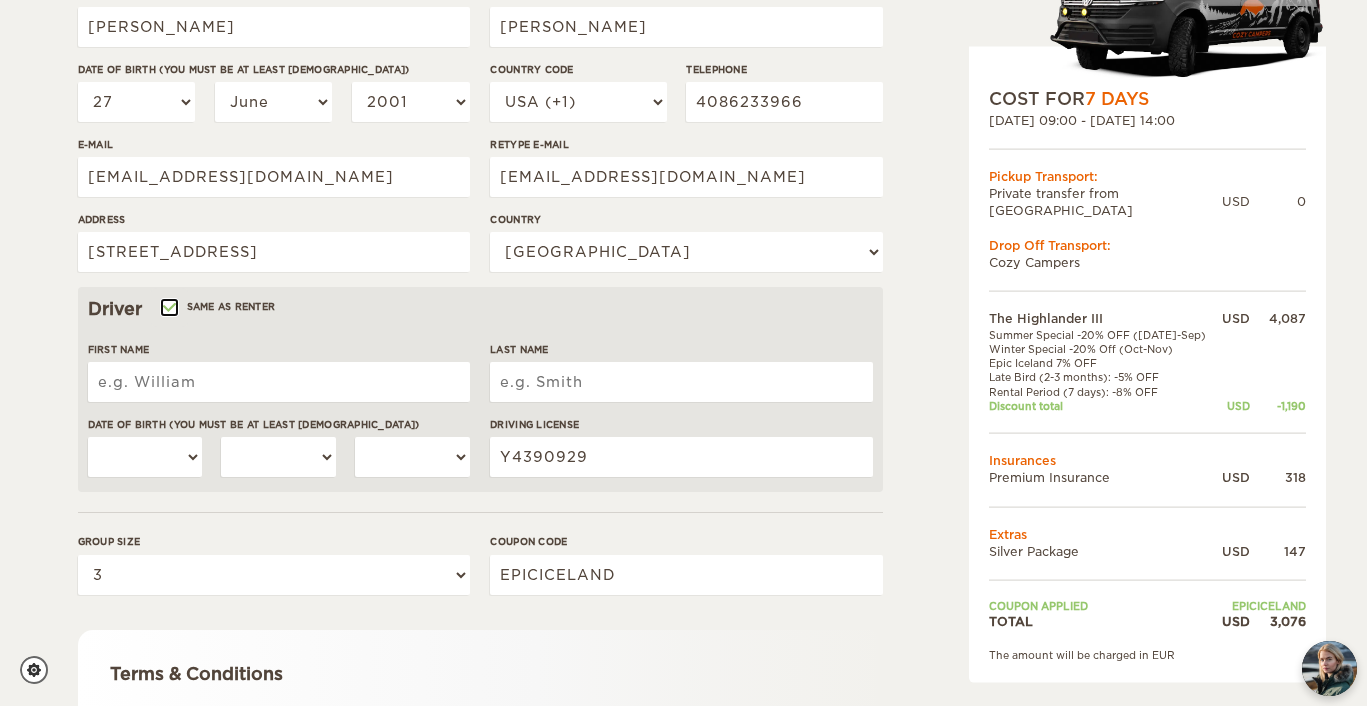 type on "Haley" 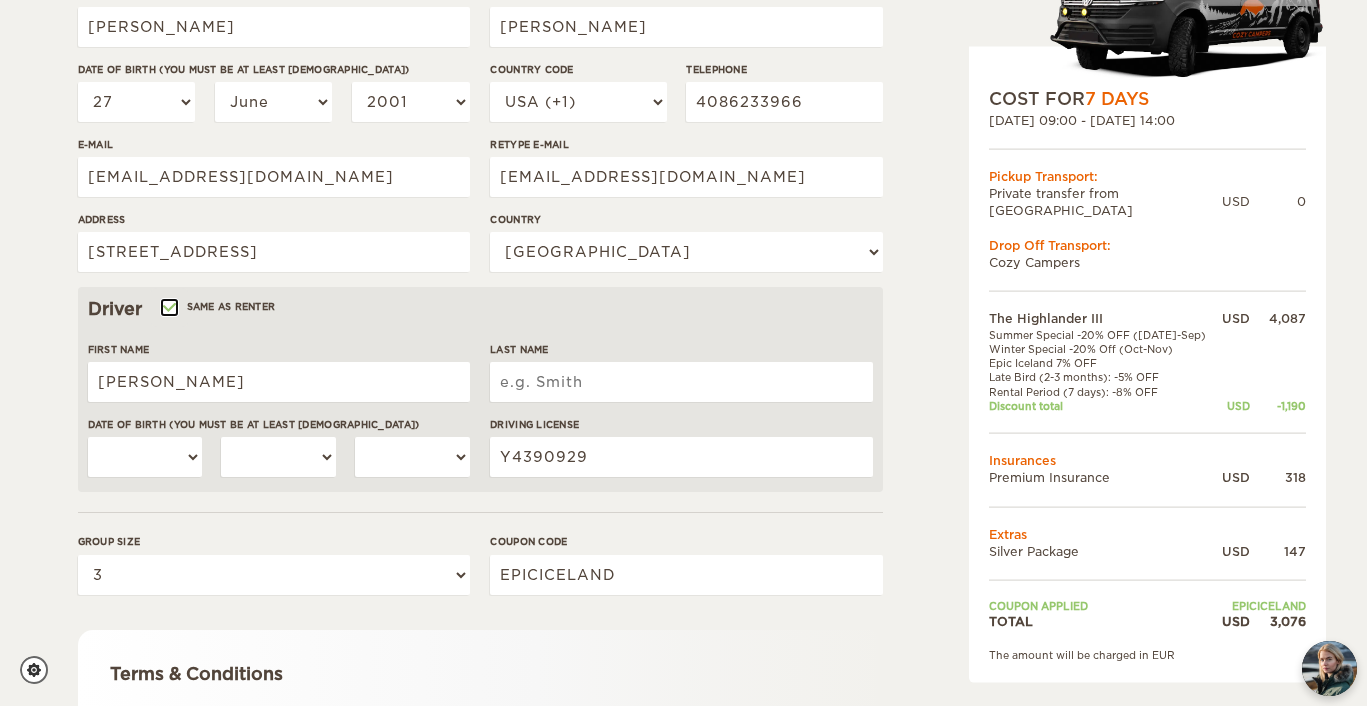 type on "Naslund" 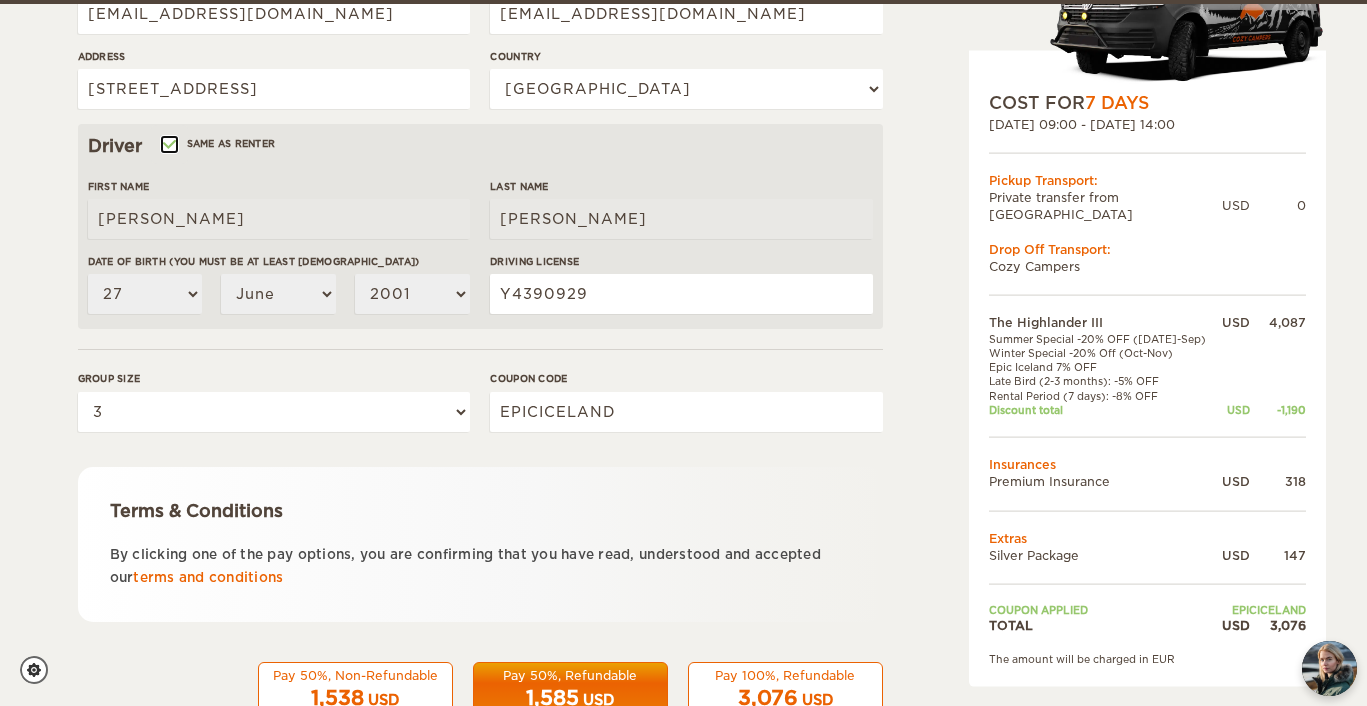 scroll, scrollTop: 595, scrollLeft: 0, axis: vertical 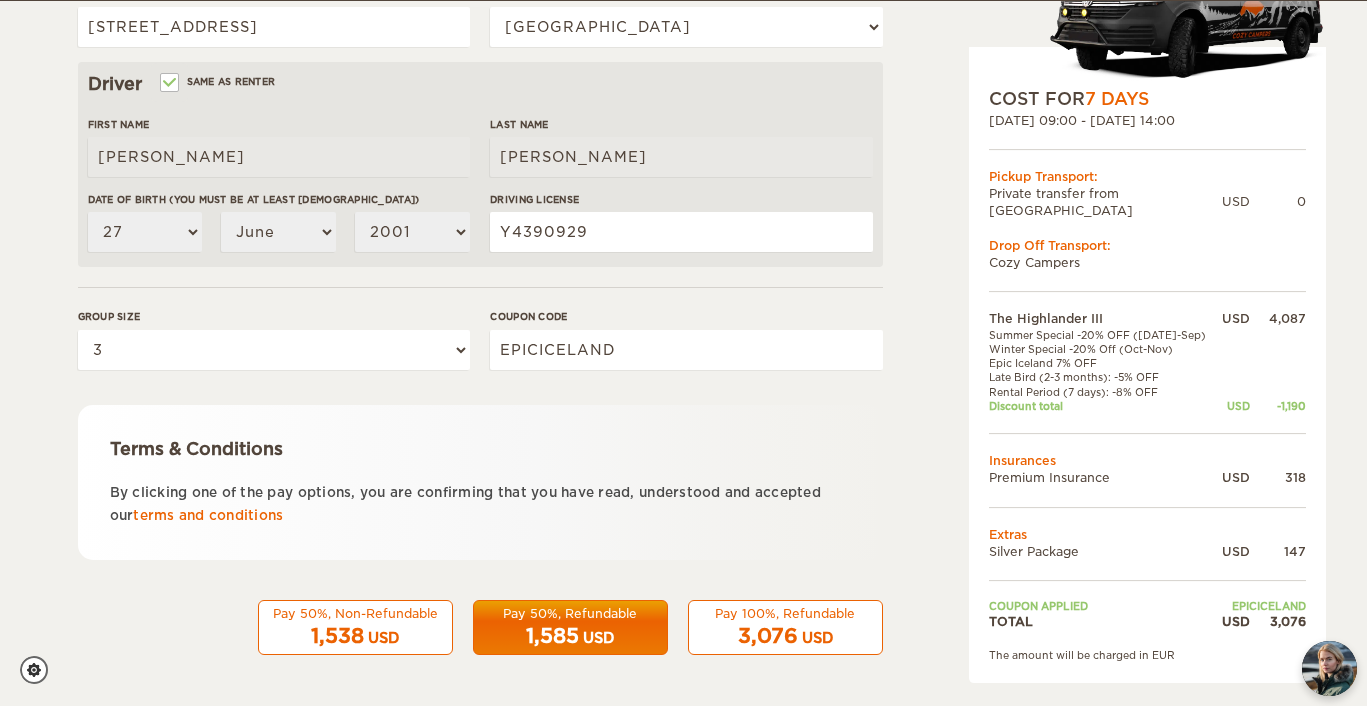 click on "Pay 50%, Refundable" at bounding box center [570, 613] 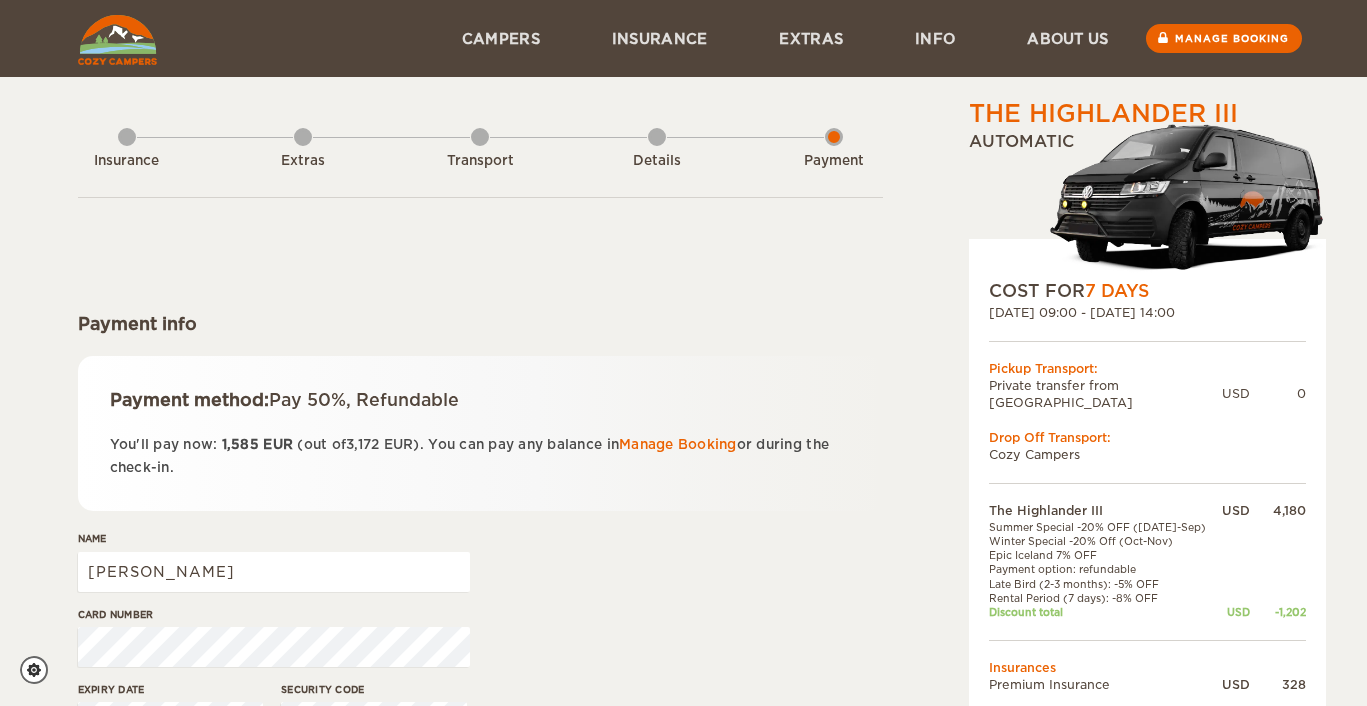 scroll, scrollTop: 0, scrollLeft: 0, axis: both 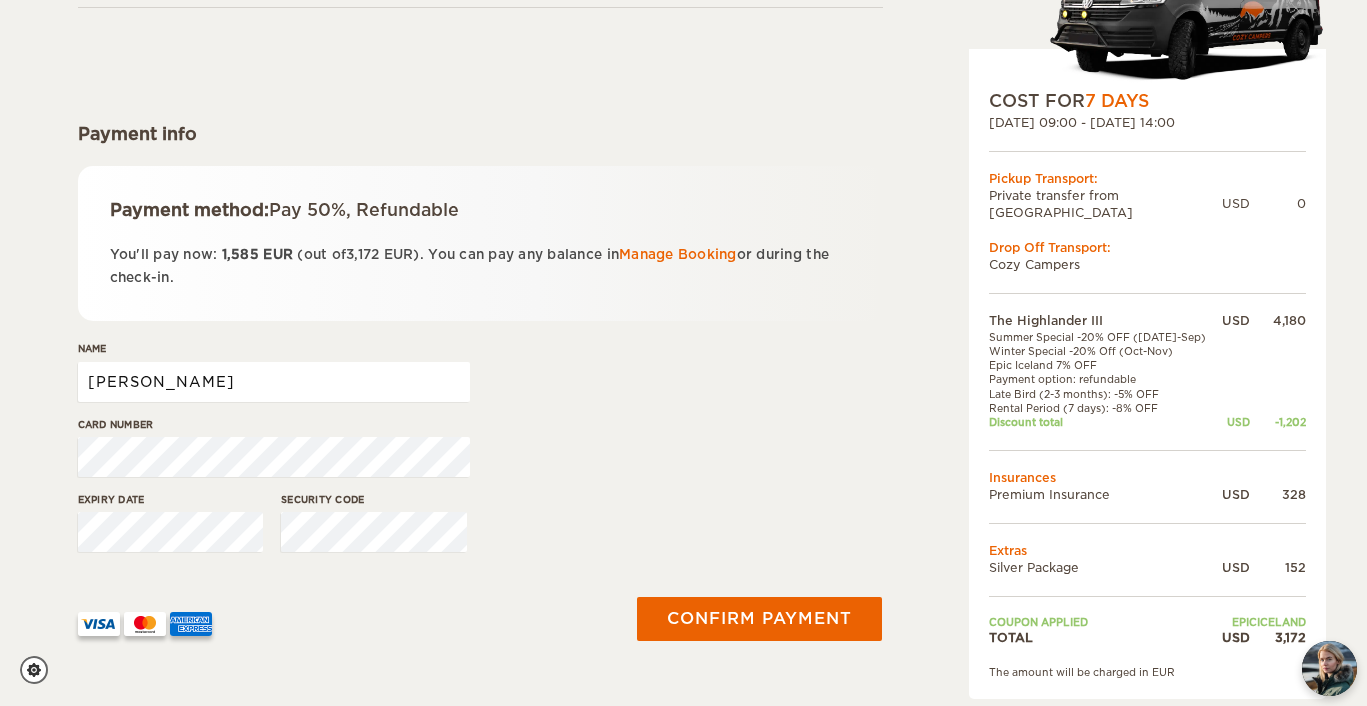 click on "[PERSON_NAME]" at bounding box center (274, 382) 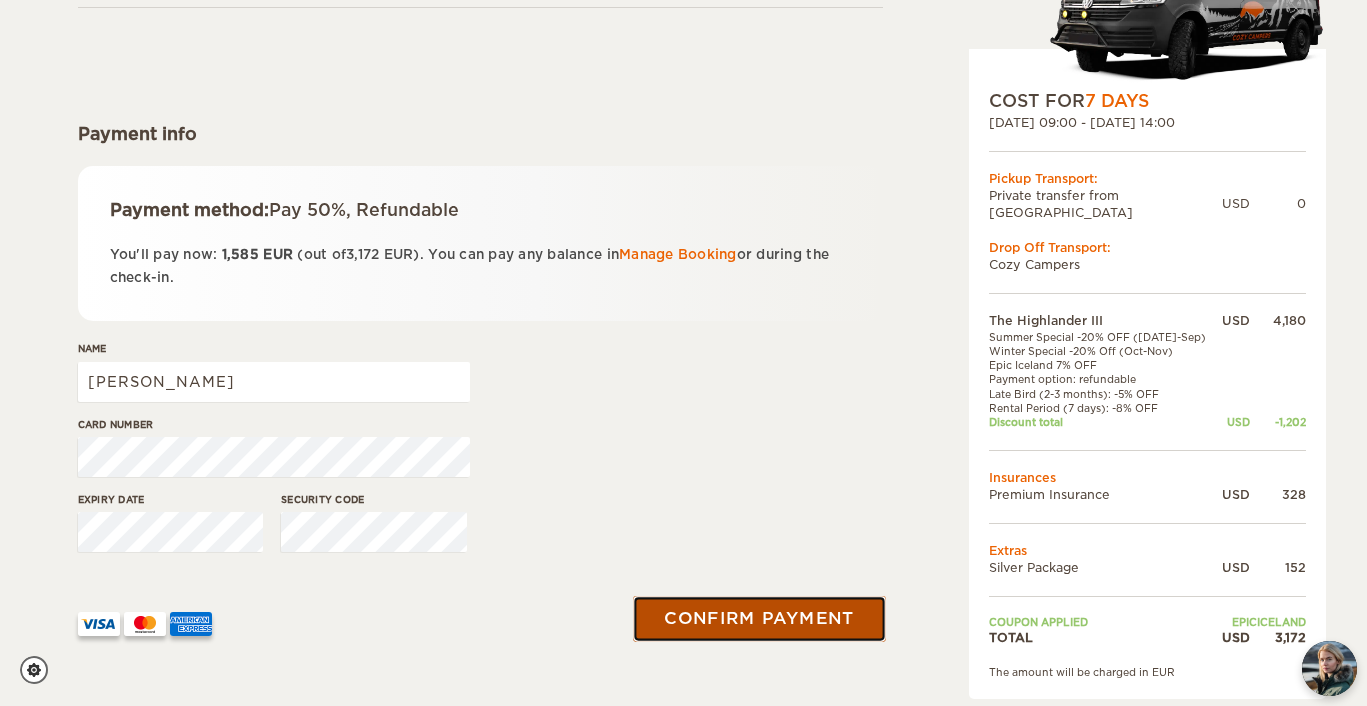click on "Confirm payment" at bounding box center (760, 619) 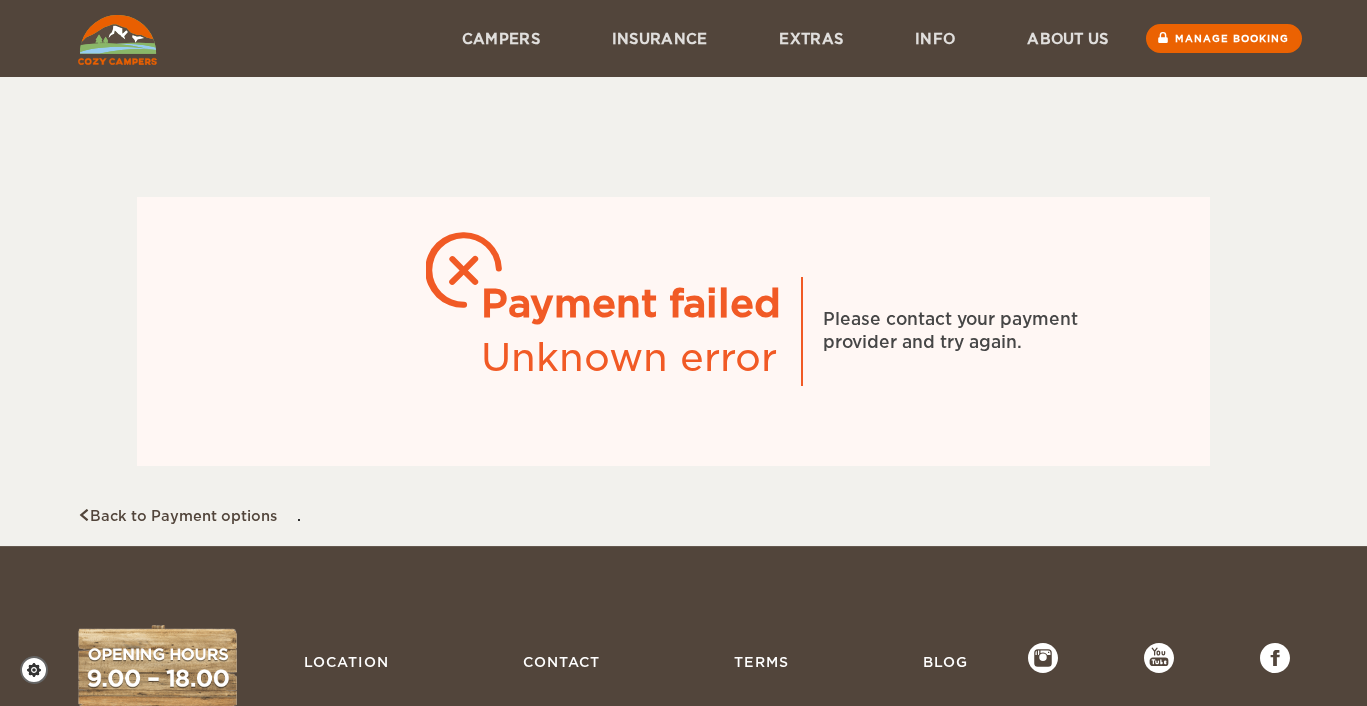 scroll, scrollTop: 0, scrollLeft: 0, axis: both 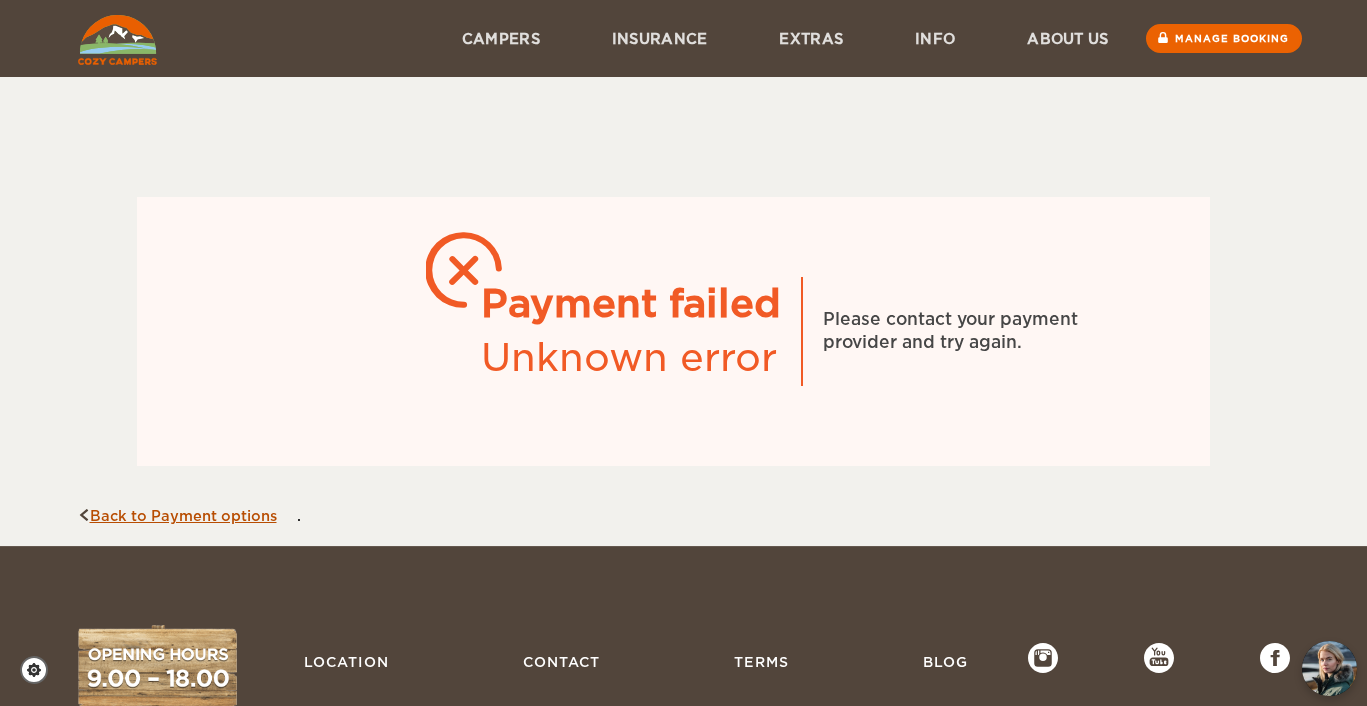 click on "Back to Payment options" at bounding box center [177, 516] 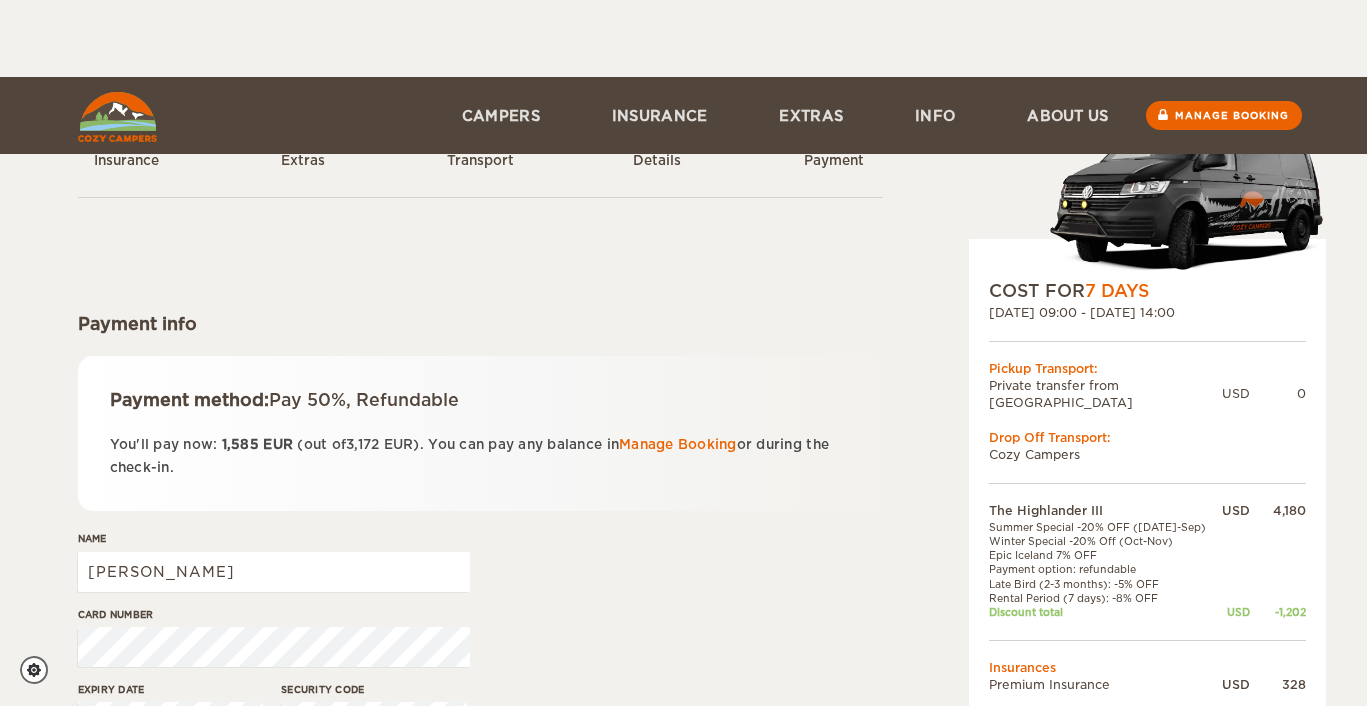 scroll, scrollTop: 77, scrollLeft: 0, axis: vertical 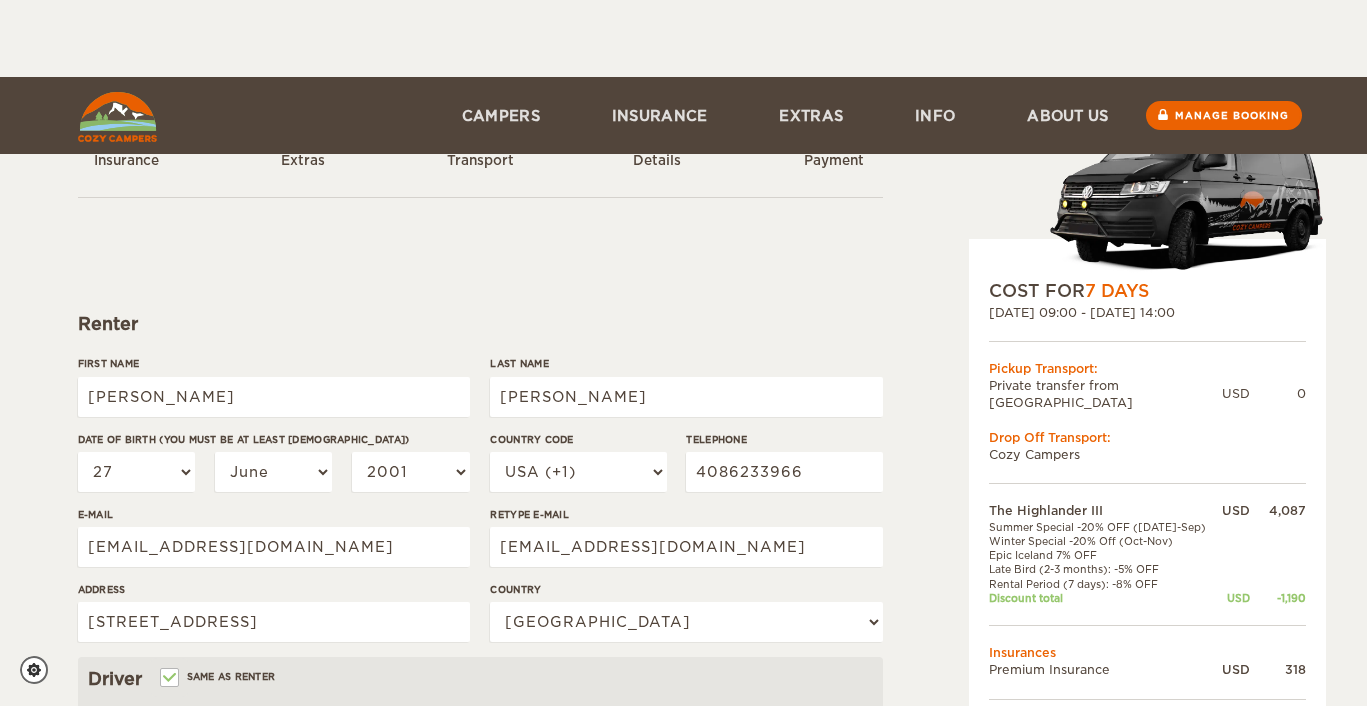 select on "27" 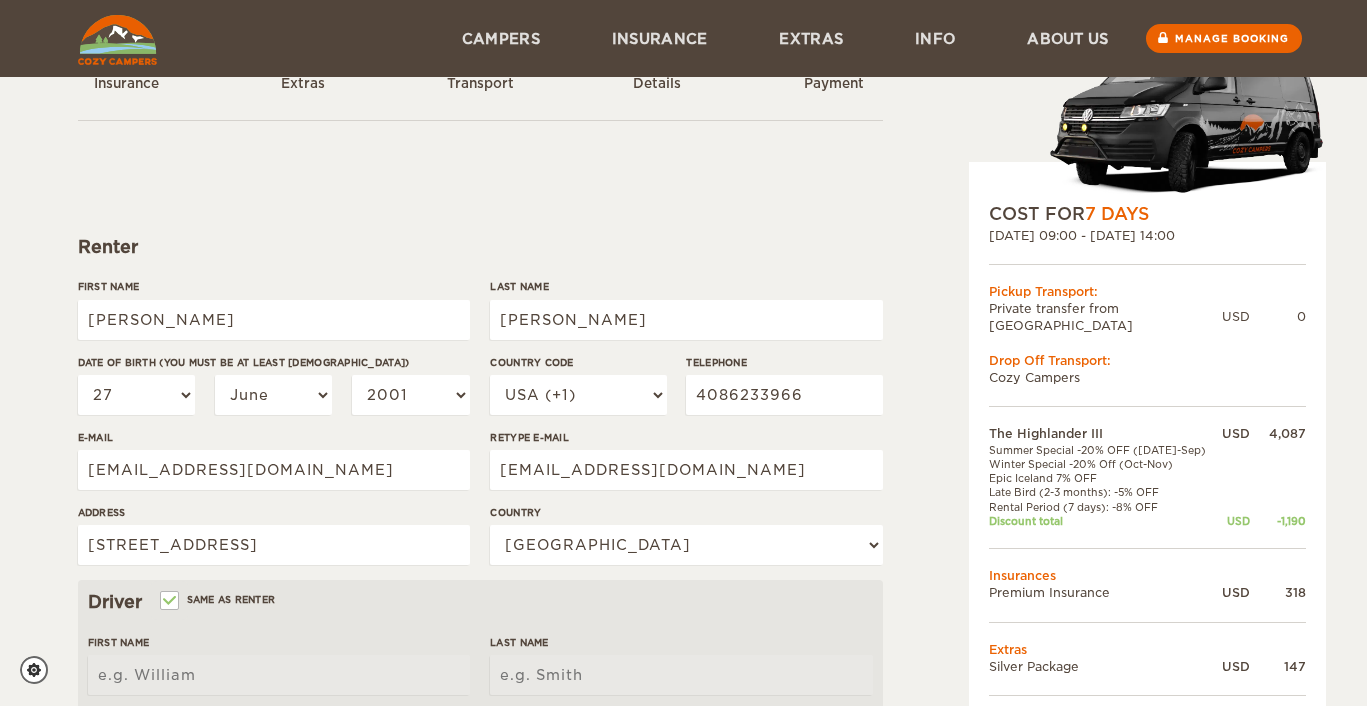scroll, scrollTop: 0, scrollLeft: 0, axis: both 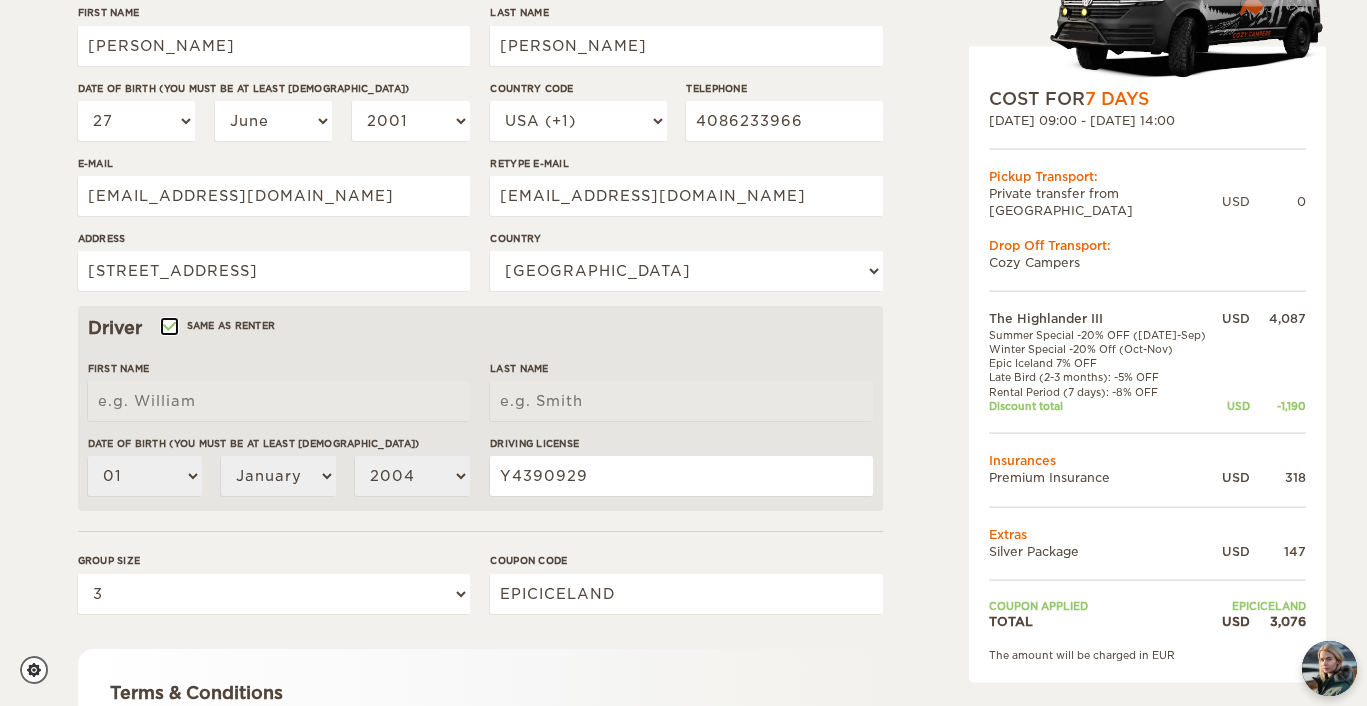 click on "Same as renter" at bounding box center (168, 328) 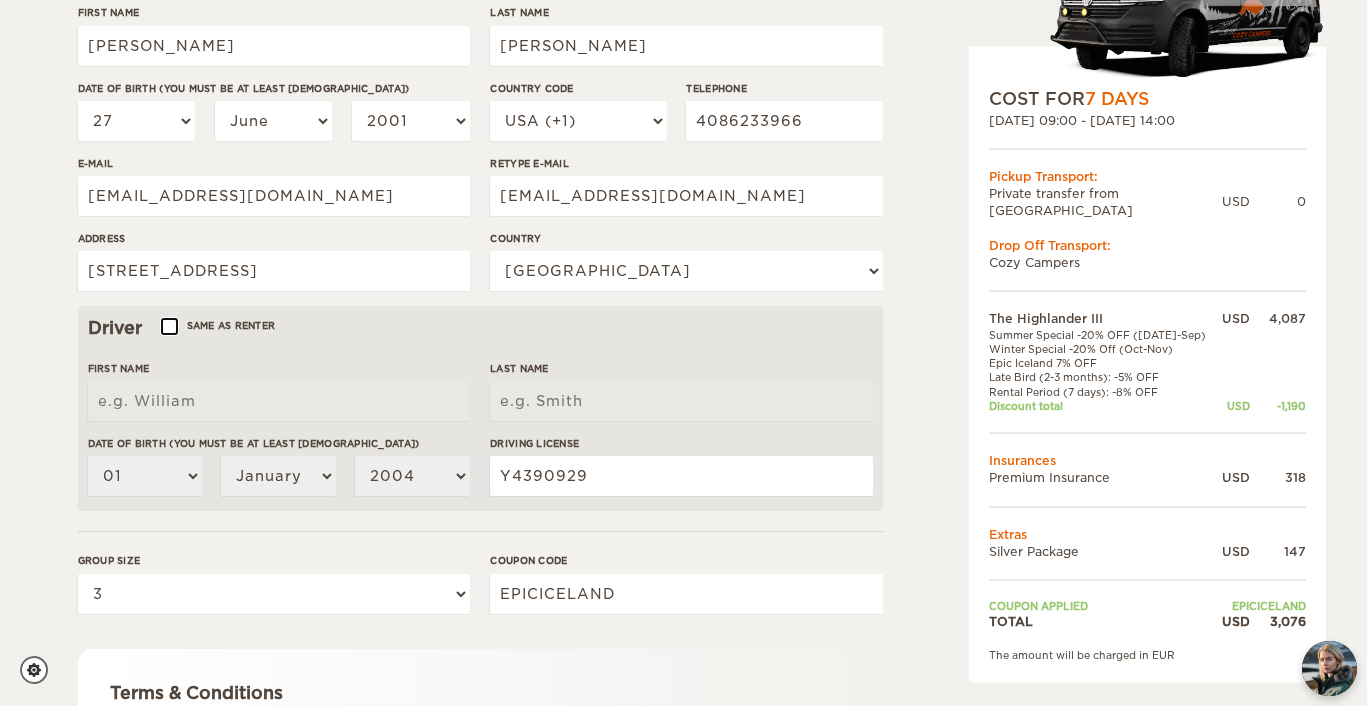 select 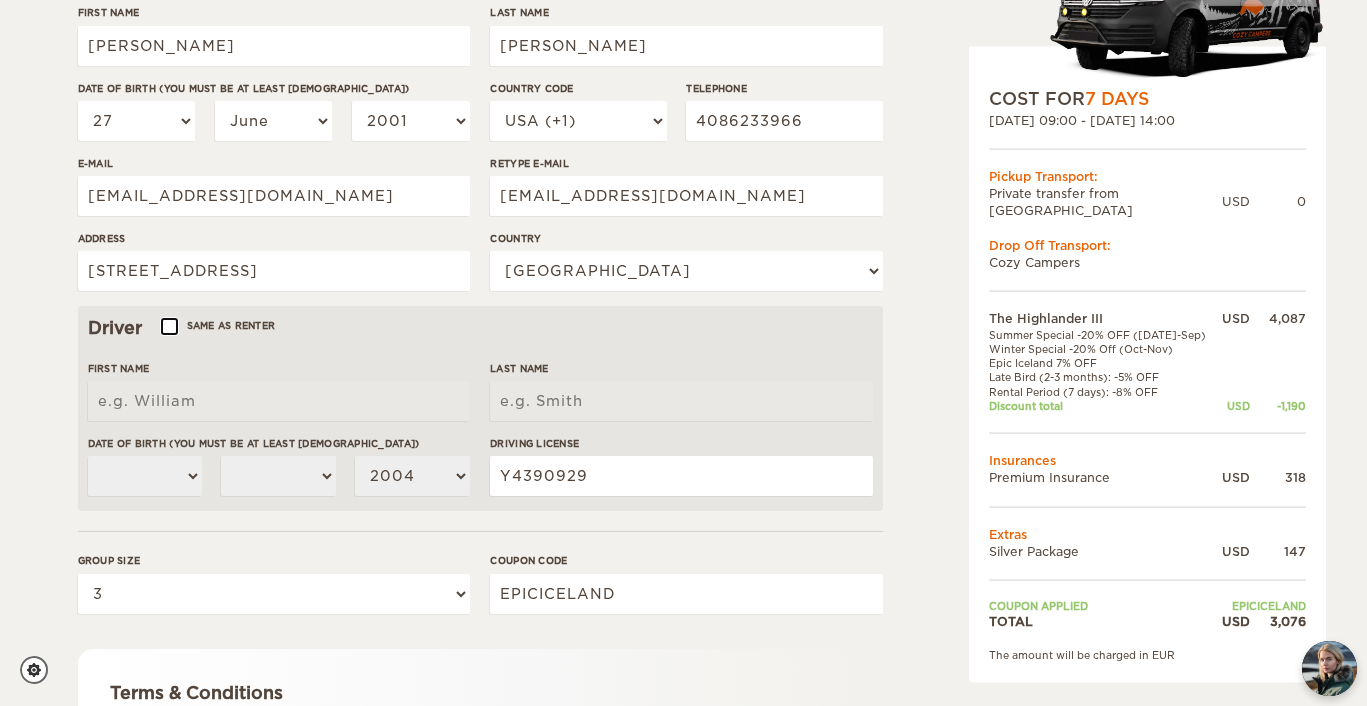select 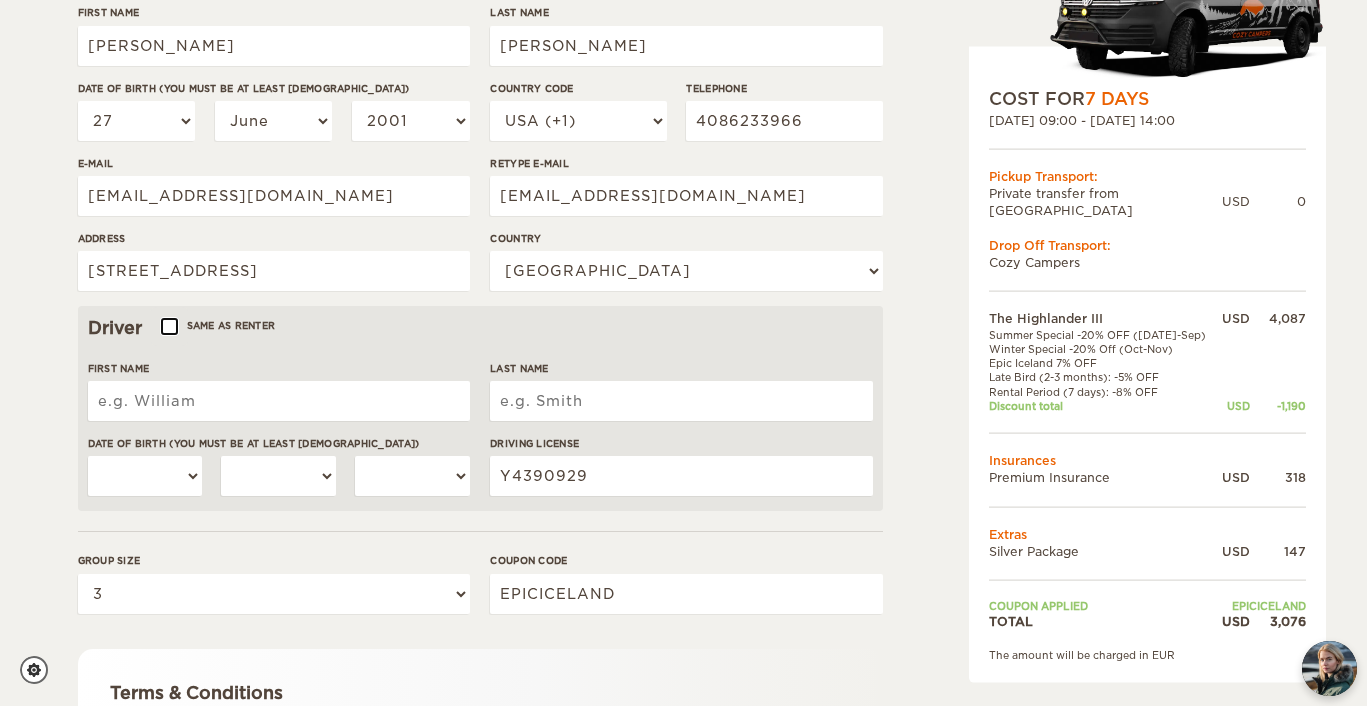 click on "Same as renter" at bounding box center [168, 328] 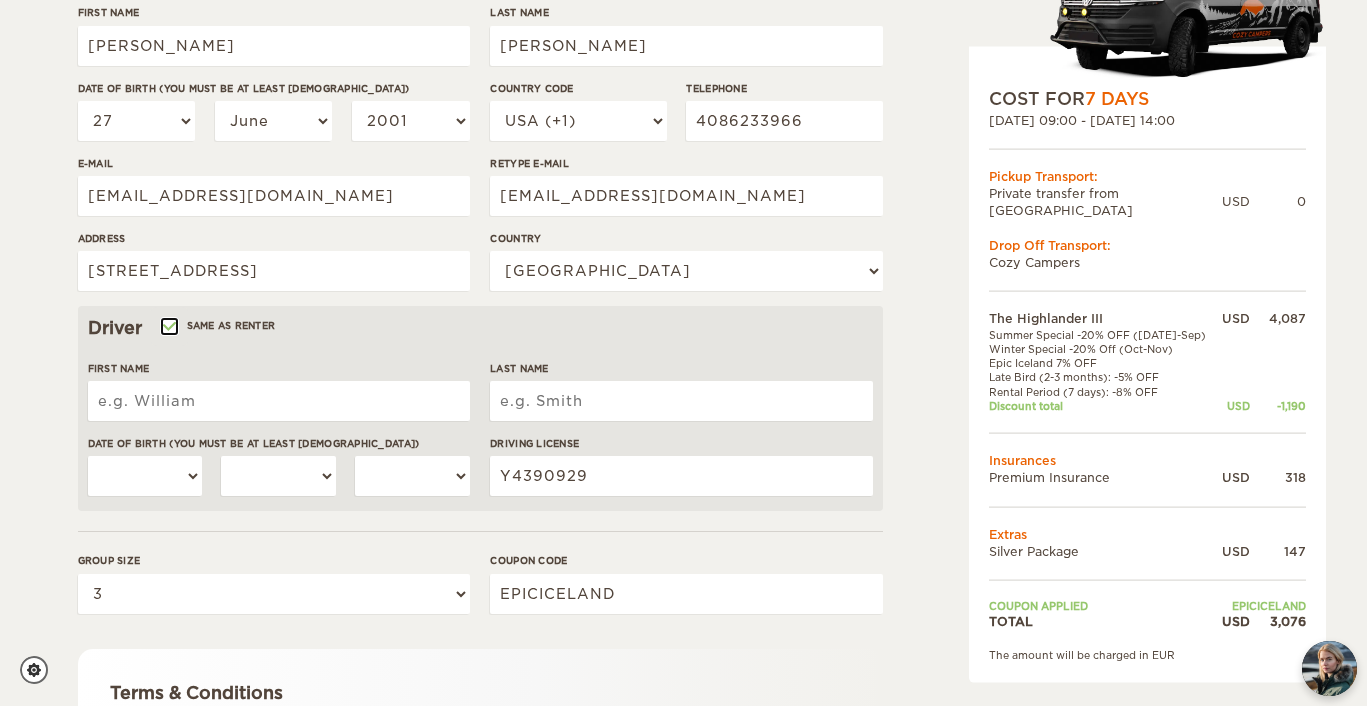 type on "[PERSON_NAME]" 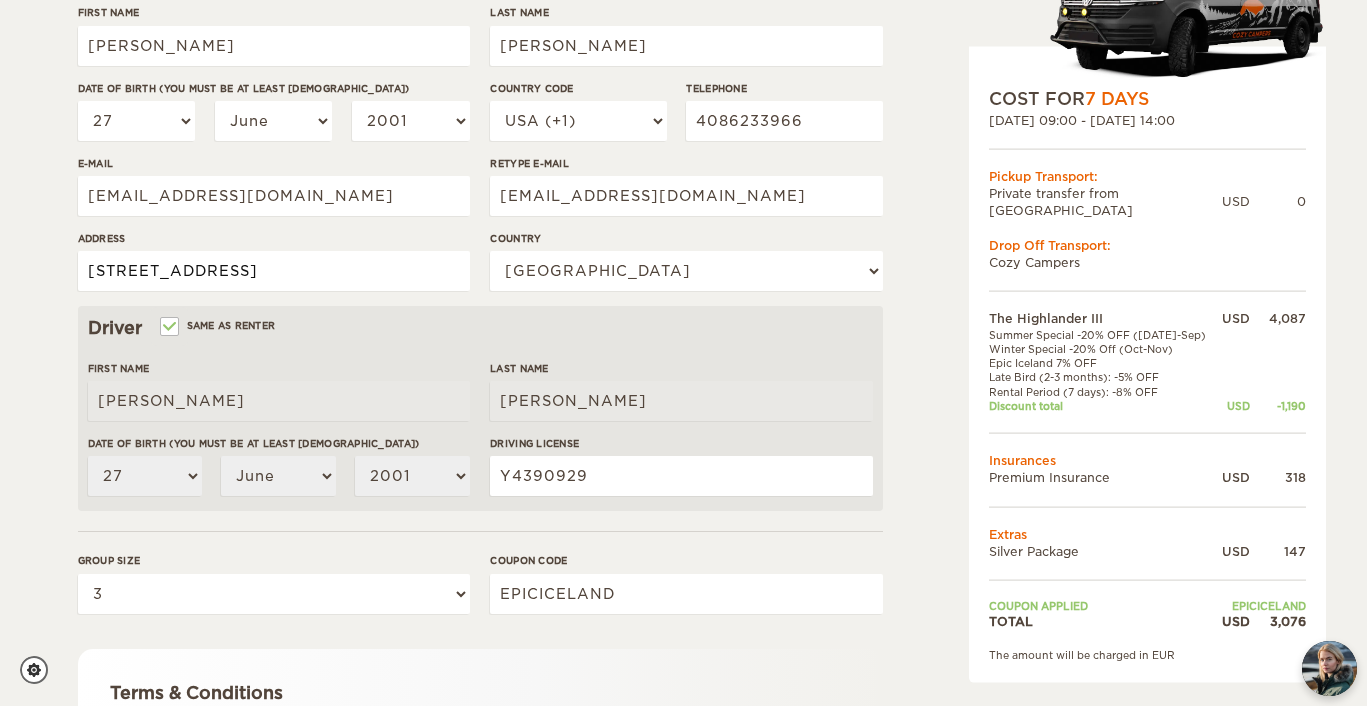 click on "14275 Los Gatos Almaden Road Los Gatos 95032" at bounding box center [274, 271] 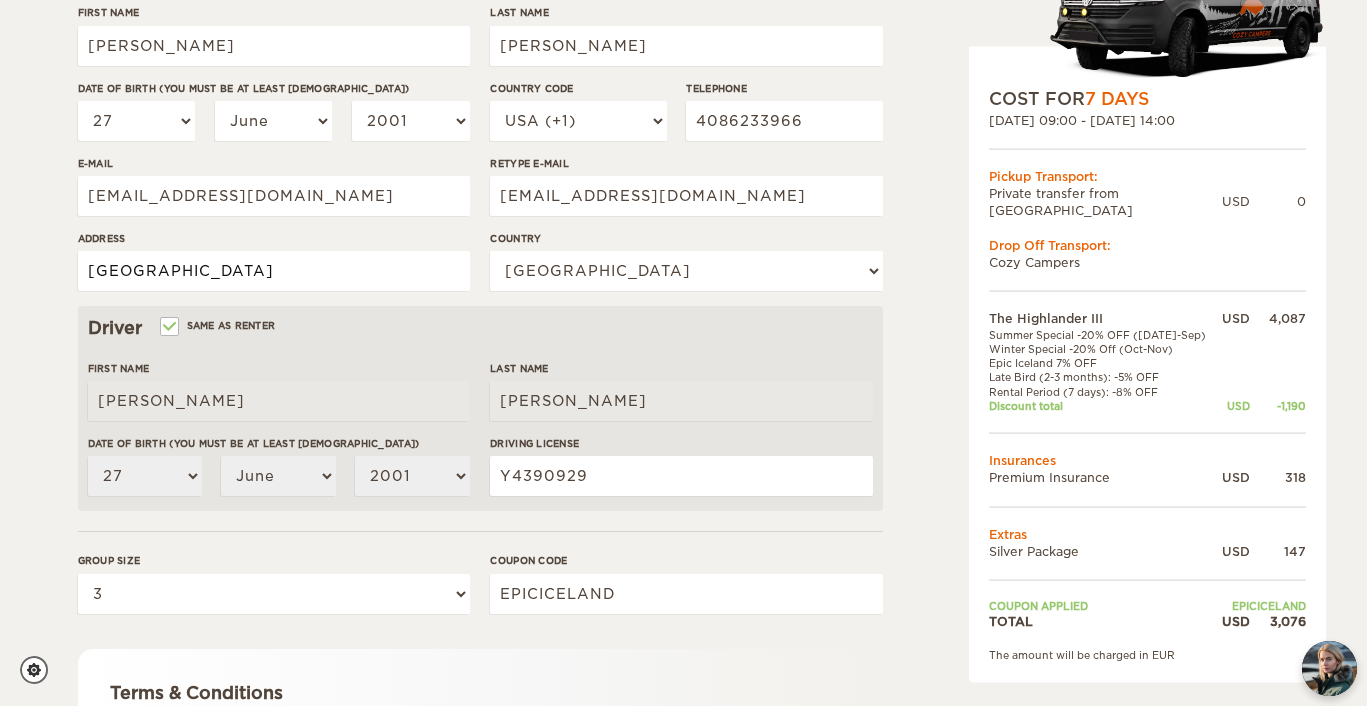 click on "Los Gatos Almaden Road, Los Gatos, 95032" at bounding box center [274, 271] 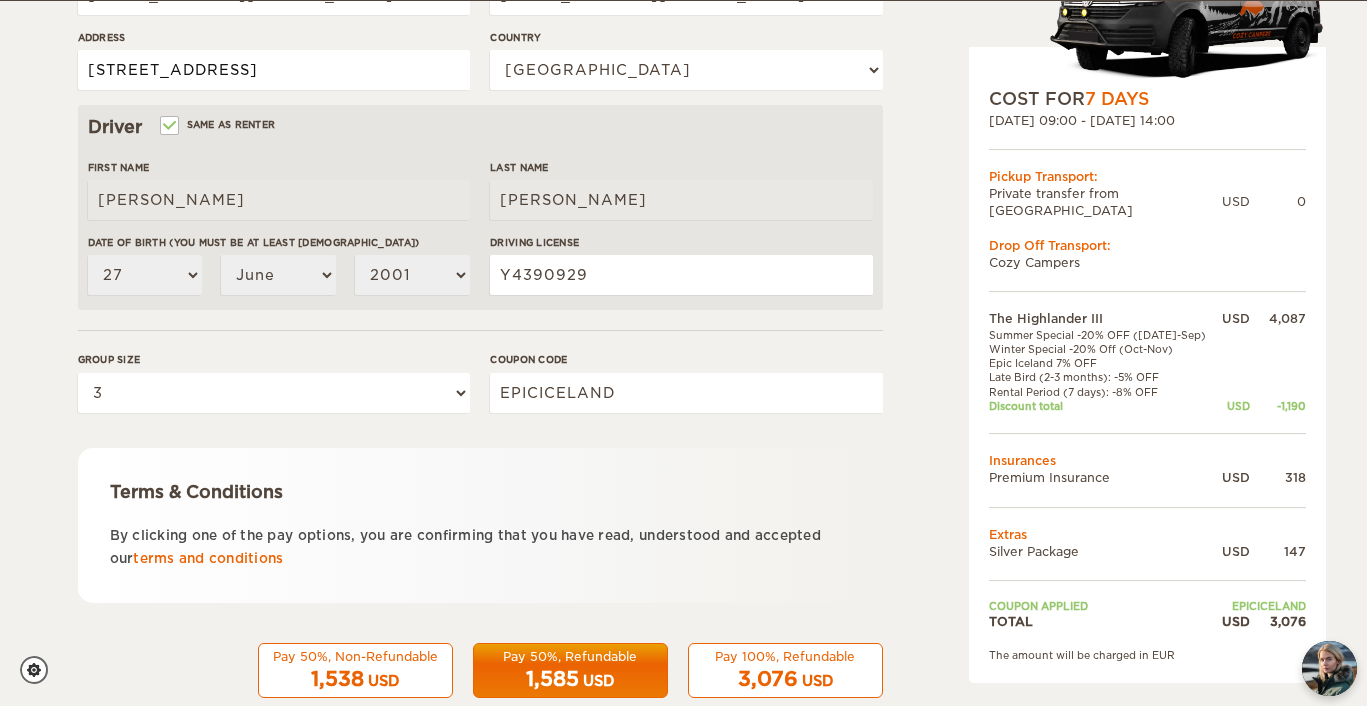 scroll, scrollTop: 595, scrollLeft: 0, axis: vertical 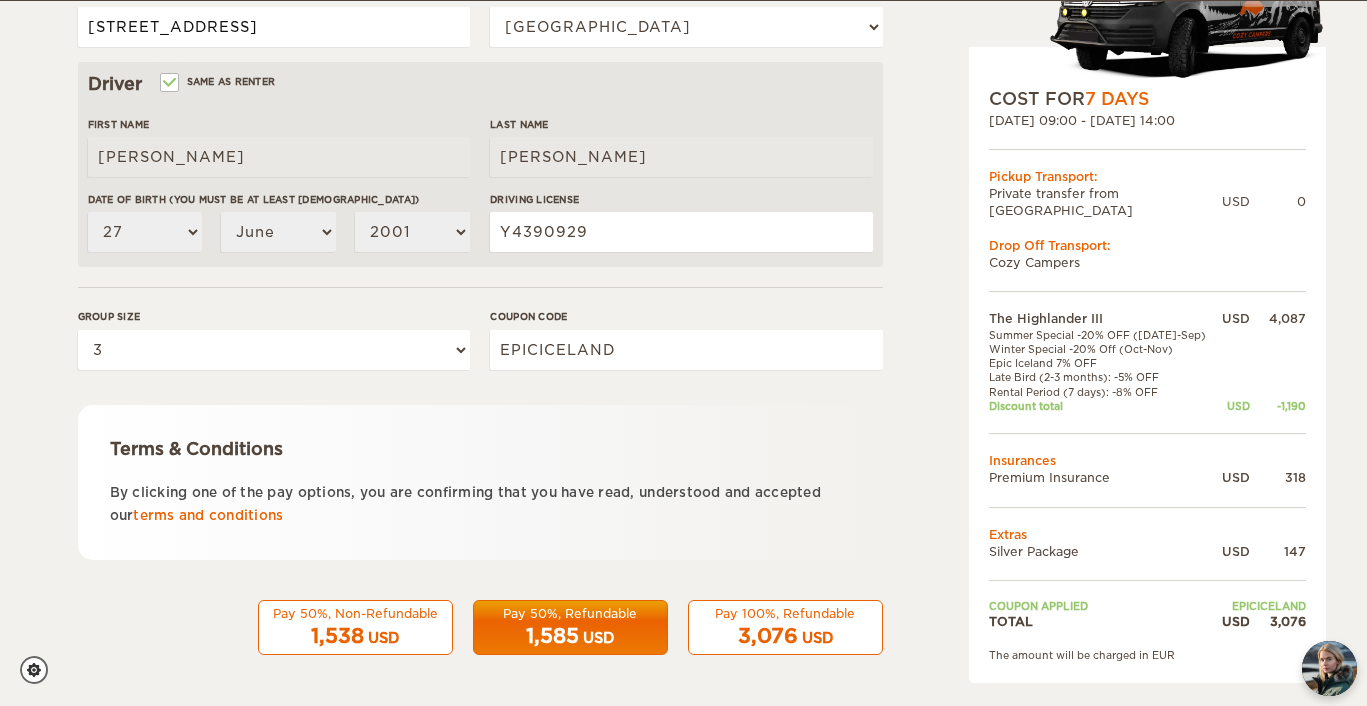 type on "[STREET_ADDRESS]" 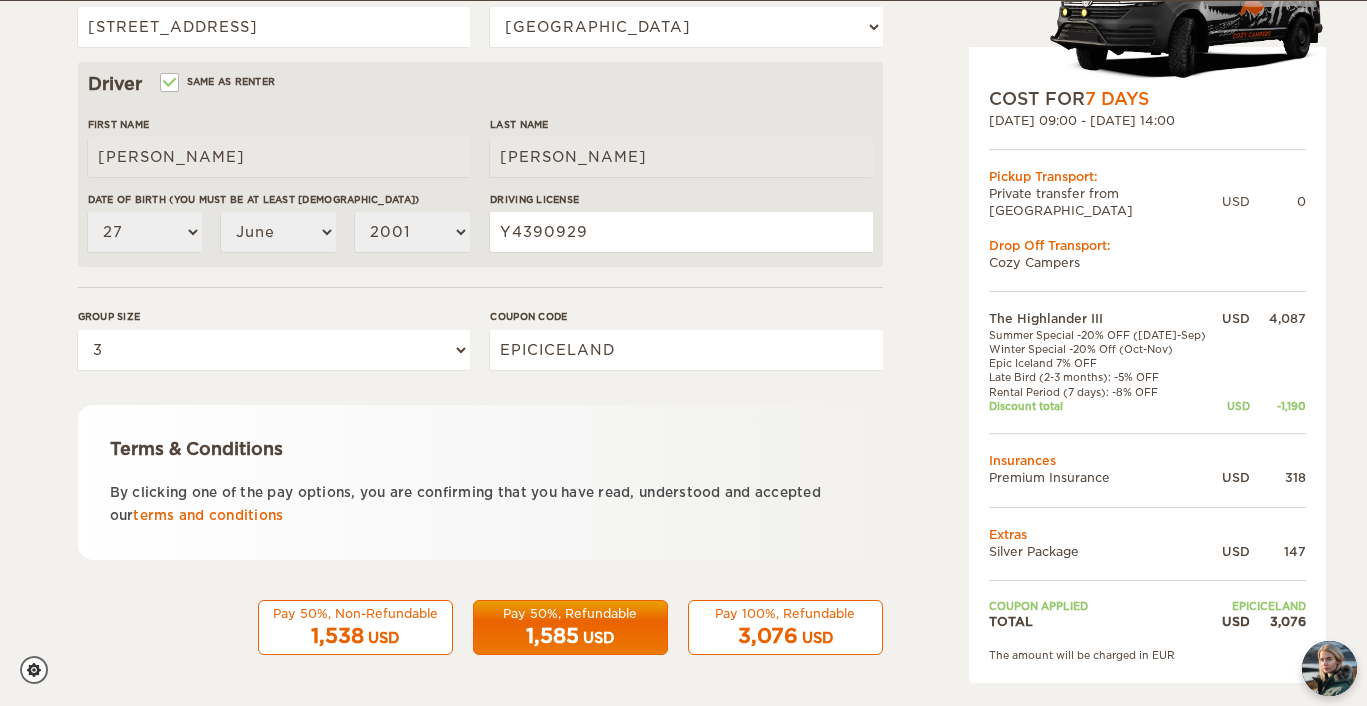 click on "Pay 50%, Refundable" at bounding box center (570, 613) 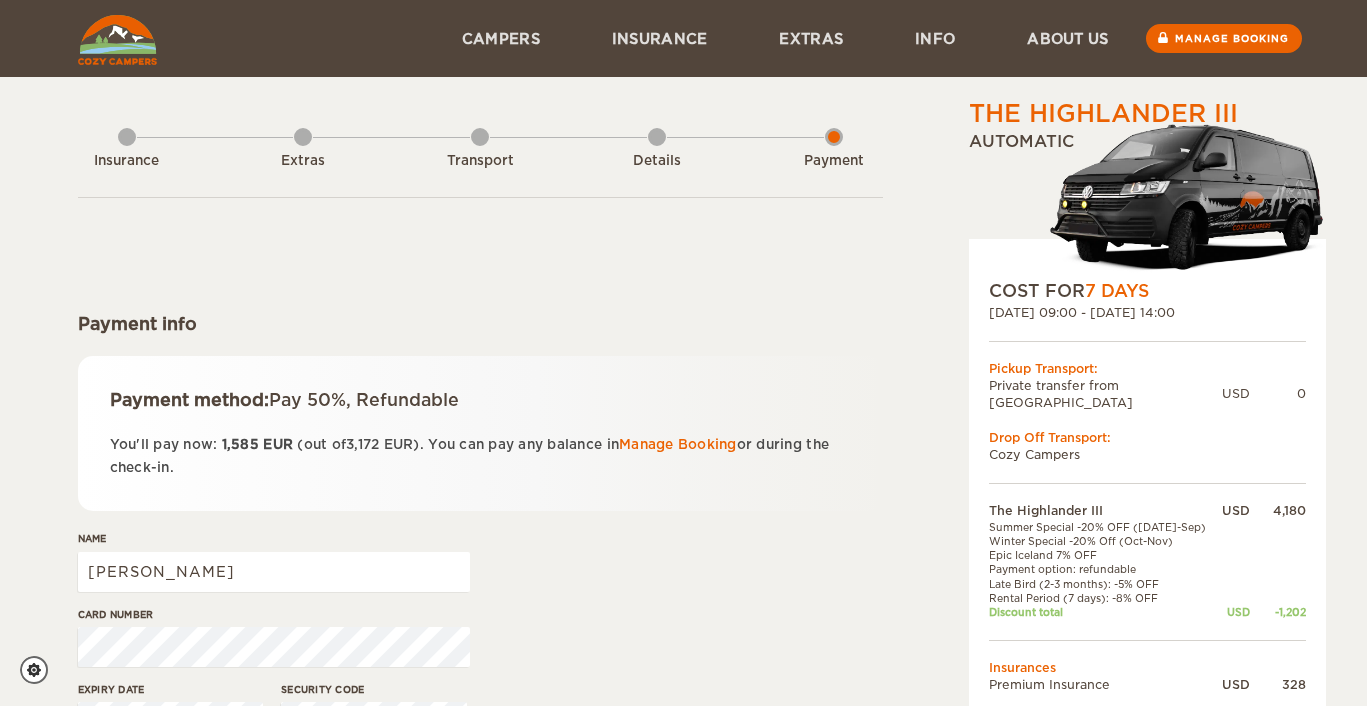 scroll, scrollTop: 0, scrollLeft: 0, axis: both 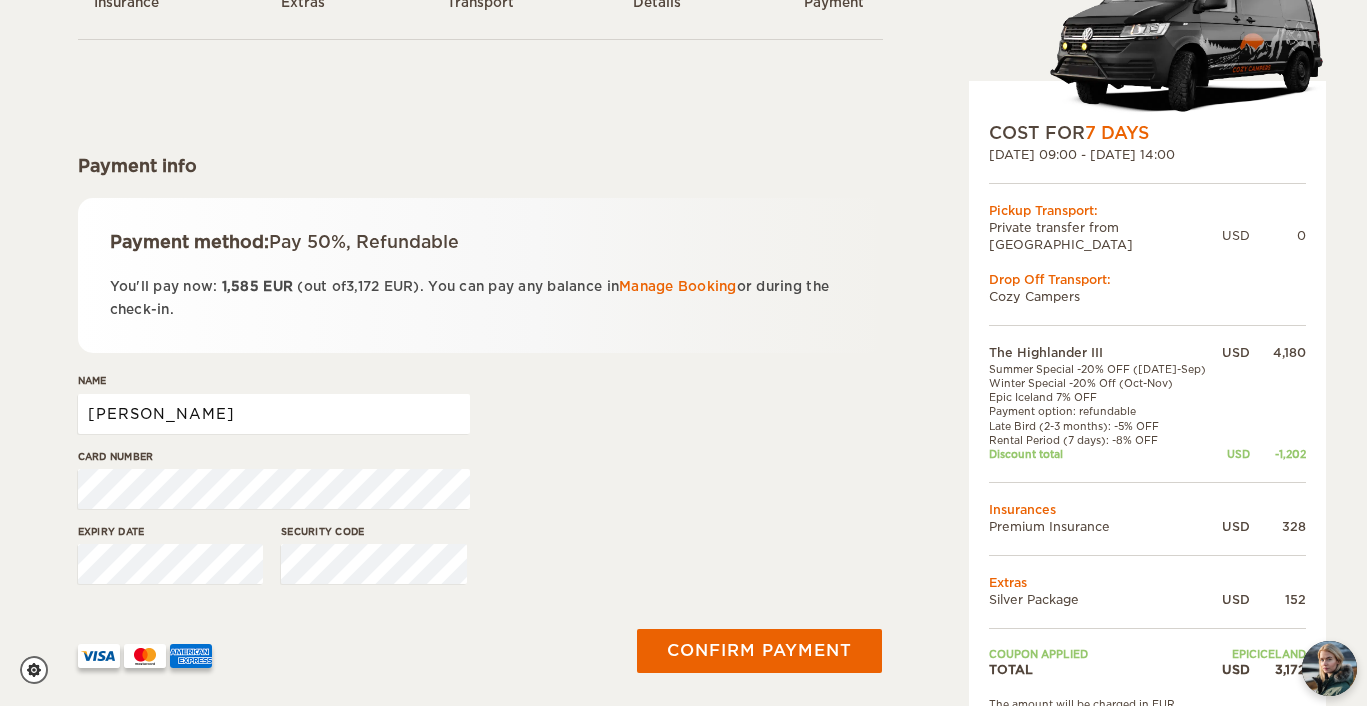 click on "[PERSON_NAME]" at bounding box center (274, 414) 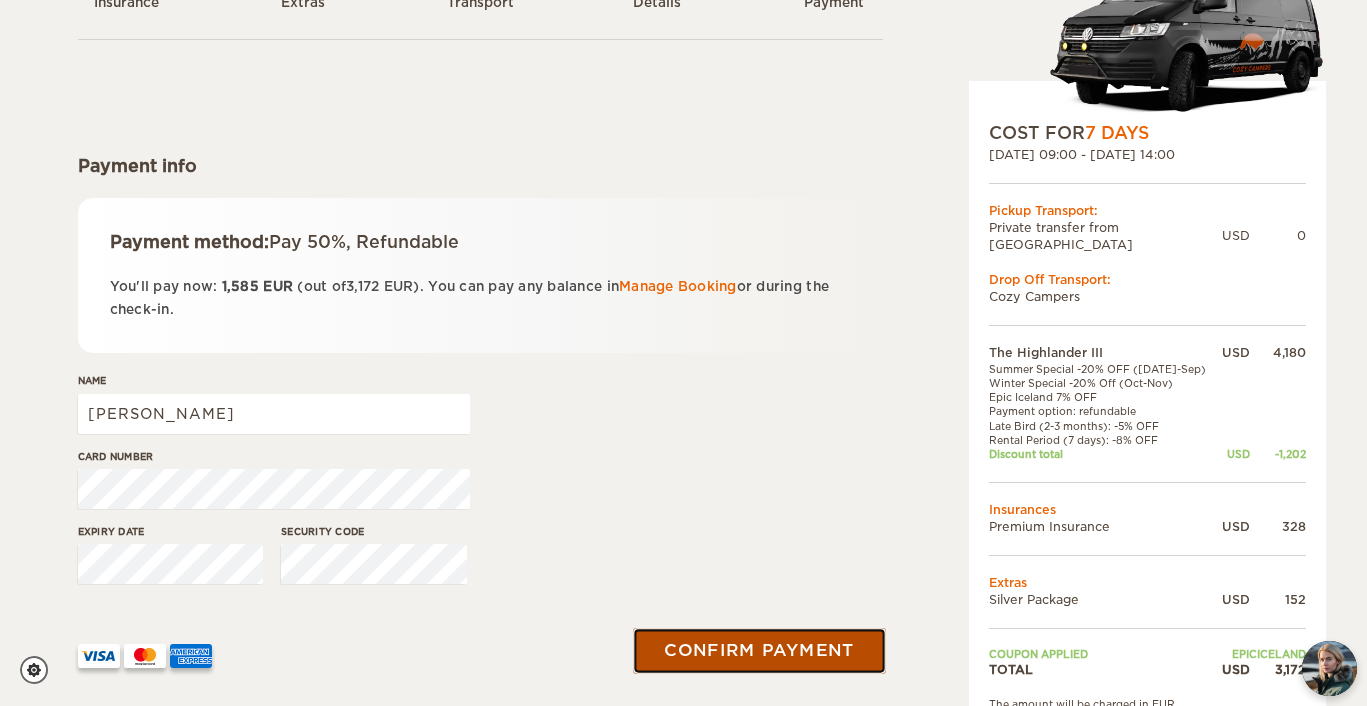 click on "Confirm payment" at bounding box center (760, 651) 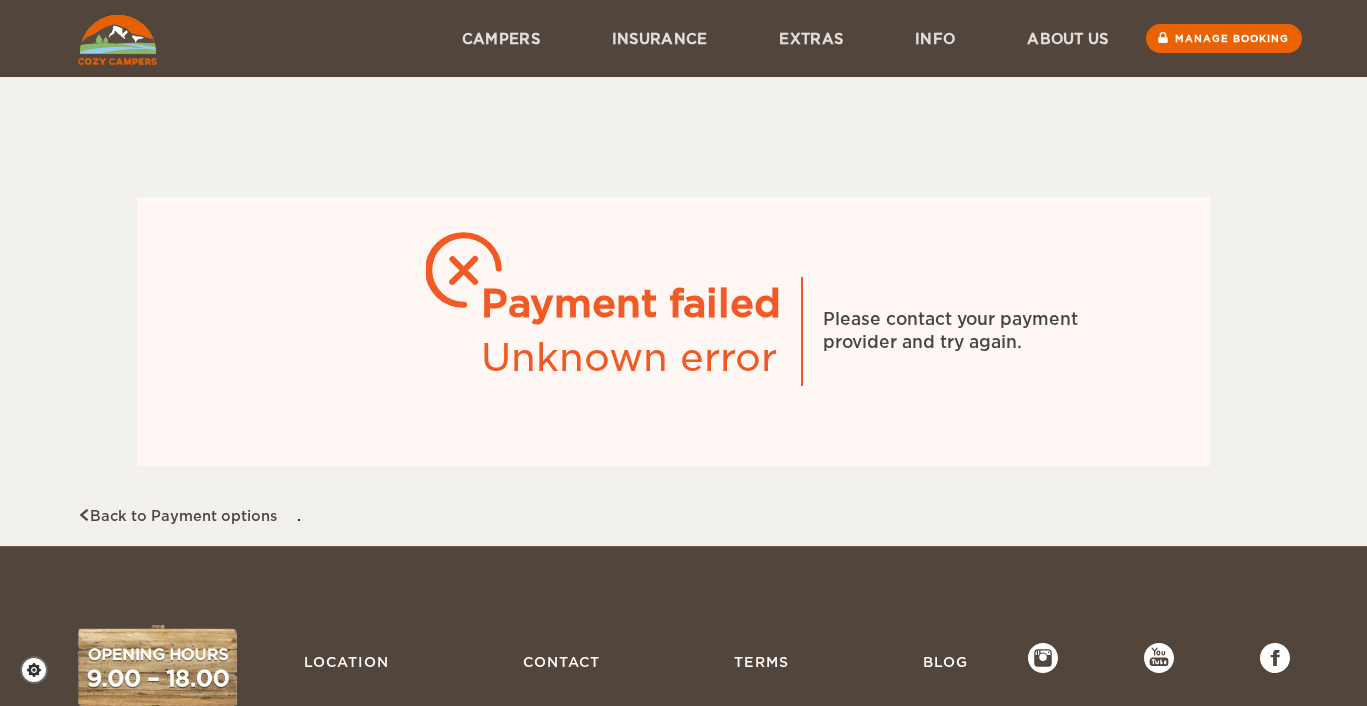 scroll, scrollTop: 0, scrollLeft: 0, axis: both 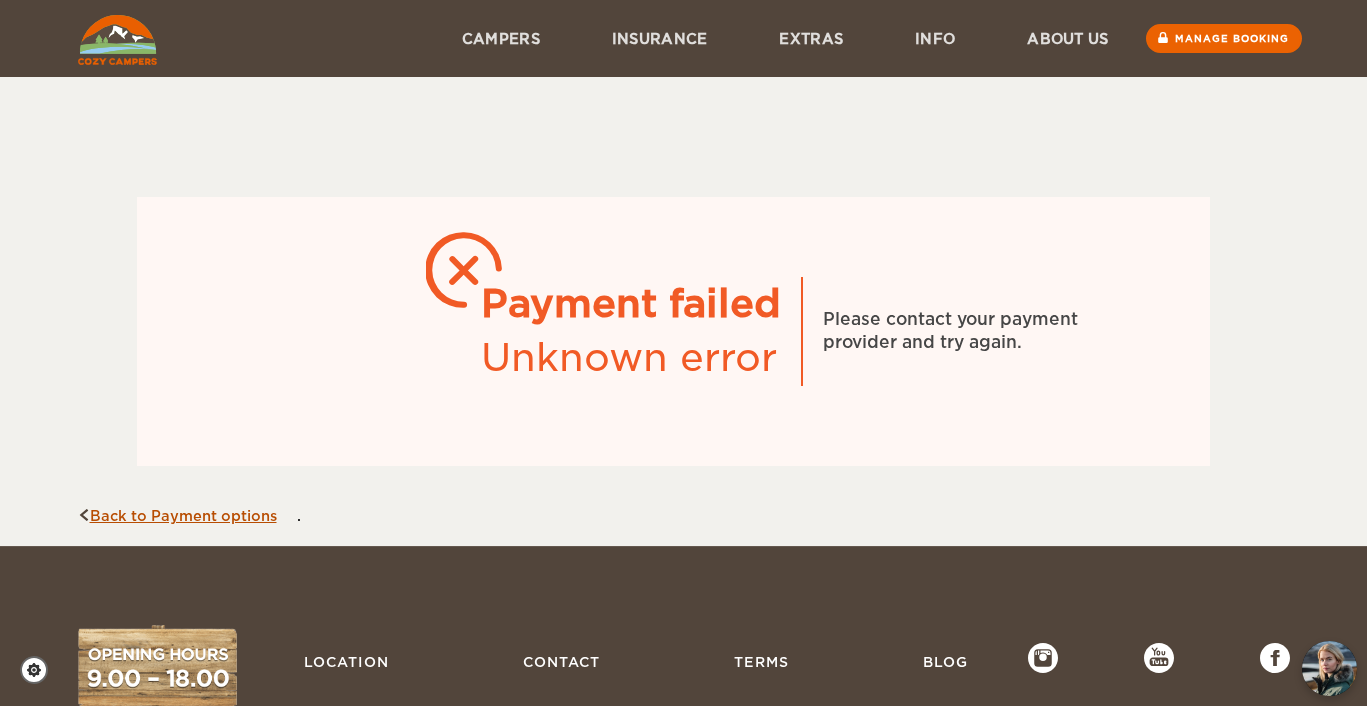 click on "Back to Payment options" at bounding box center [177, 516] 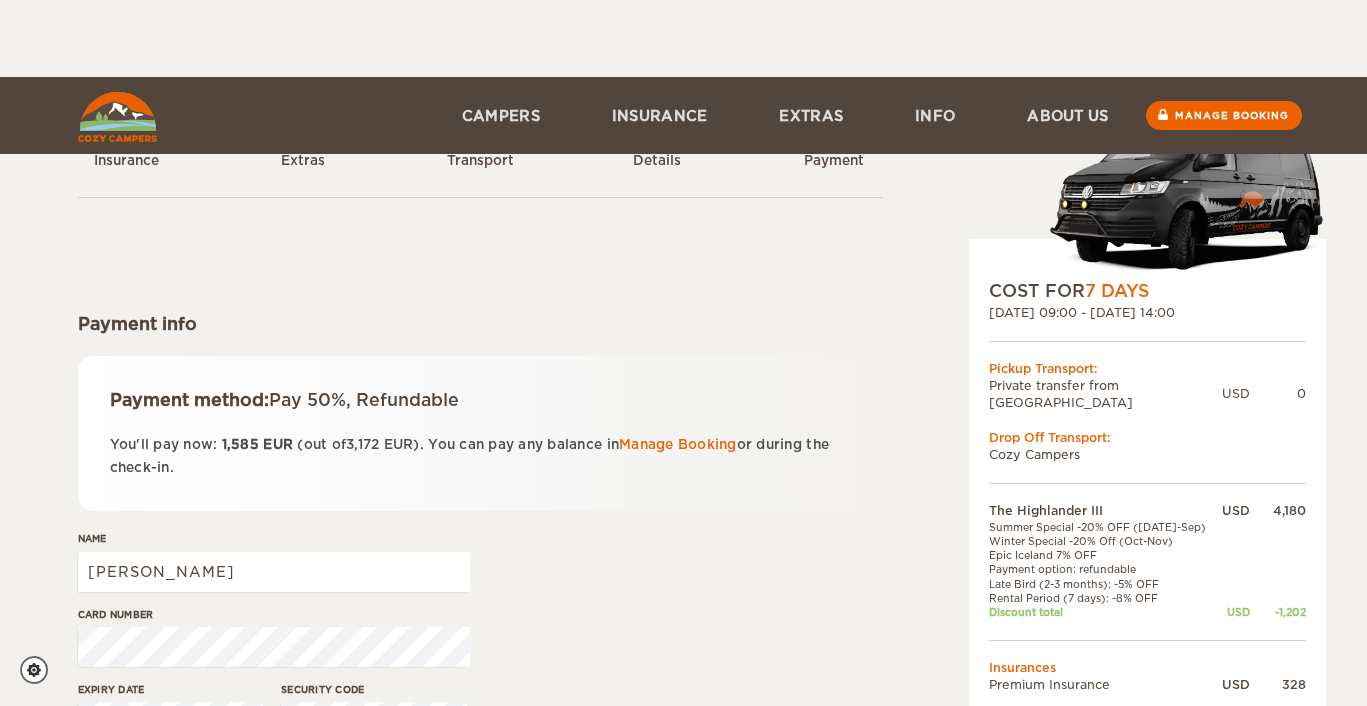 scroll, scrollTop: 77, scrollLeft: 0, axis: vertical 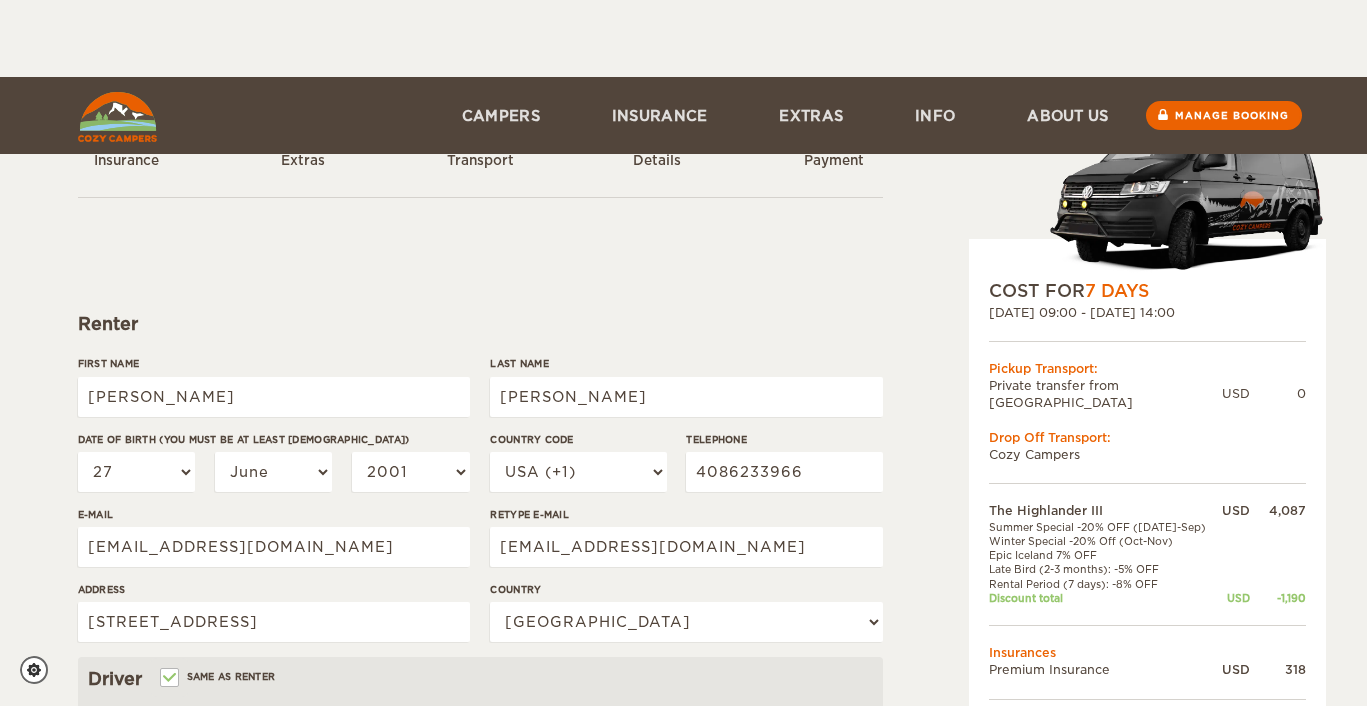 select on "27" 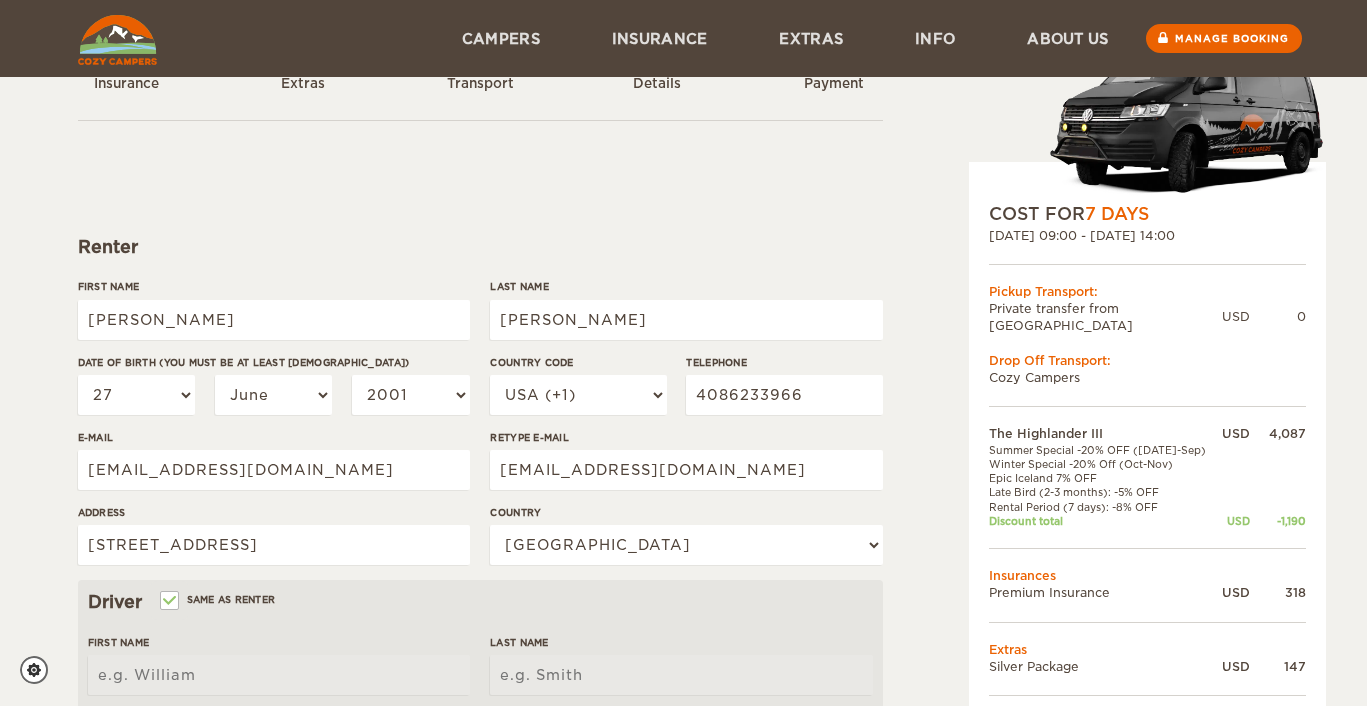 scroll, scrollTop: 0, scrollLeft: 0, axis: both 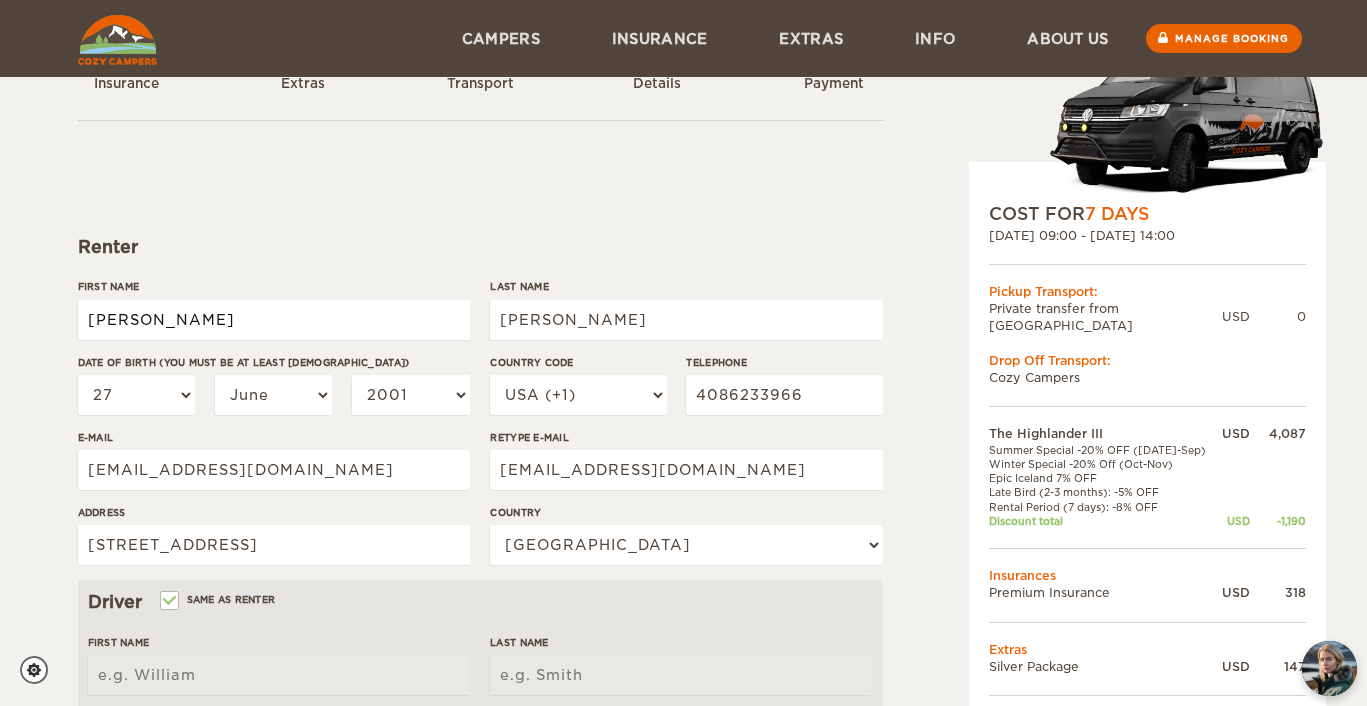 click on "[PERSON_NAME]" at bounding box center [274, 320] 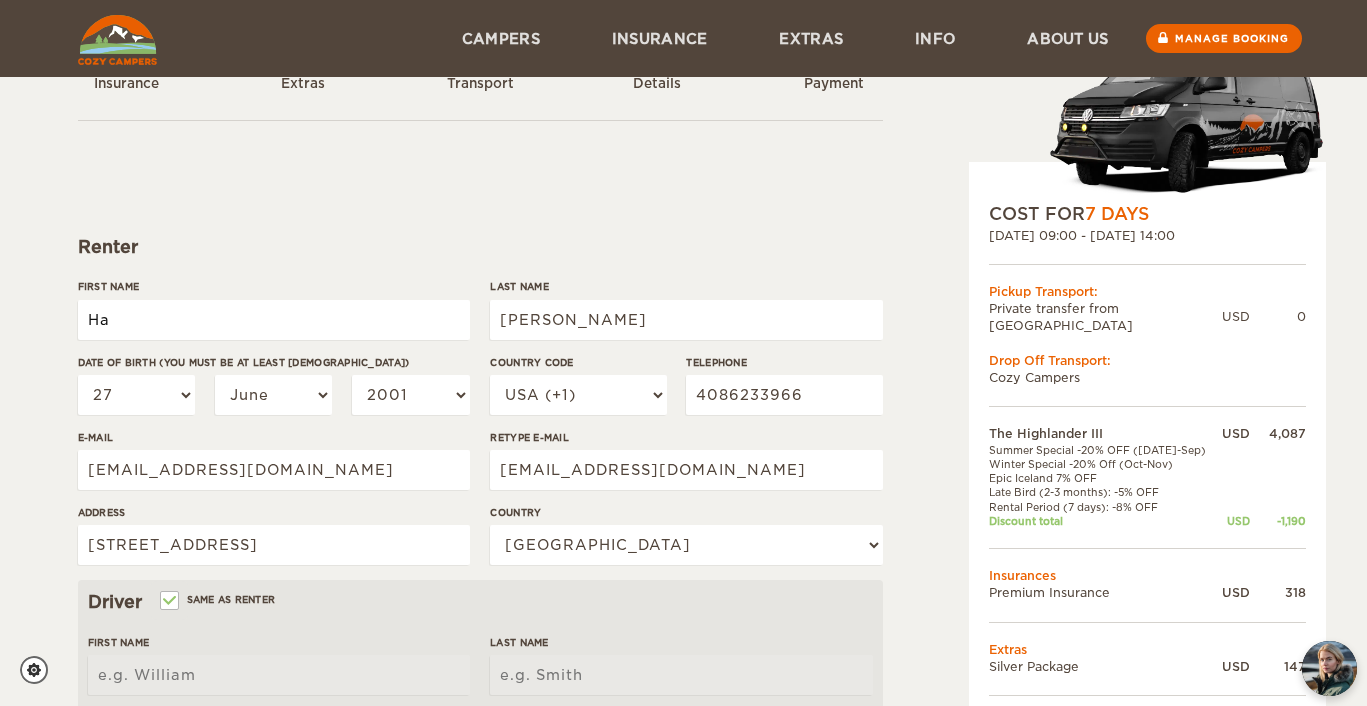 type on "H" 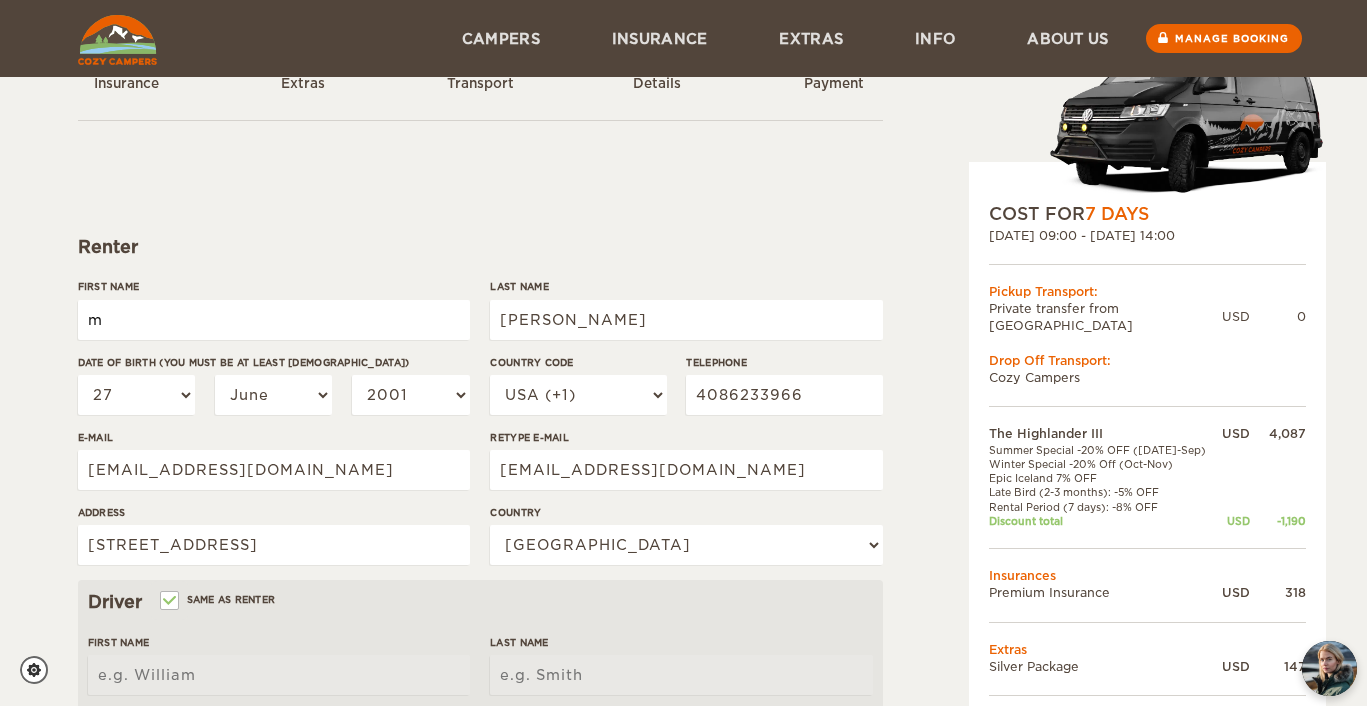 type on "Maeve" 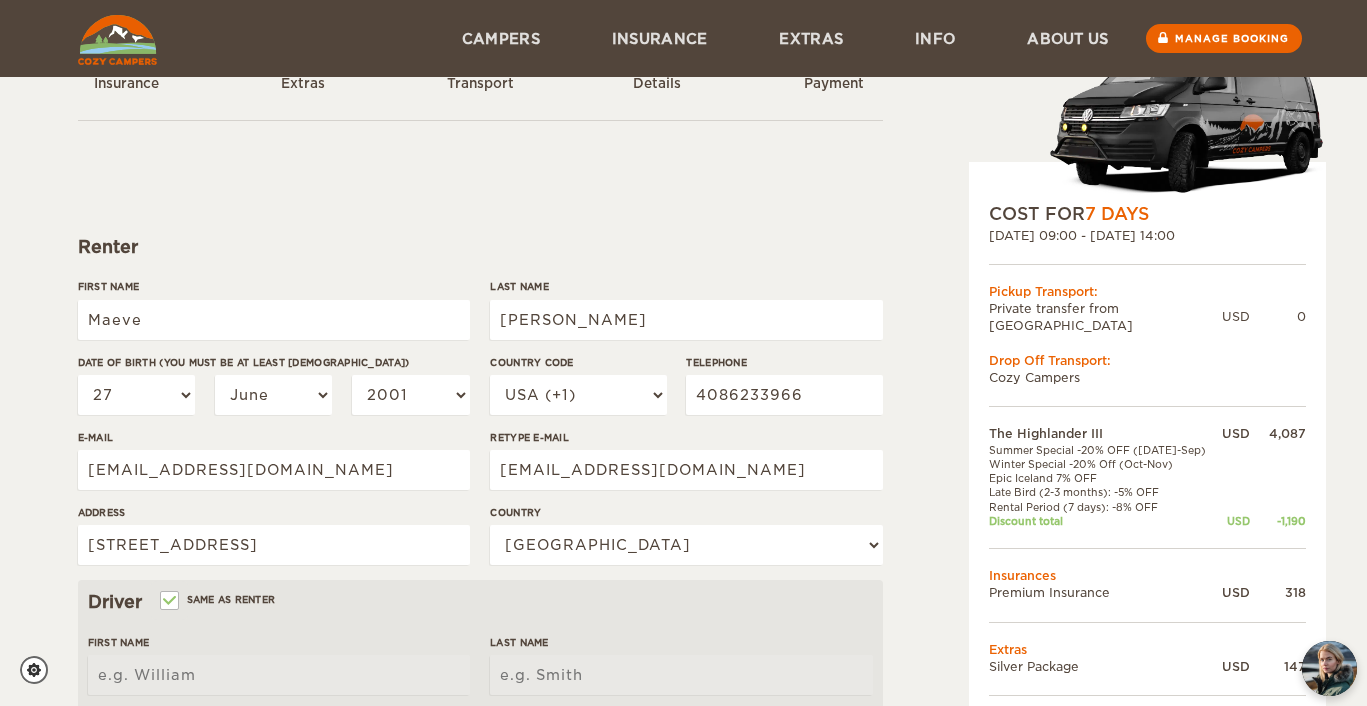 type on "[PERSON_NAME]" 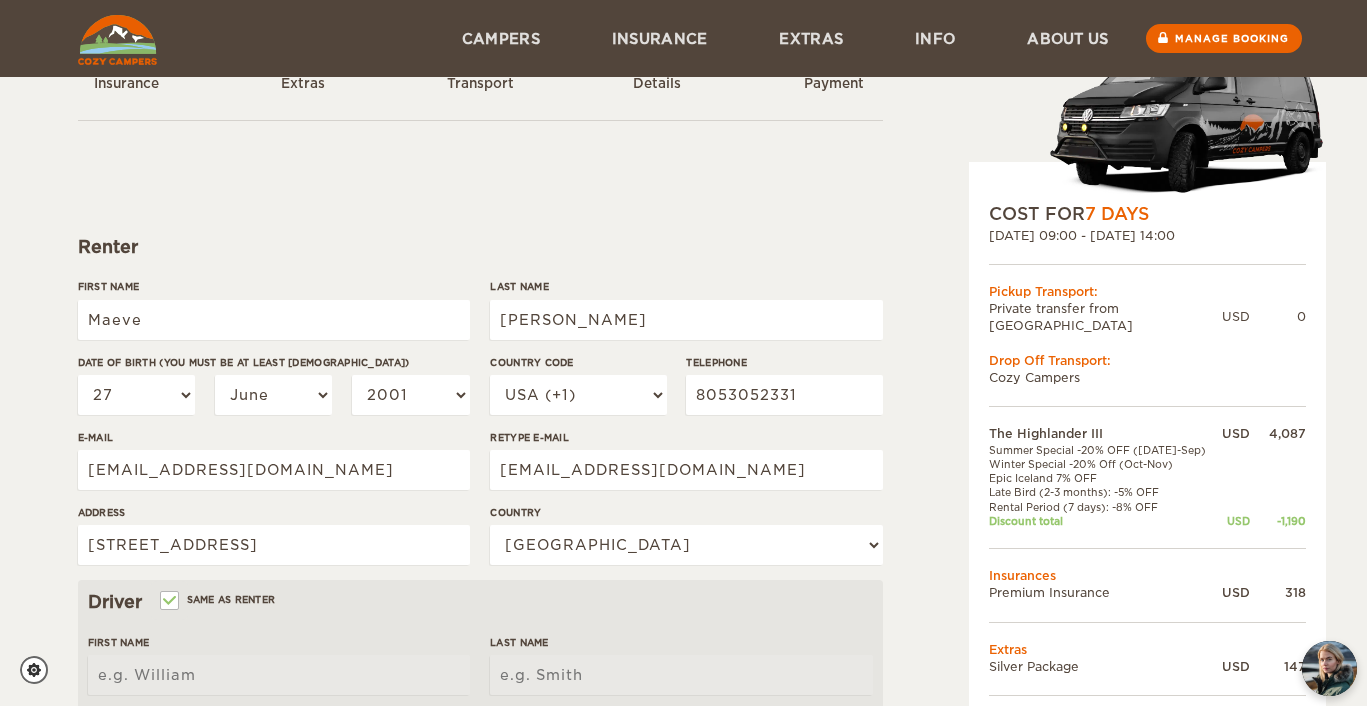 type on "[EMAIL_ADDRESS][DOMAIN_NAME]" 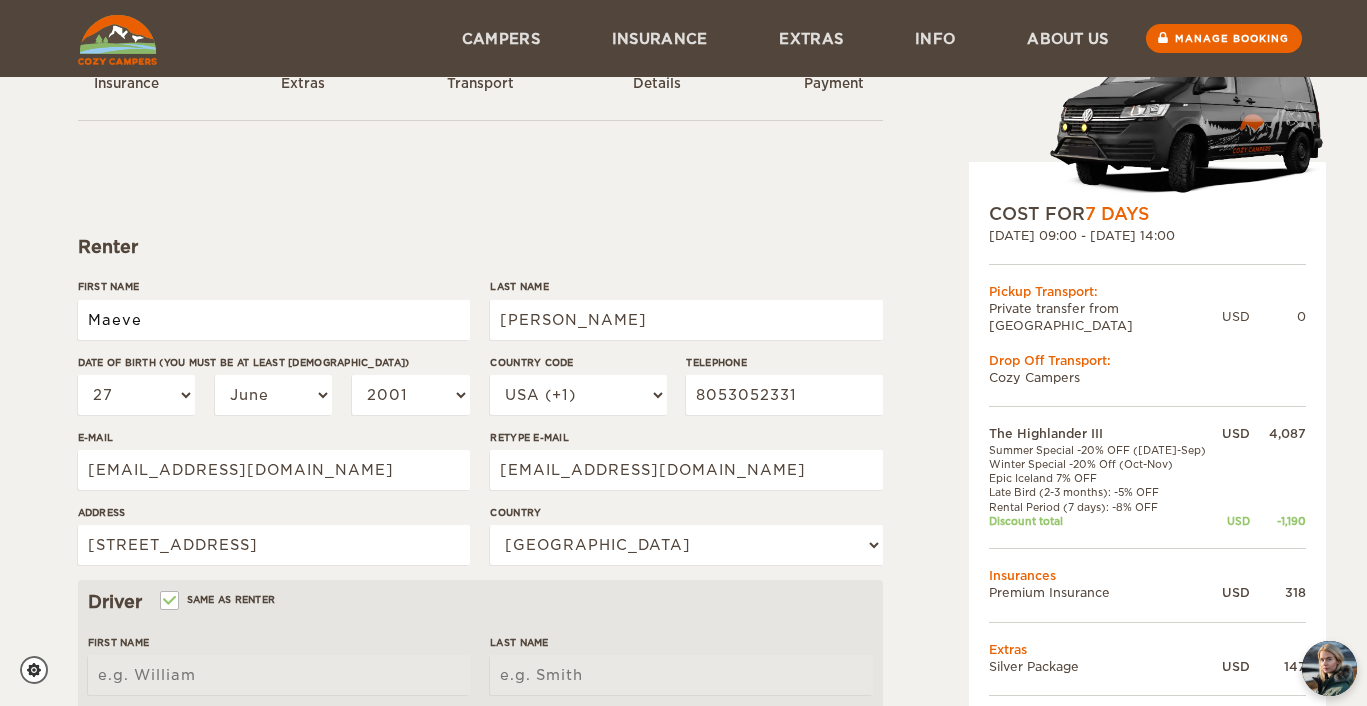 type on "Maeve" 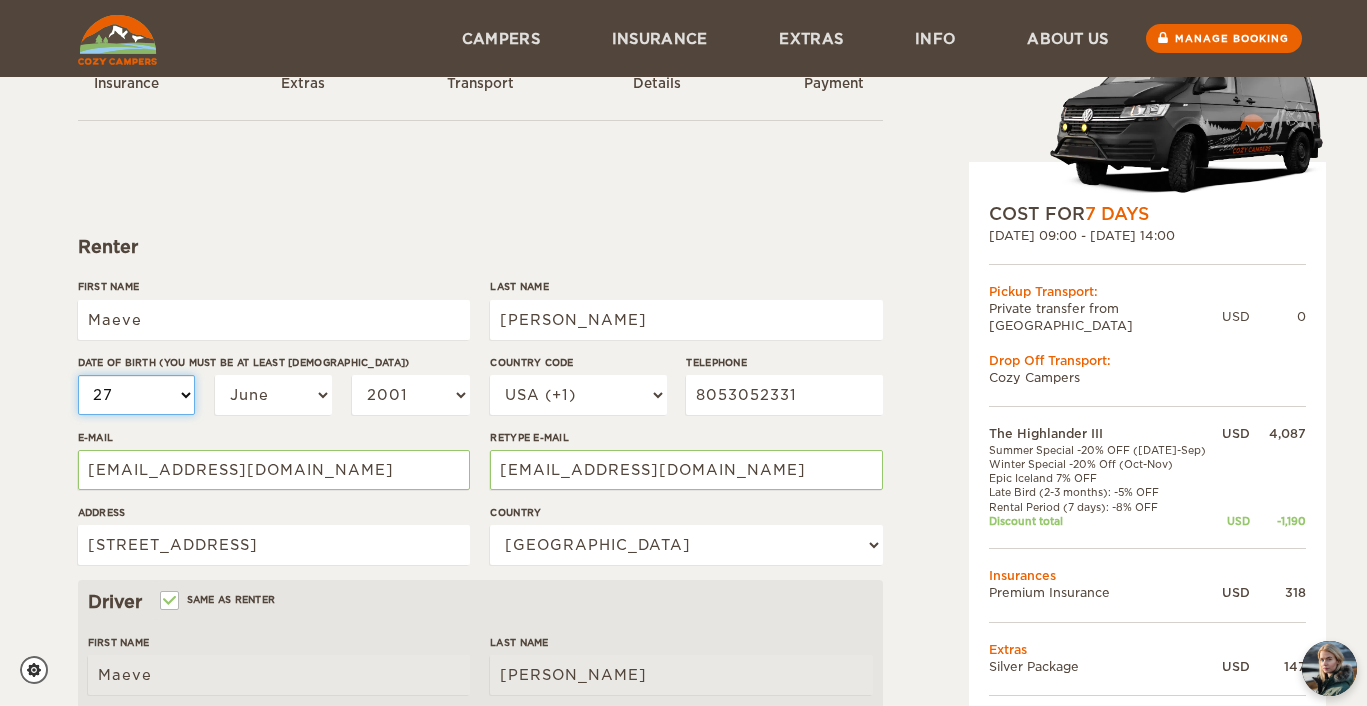 click on "01
02
03
04
05
06
07
08
09
10
11
12
13
14
15
16
17
18
19
20
21
22
23
24
25
26
27
28
29
30
31" at bounding box center (137, 395) 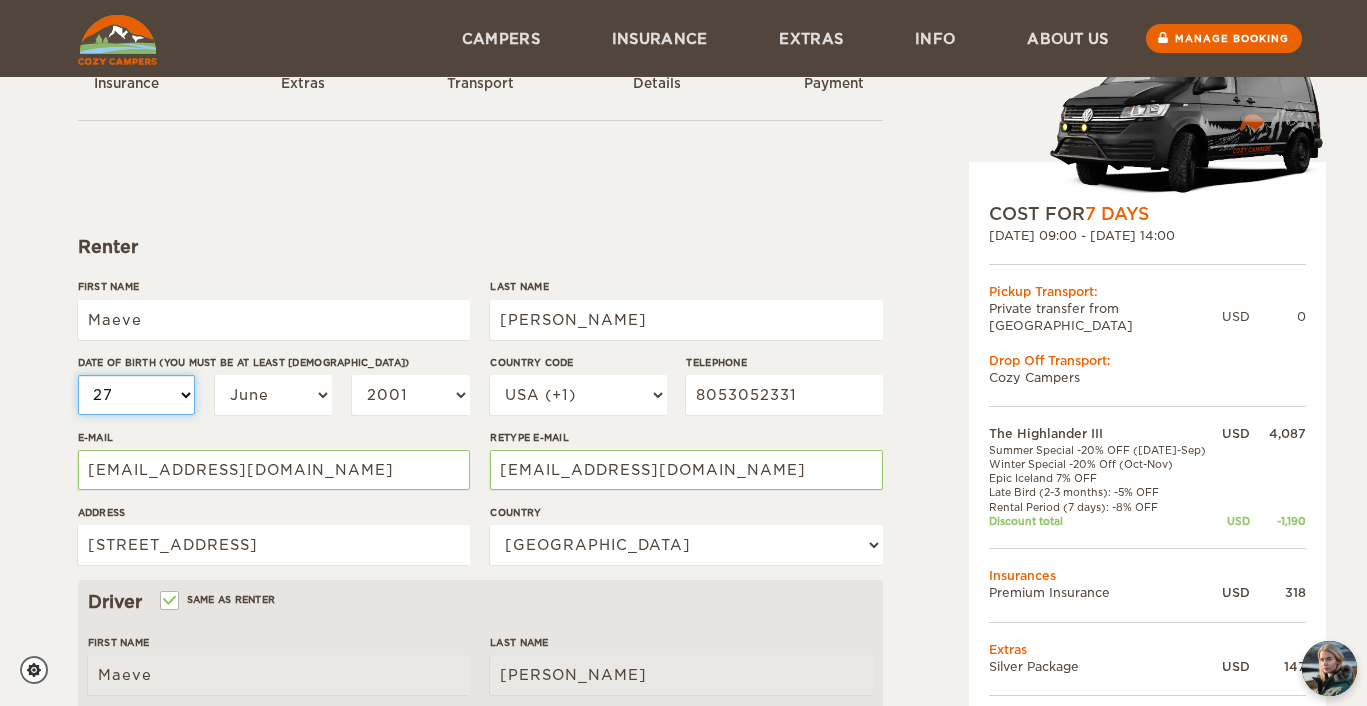 select on "24" 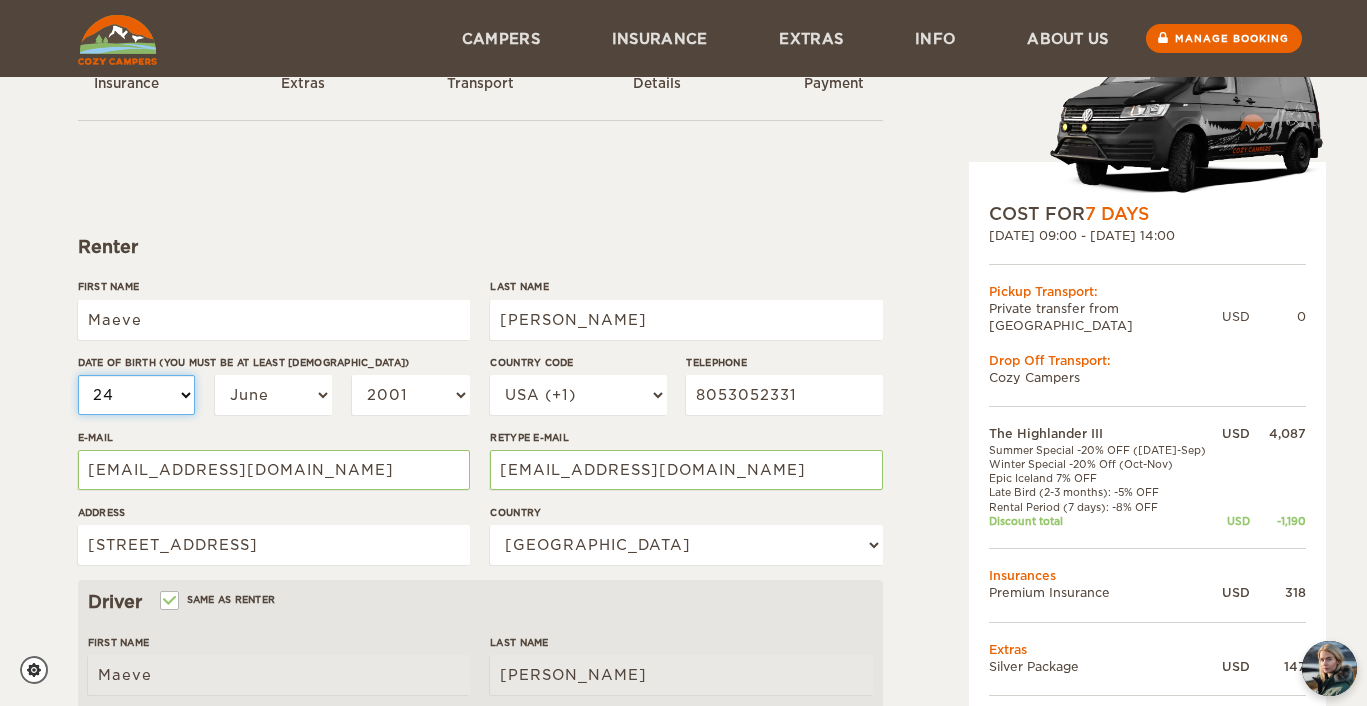 select on "24" 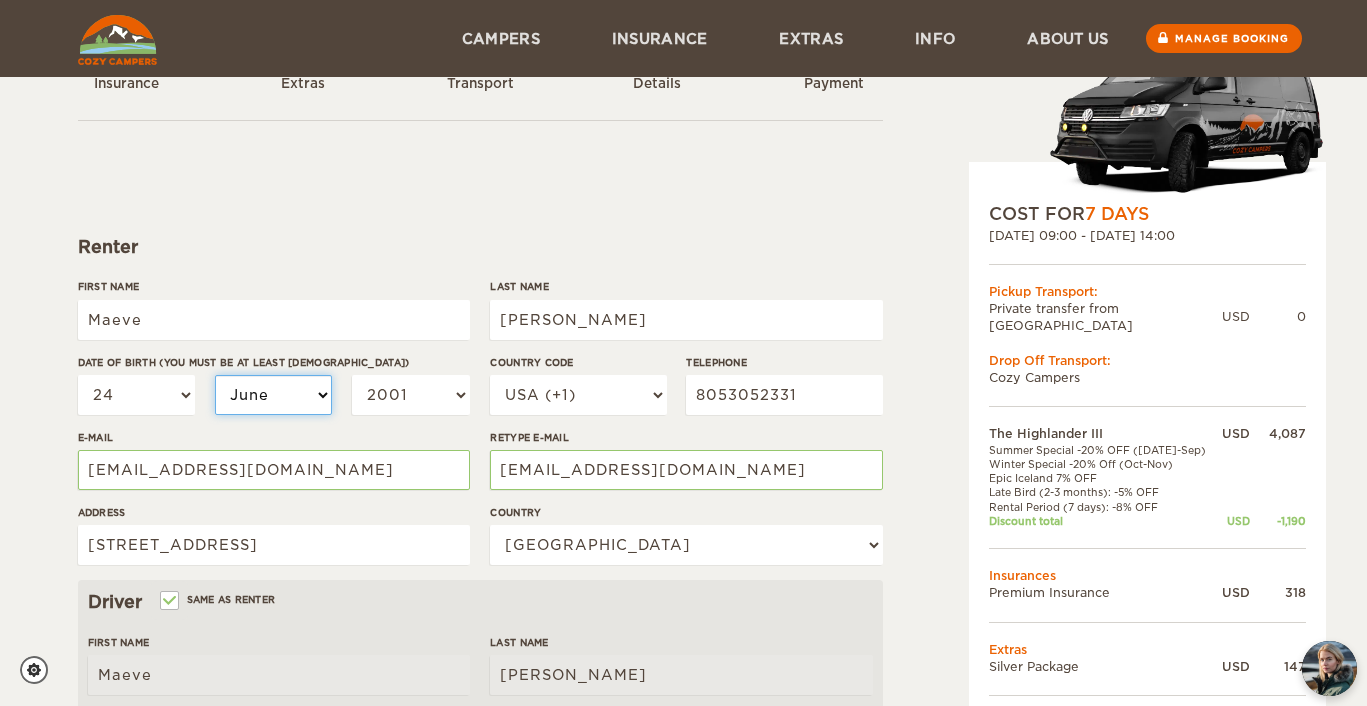 click on "January
February
March
April
May
June
July
August
September
October
November
December" at bounding box center [274, 395] 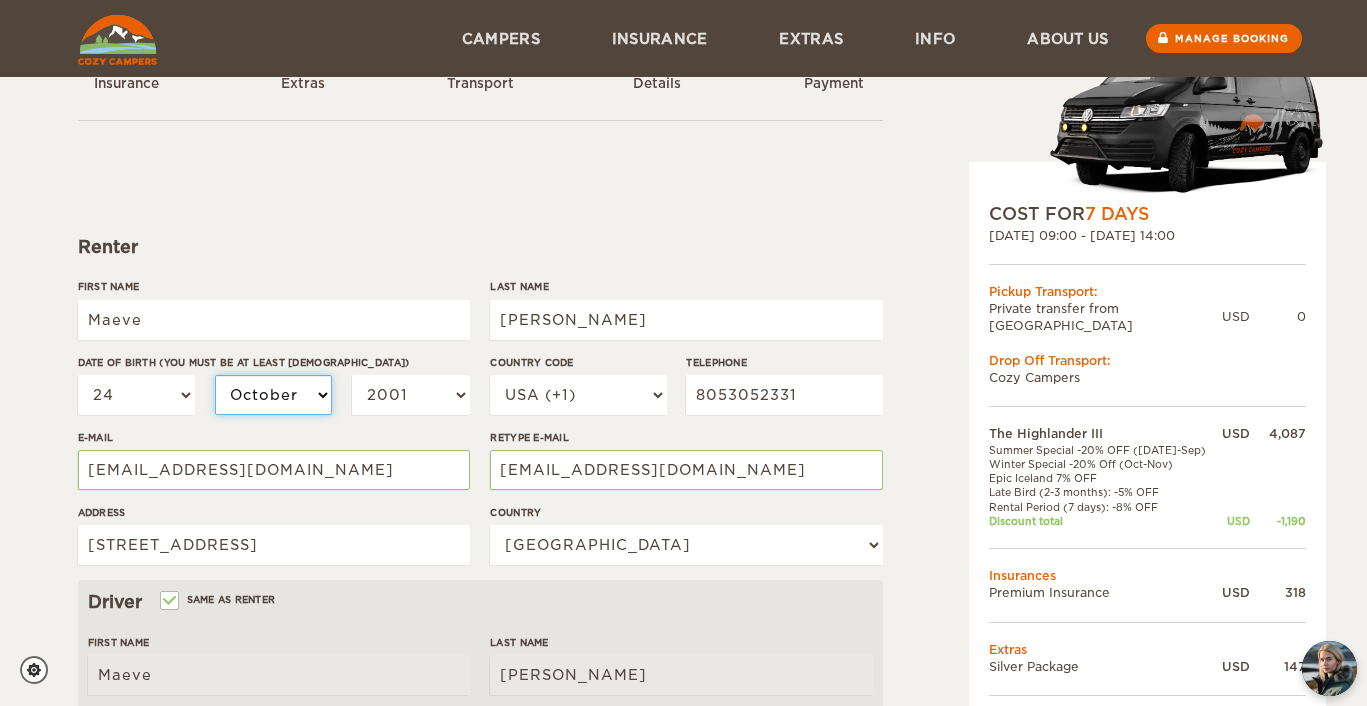 select on "10" 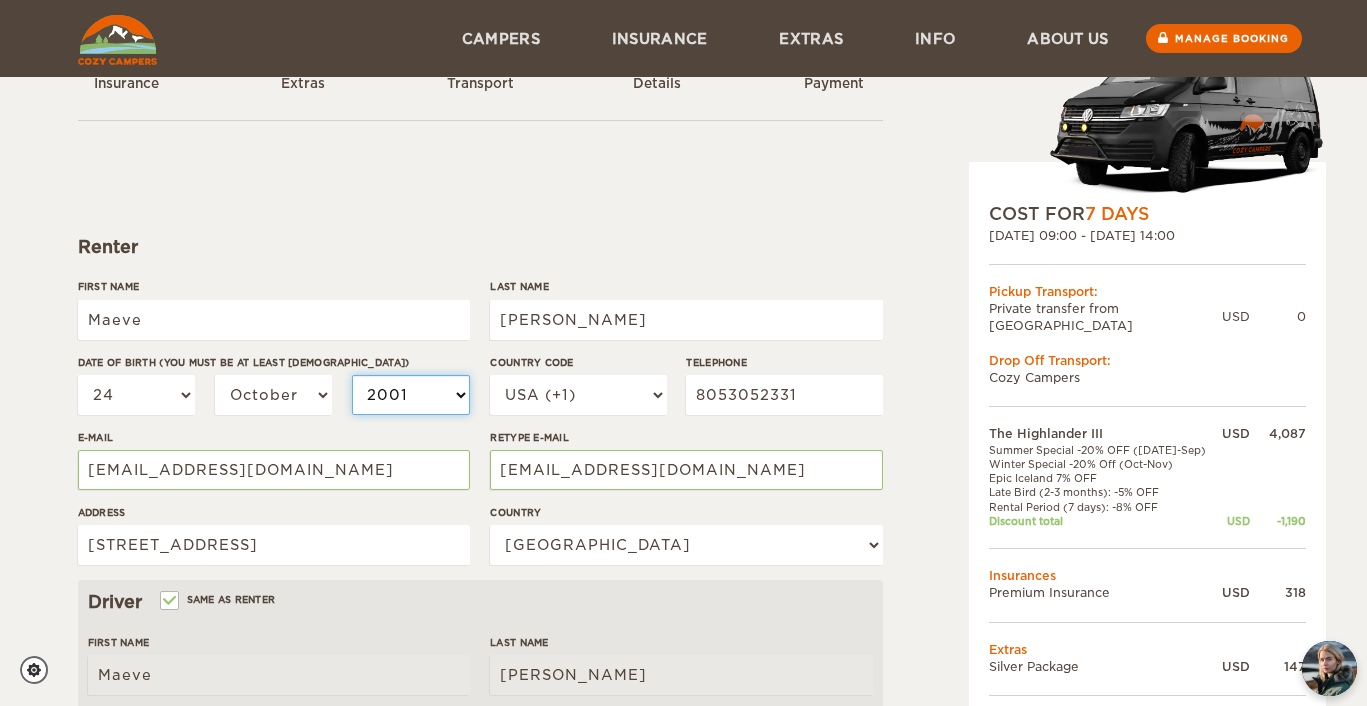 click on "2004 2003 2002 2001 2000 1999 1998 1997 1996 1995 1994 1993 1992 1991 1990 1989 1988 1987 1986 1985 1984 1983 1982 1981 1980 1979 1978 1977 1976 1975 1974 1973 1972 1971 1970 1969 1968 1967 1966 1965 1964 1963 1962 1961 1960 1959 1958 1957 1956 1955 1954 1953 1952 1951 1950 1949 1948 1947 1946 1945 1944 1943 1942 1941 1940 1939 1938 1937 1936 1935 1934 1933 1932 1931 1930 1929 1928 1927 1926 1925 1924 1923 1922 1921 1920 1919 1918 1917 1916 1915 1914 1913 1912 1911 1910 1909 1908 1907 1906 1905 1904 1903 1902 1901 1900 1899 1898 1897 1896 1895 1894 1893 1892 1891 1890 1889 1888 1887 1886 1885 1884 1883 1882 1881 1880 1879 1878 1877 1876 1875" at bounding box center (411, 395) 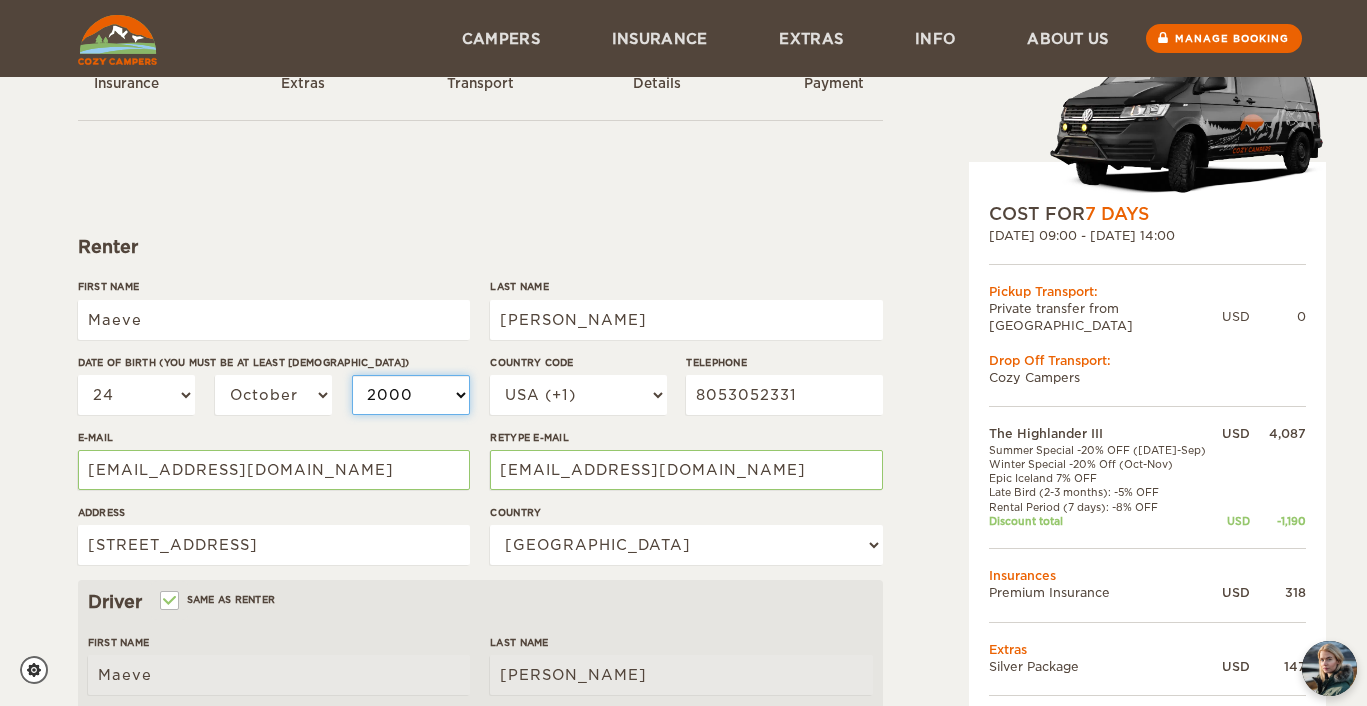 select on "2000" 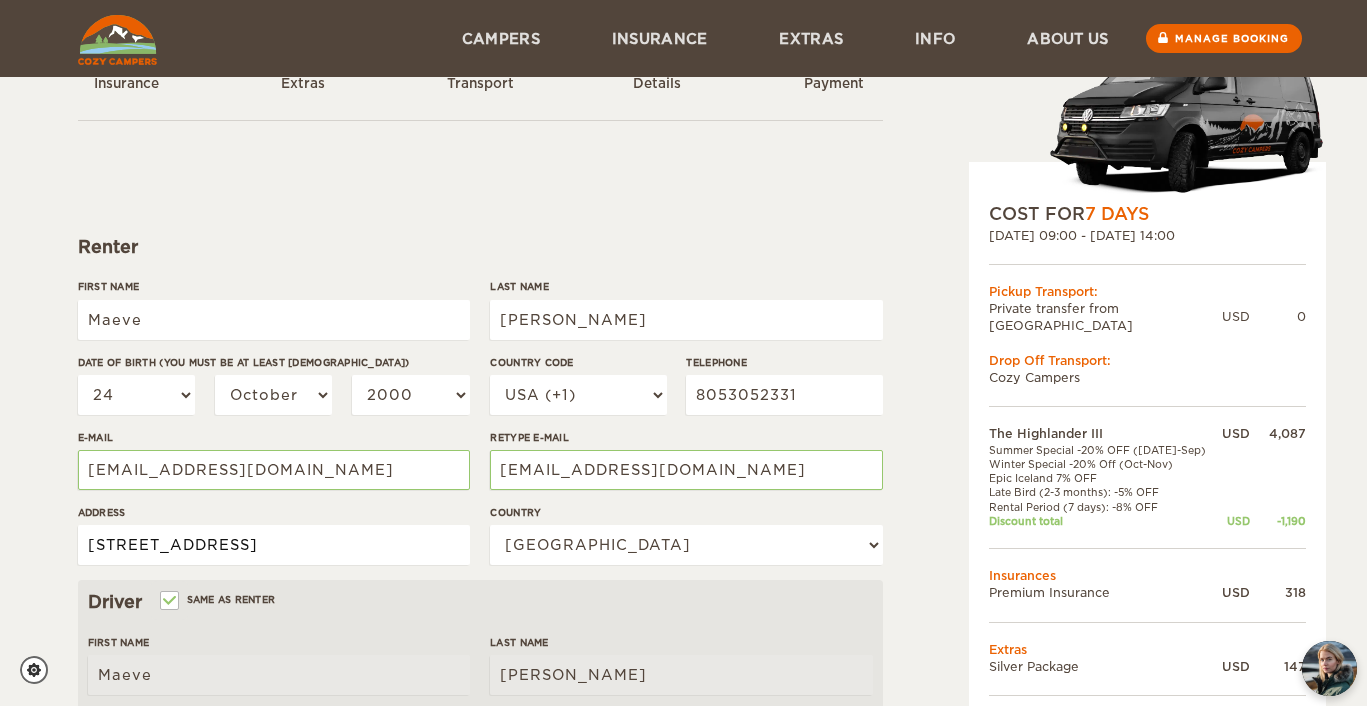 click on "[STREET_ADDRESS]" at bounding box center [274, 545] 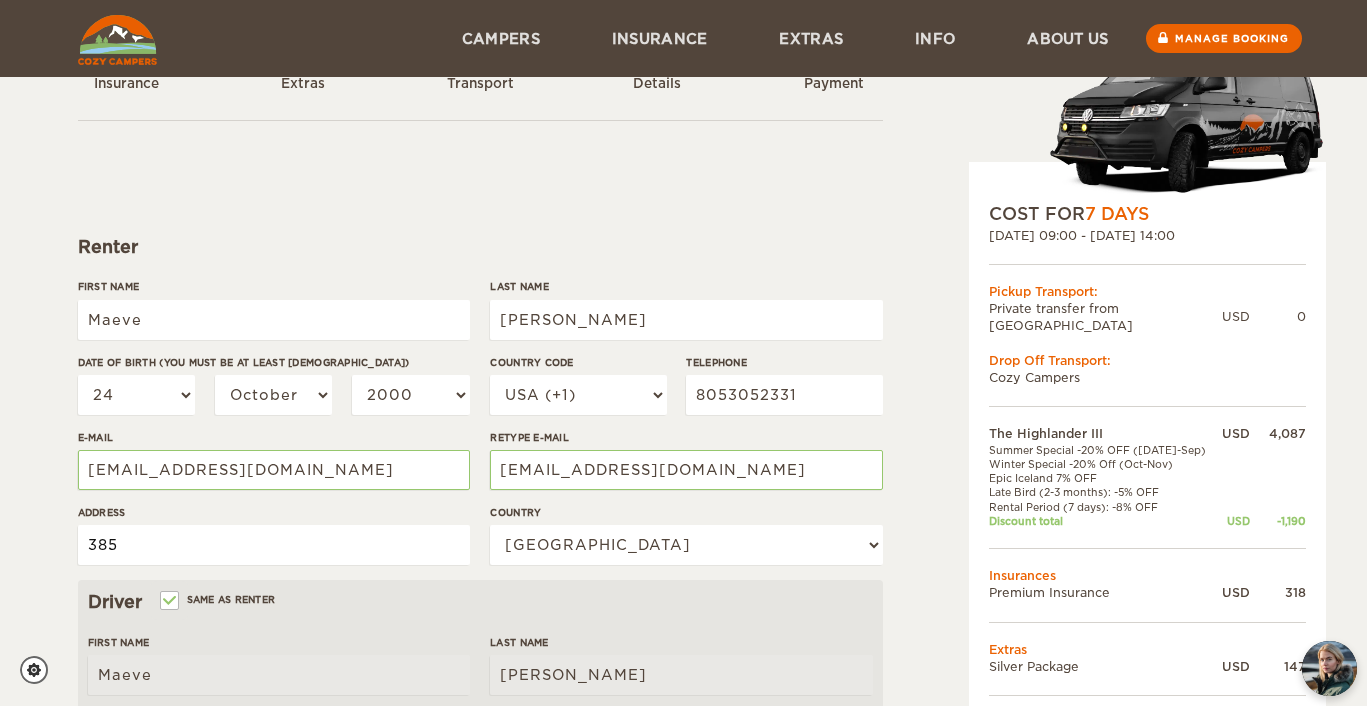 type on "[STREET_ADDRESS]" 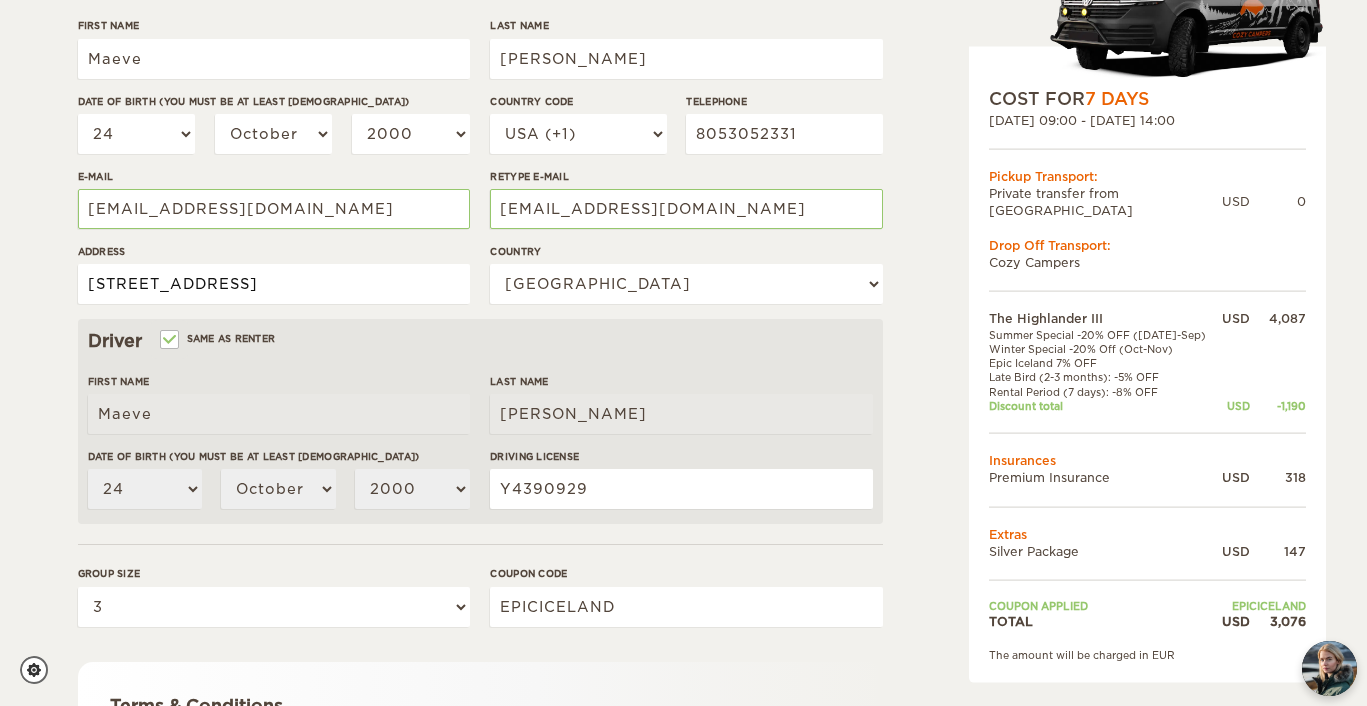 scroll, scrollTop: 340, scrollLeft: 0, axis: vertical 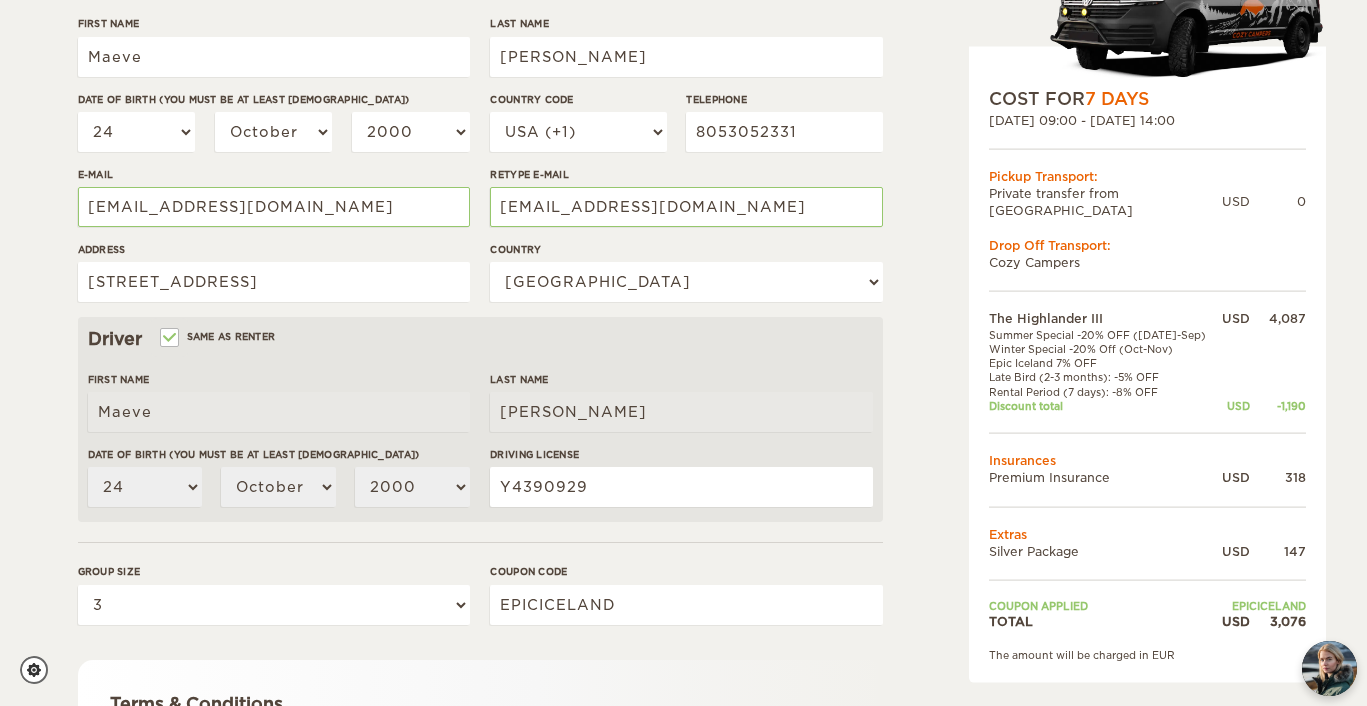 click on "Driver
Same as renter
First Name
Maeve
Last Name
[PERSON_NAME]
Date of birth (You must be at least [DEMOGRAPHIC_DATA])
01
02
03
04
05
06
07
08
09
10
11
12
13
14
15
16
17
18
19
20
21
22
23
24
25
26
27
28
29
30
[DATE]
February
March
April
May
June
July
August
September
October
November
[DATE] 2003 2002 2001 2000 1999 1998 1997 1996 1995 1994 1993 1992 1991 1990 1989 1988 1987 1986 1985 1984 1983 1982 1981 1980 1979 1978 1977 1976 1975 1974 1973 1972 1971 1970 1969 1968 1967 1966 1965" at bounding box center (480, 419) 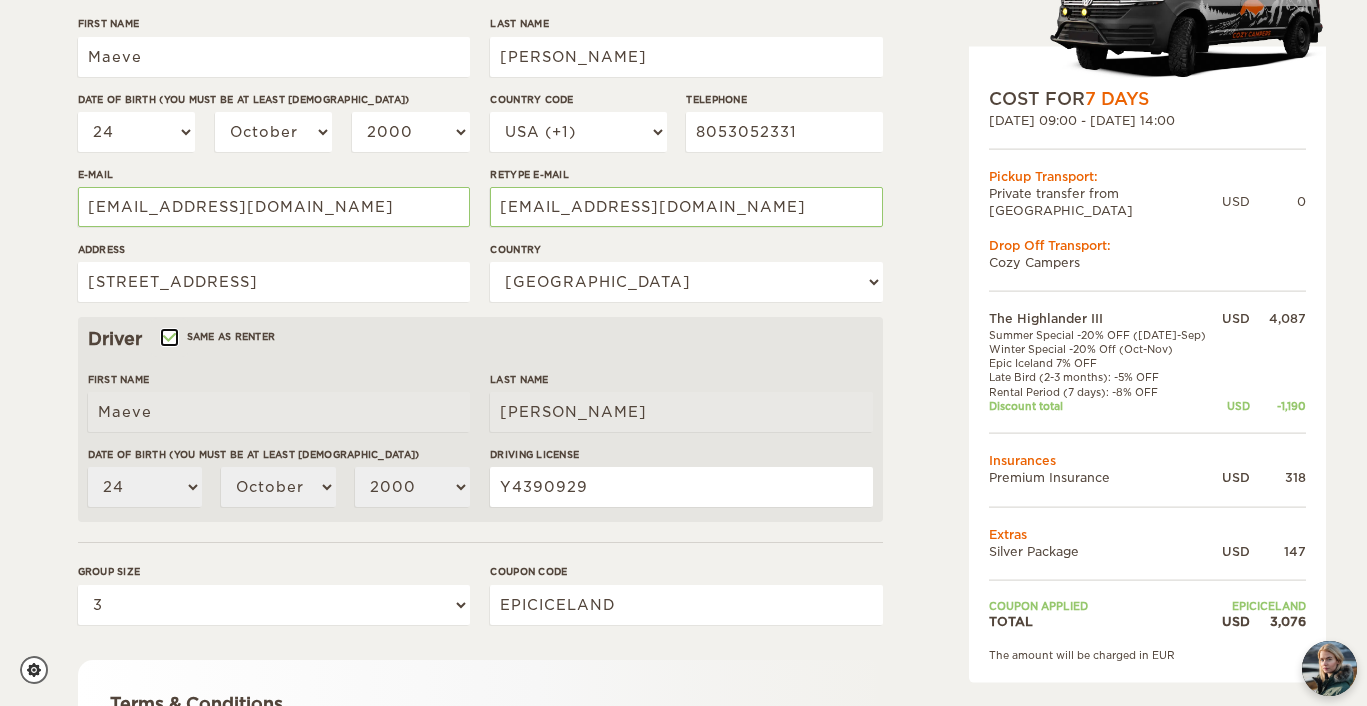 click on "Same as renter" at bounding box center (168, 339) 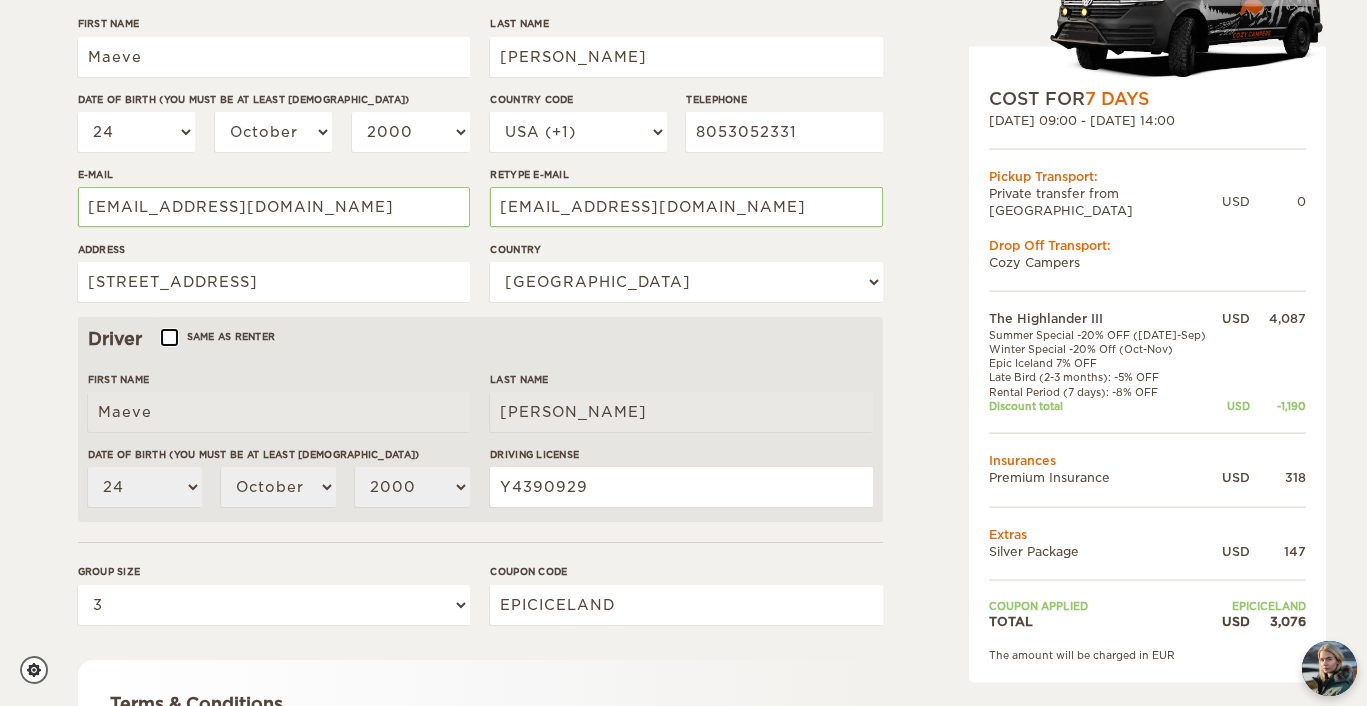 type 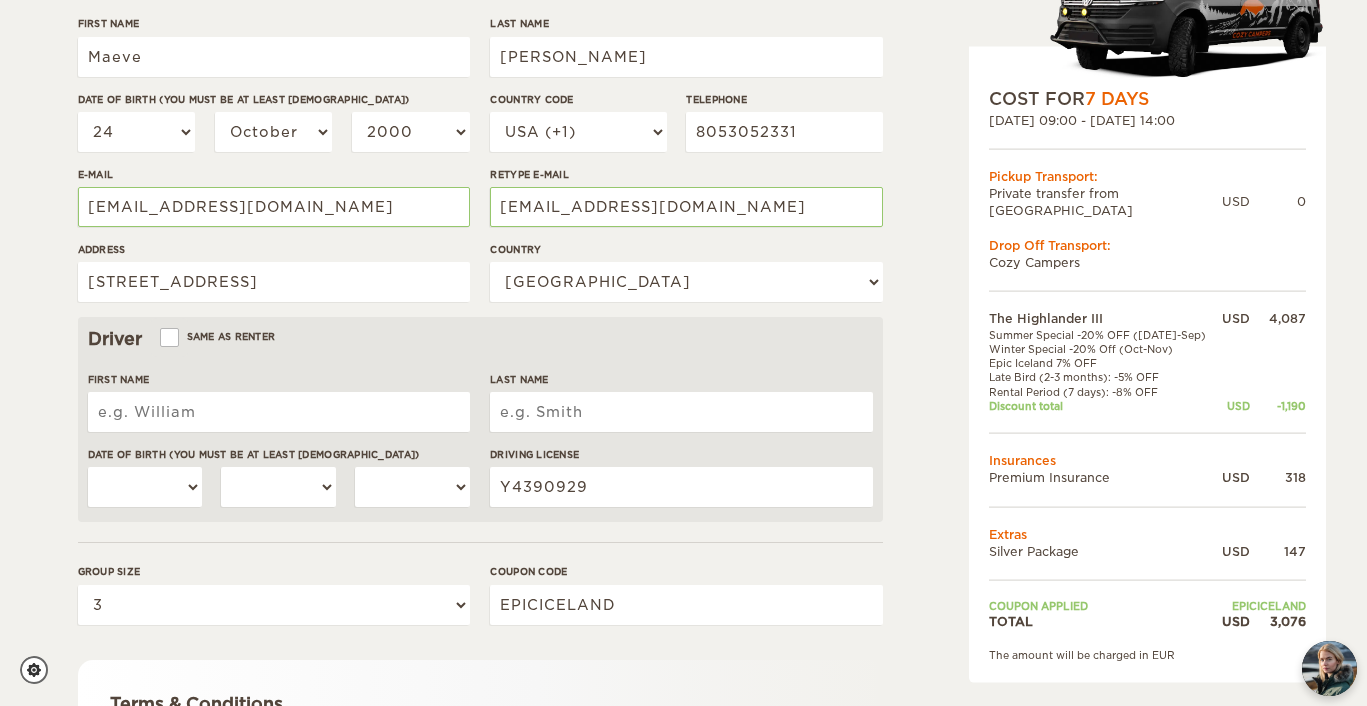 click on "First Name" at bounding box center (279, 412) 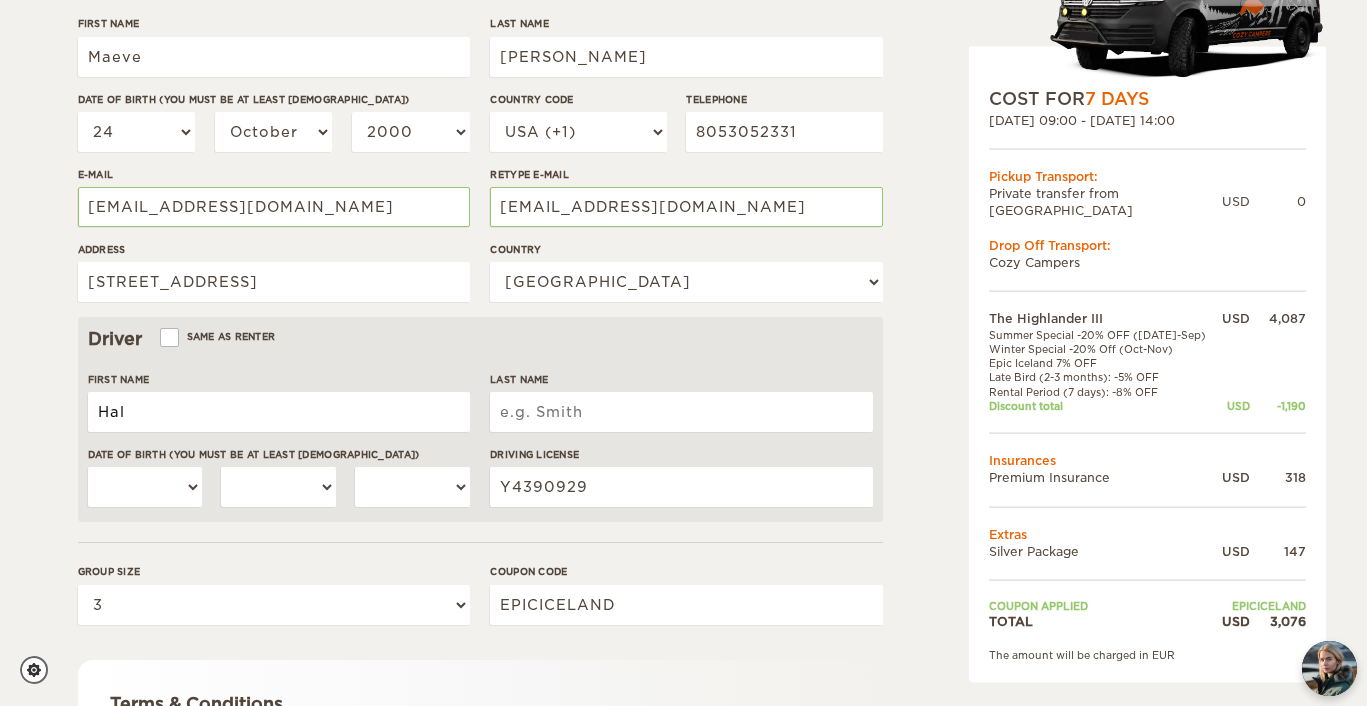 type on "[PERSON_NAME]" 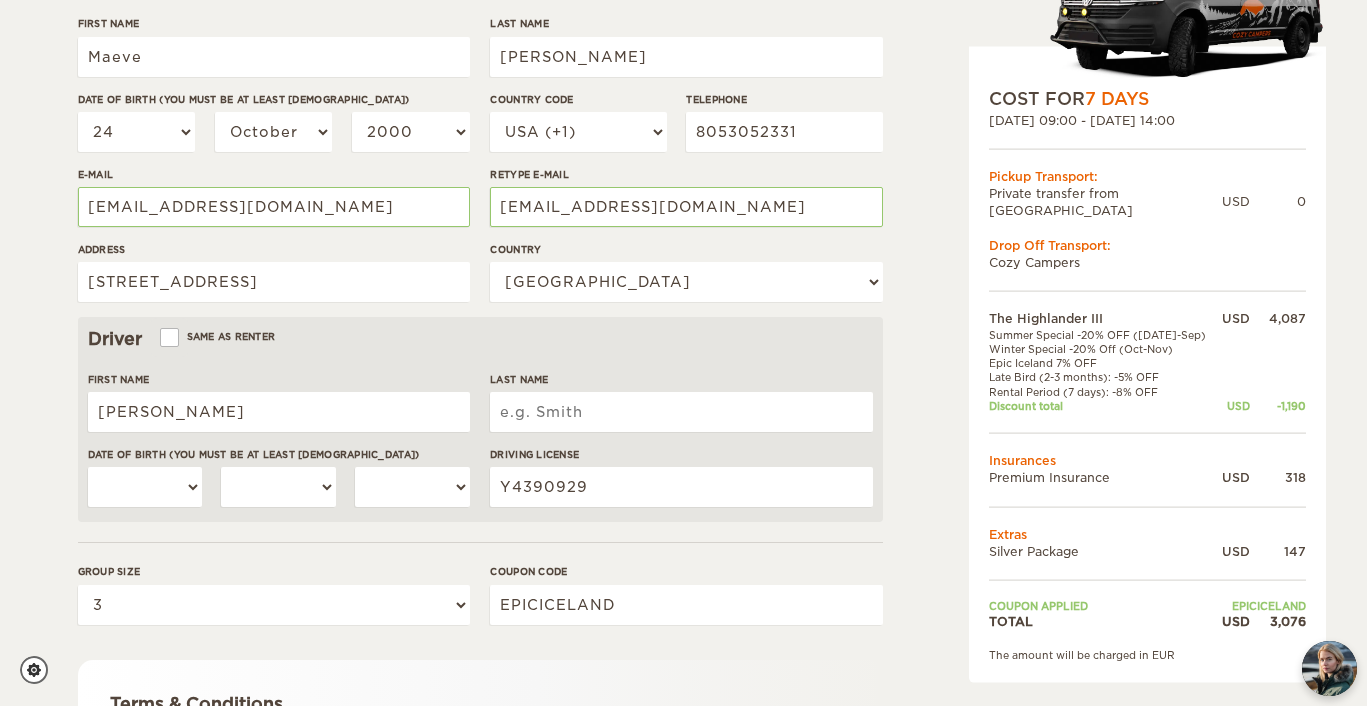 click on "Last Name" at bounding box center (681, 412) 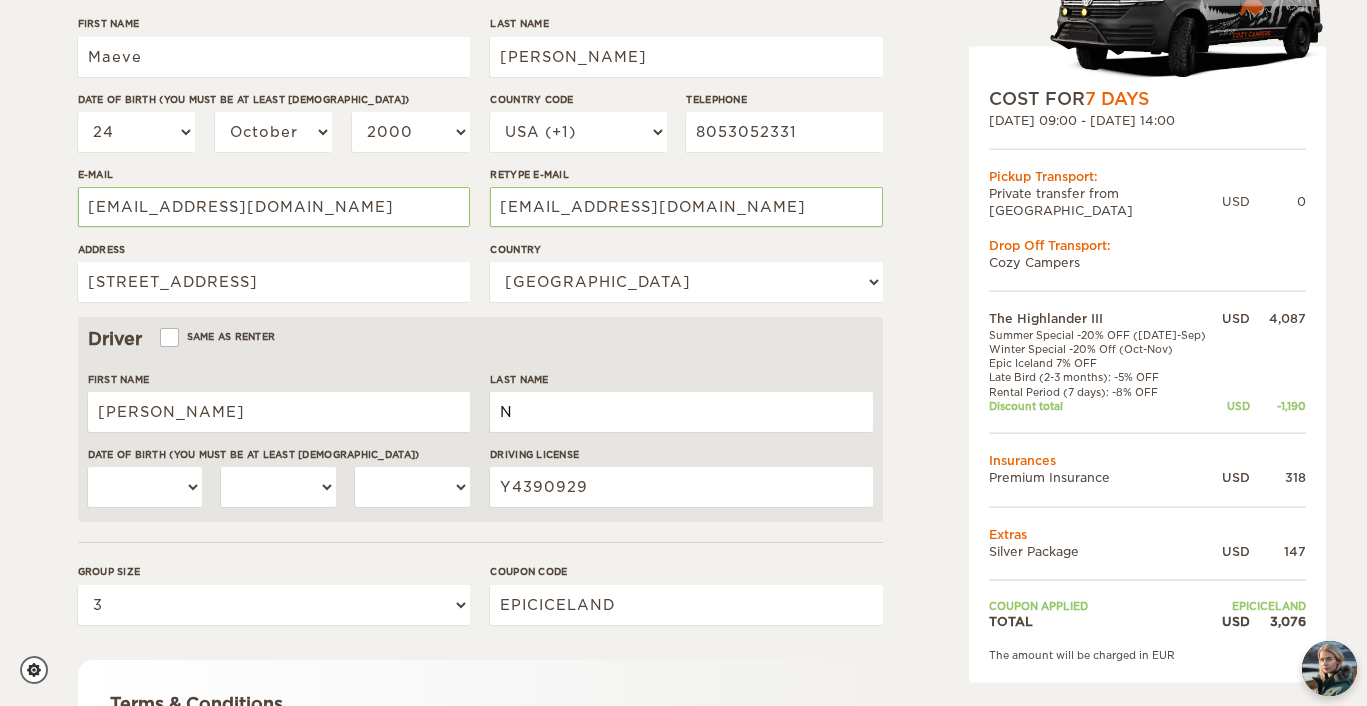 type on "[PERSON_NAME]" 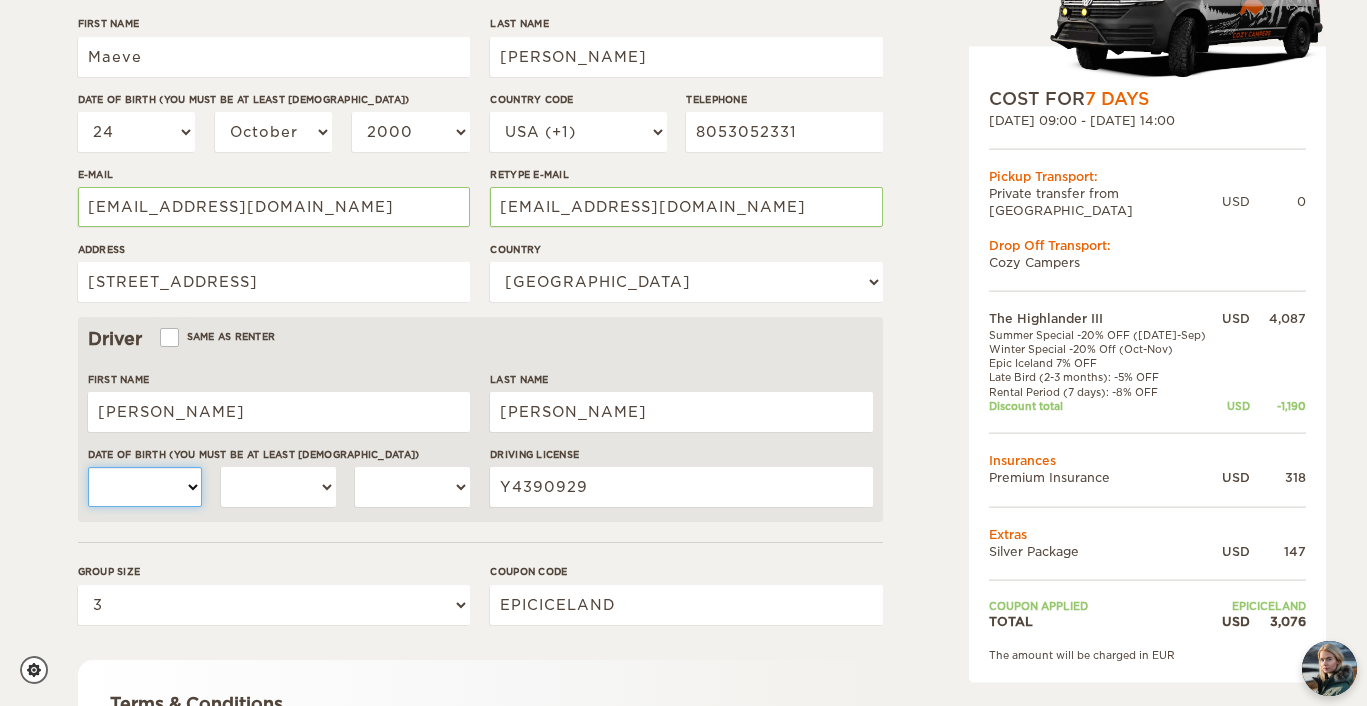 click on "01
02
03
04
05
06
07
08
09
10
11
12
13
14
15
16
17
18
19
20
21
22
23
24
25
26
27
28
29
30
31" at bounding box center [145, 487] 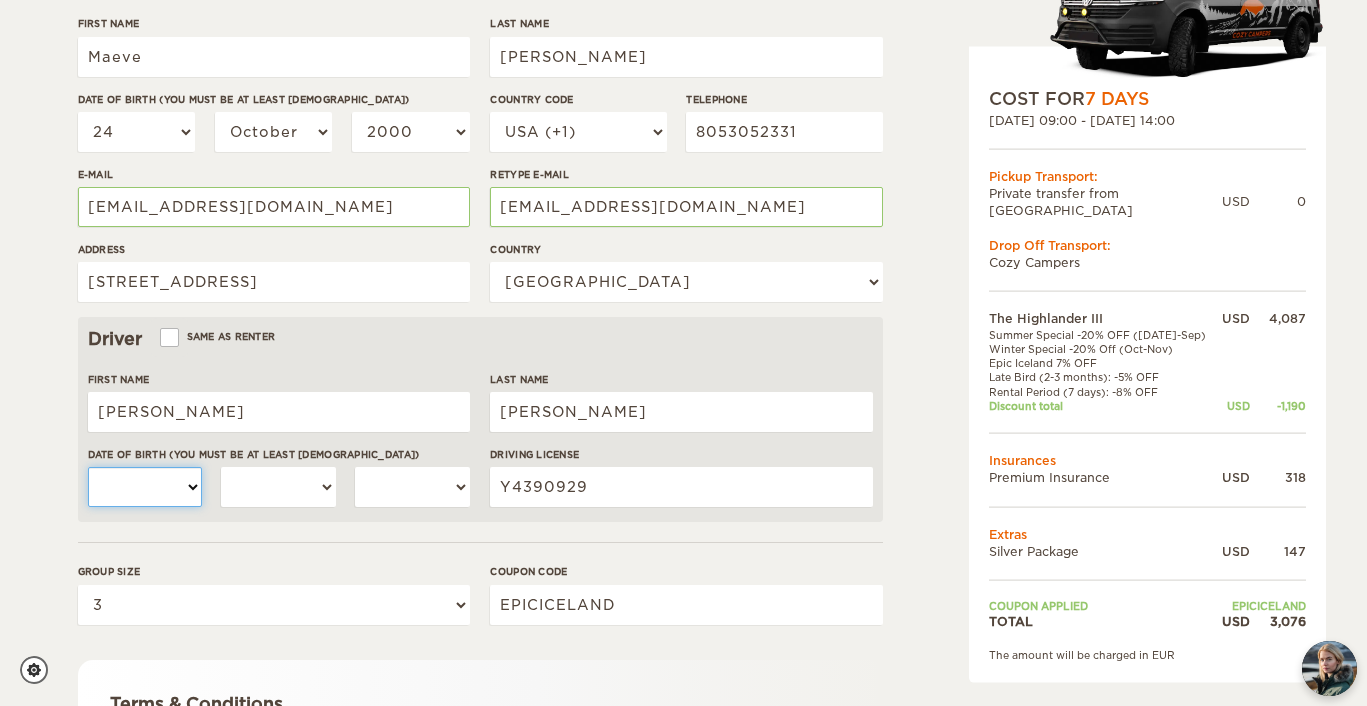 select on "27" 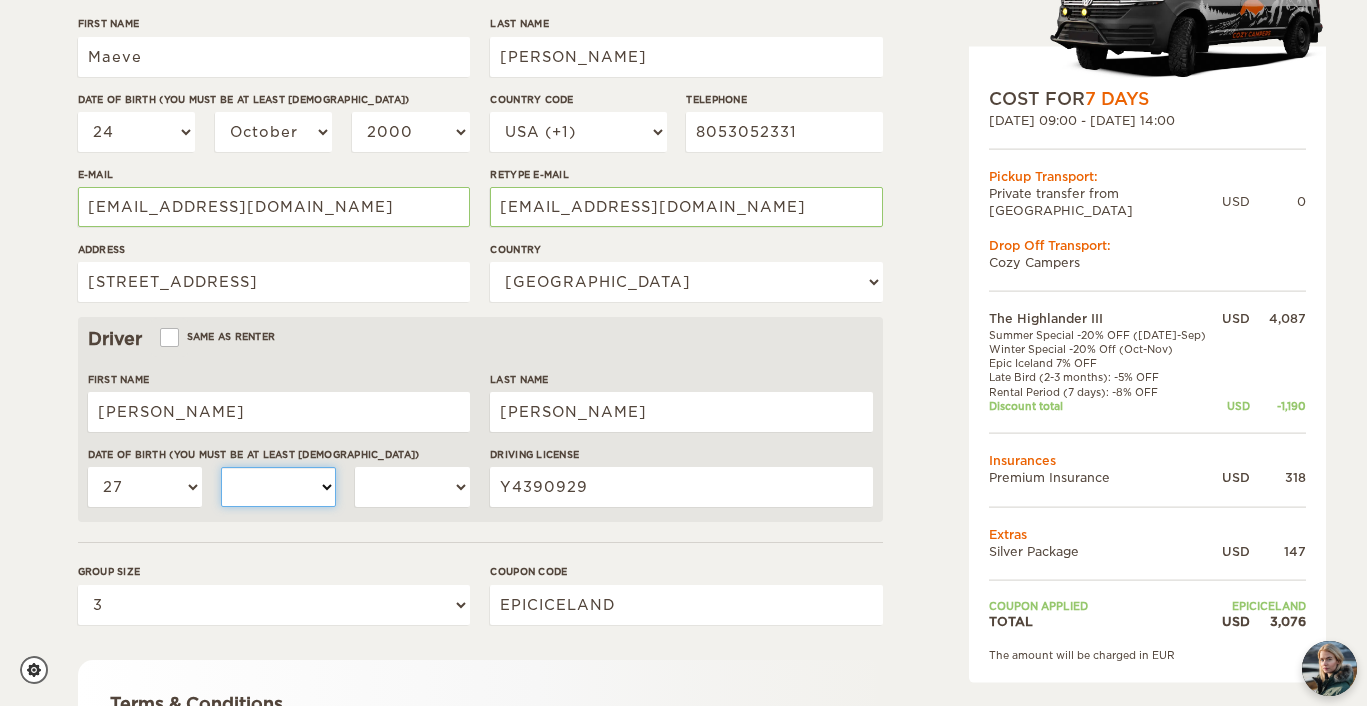 click on "January
February
March
April
May
June
July
August
September
October
November
December" at bounding box center [278, 487] 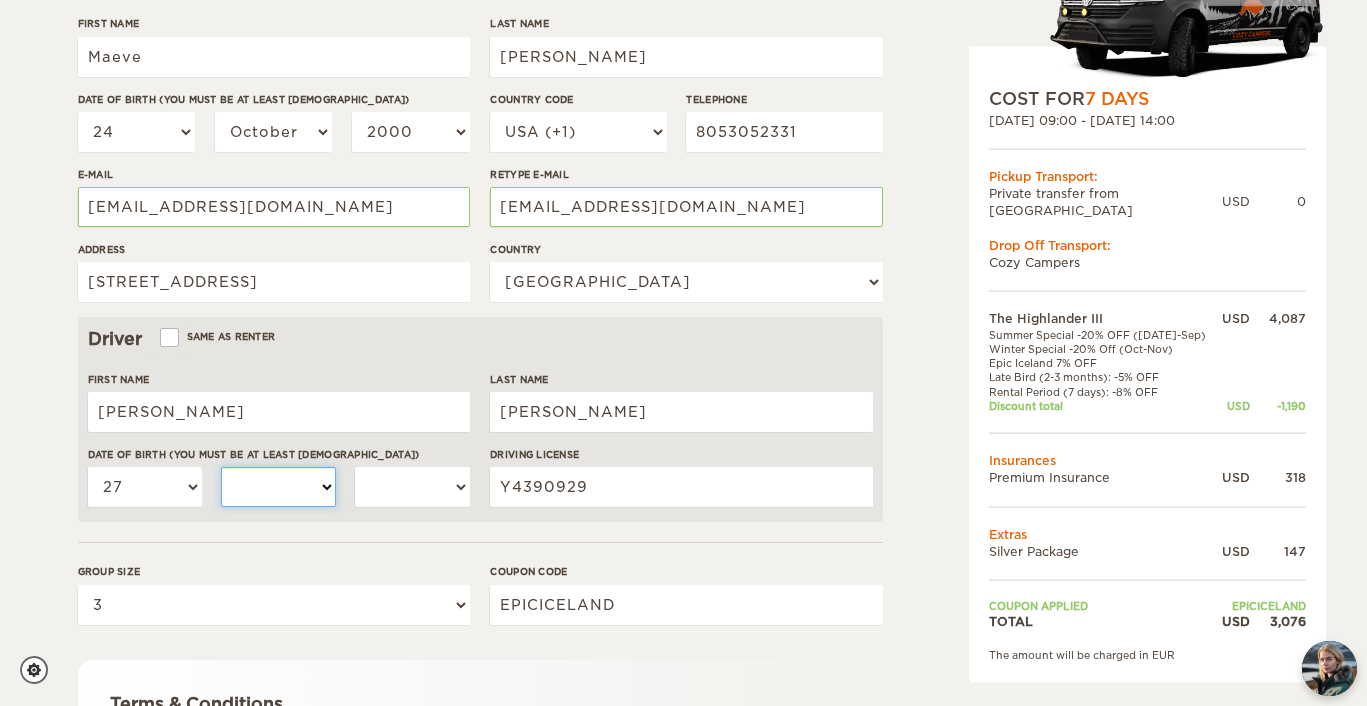 select on "06" 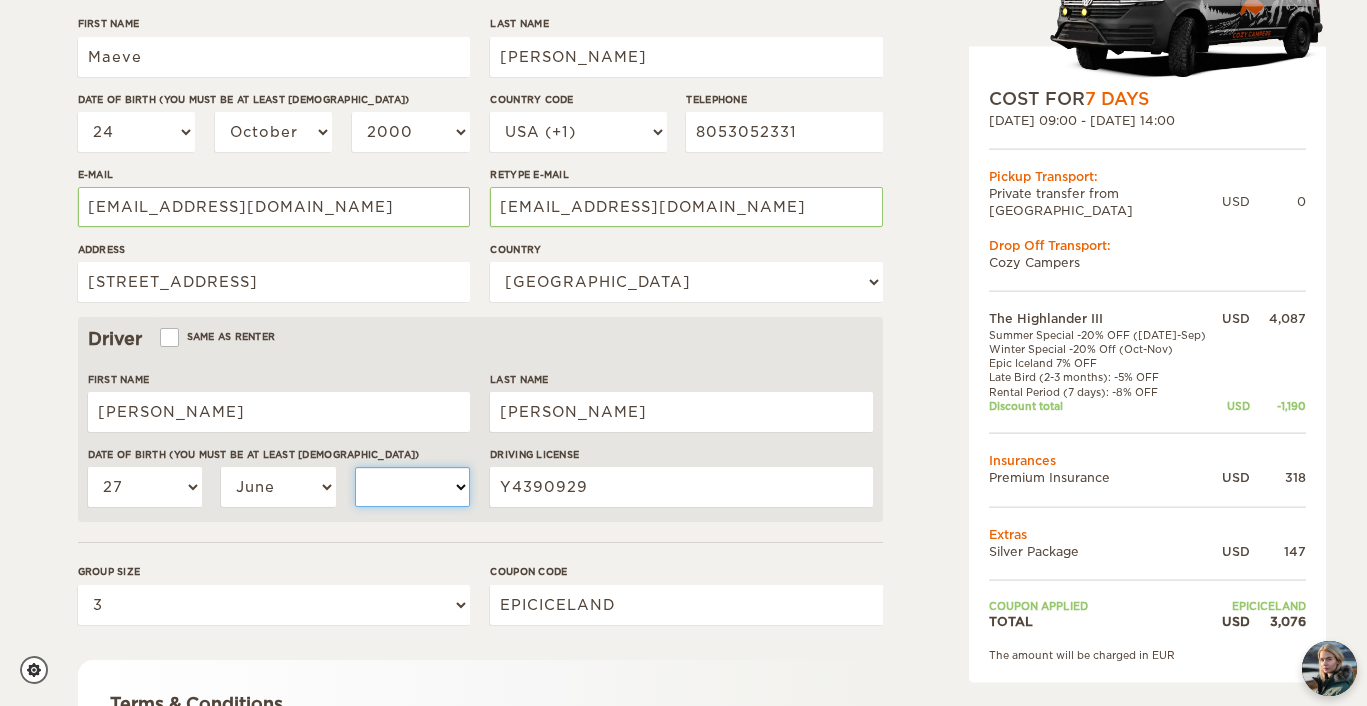 click on "2004 2003 2002 2001 2000 1999 1998 1997 1996 1995 1994 1993 1992 1991 1990 1989 1988 1987 1986 1985 1984 1983 1982 1981 1980 1979 1978 1977 1976 1975 1974 1973 1972 1971 1970 1969 1968 1967 1966 1965 1964 1963 1962 1961 1960 1959 1958 1957 1956 1955 1954 1953 1952 1951 1950 1949 1948 1947 1946 1945 1944 1943 1942 1941 1940 1939 1938 1937 1936 1935 1934 1933 1932 1931 1930 1929 1928 1927 1926 1925 1924 1923 1922 1921 1920 1919 1918 1917 1916 1915 1914 1913 1912 1911 1910 1909 1908 1907 1906 1905 1904 1903 1902 1901 1900 1899 1898 1897 1896 1895 1894 1893 1892 1891 1890 1889 1888 1887 1886 1885 1884 1883 1882 1881 1880 1879 1878 1877 1876 1875" at bounding box center (412, 487) 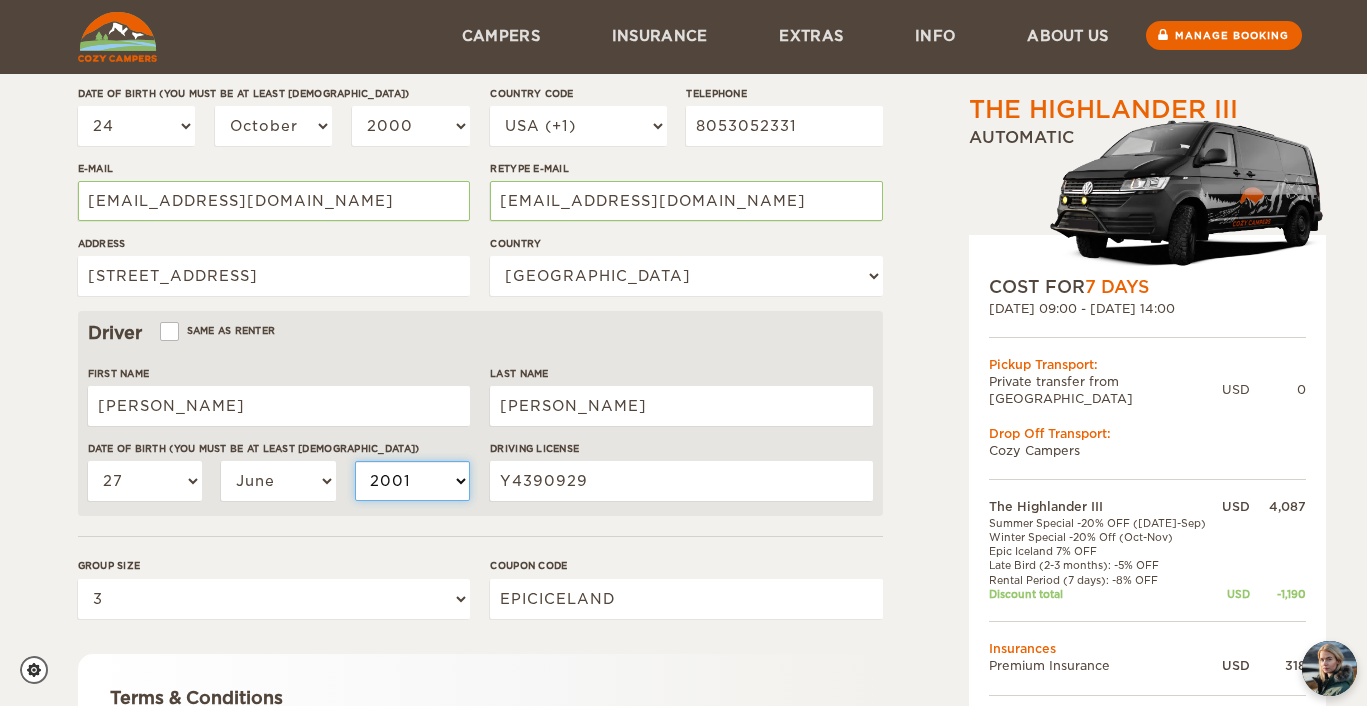 scroll, scrollTop: 595, scrollLeft: 0, axis: vertical 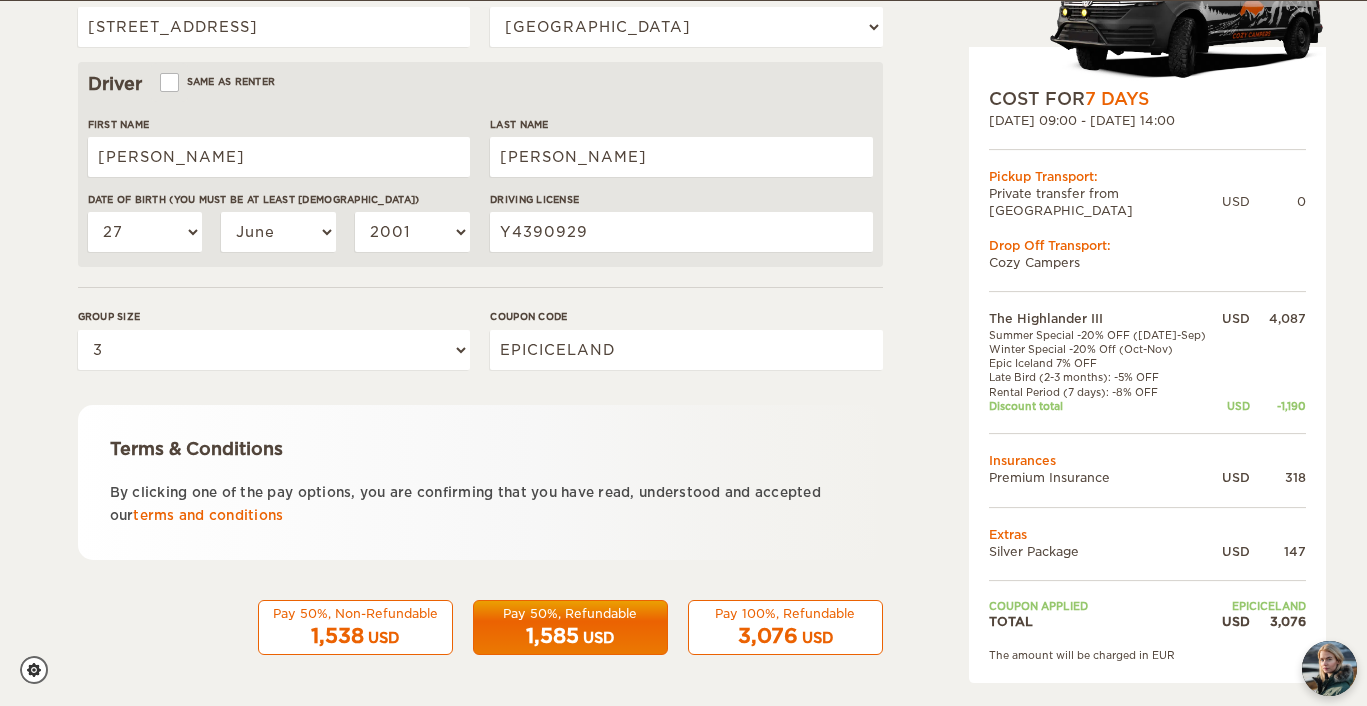 click on "USD" at bounding box center (598, 638) 